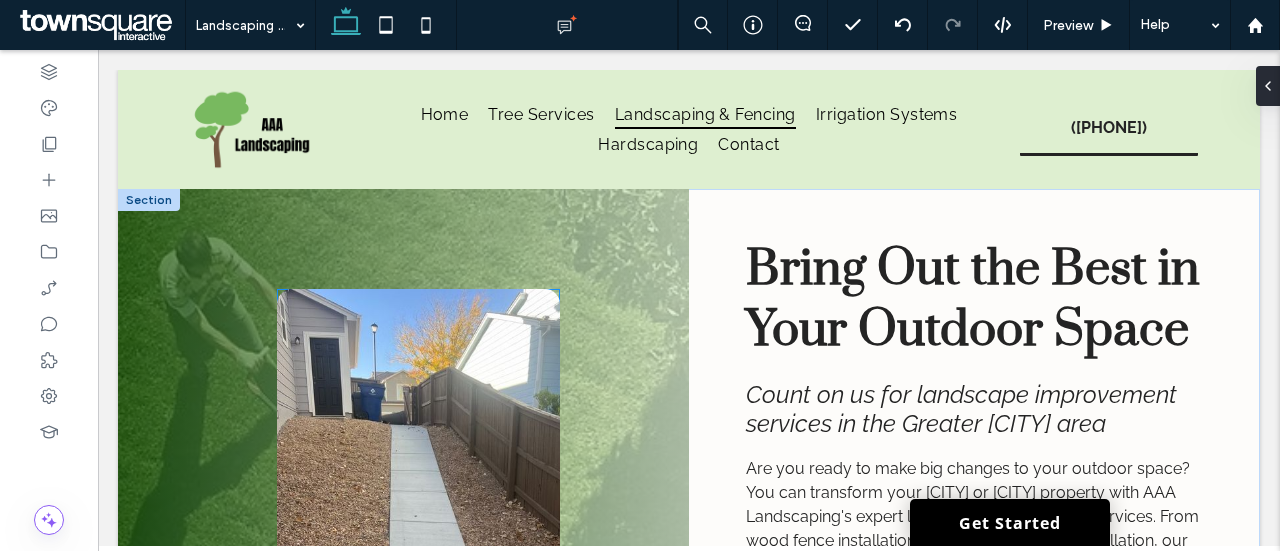 scroll, scrollTop: 130, scrollLeft: 0, axis: vertical 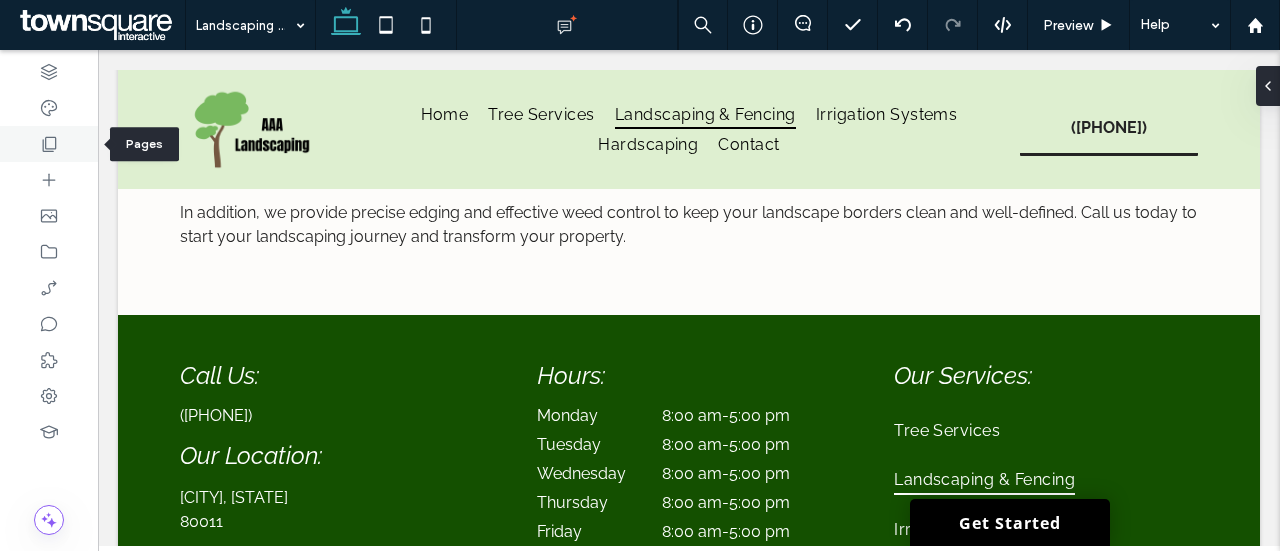 click at bounding box center (49, 144) 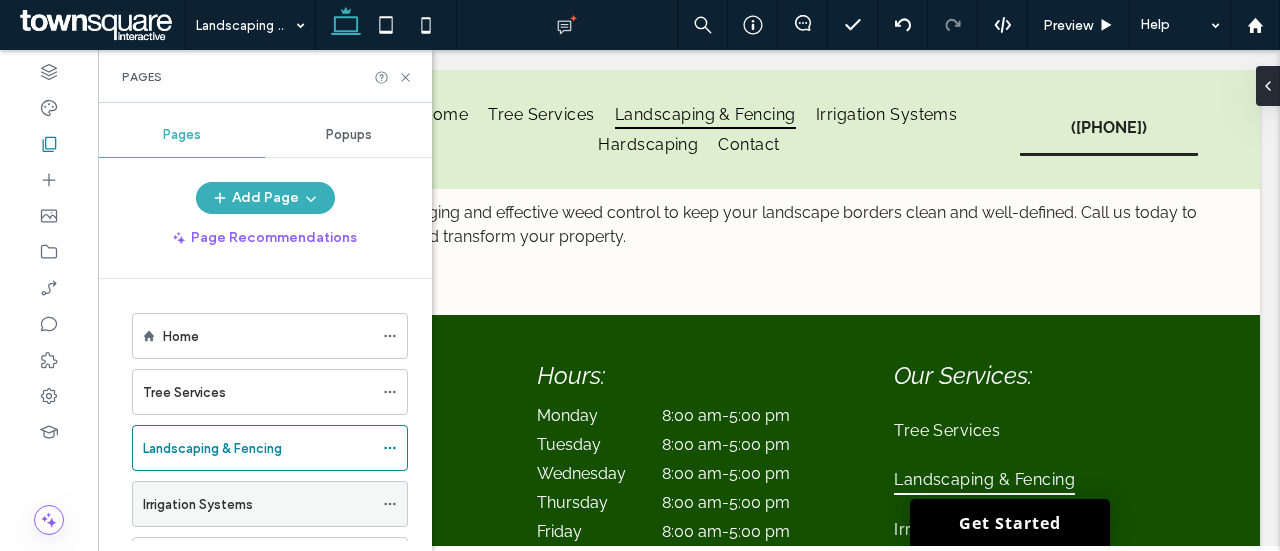 click on "Irrigation Systems" at bounding box center [258, 504] 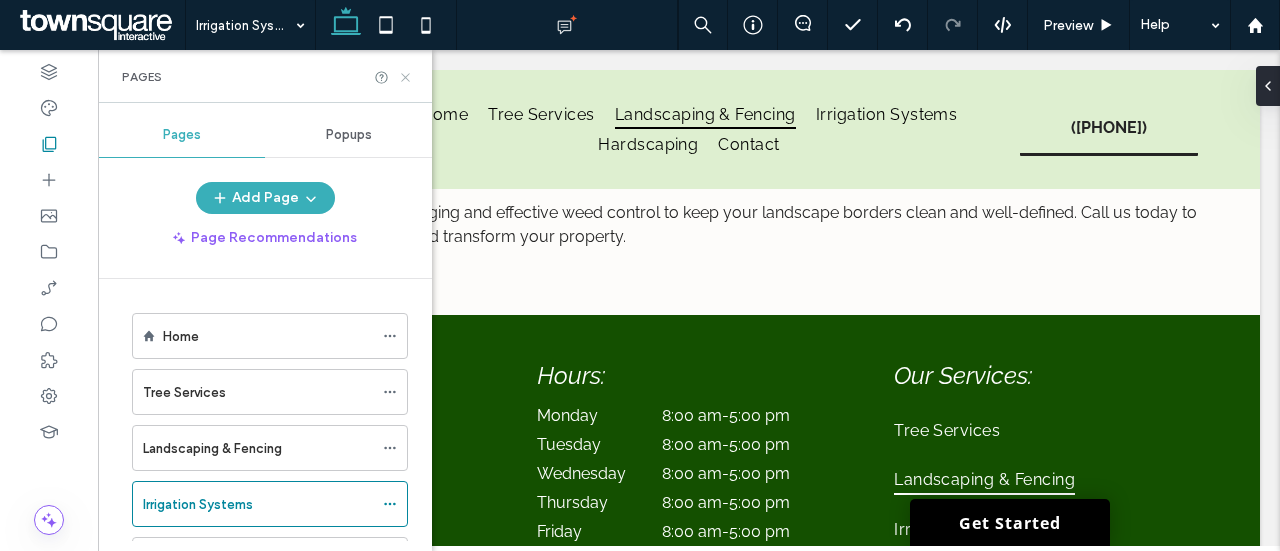 click 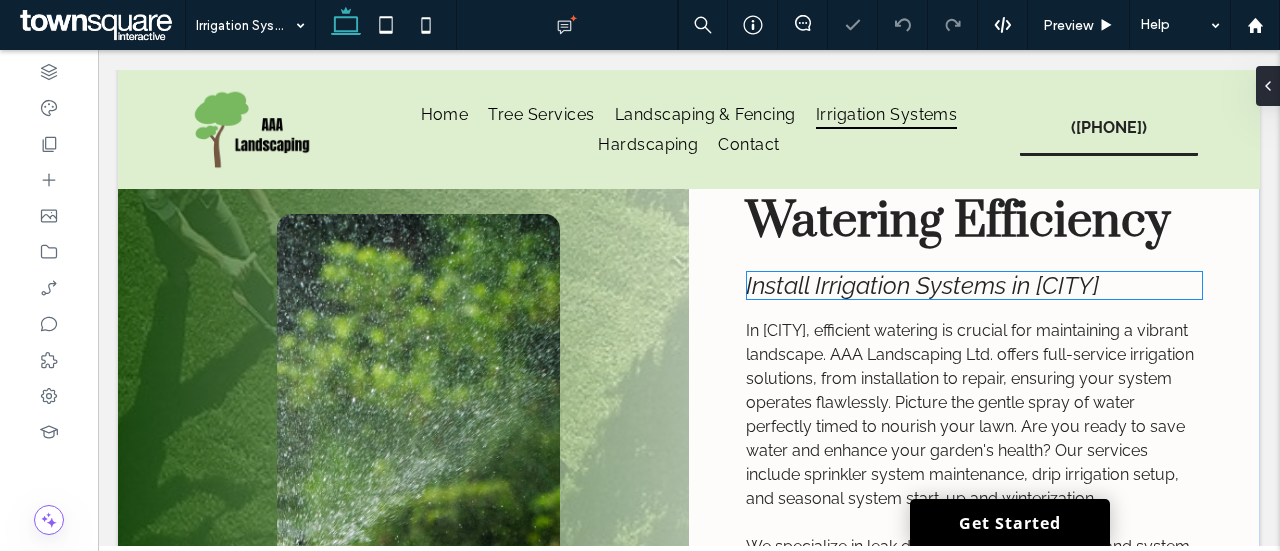 scroll, scrollTop: 112, scrollLeft: 0, axis: vertical 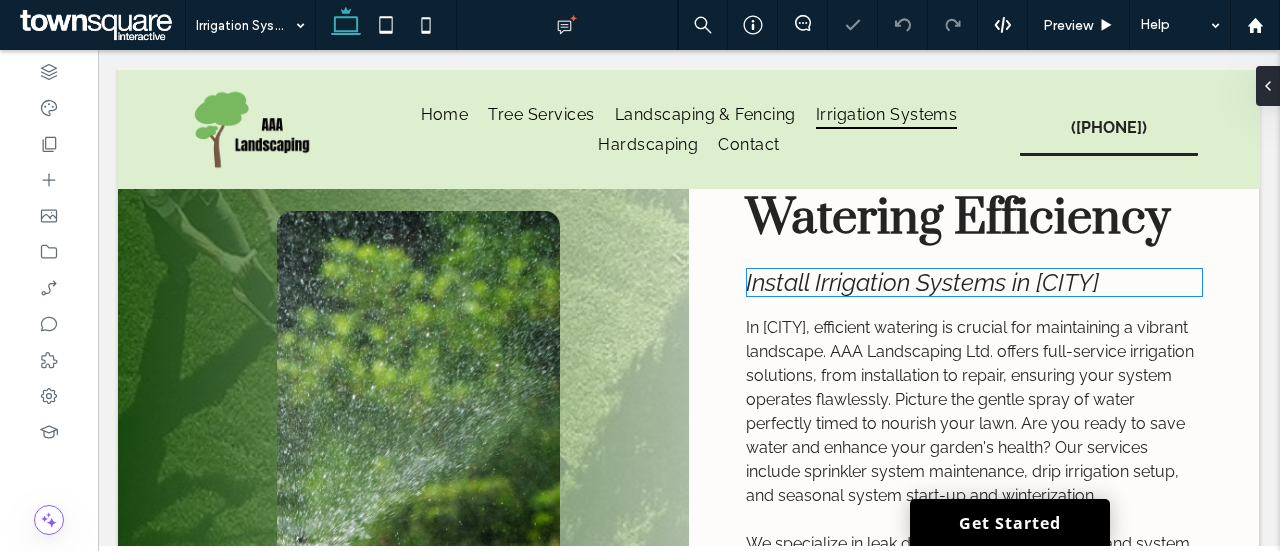 click on "Install Irrigation Systems in Charlotte" at bounding box center [922, 282] 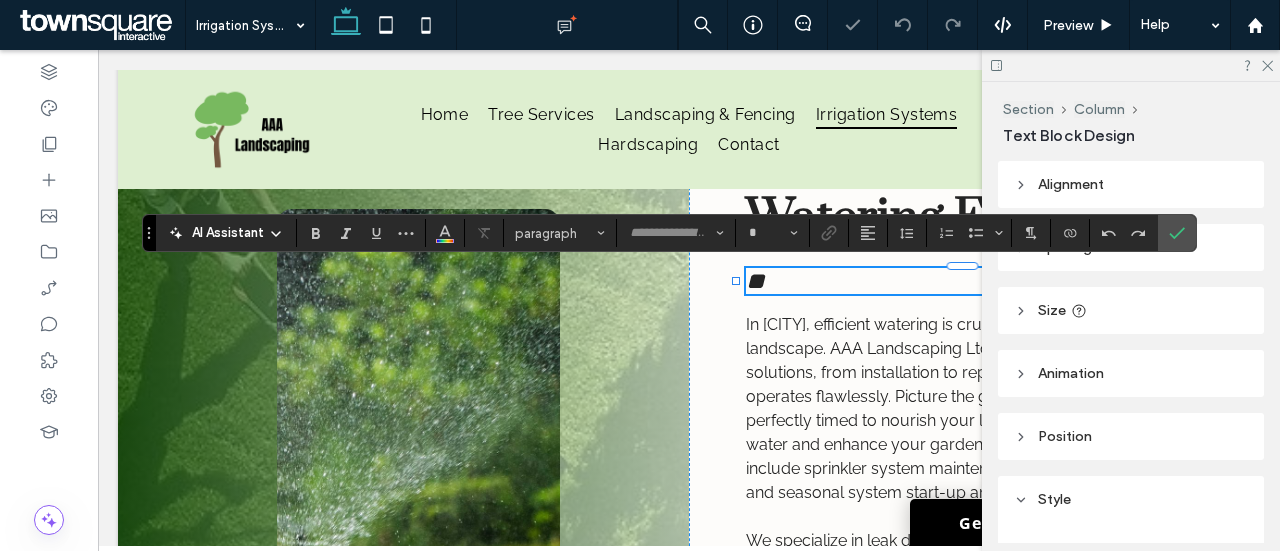 type 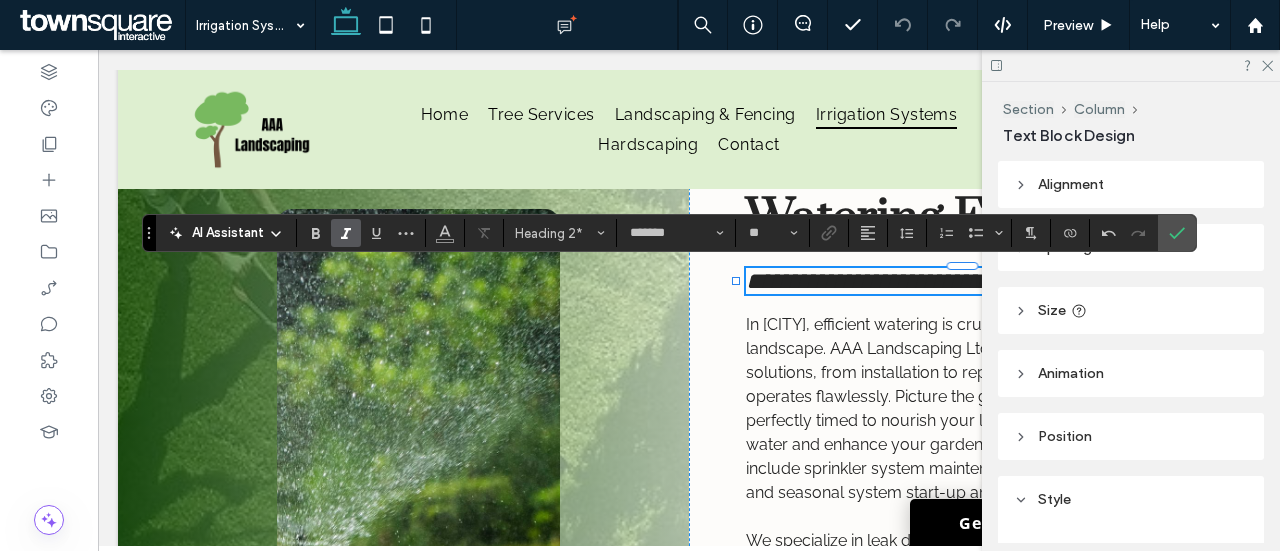 click at bounding box center (1131, 65) 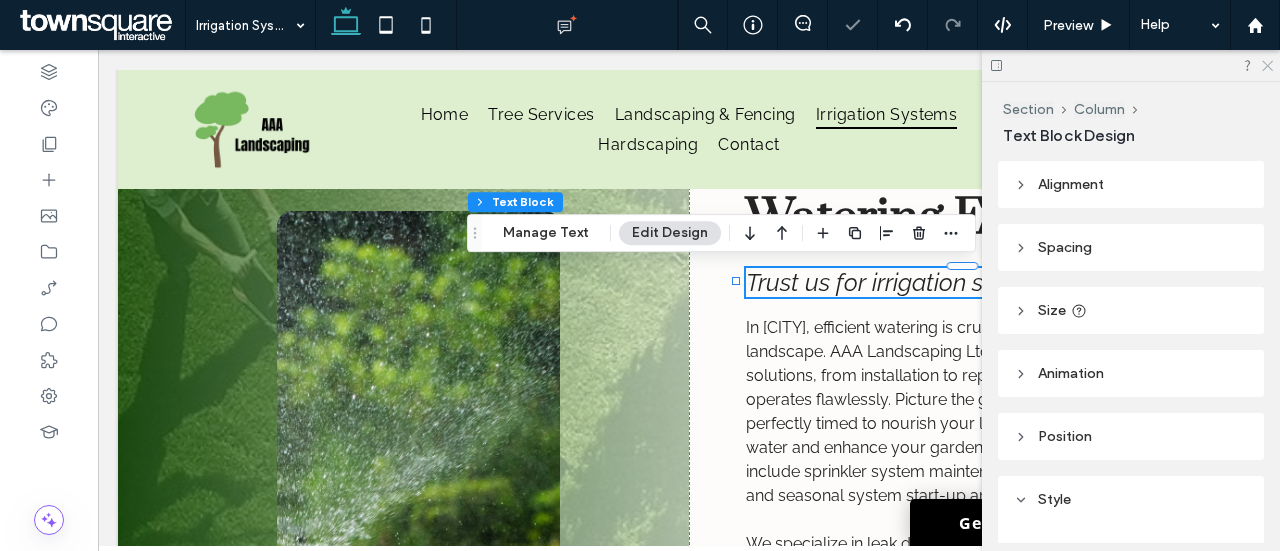 click 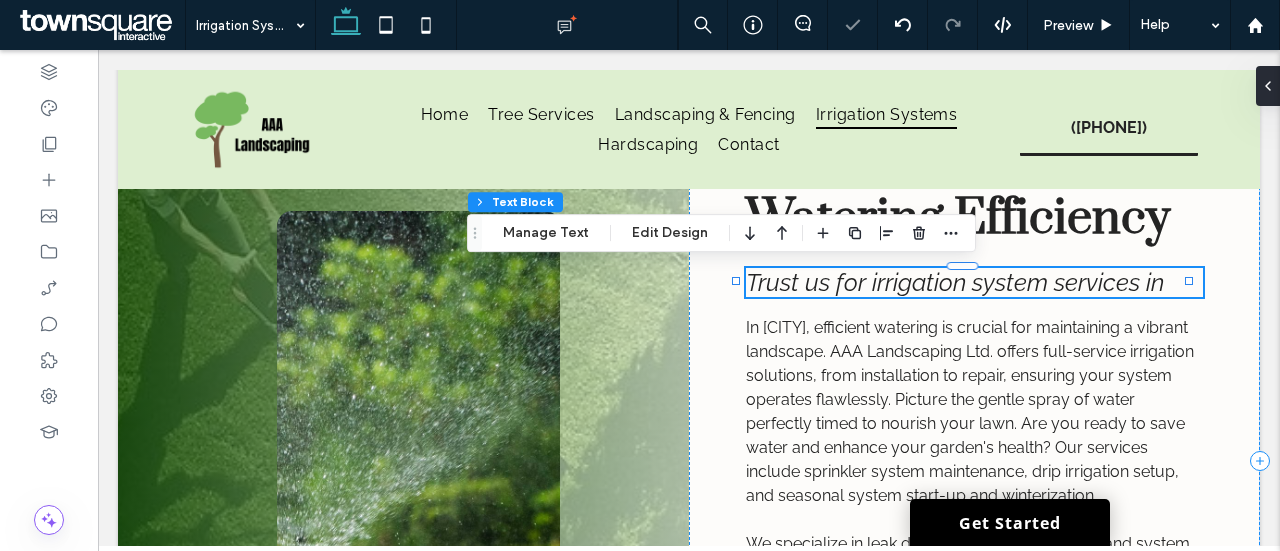 click on "Trust us for irrigation system services in" at bounding box center [955, 282] 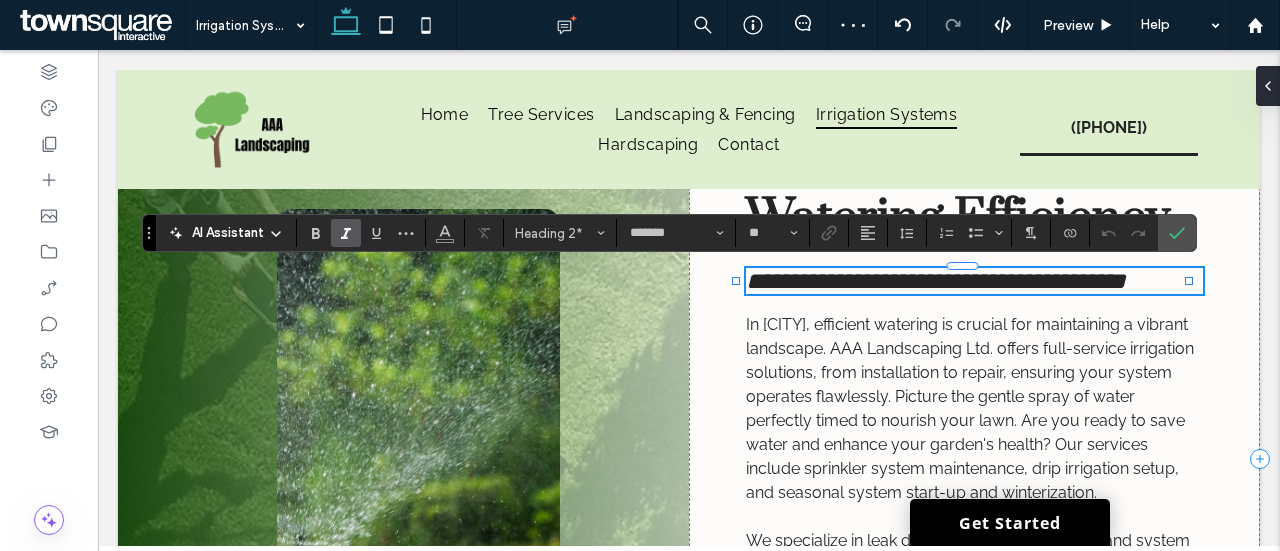 type 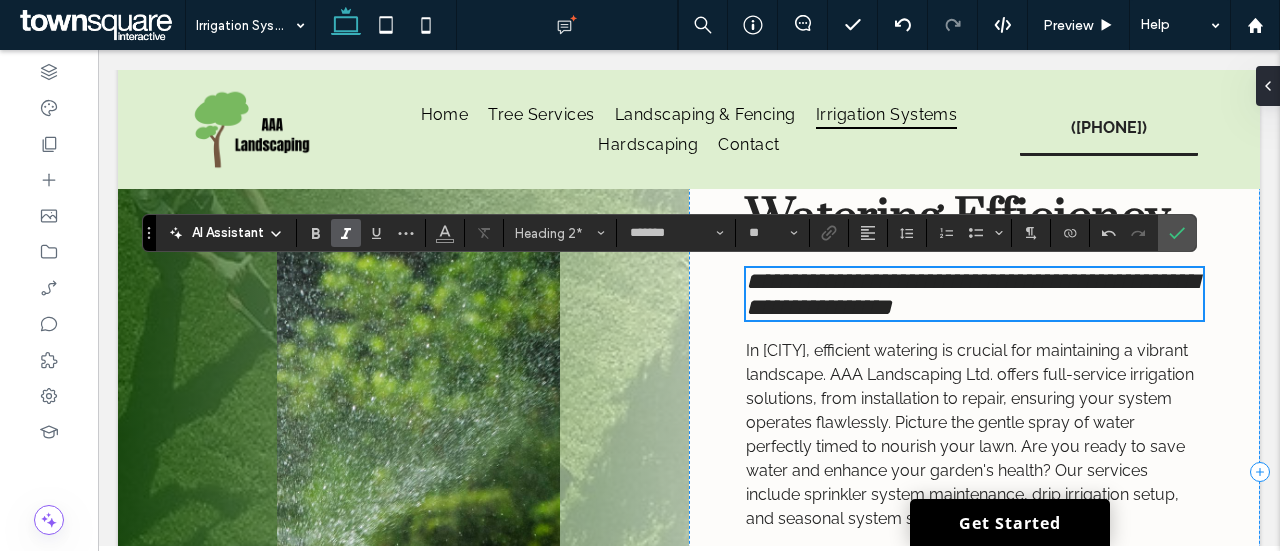 scroll, scrollTop: 192, scrollLeft: 0, axis: vertical 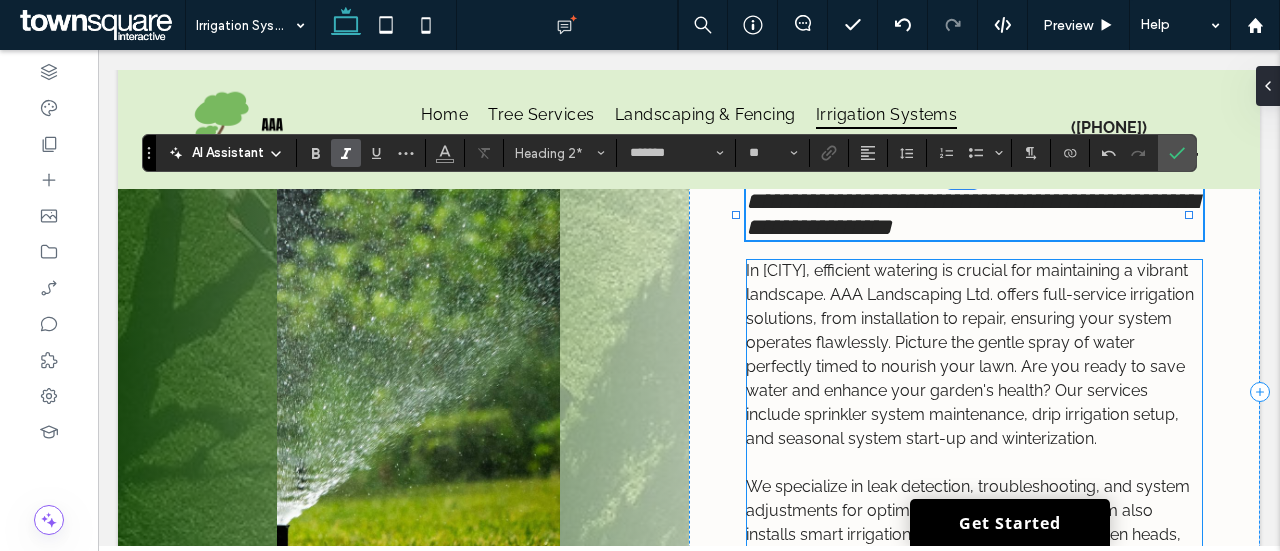 click on "In Charlotte, efficient watering is crucial for maintaining a vibrant landscape. AAA Landscaping Ltd. offers full-service irrigation solutions, from installation to repair, ensuring your system operates flawlessly. Picture the gentle spray of water perfectly timed to nourish your lawn. Are you ready to save water and enhance your garden's health? Our services include sprinkler system maintenance, drip irrigation setup, and seasonal system start-up and winterization." at bounding box center [970, 354] 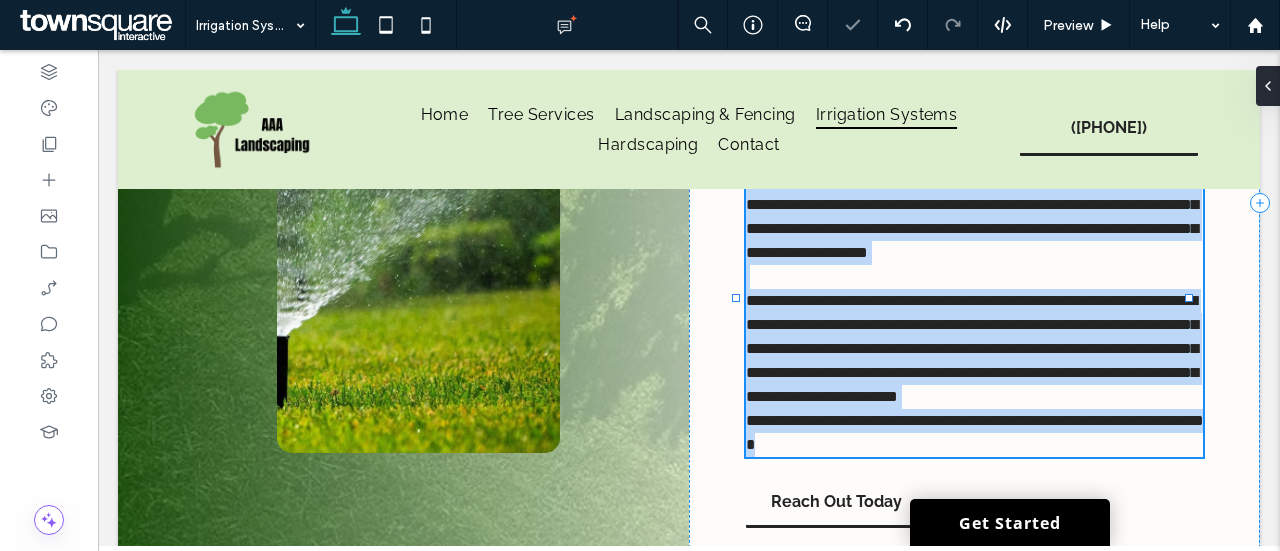 type on "*******" 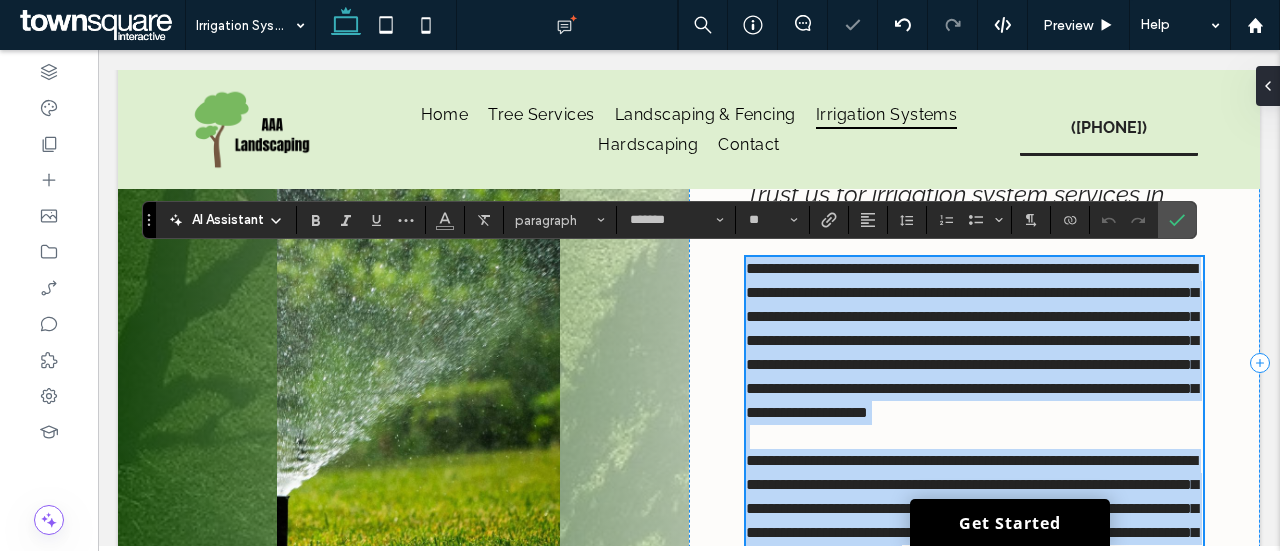 scroll, scrollTop: 201, scrollLeft: 0, axis: vertical 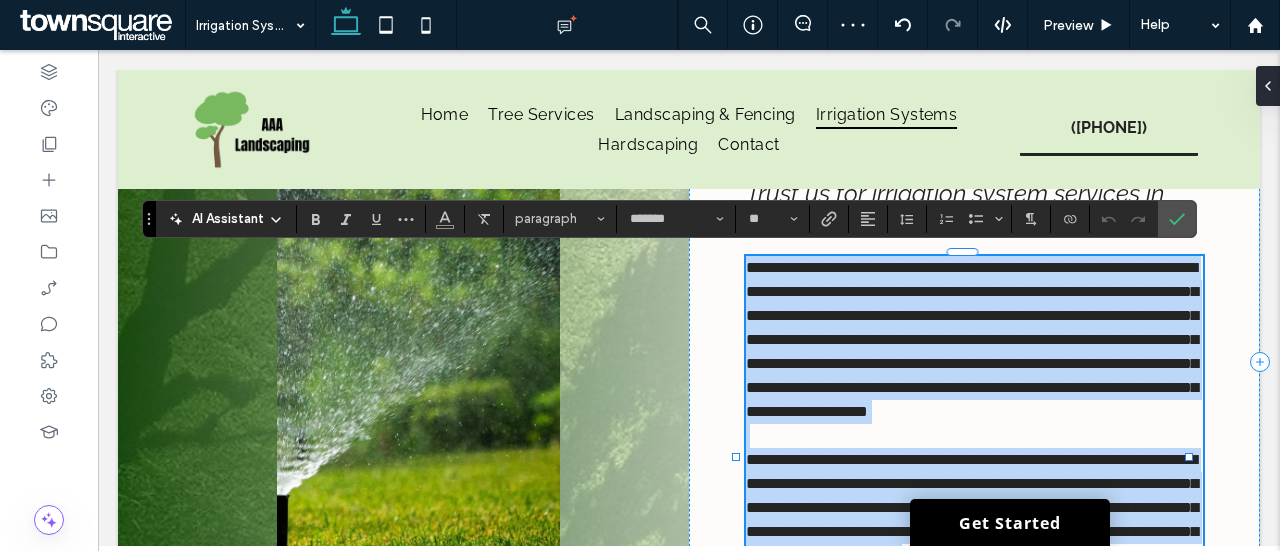 click on "**********" at bounding box center (972, 339) 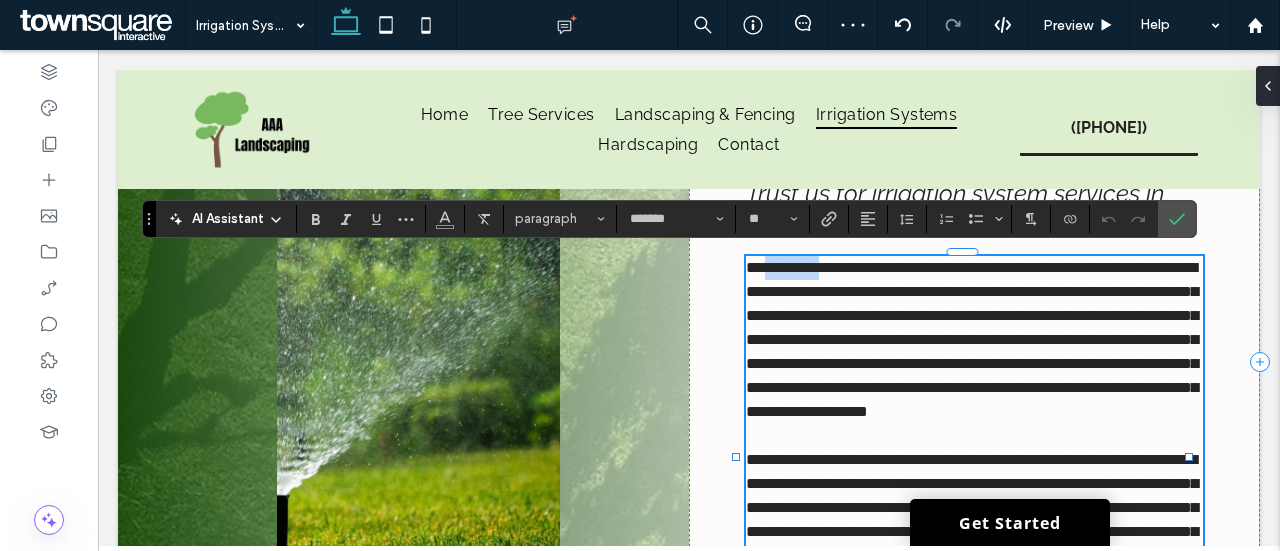 click on "**********" at bounding box center [972, 339] 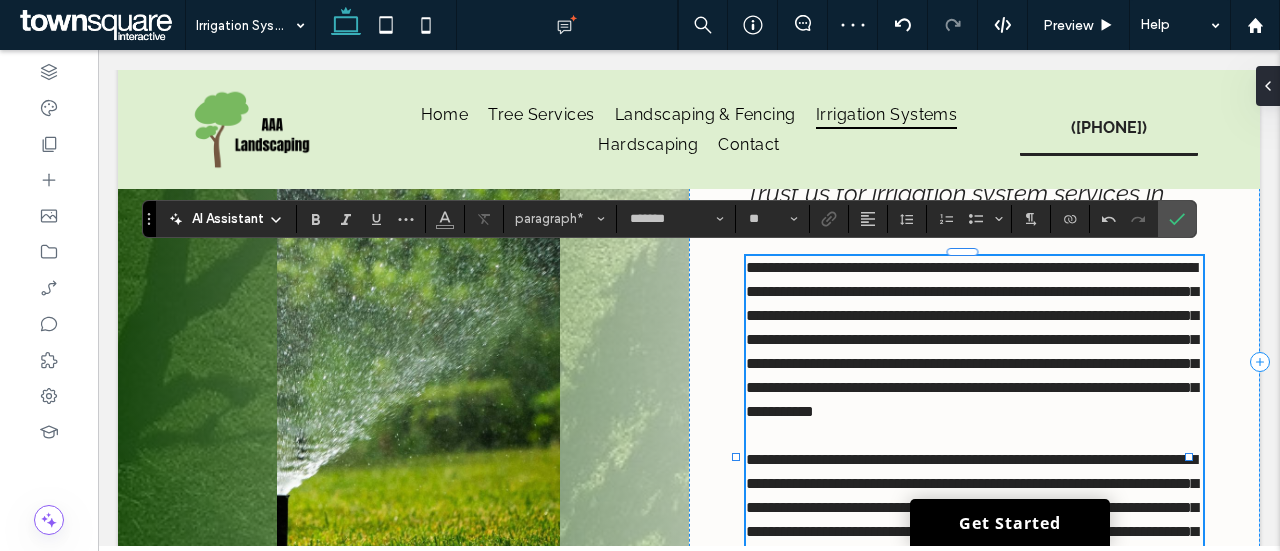 type 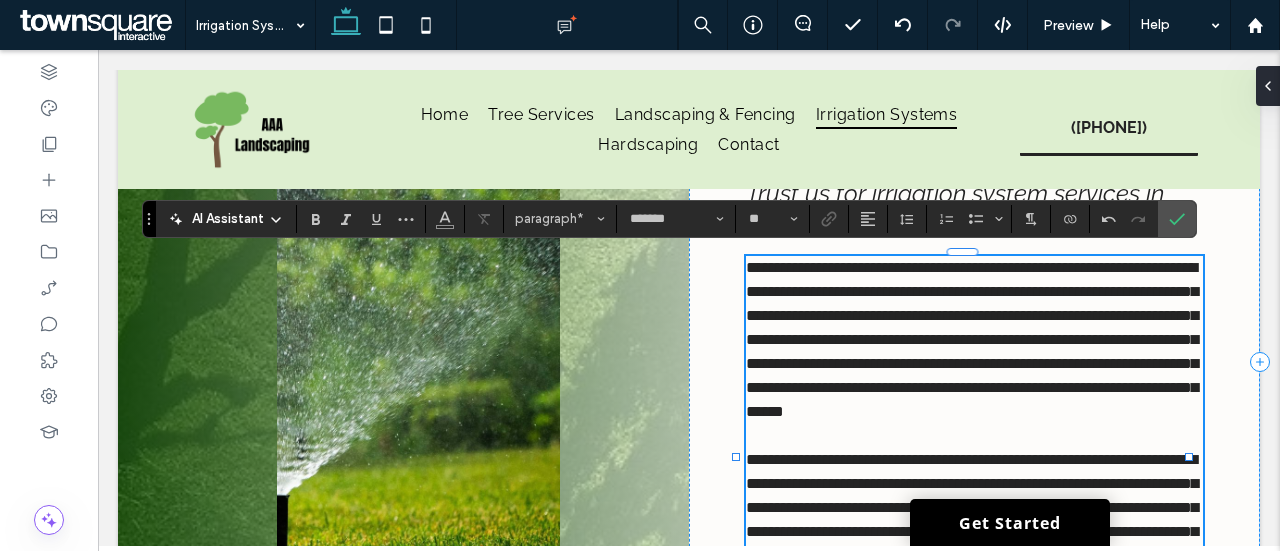 click on "**********" at bounding box center (972, 339) 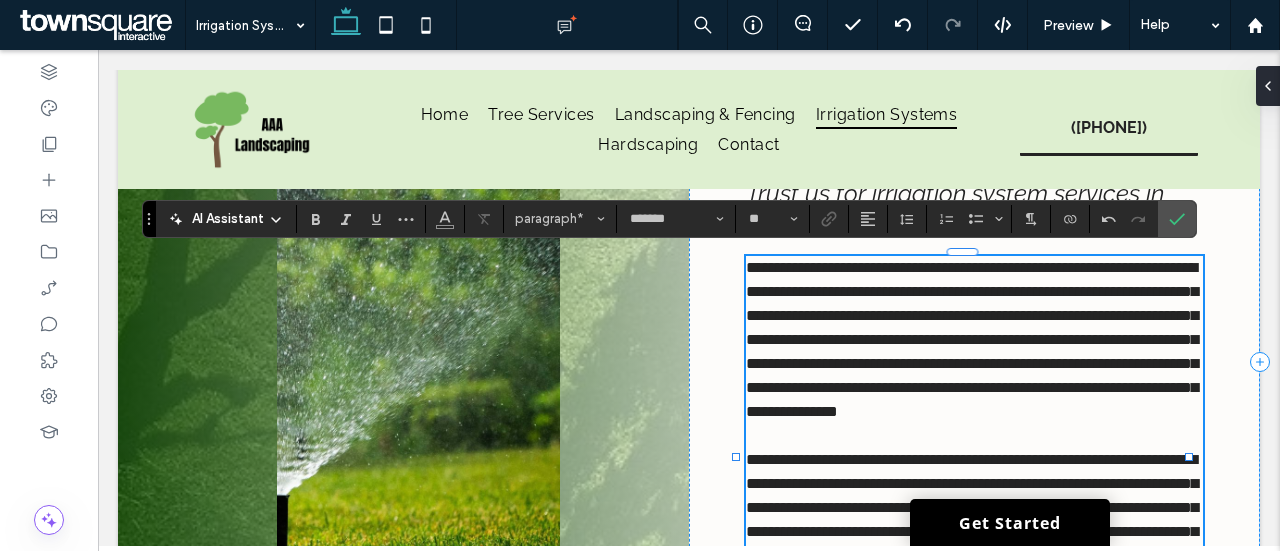 click on "**********" at bounding box center [972, 339] 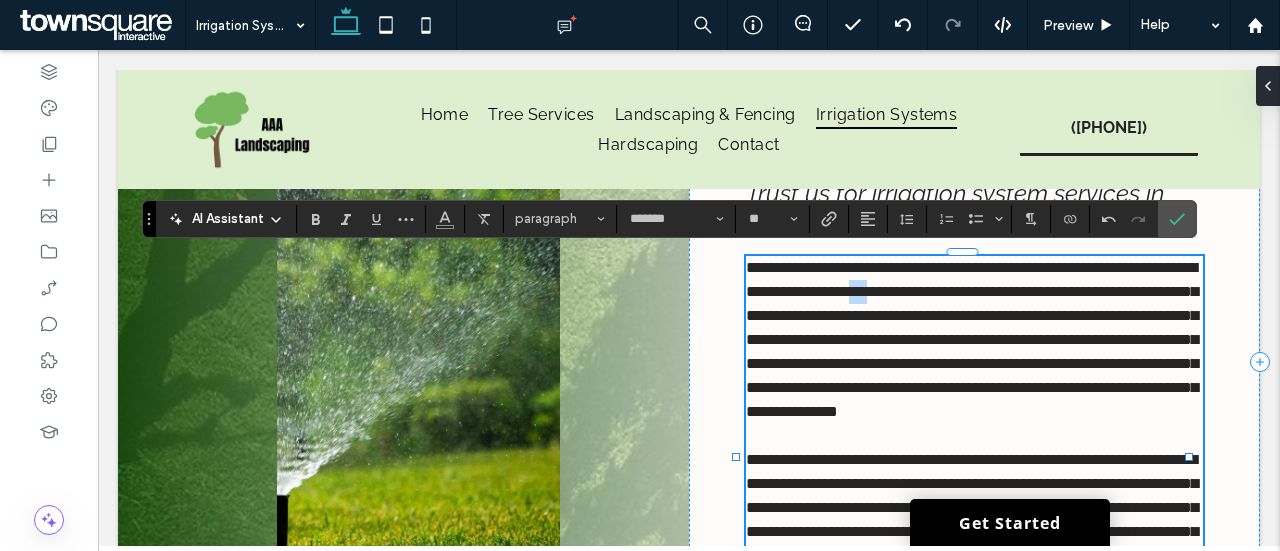 click on "**********" at bounding box center (972, 339) 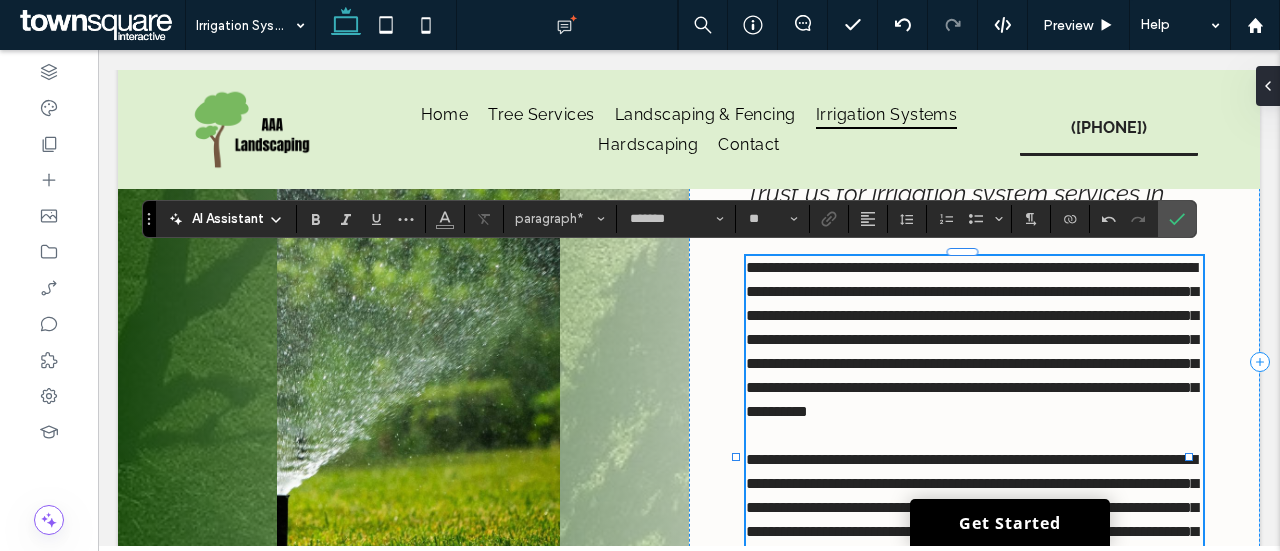 click on "**********" at bounding box center (972, 339) 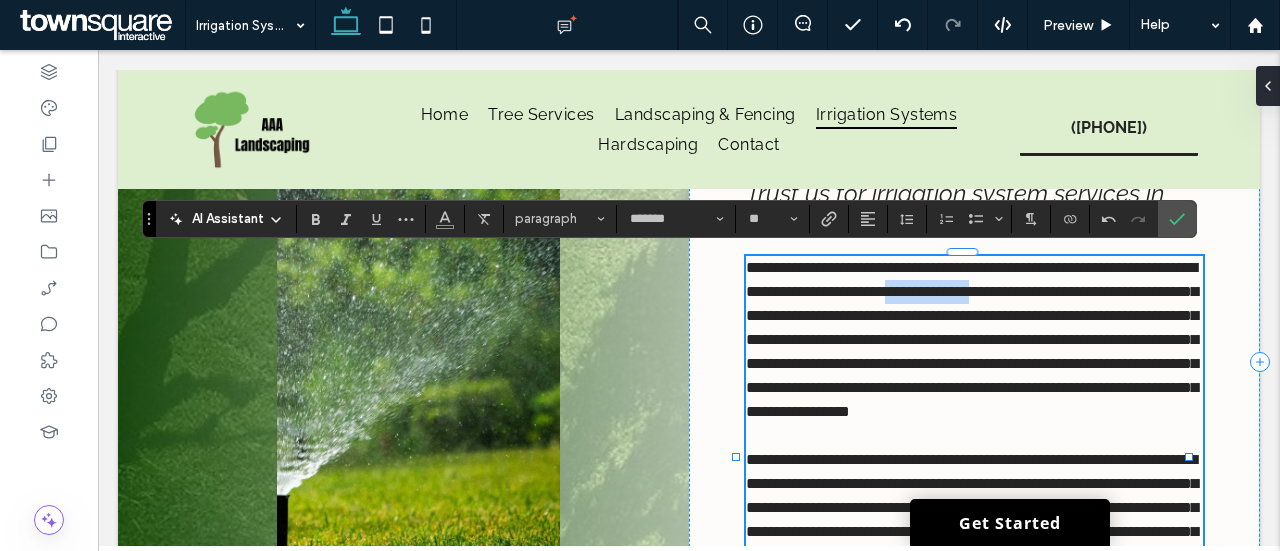 drag, startPoint x: 1058, startPoint y: 287, endPoint x: 1164, endPoint y: 290, distance: 106.04244 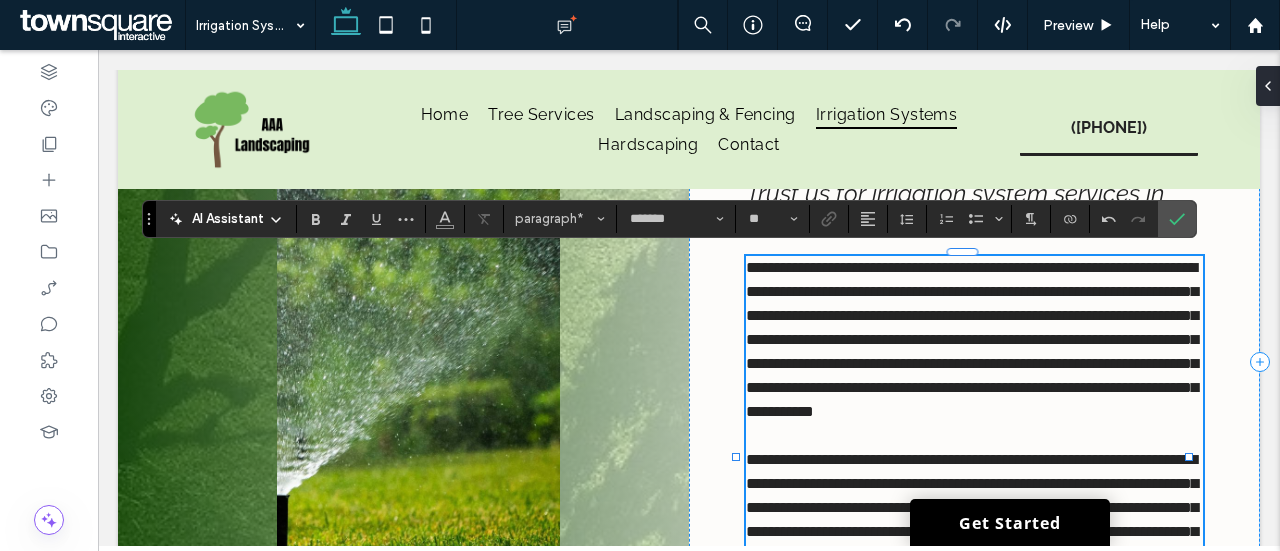 click on "**********" at bounding box center (972, 339) 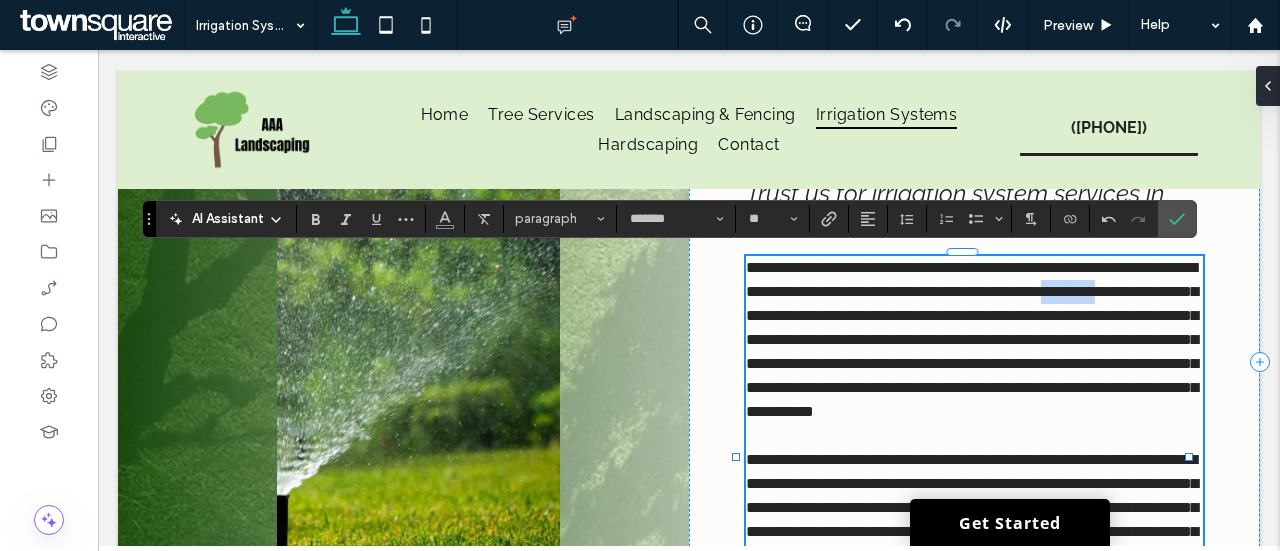 click on "**********" at bounding box center [972, 339] 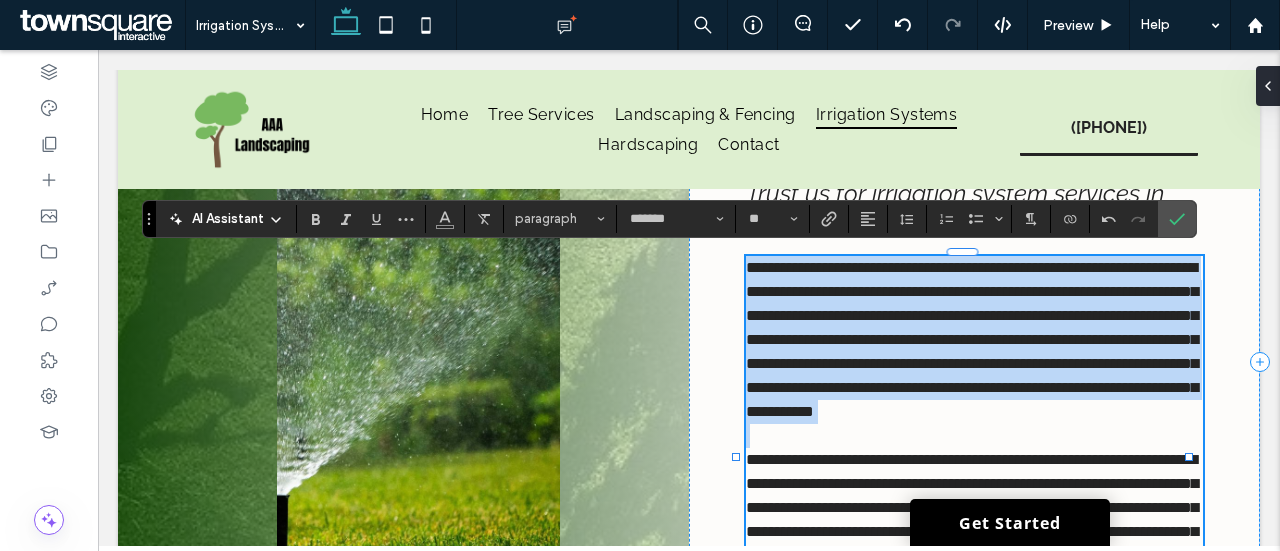 click on "**********" at bounding box center (972, 339) 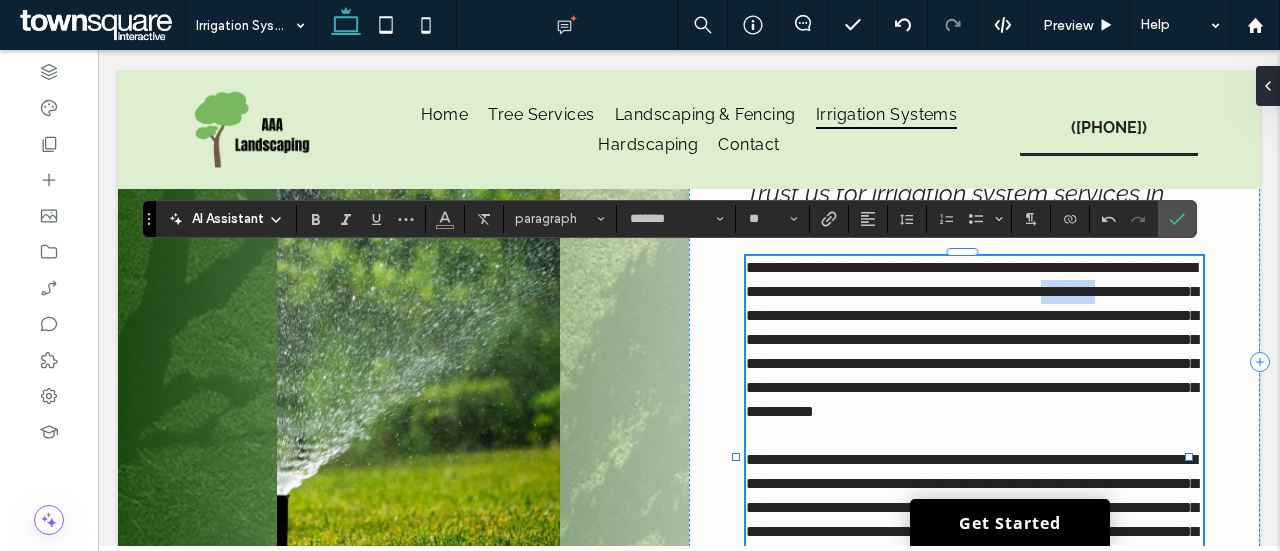 click on "**********" at bounding box center (972, 339) 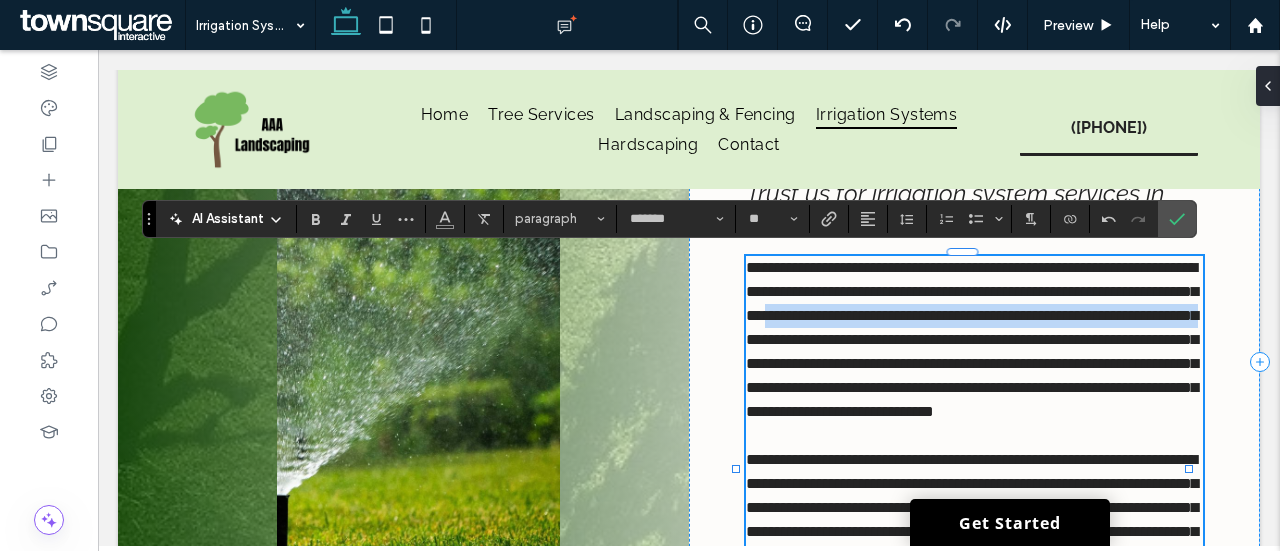 drag, startPoint x: 1011, startPoint y: 311, endPoint x: 1092, endPoint y: 337, distance: 85.07056 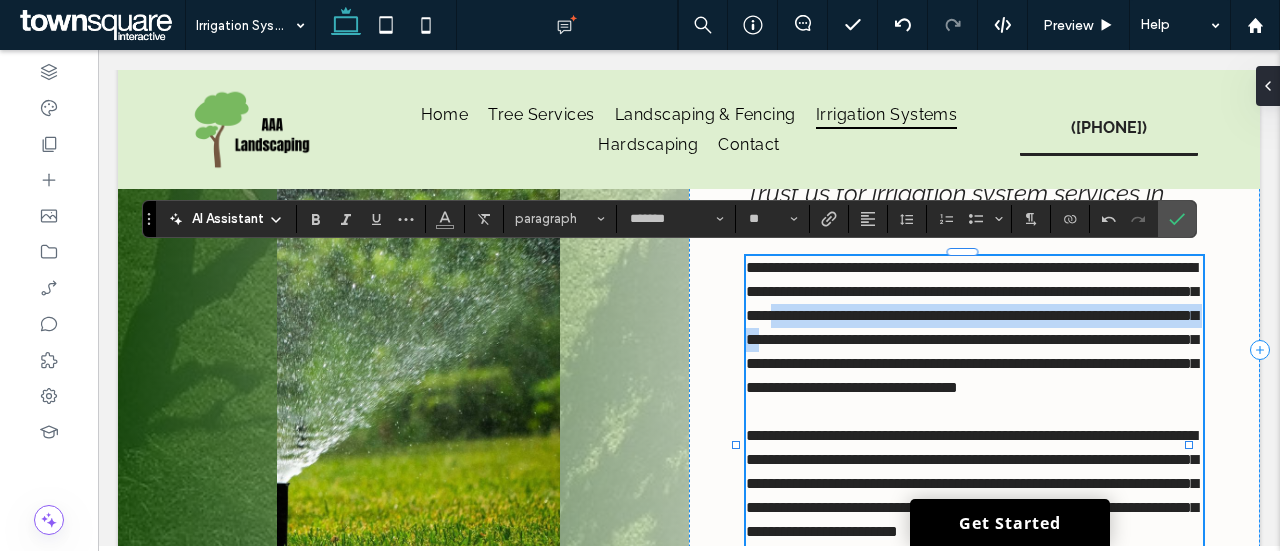 drag, startPoint x: 1016, startPoint y: 311, endPoint x: 1118, endPoint y: 334, distance: 104.56099 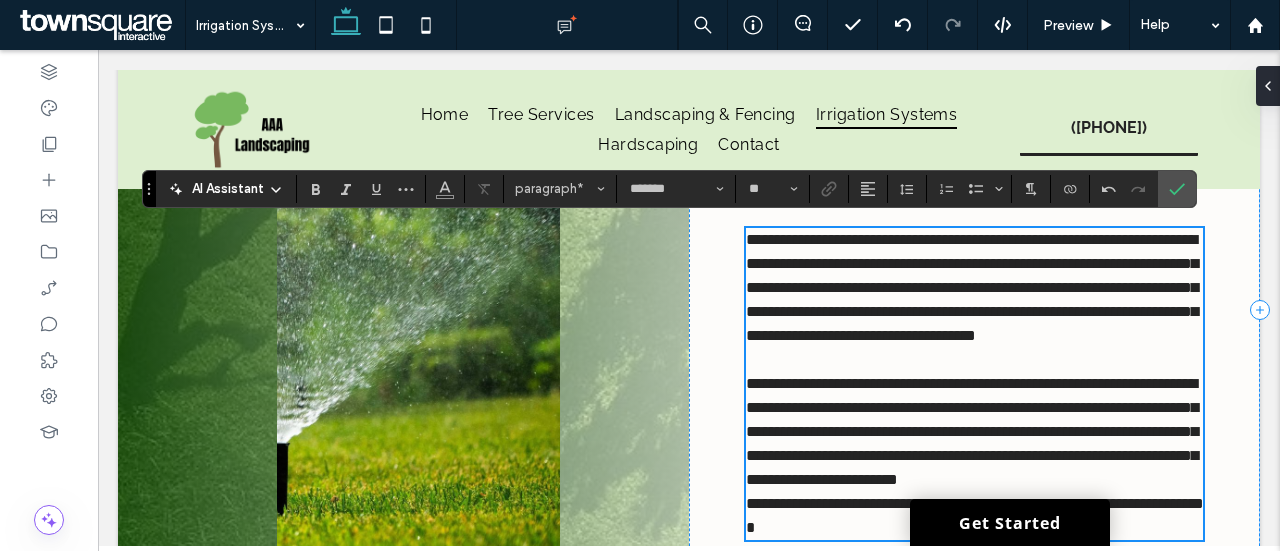scroll, scrollTop: 232, scrollLeft: 0, axis: vertical 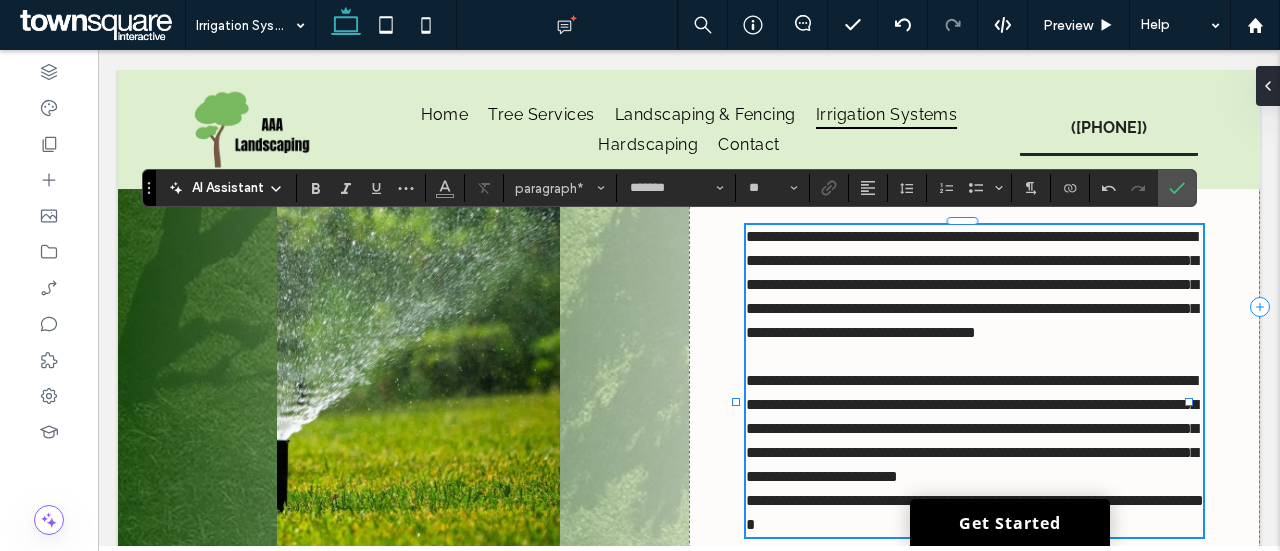 click on "**********" at bounding box center [972, 284] 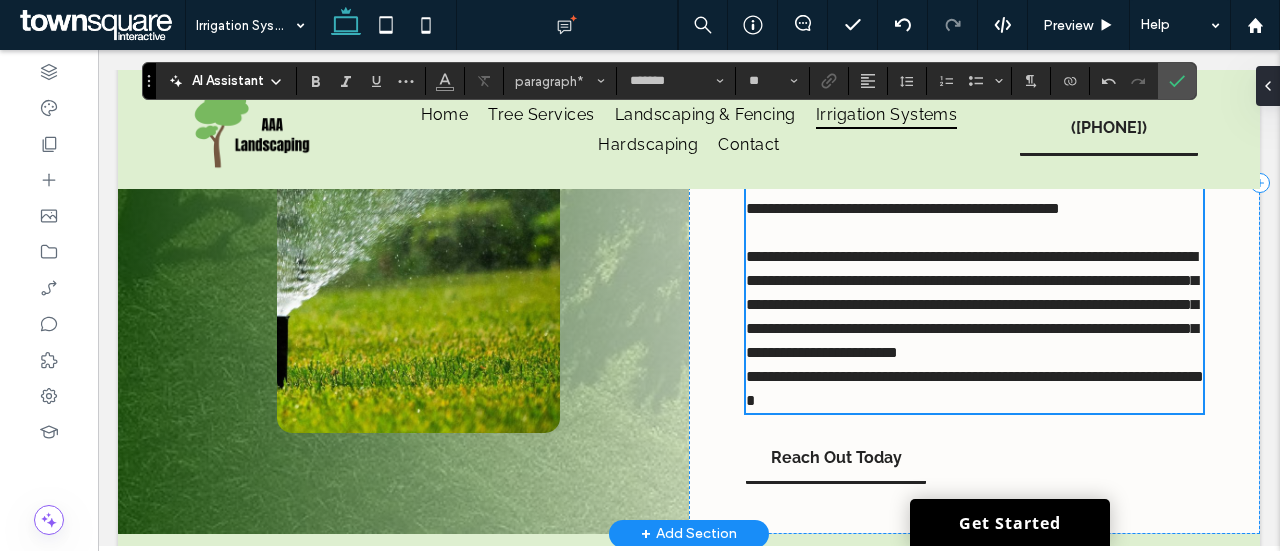 scroll, scrollTop: 360, scrollLeft: 0, axis: vertical 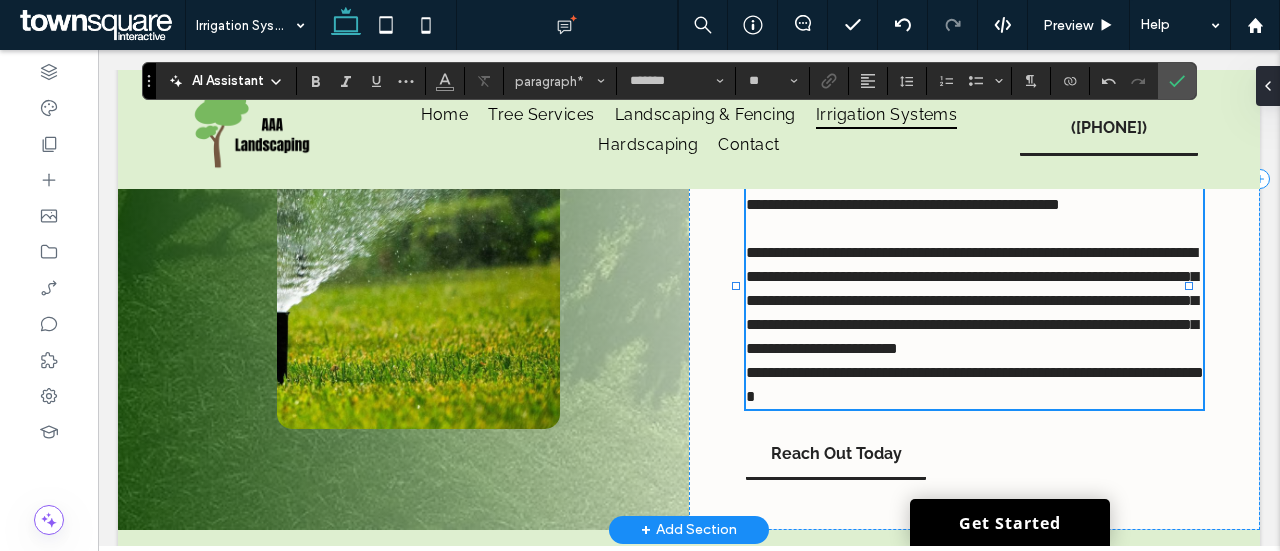 click on "**********" at bounding box center [972, 300] 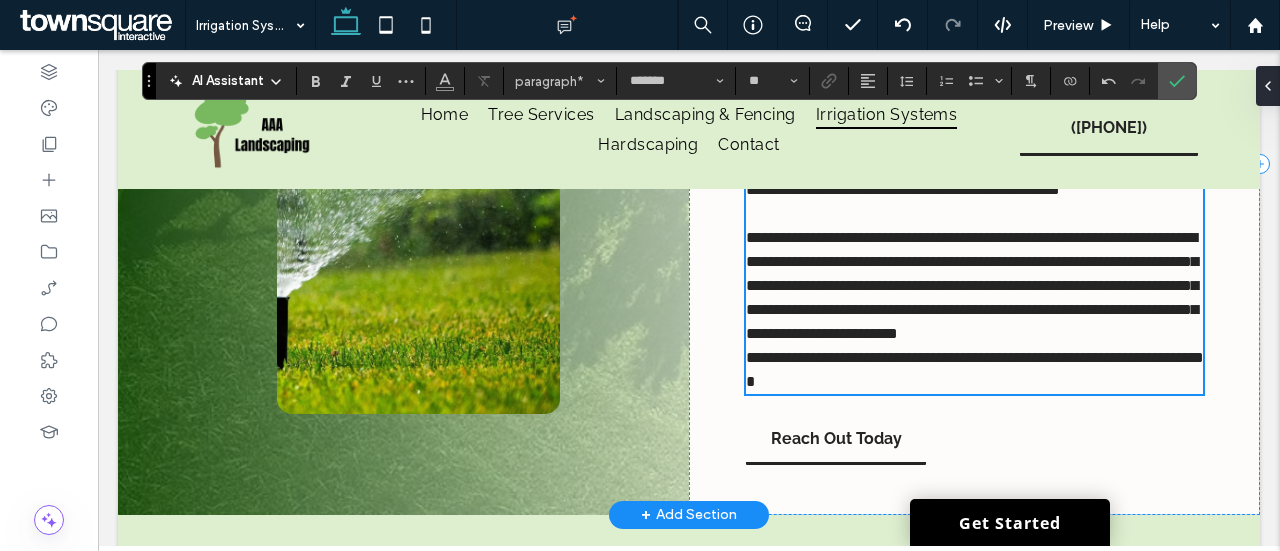scroll, scrollTop: 374, scrollLeft: 0, axis: vertical 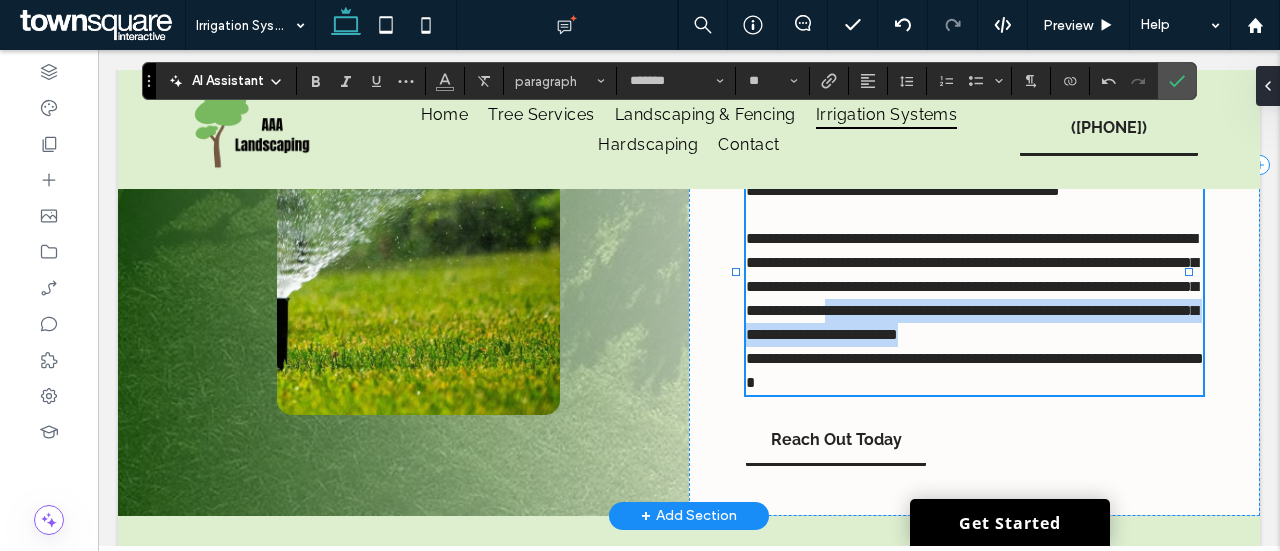 drag, startPoint x: 753, startPoint y: 379, endPoint x: 1046, endPoint y: 402, distance: 293.90134 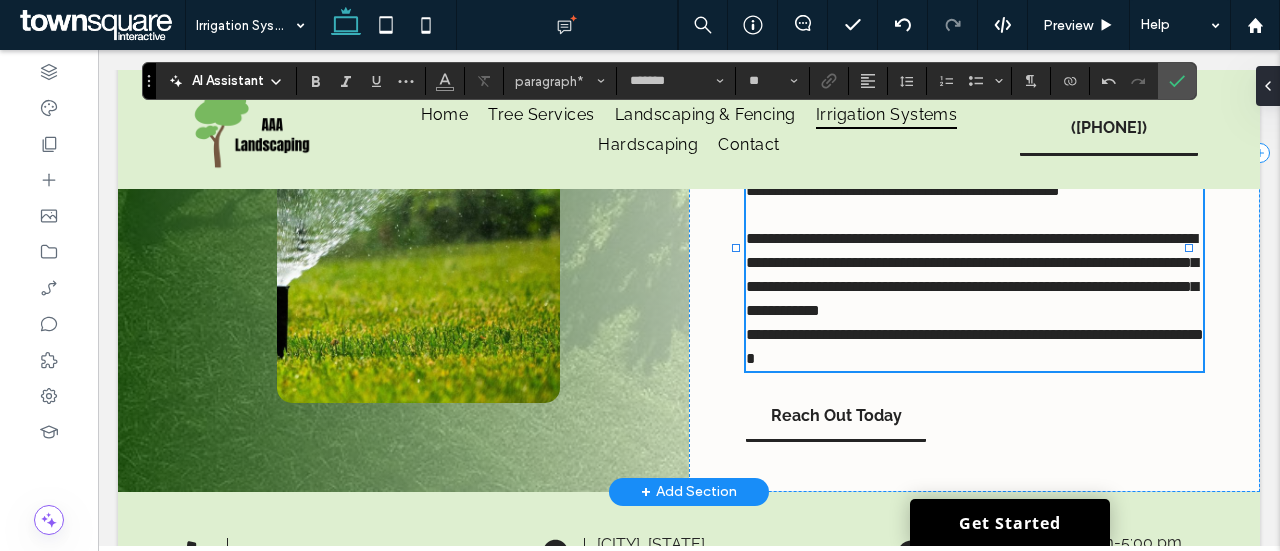 click on "**********" at bounding box center (972, 274) 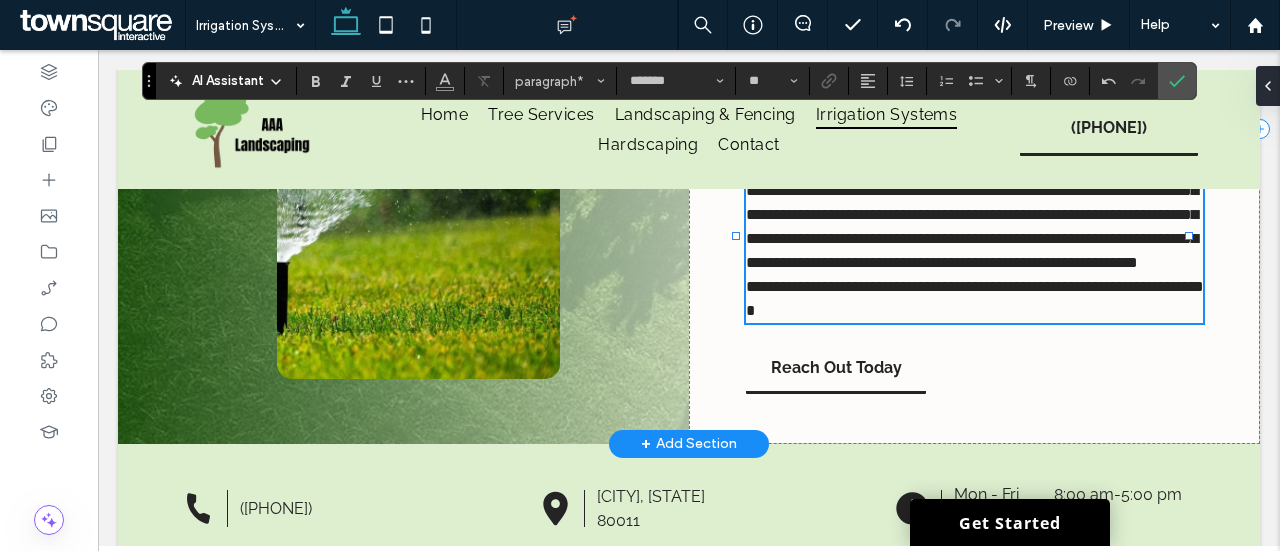 click on "**********" at bounding box center (974, 179) 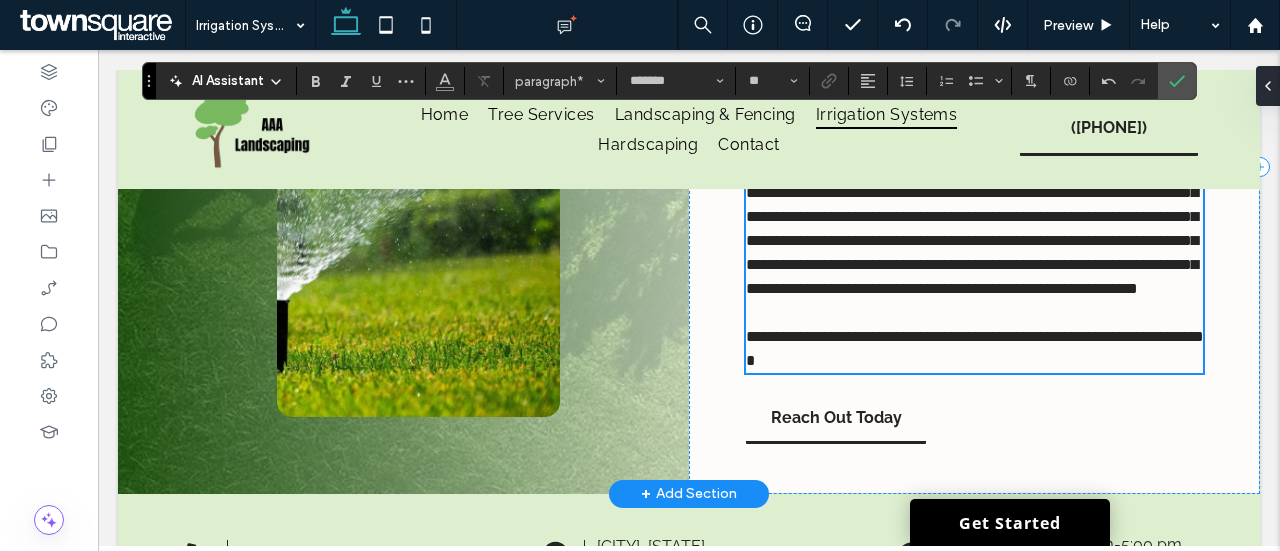 scroll, scrollTop: 369, scrollLeft: 0, axis: vertical 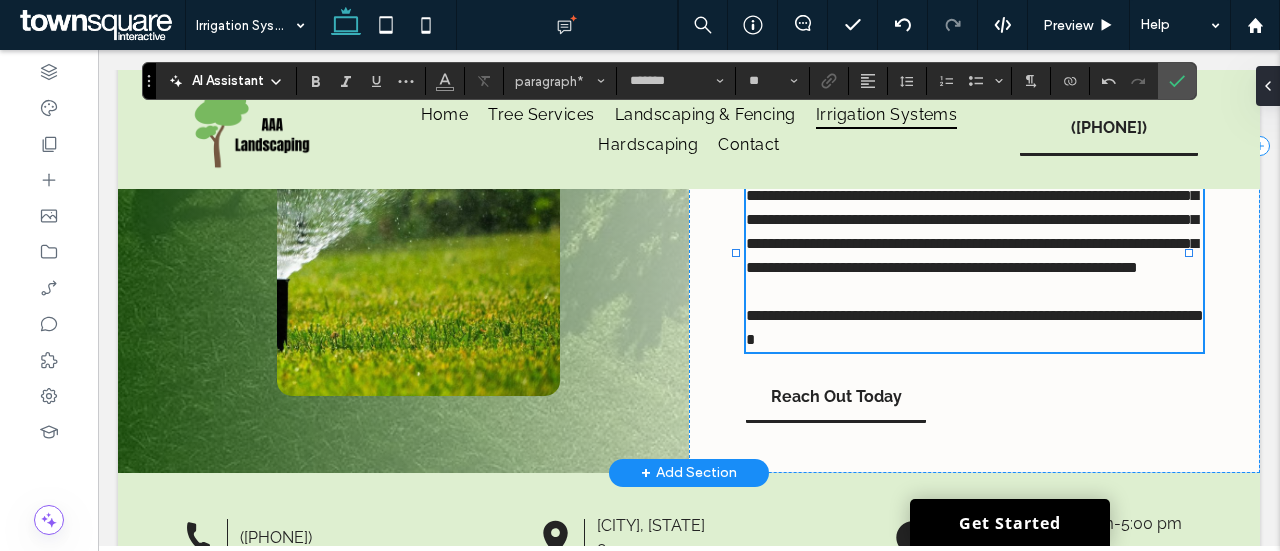 click on "**********" at bounding box center [975, 327] 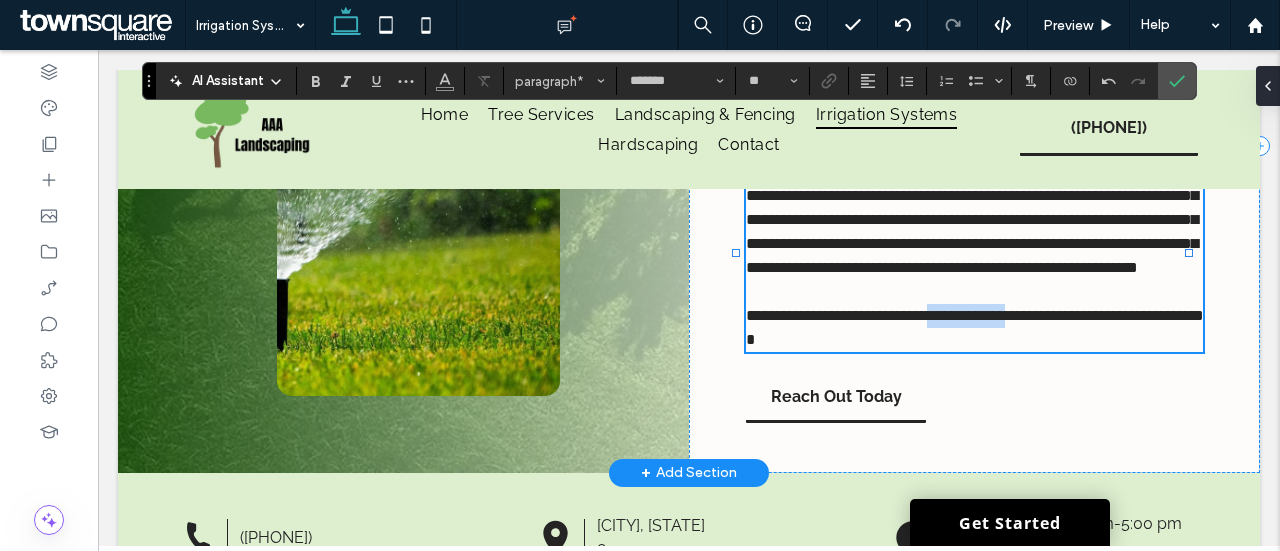 click on "**********" at bounding box center [975, 327] 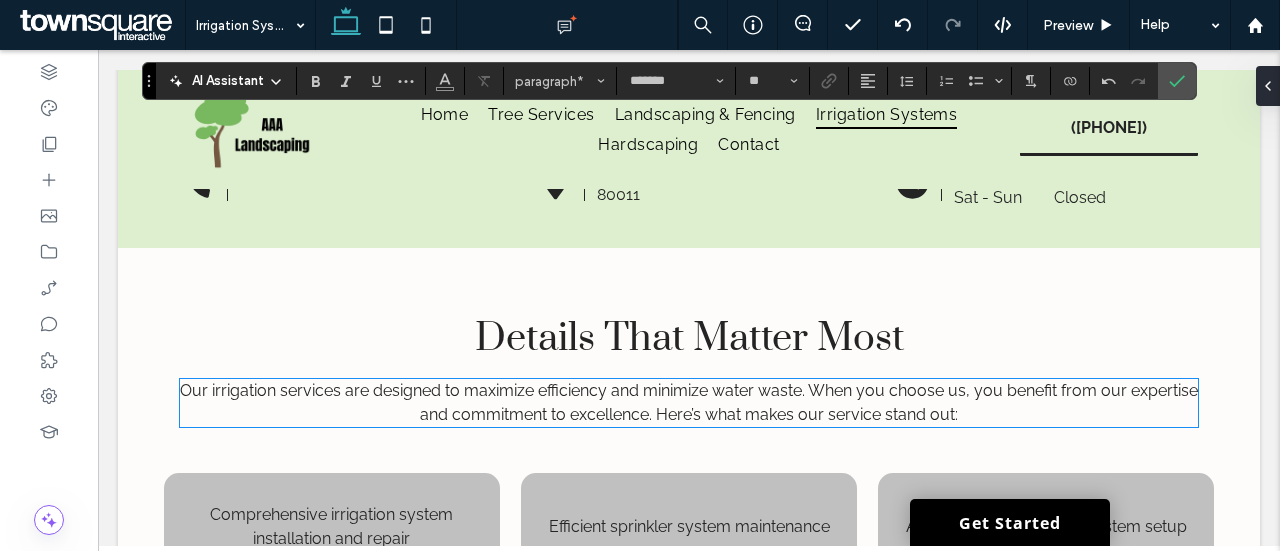 scroll, scrollTop: 817, scrollLeft: 0, axis: vertical 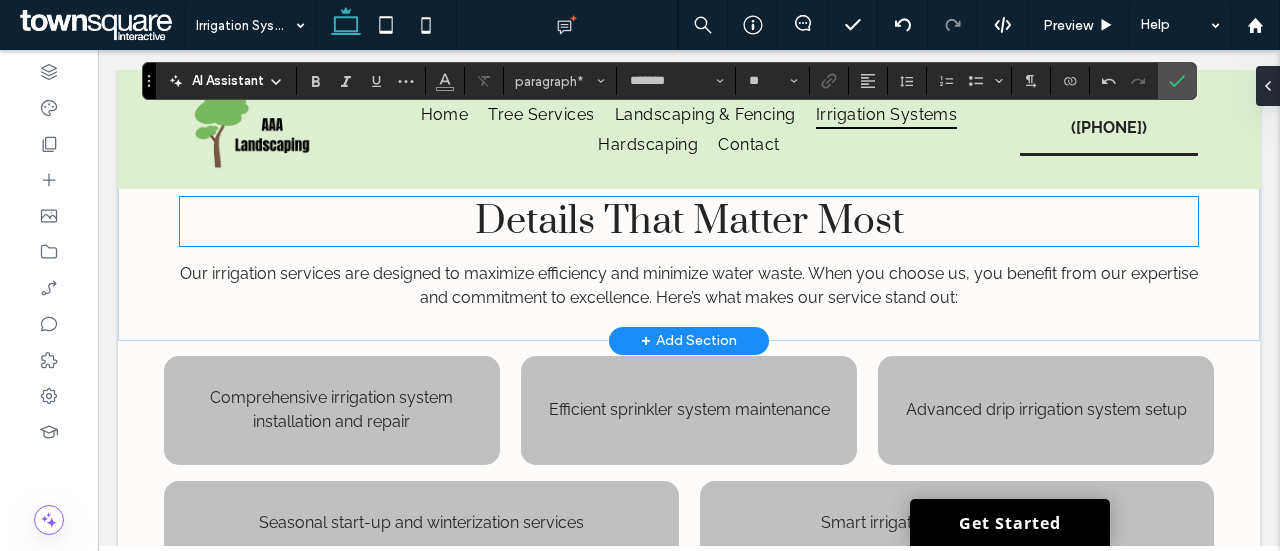 click on "Details That Matter Most" at bounding box center [689, 221] 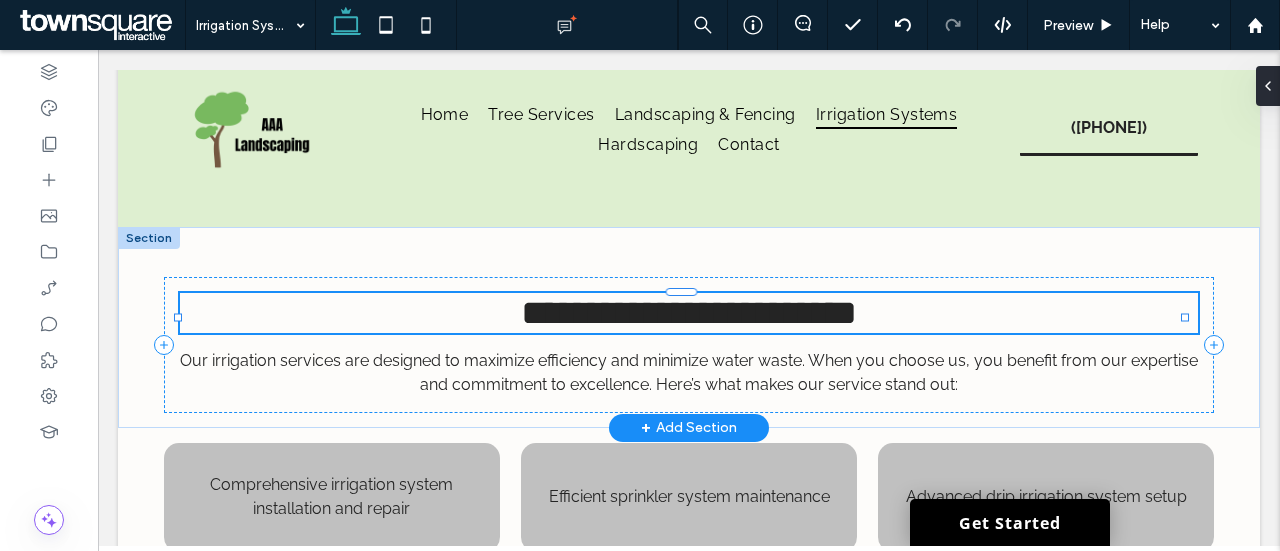 click on "**********" at bounding box center [689, 313] 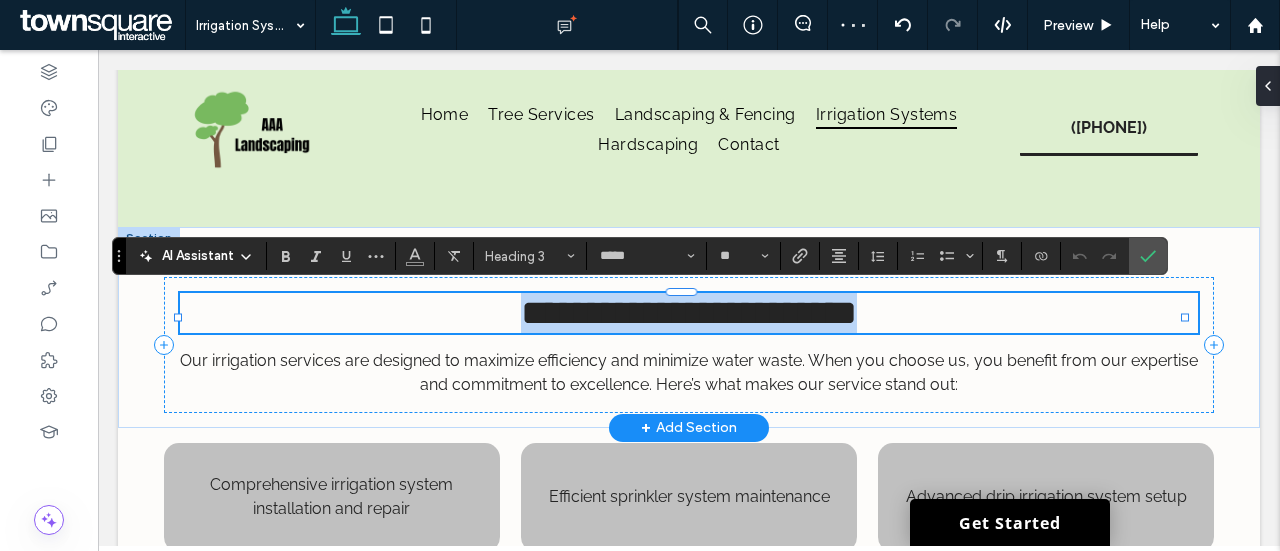 type 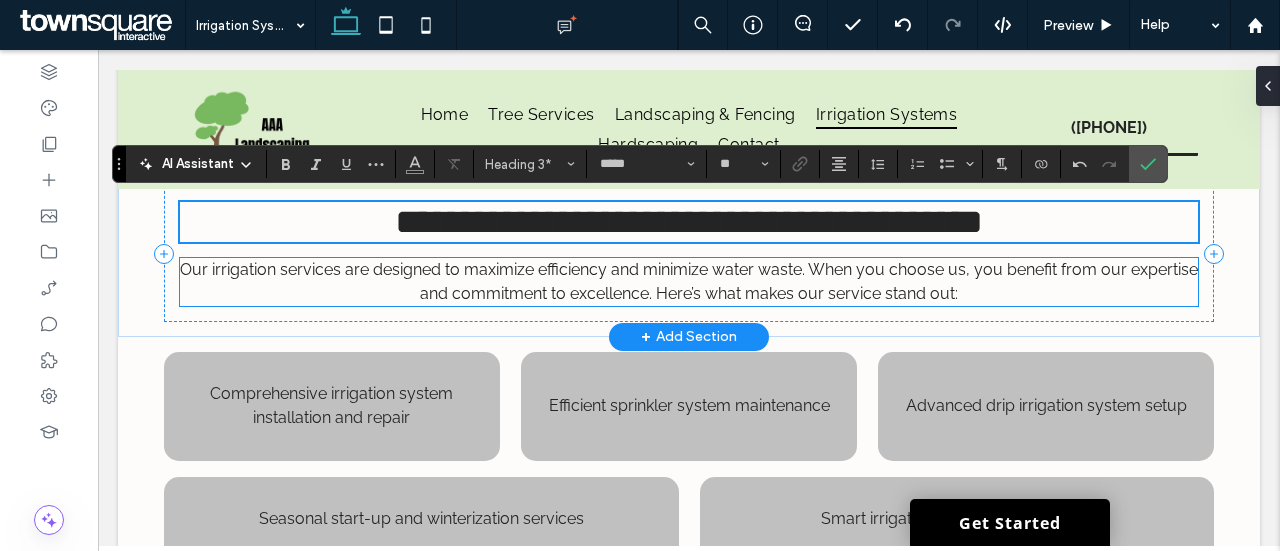 scroll, scrollTop: 909, scrollLeft: 0, axis: vertical 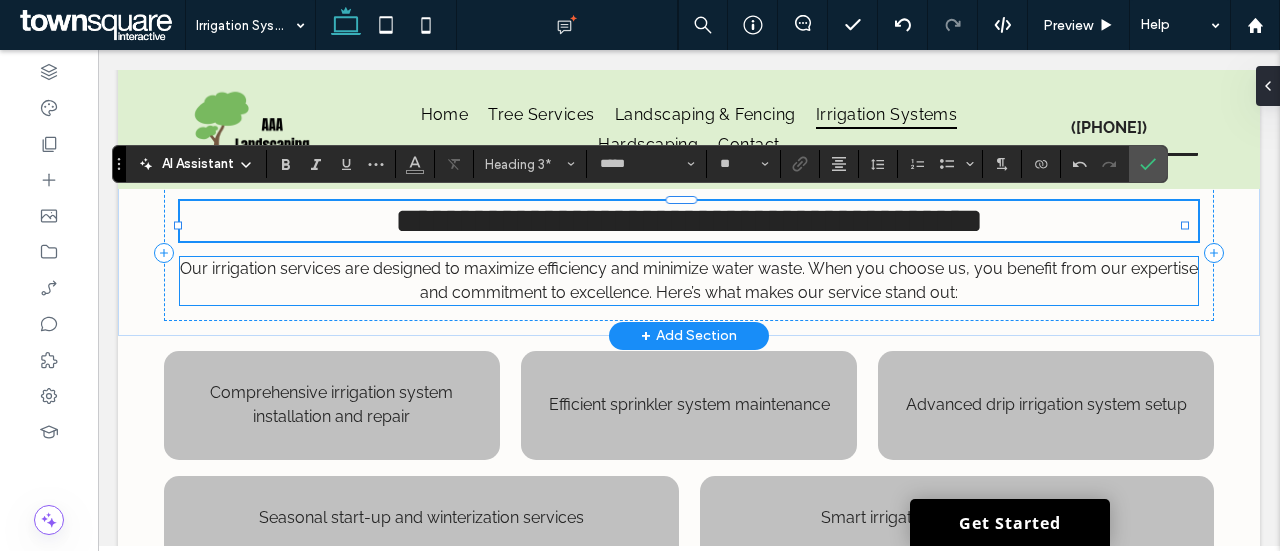 click on "Our irrigation services are designed to maximize efficiency and minimize water waste. When you choose us, you benefit from our expertise and commitment to excellence. Here’s what makes our service stand out:" at bounding box center (689, 280) 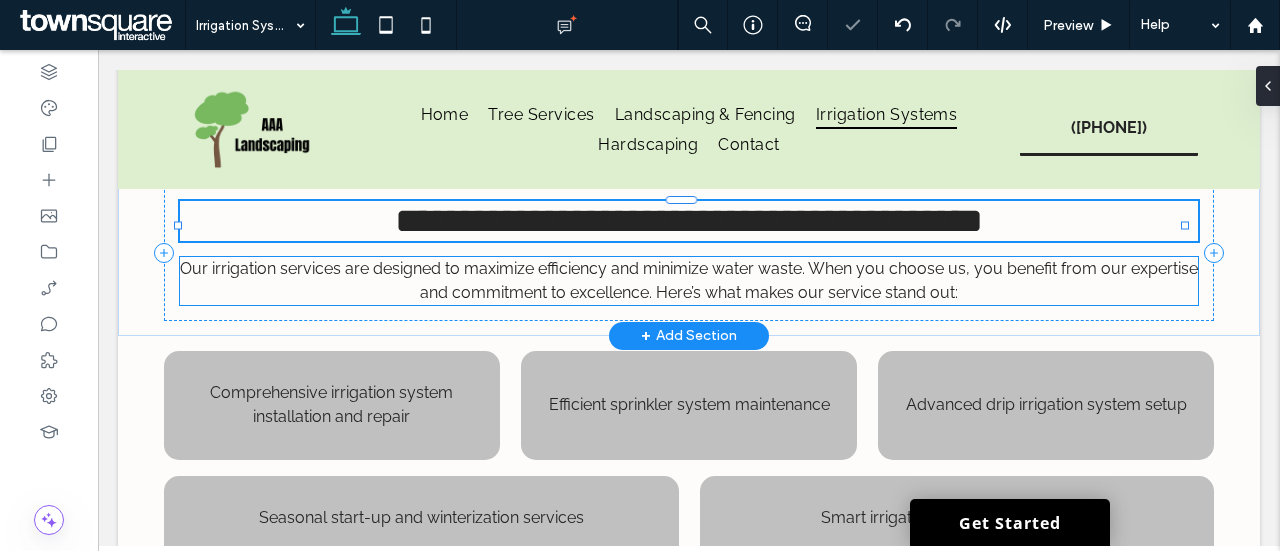 click on "Our irrigation services are designed to maximize efficiency and minimize water waste. When you choose us, you benefit from our expertise and commitment to excellence. Here’s what makes our service stand out:" at bounding box center [689, 281] 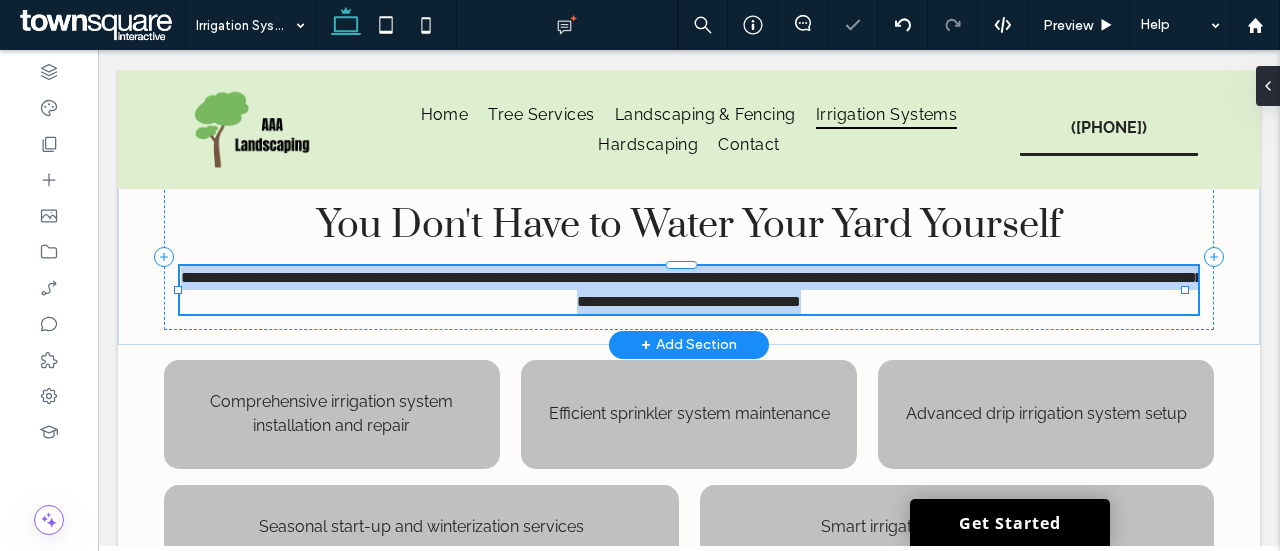 type on "*******" 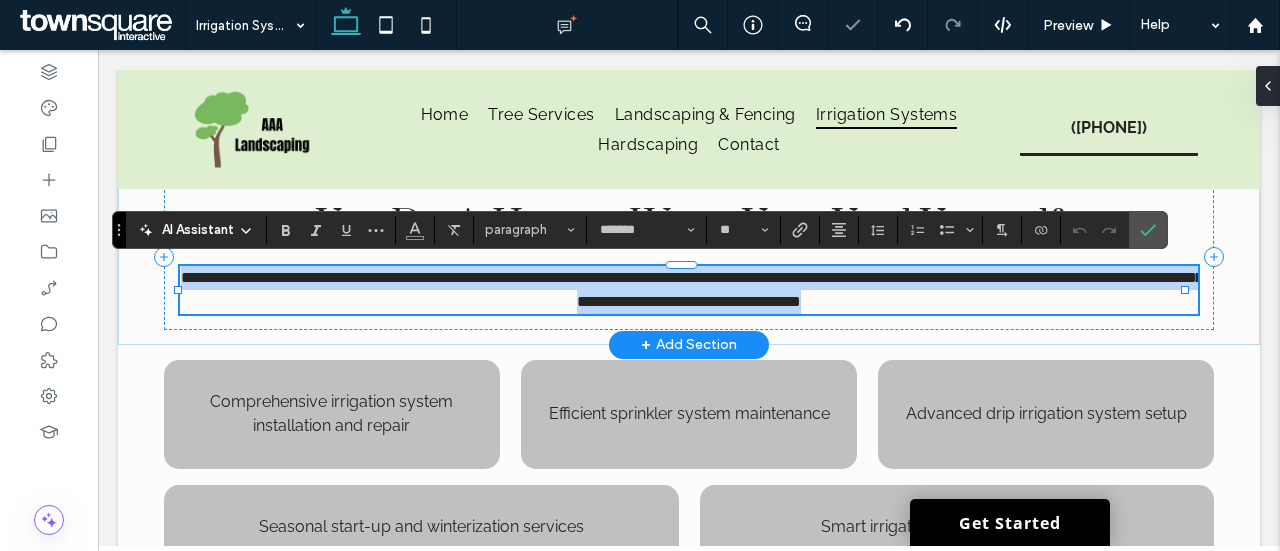 click on "**********" at bounding box center (692, 289) 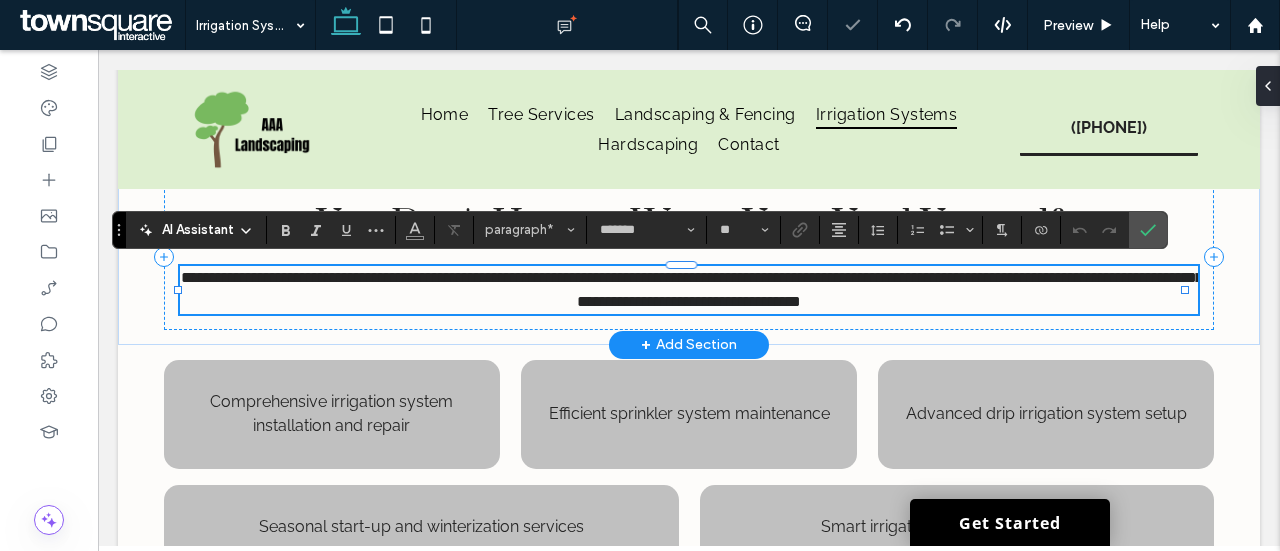 type 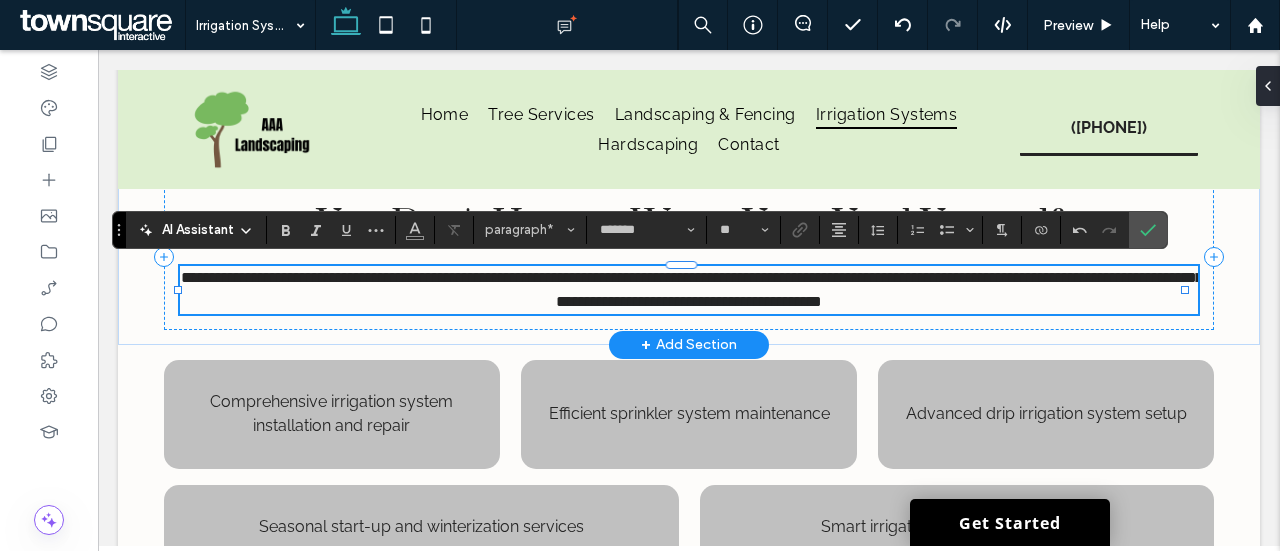 click on "**********" at bounding box center (692, 289) 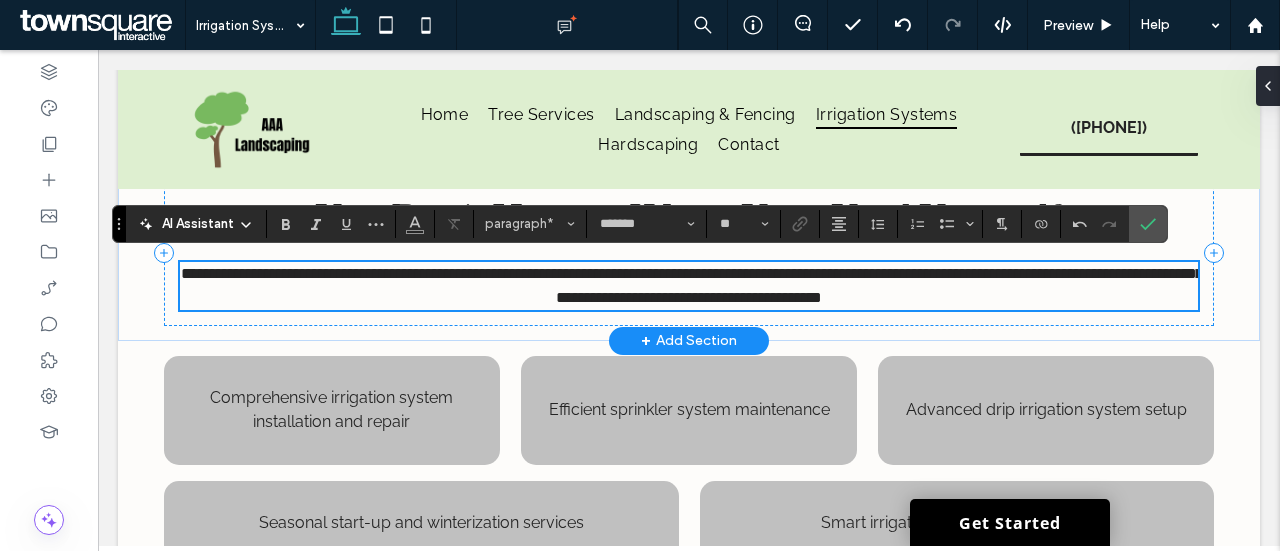 scroll, scrollTop: 921, scrollLeft: 0, axis: vertical 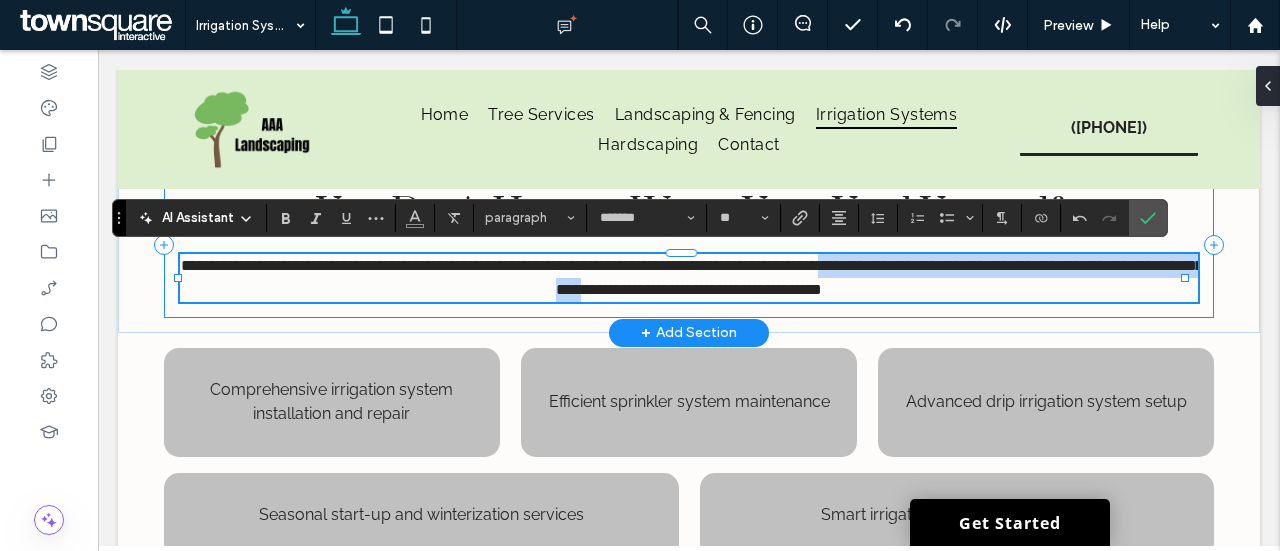 drag, startPoint x: 687, startPoint y: 289, endPoint x: 1042, endPoint y: 297, distance: 355.09012 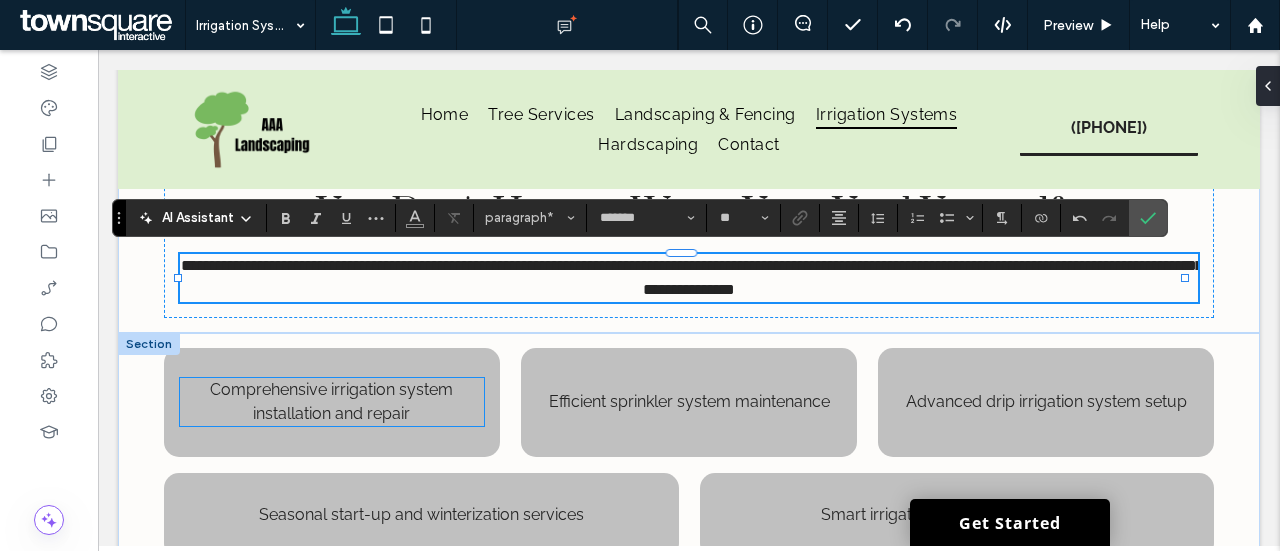 click on "Comprehensive irrigation system installation and repair" at bounding box center [331, 401] 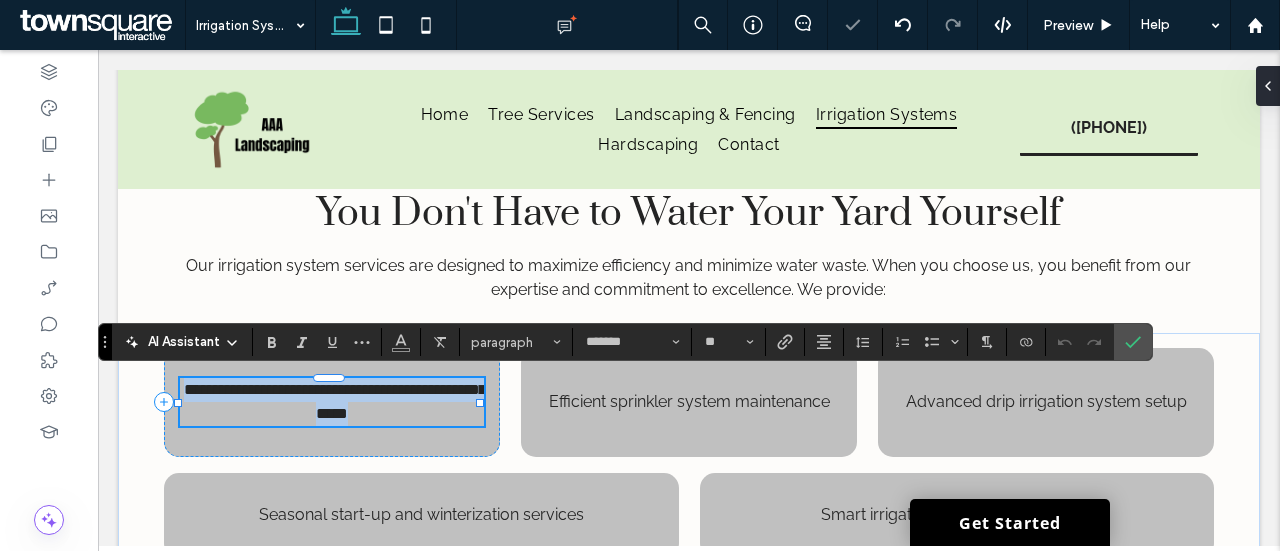 click on "**********" at bounding box center [335, 401] 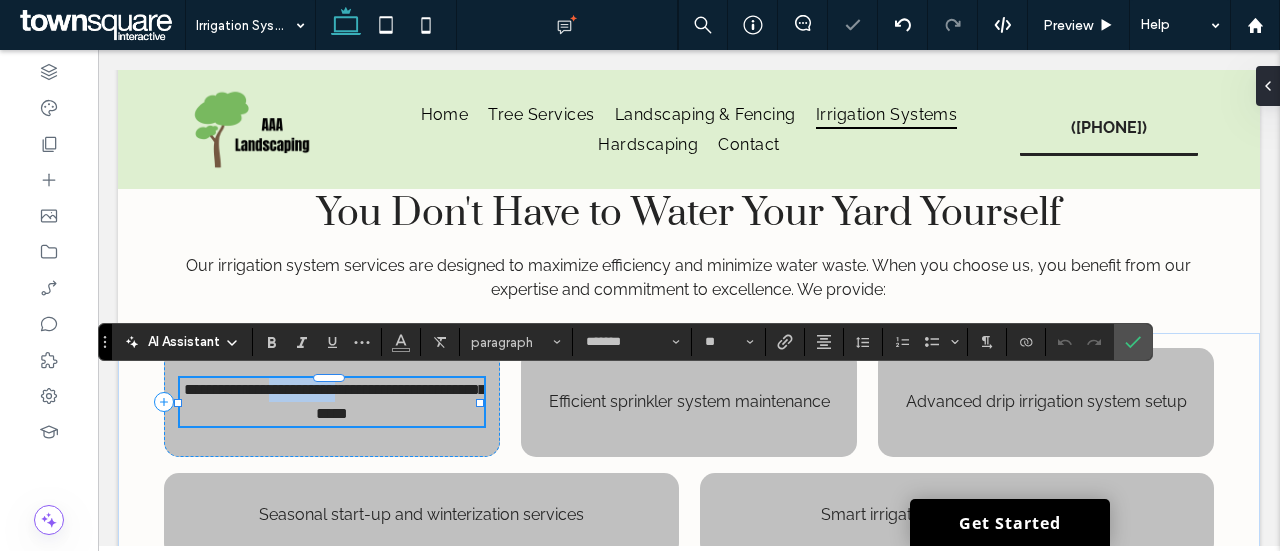 click on "**********" at bounding box center [335, 401] 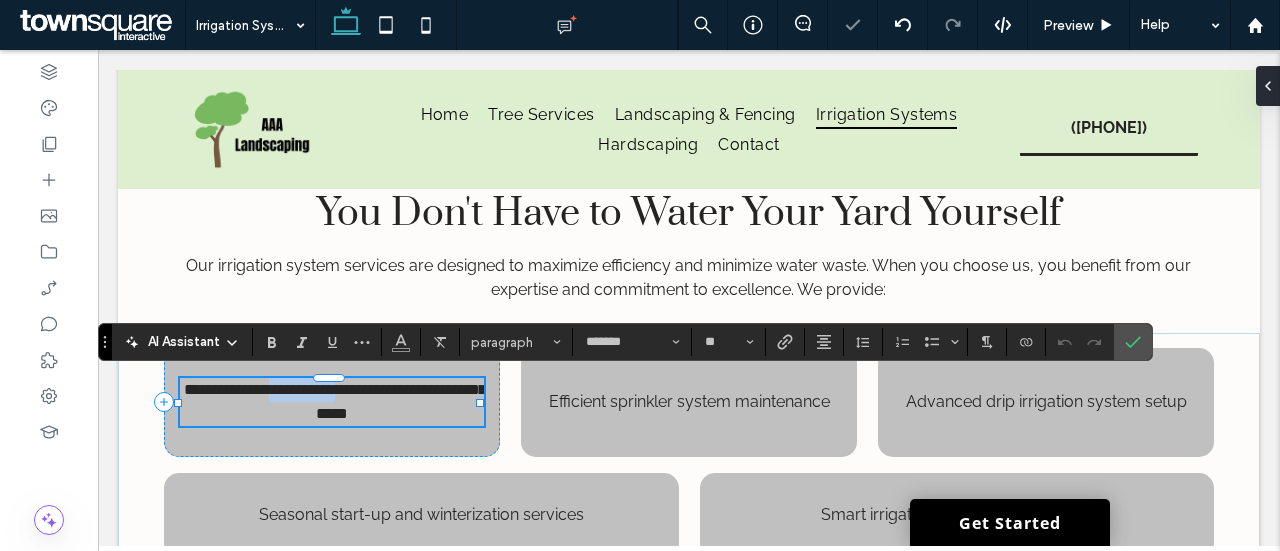 type 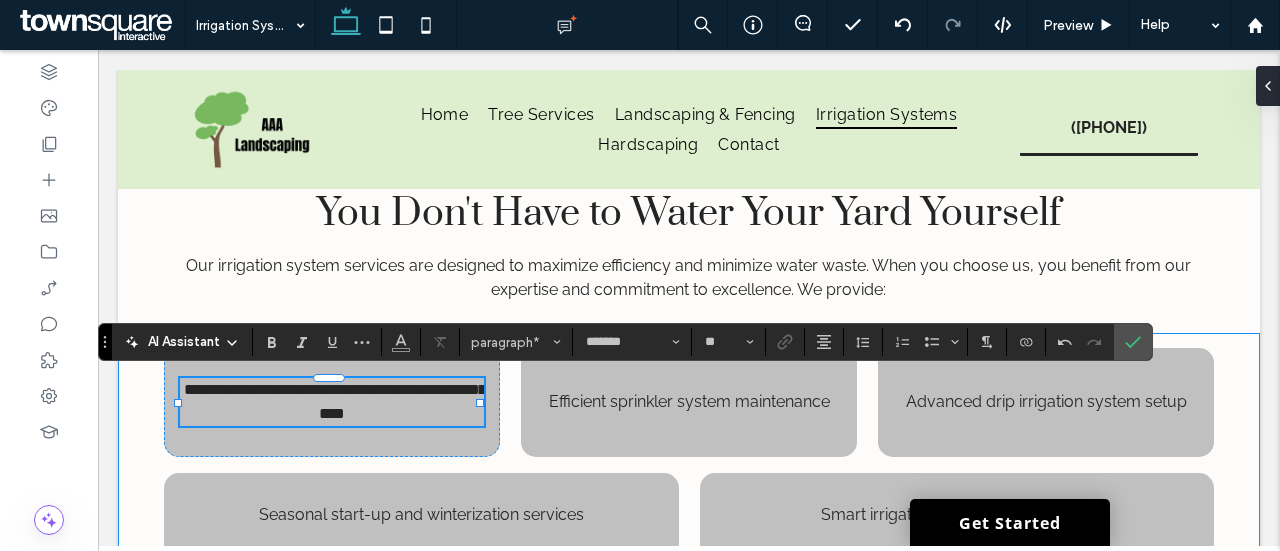 click on "**********" at bounding box center [689, 453] 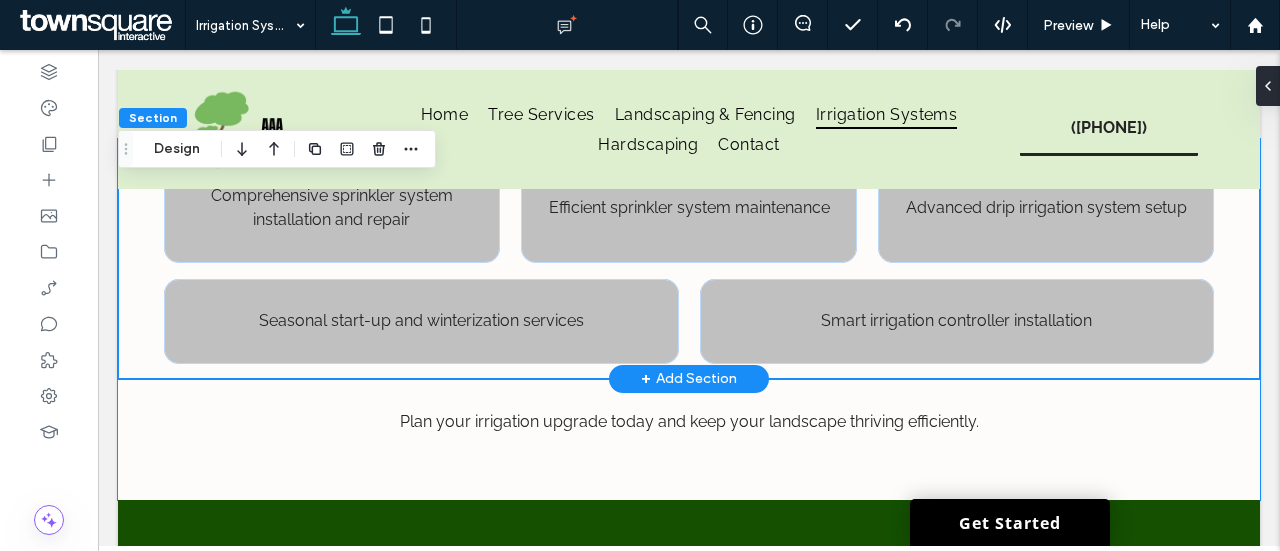 scroll, scrollTop: 1113, scrollLeft: 0, axis: vertical 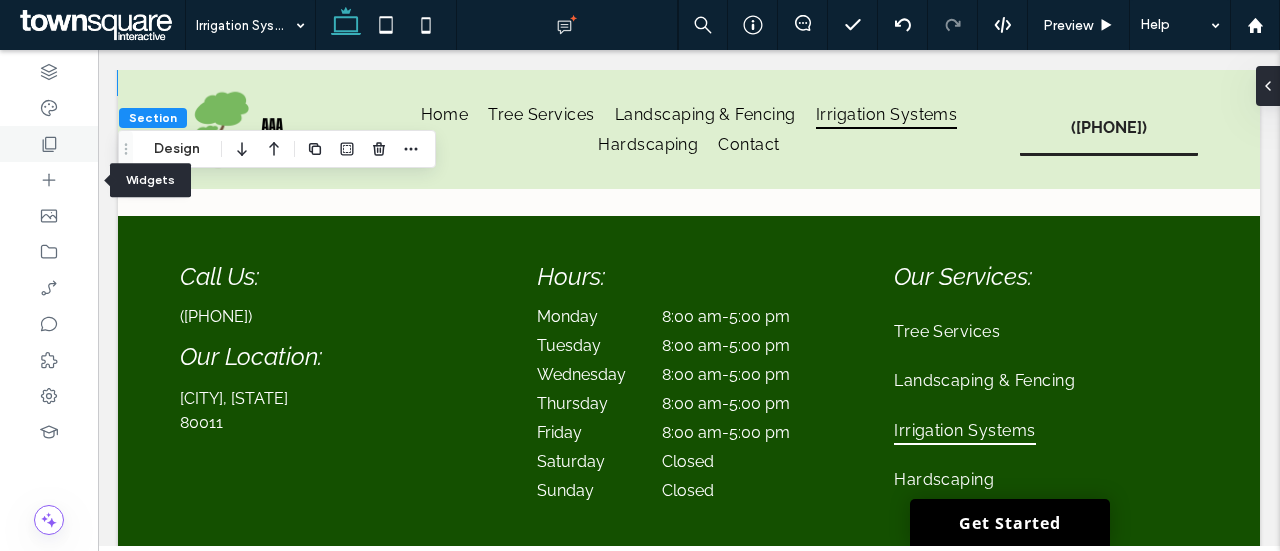 click 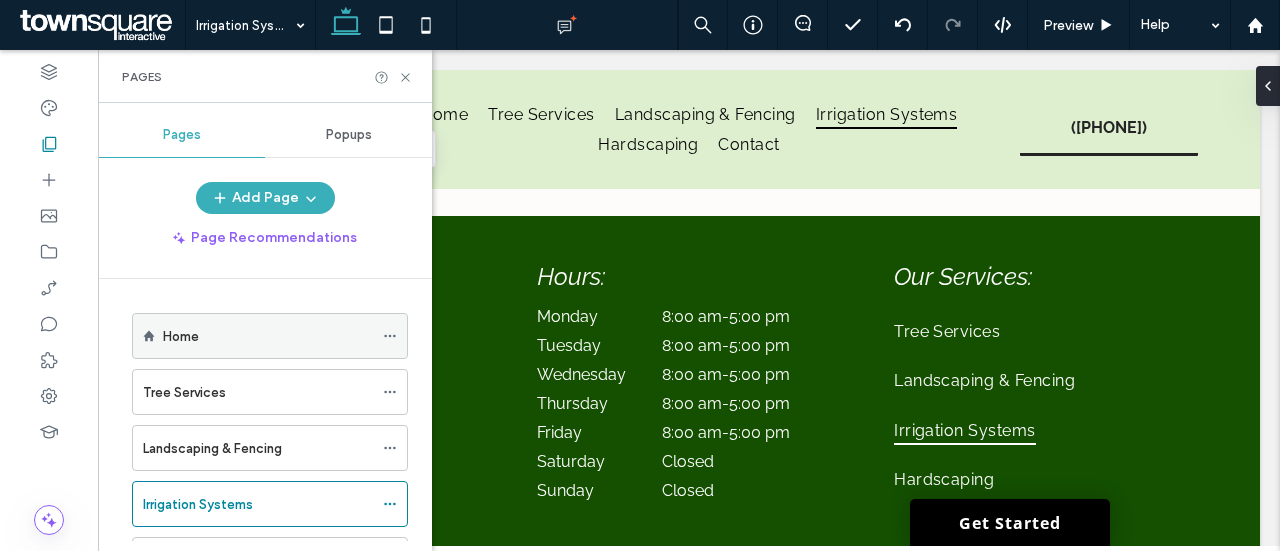 scroll, scrollTop: 196, scrollLeft: 0, axis: vertical 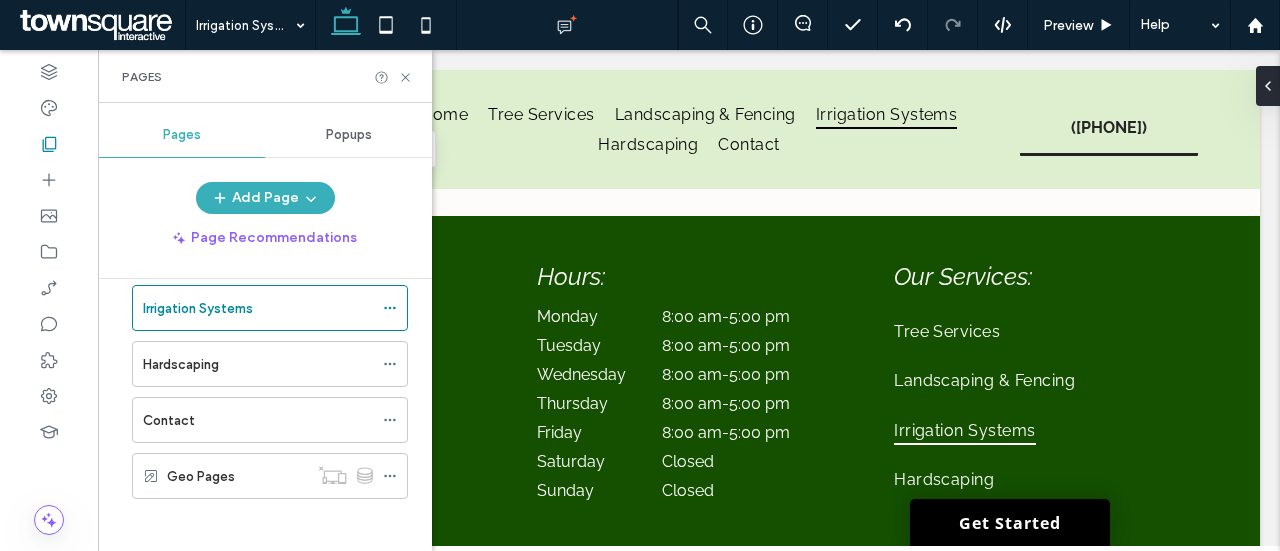 click on "Hardscaping" at bounding box center [258, 364] 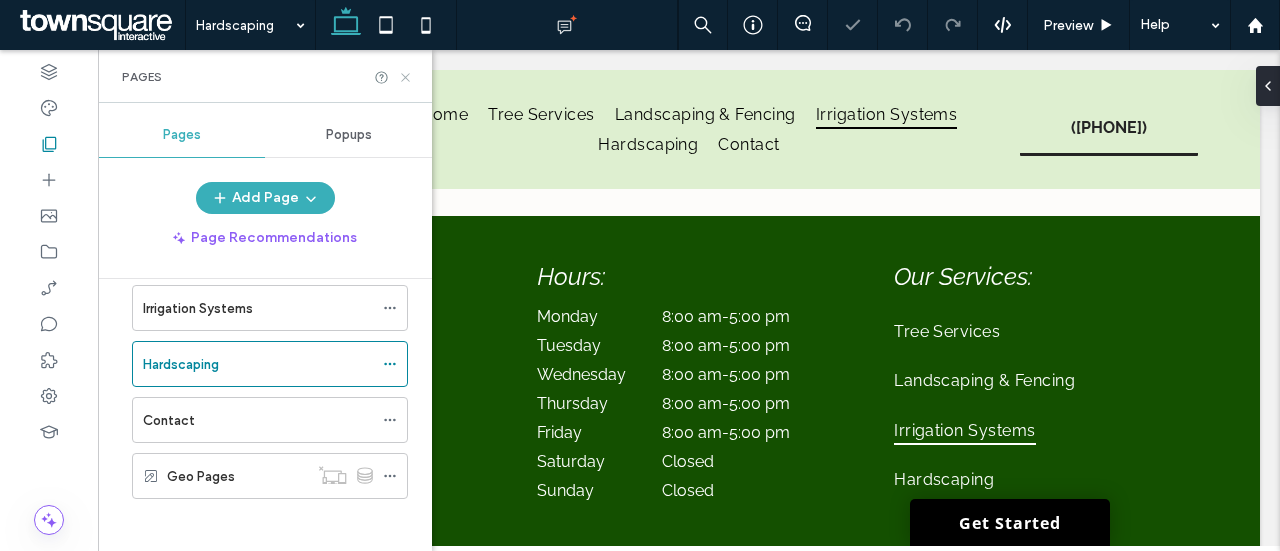 click 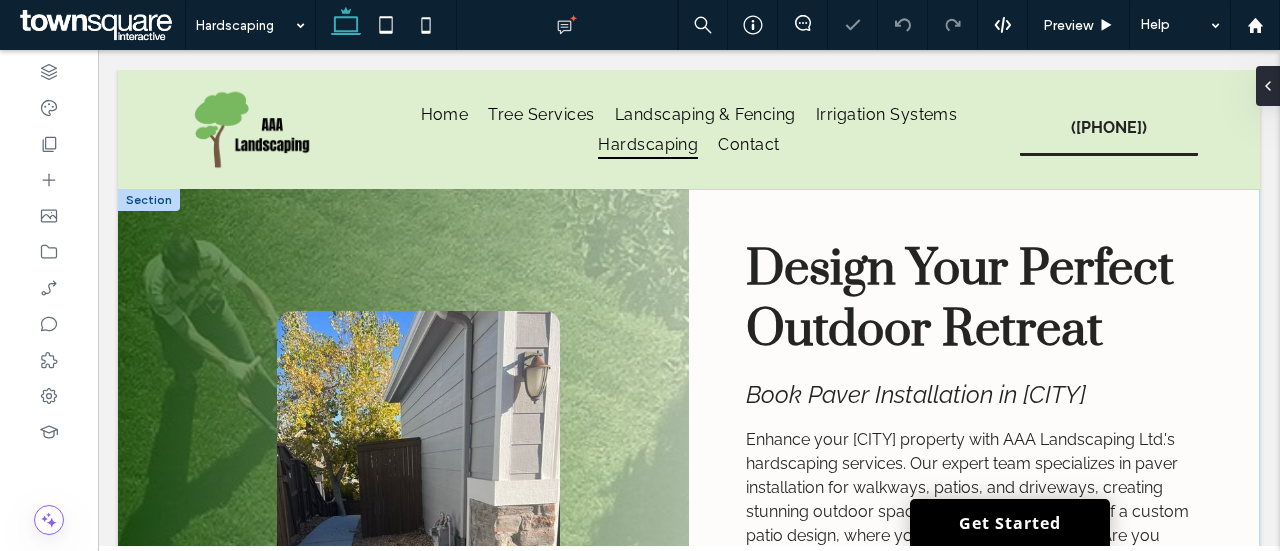 scroll, scrollTop: 0, scrollLeft: 0, axis: both 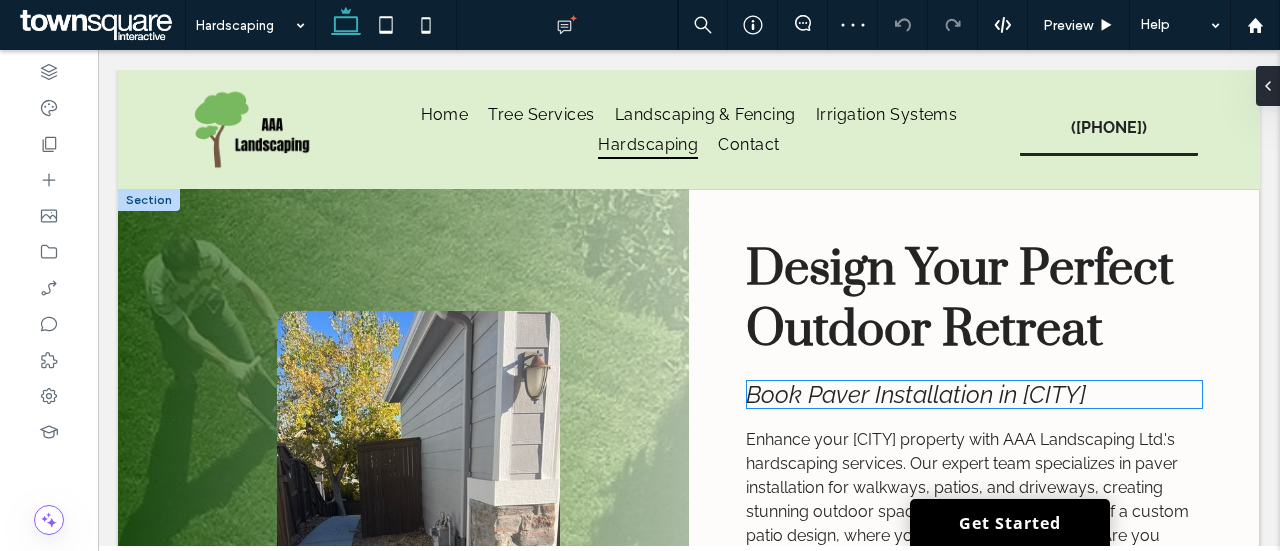click on "Book Paver Installation in Charlotte" at bounding box center [916, 394] 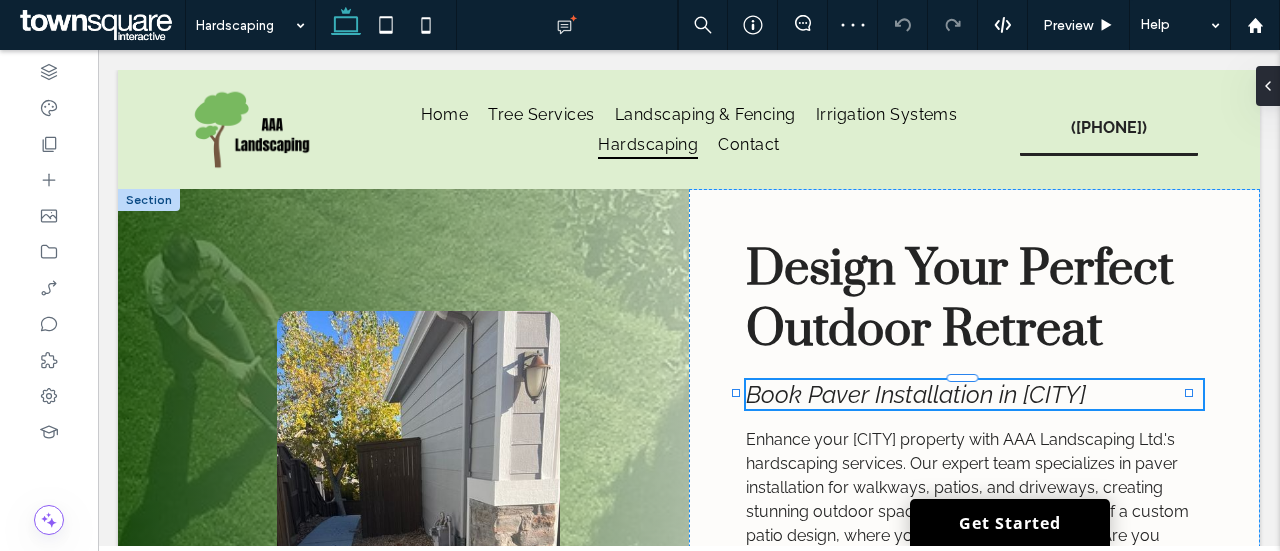 click on "Book Paver Installation in Charlotte" at bounding box center (974, 394) 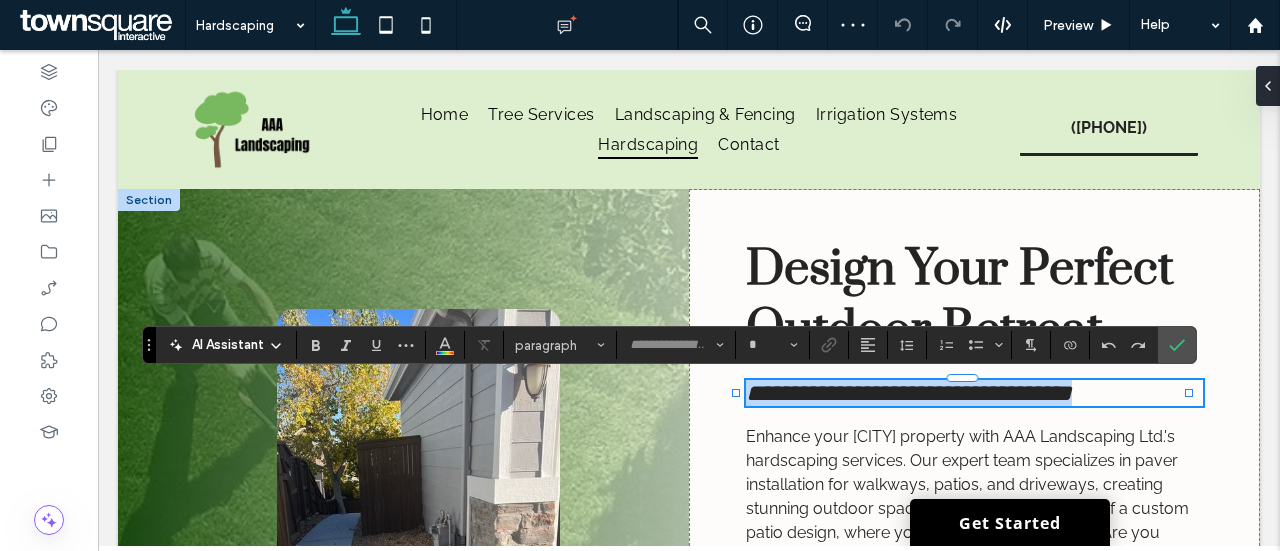 type 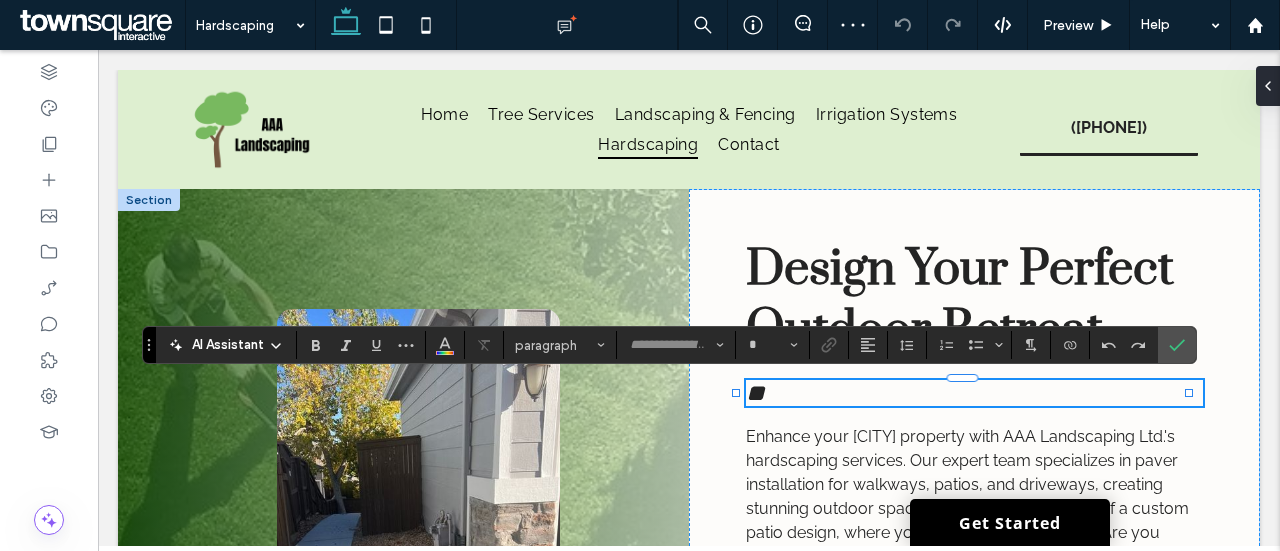 type on "*******" 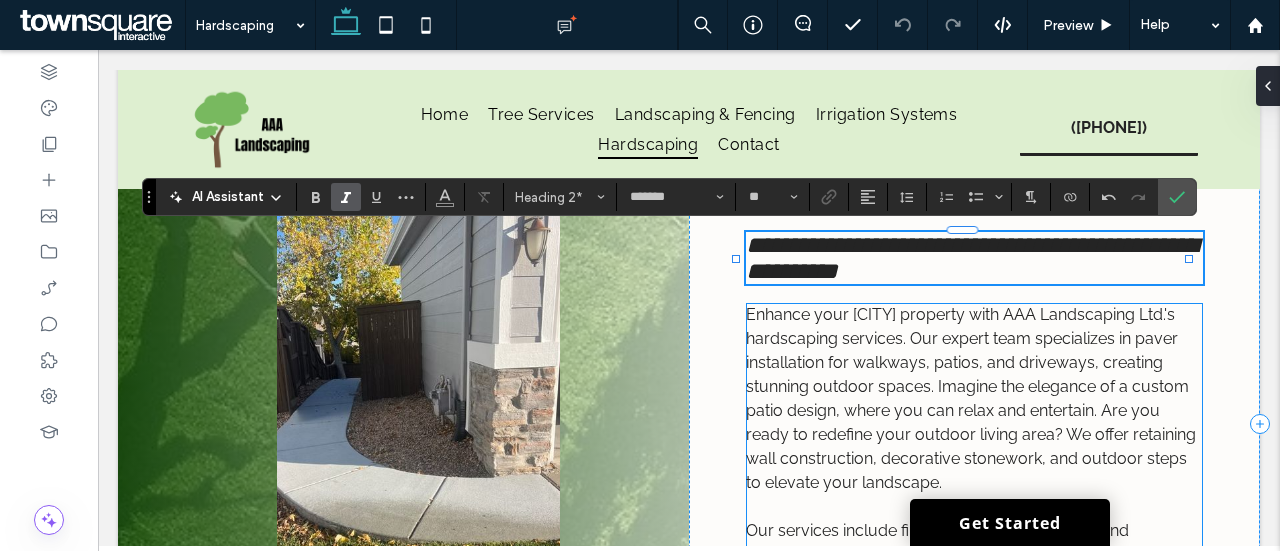 click on "Enhance your Charlotte property with AAA Landscaping Ltd.'s hardscaping services. Our expert team specializes in paver installation for walkways, patios, and driveways, creating stunning outdoor spaces. Imagine the elegance of a custom patio design, where you can relax and entertain. Are you ready to redefine your outdoor living area? We offer retaining wall construction, decorative stonework, and outdoor steps to elevate your landscape." at bounding box center [971, 398] 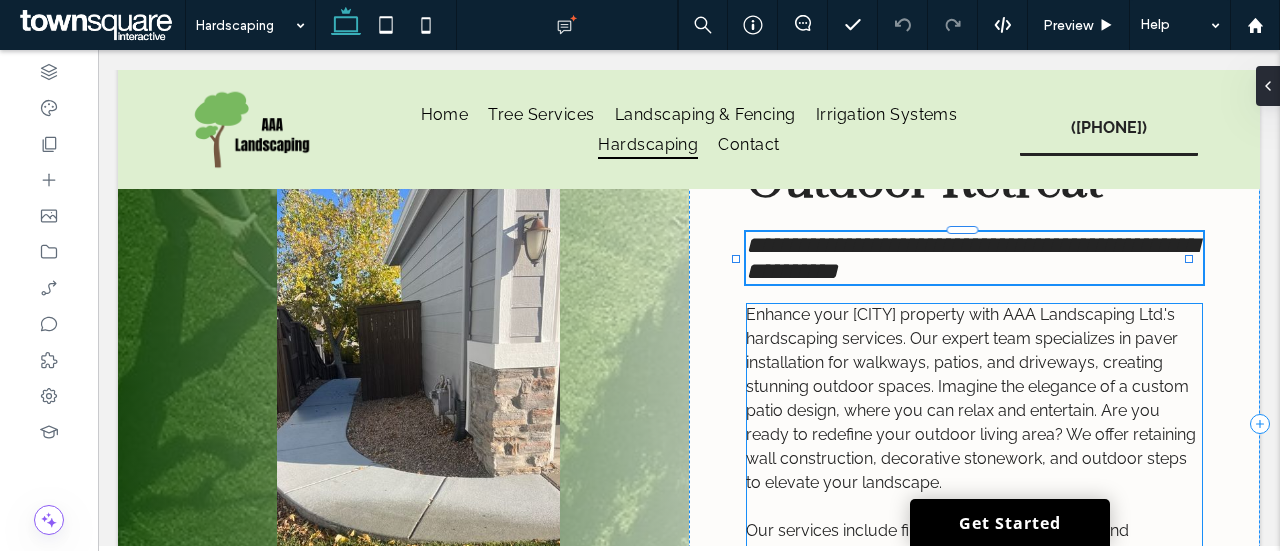 click on "Enhance your Charlotte property with AAA Landscaping Ltd.'s hardscaping services. Our expert team specializes in paver installation for walkways, patios, and driveways, creating stunning outdoor spaces. Imagine the elegance of a custom patio design, where you can relax and entertain. Are you ready to redefine your outdoor living area? We offer retaining wall construction, decorative stonework, and outdoor steps to elevate your landscape. ﻿ Our services include fire pit installations, garden and landscape borders, and pathway designs that add character to your property. With AAA Landscaping Ltd., you can trust in our craftsmanship and attention to detail for all your hardscaping needs in Charlotte. Explore our hardscaping options today and transform your outdoor space into a masterpiece!" at bounding box center (974, 495) 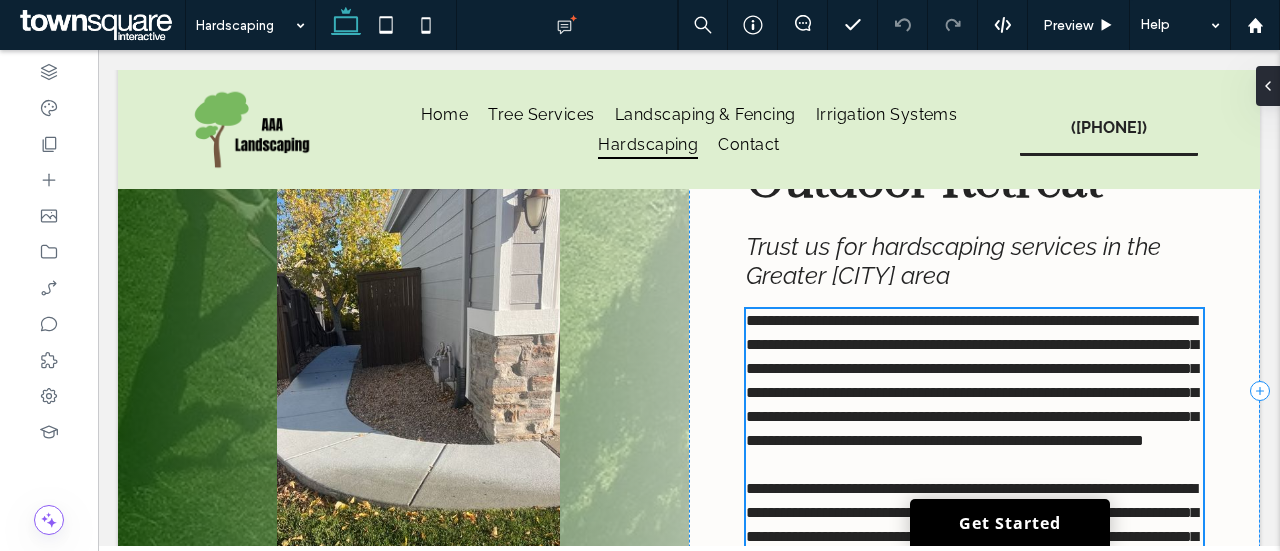 click on "**********" at bounding box center [974, 465] 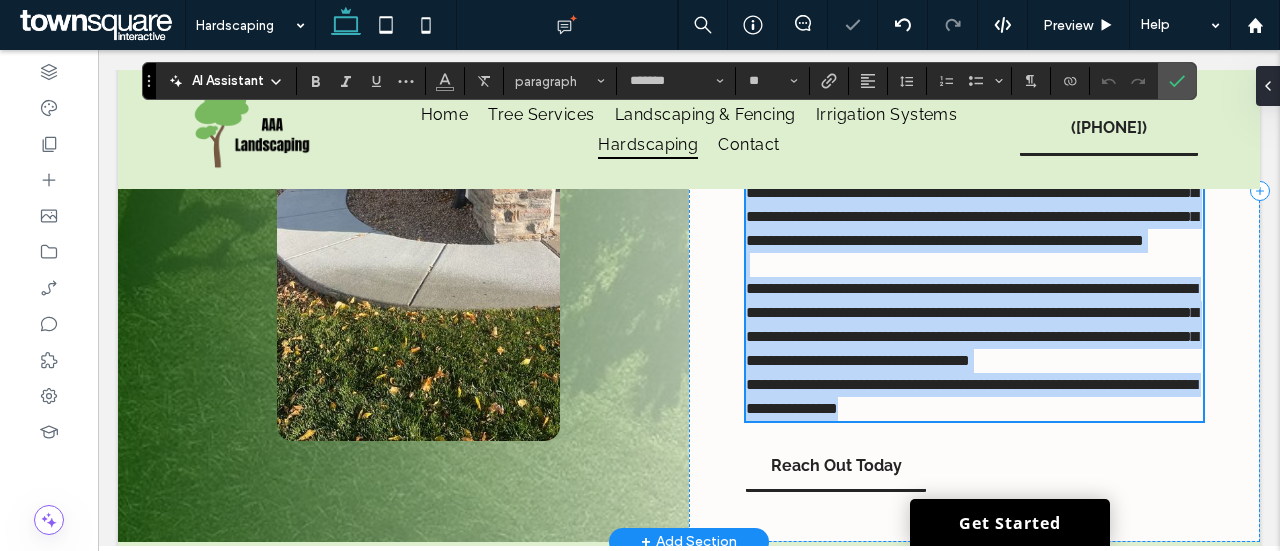 type on "*******" 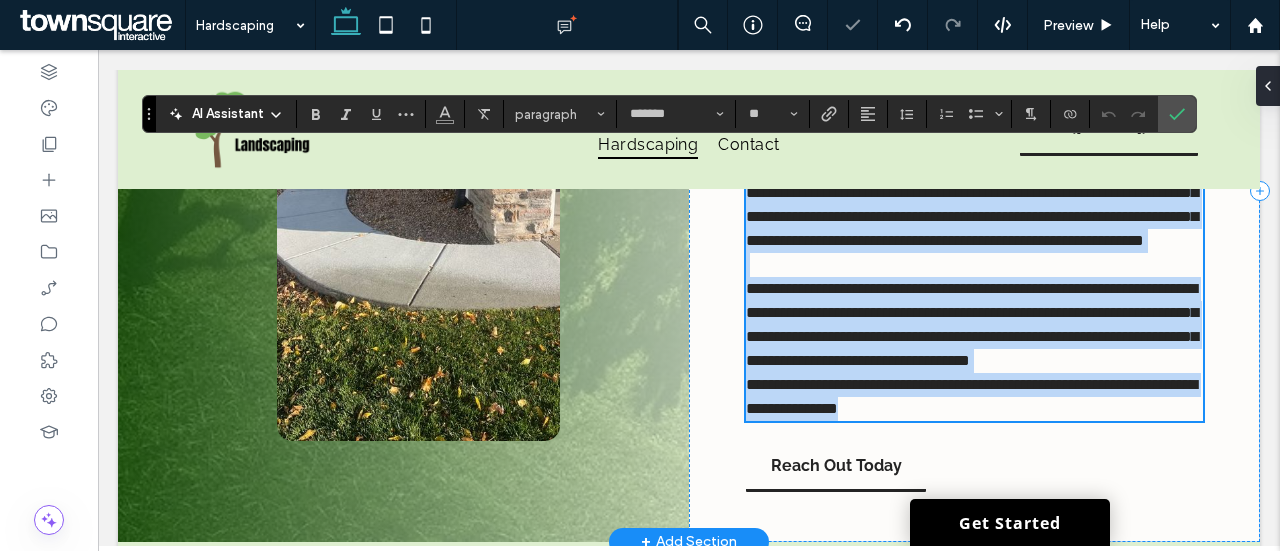 scroll, scrollTop: 196, scrollLeft: 0, axis: vertical 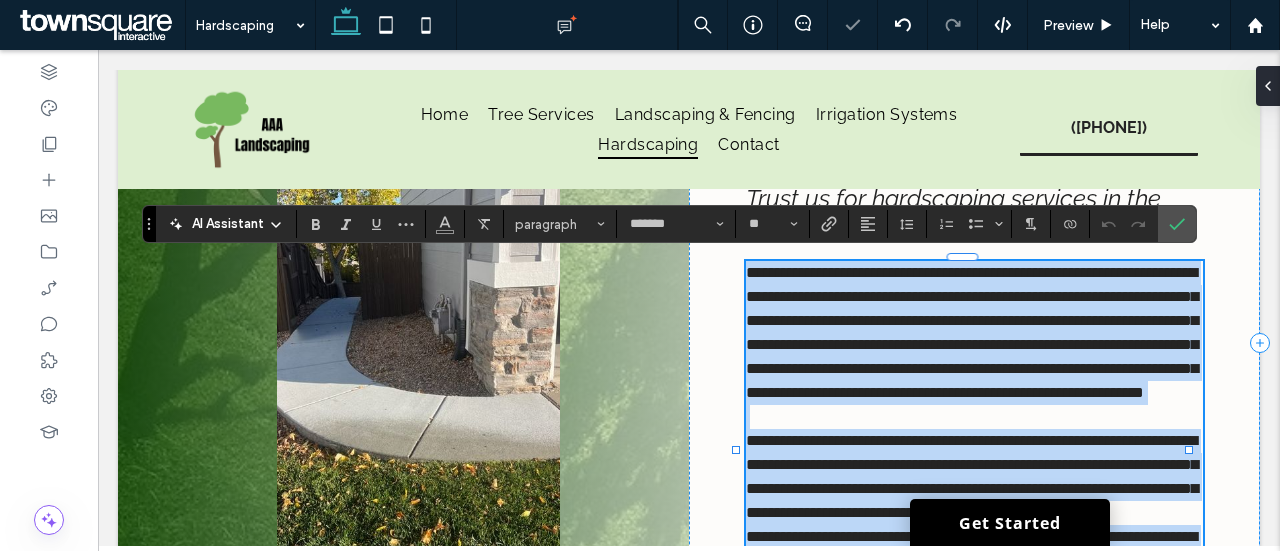 click on "**********" at bounding box center [972, 332] 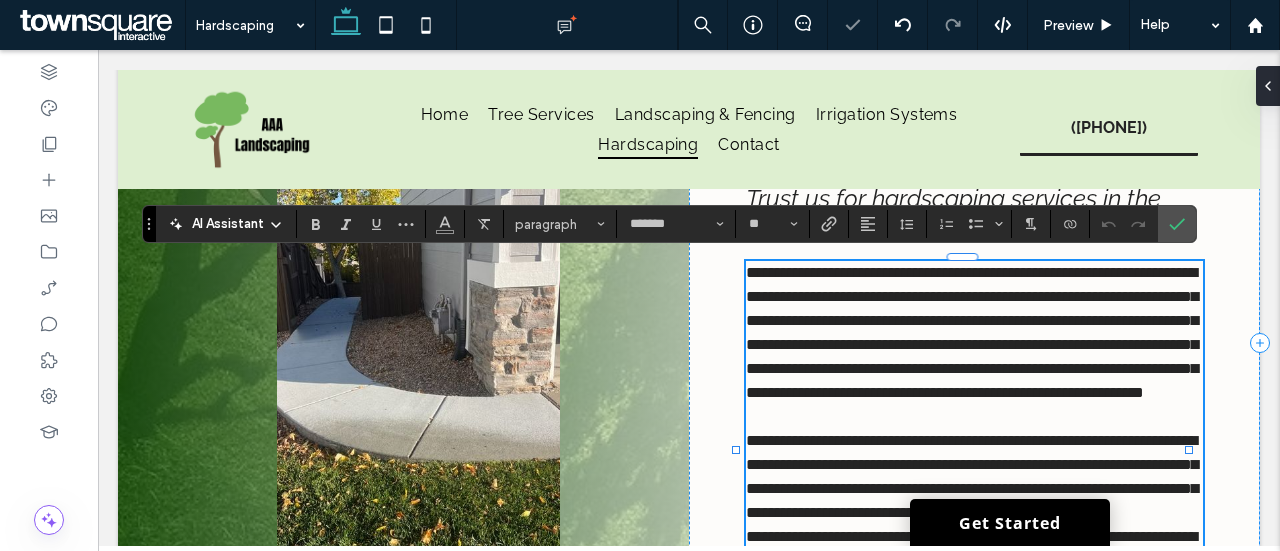 click on "**********" at bounding box center [972, 332] 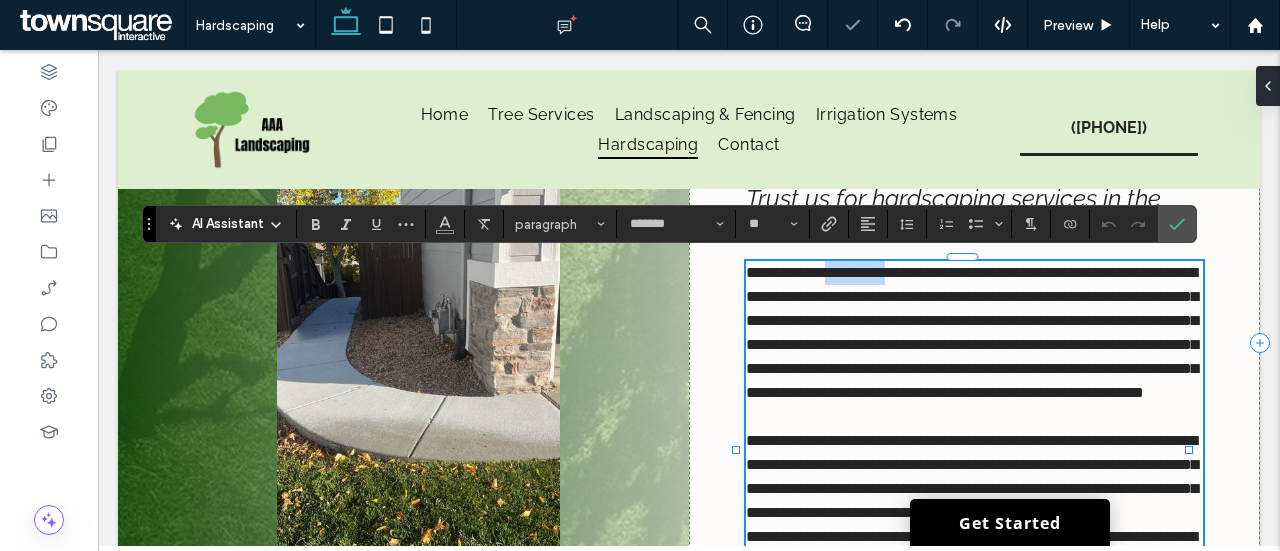 type 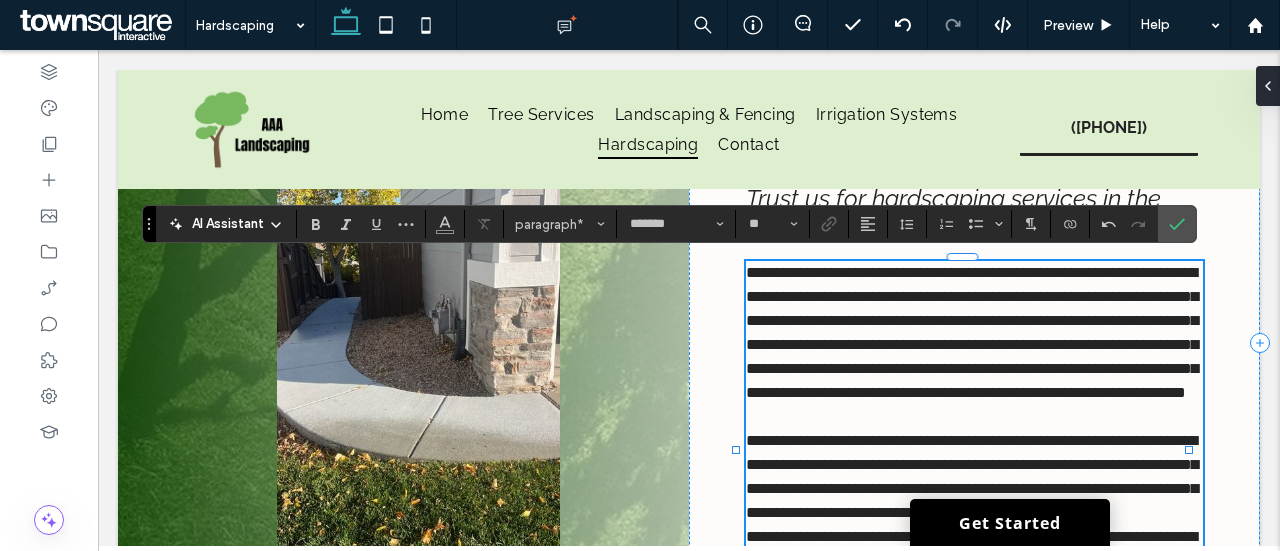 click on "**********" at bounding box center [972, 332] 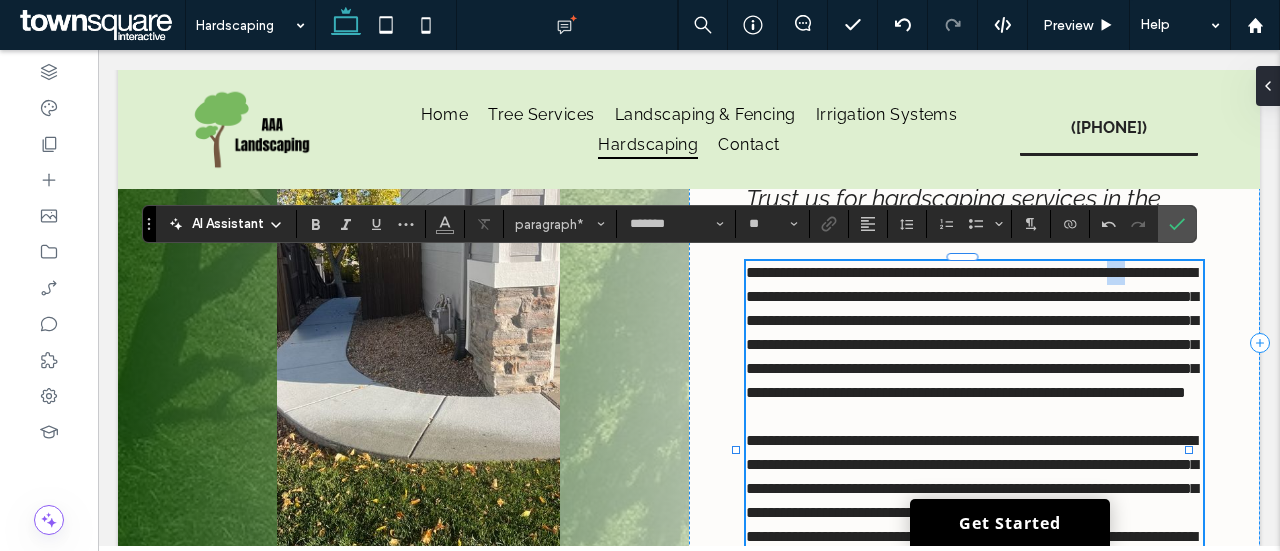 click on "**********" at bounding box center [972, 332] 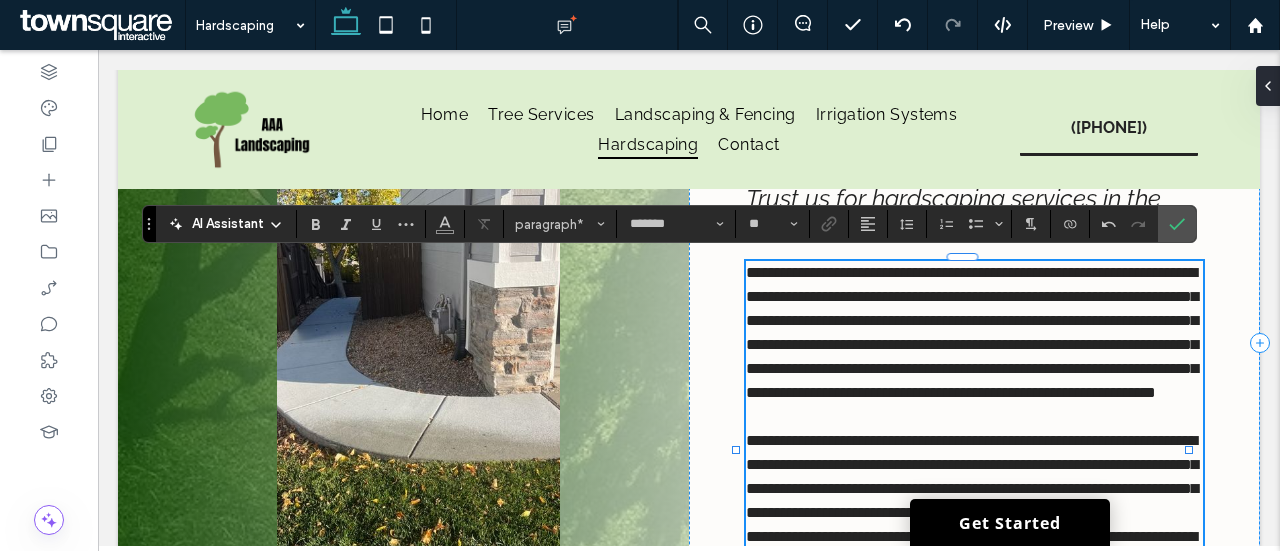 click on "**********" at bounding box center [972, 332] 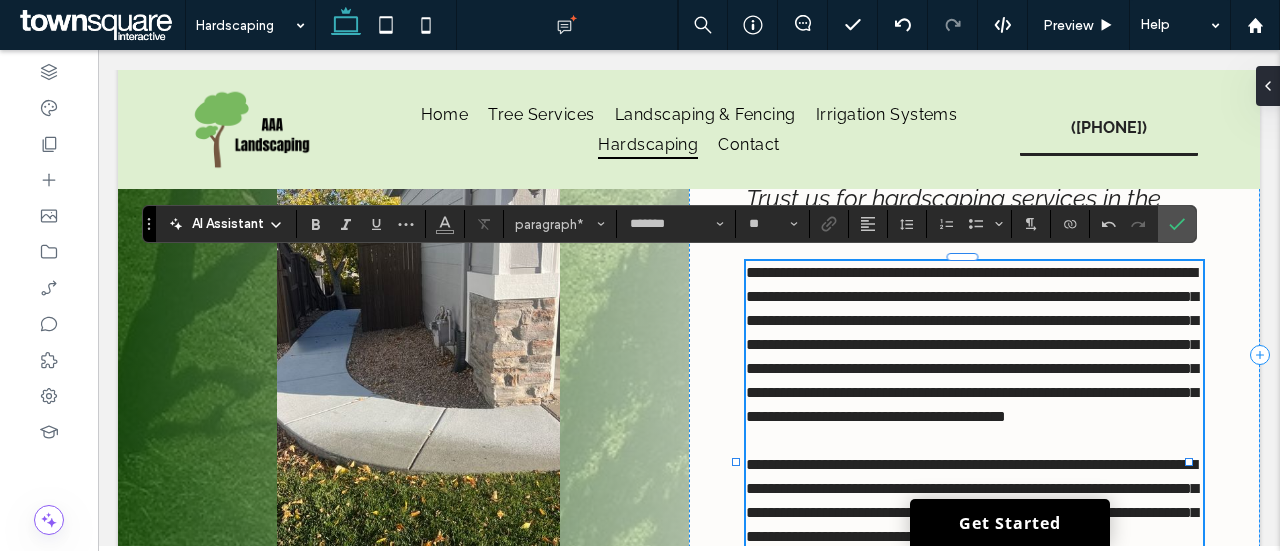 click on "**********" at bounding box center [972, 344] 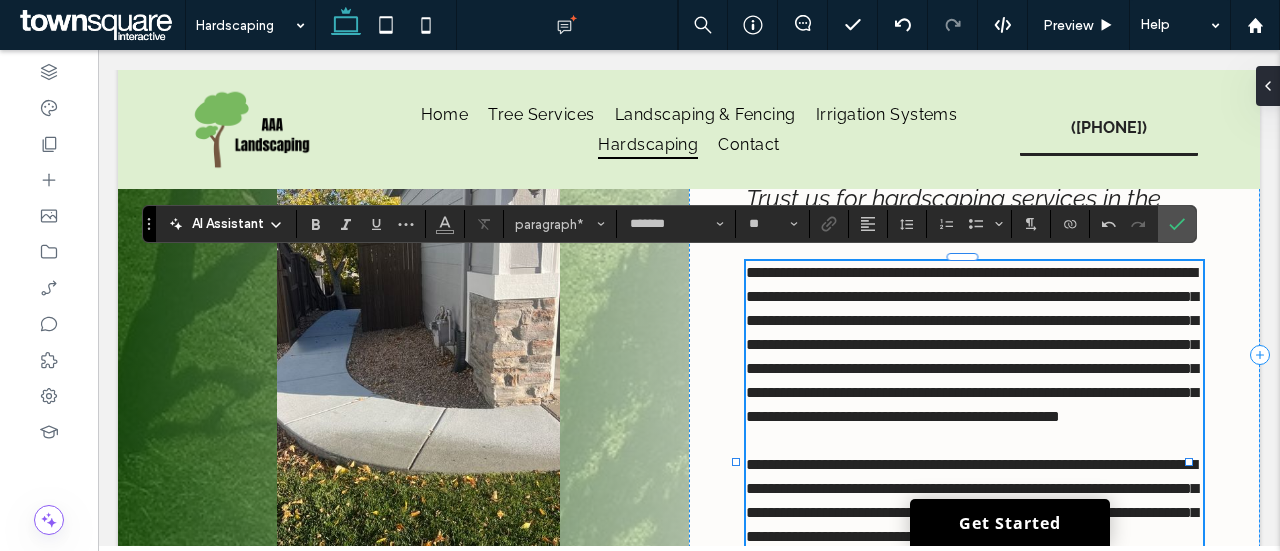 click on "**********" at bounding box center (972, 344) 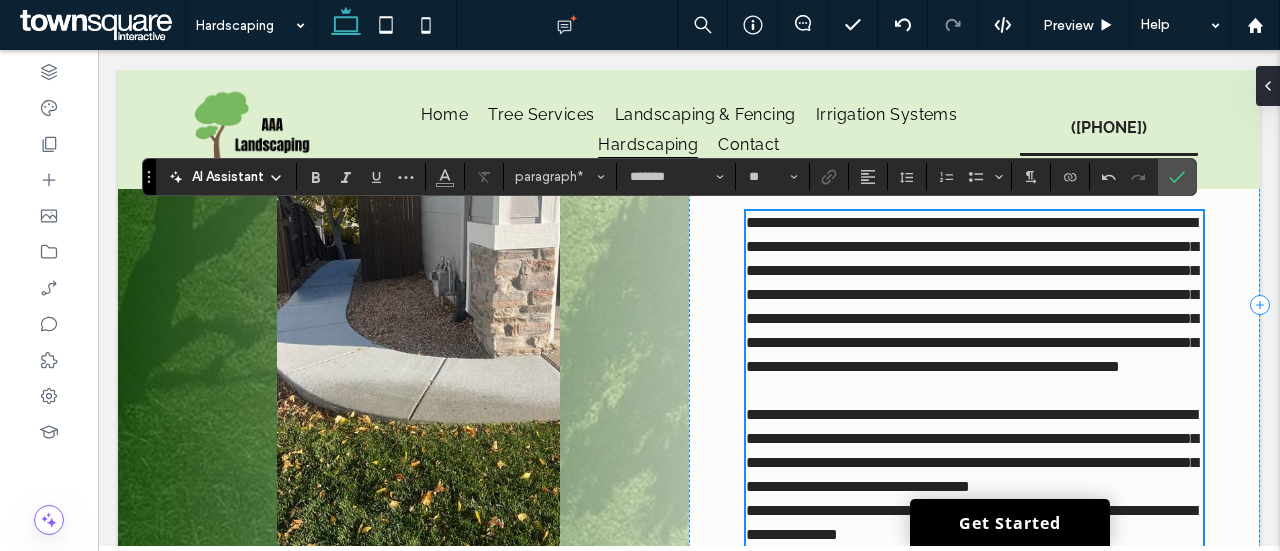 scroll, scrollTop: 248, scrollLeft: 0, axis: vertical 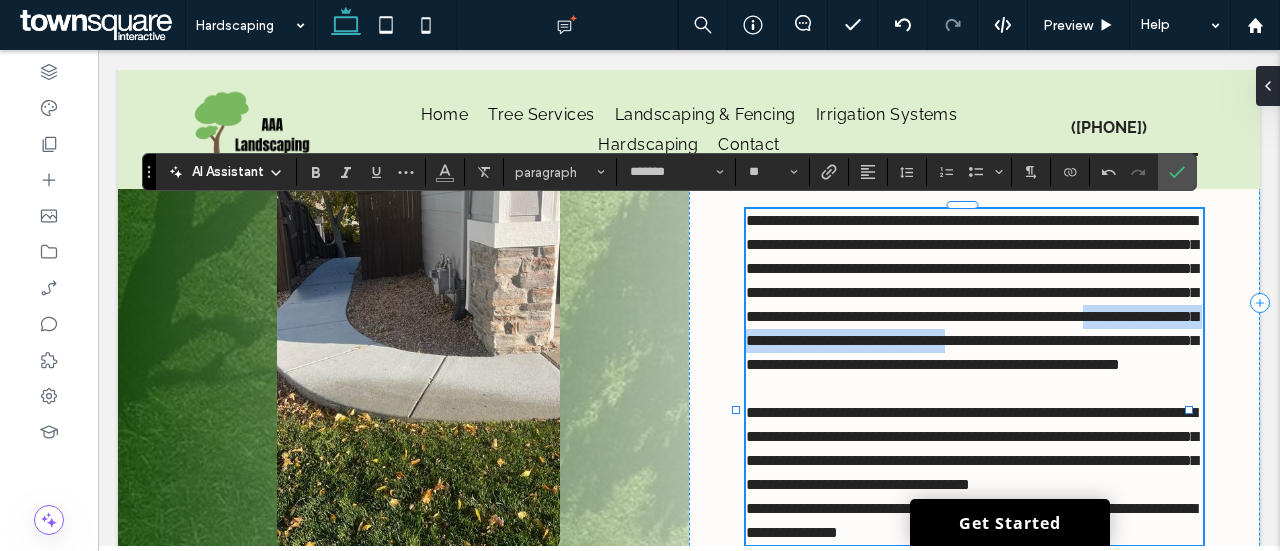 drag, startPoint x: 811, startPoint y: 360, endPoint x: 1184, endPoint y: 362, distance: 373.00537 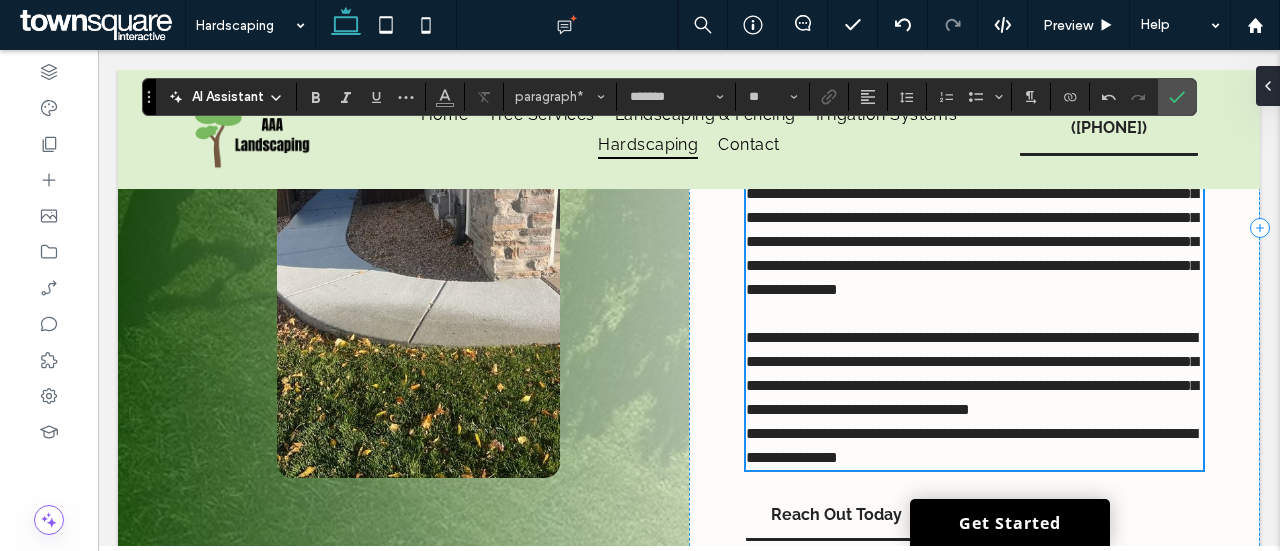 scroll, scrollTop: 326, scrollLeft: 0, axis: vertical 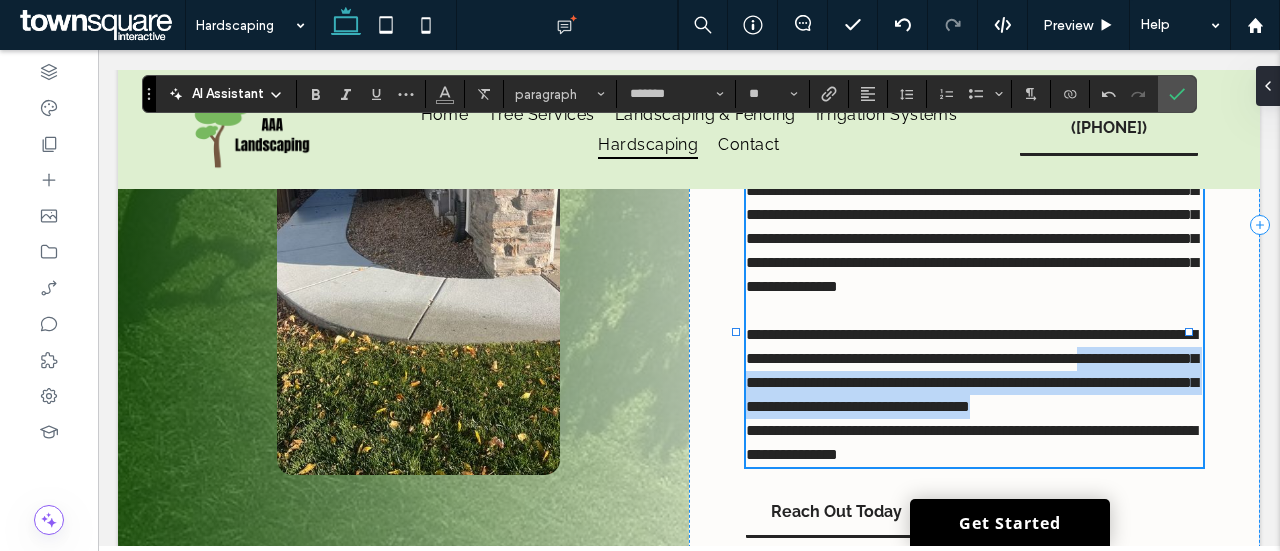 drag, startPoint x: 855, startPoint y: 425, endPoint x: 1066, endPoint y: 468, distance: 215.33694 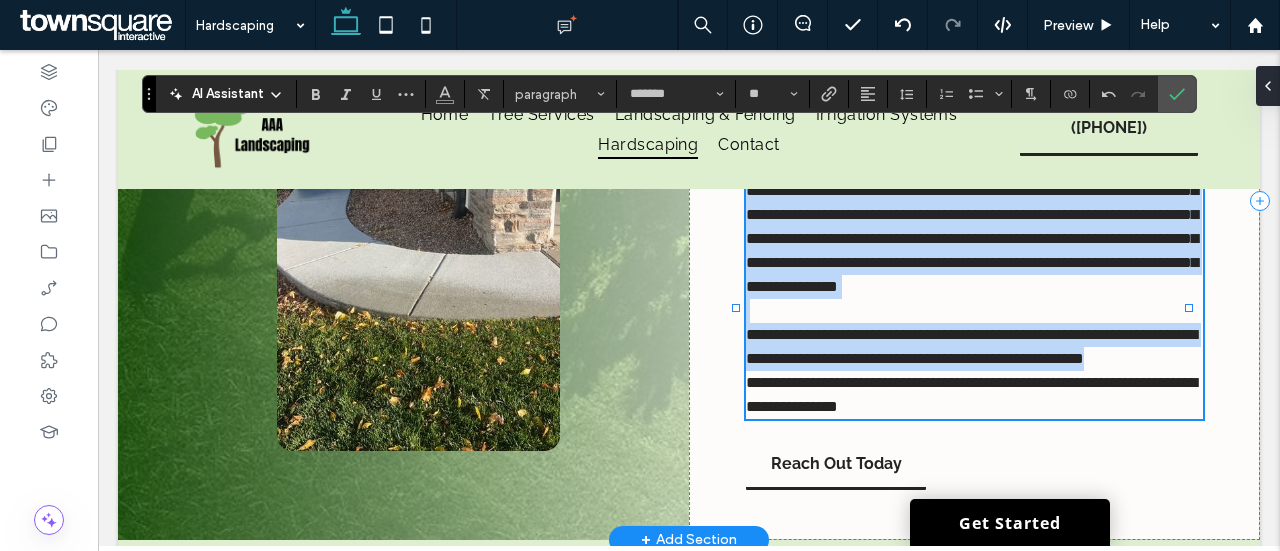 drag, startPoint x: 898, startPoint y: 426, endPoint x: 736, endPoint y: 385, distance: 167.10774 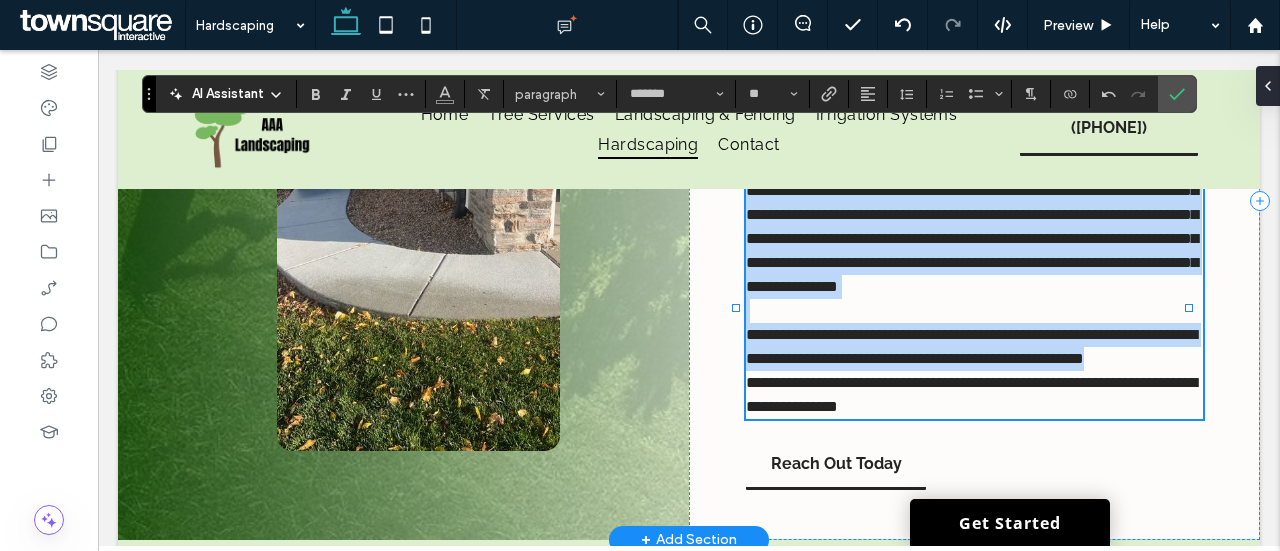 click on "**********" at bounding box center (689, 201) 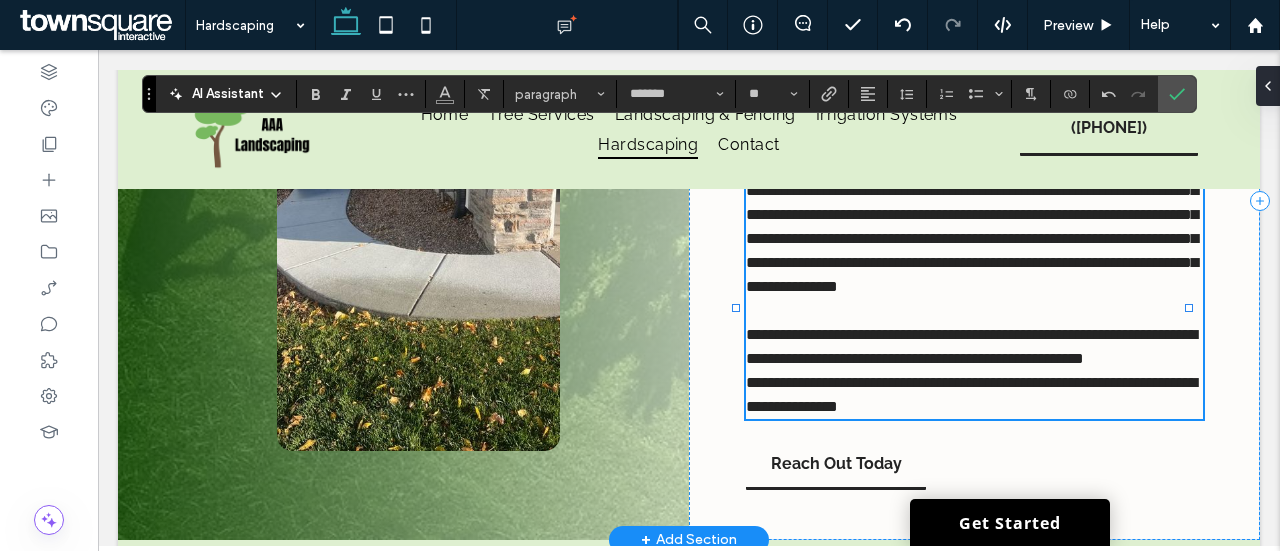 click at bounding box center (736, 308) 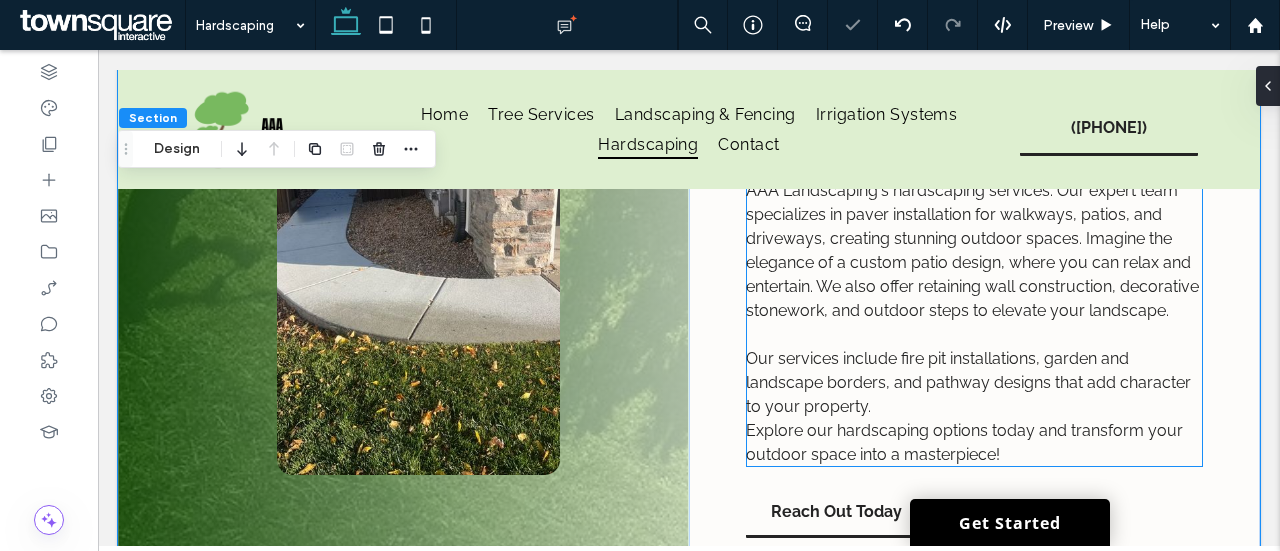 click on "Our services include fire pit installations, garden and landscape borders, and pathway designs that add character to your property." at bounding box center (968, 382) 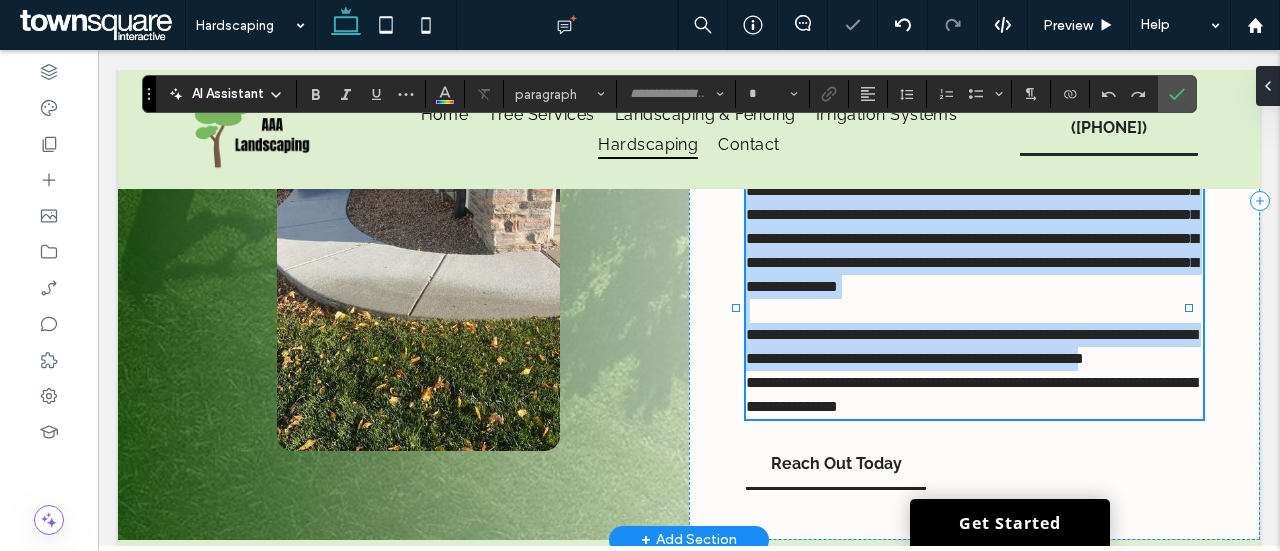 type on "*******" 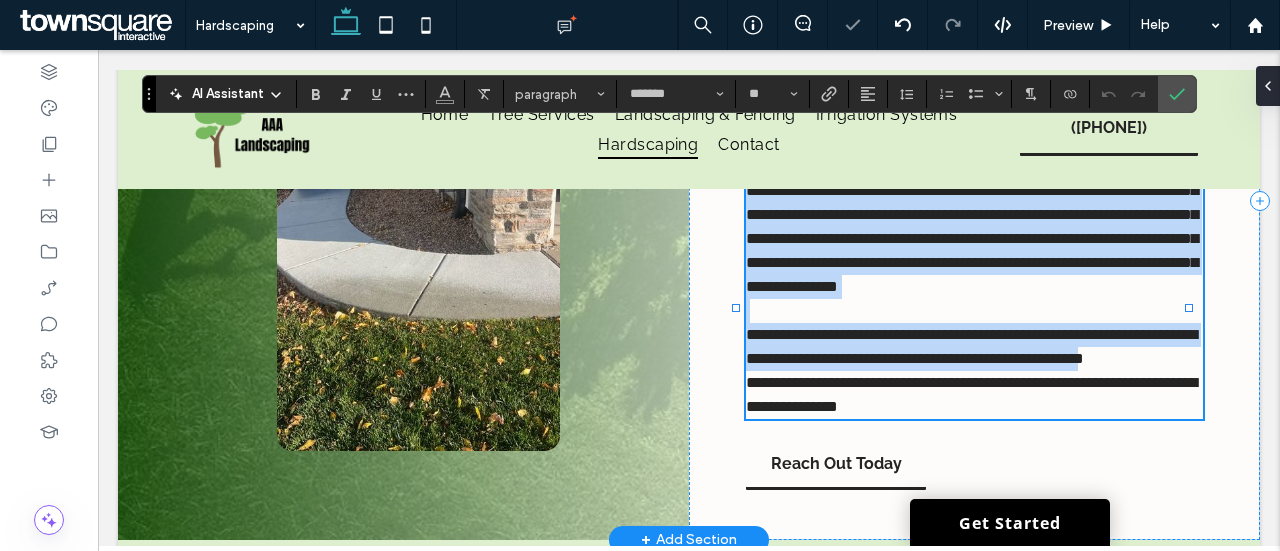 click on "**********" at bounding box center [974, 347] 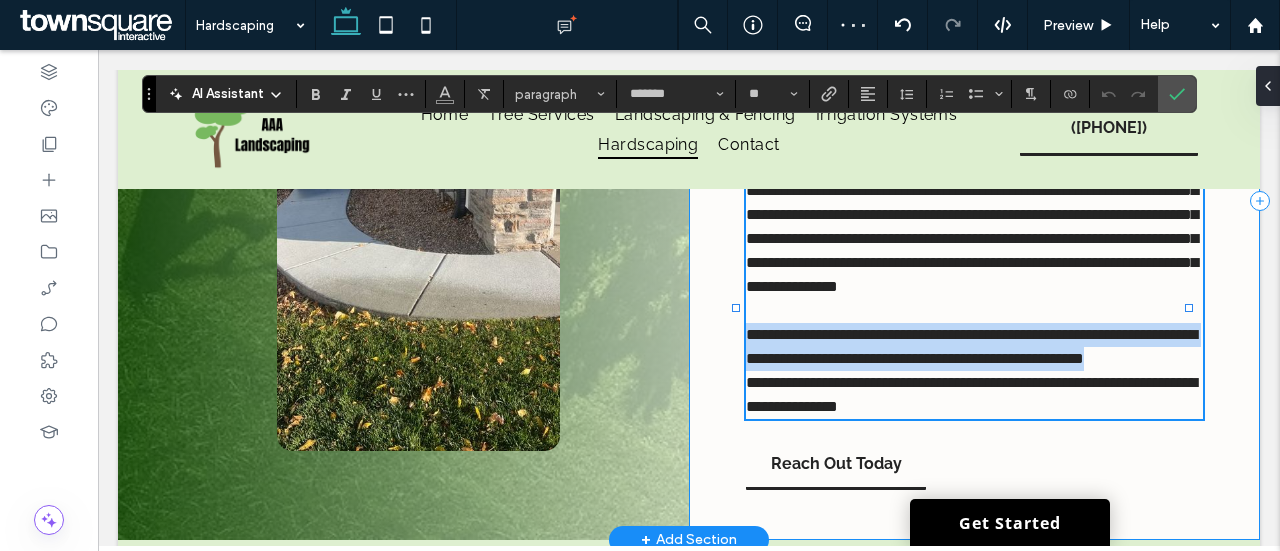 drag, startPoint x: 876, startPoint y: 430, endPoint x: 735, endPoint y: 379, distance: 149.93999 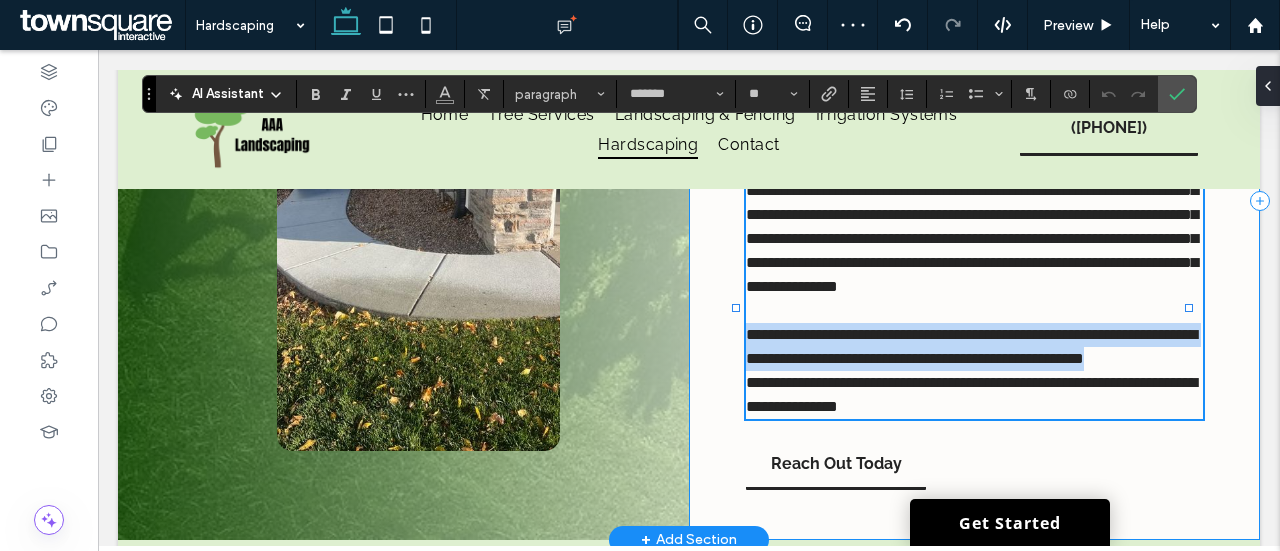 click on "**********" at bounding box center (974, 201) 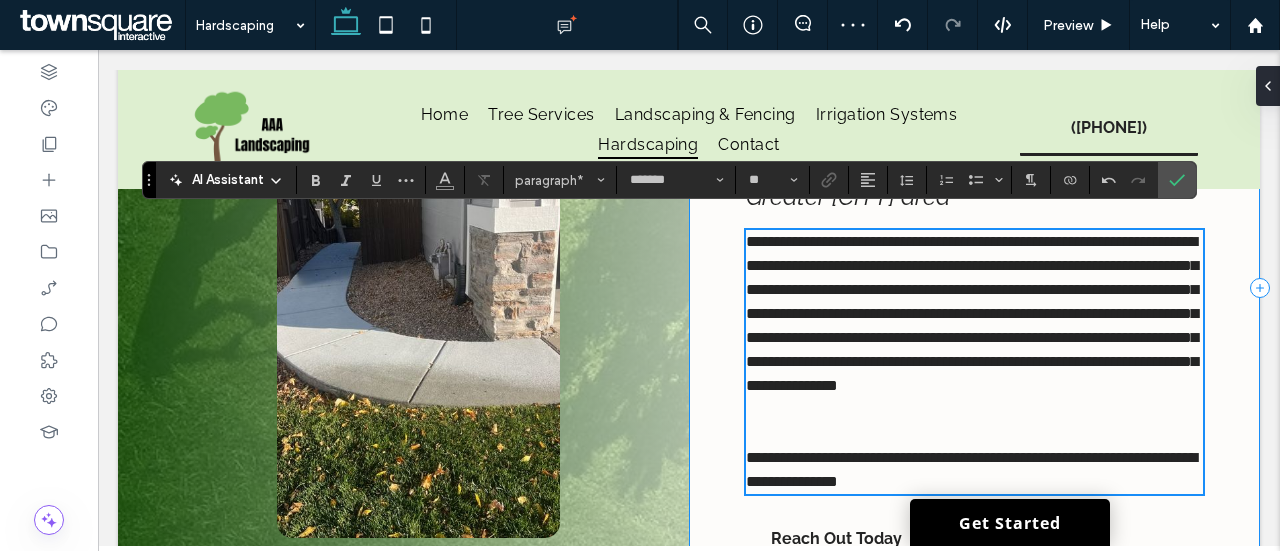 scroll, scrollTop: 228, scrollLeft: 0, axis: vertical 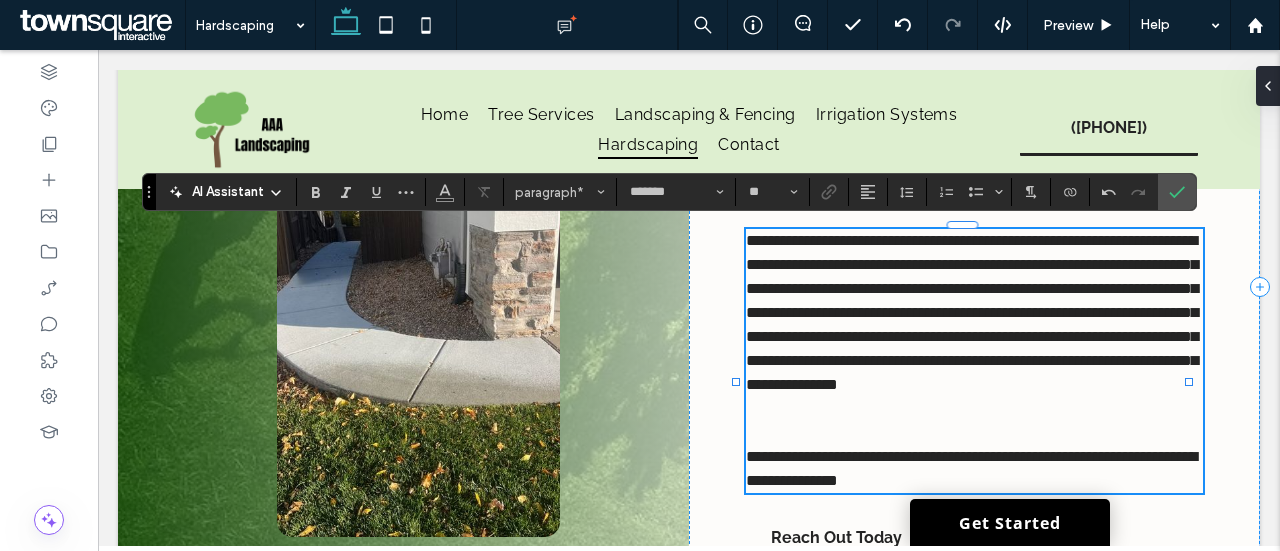 click on "**********" at bounding box center [972, 312] 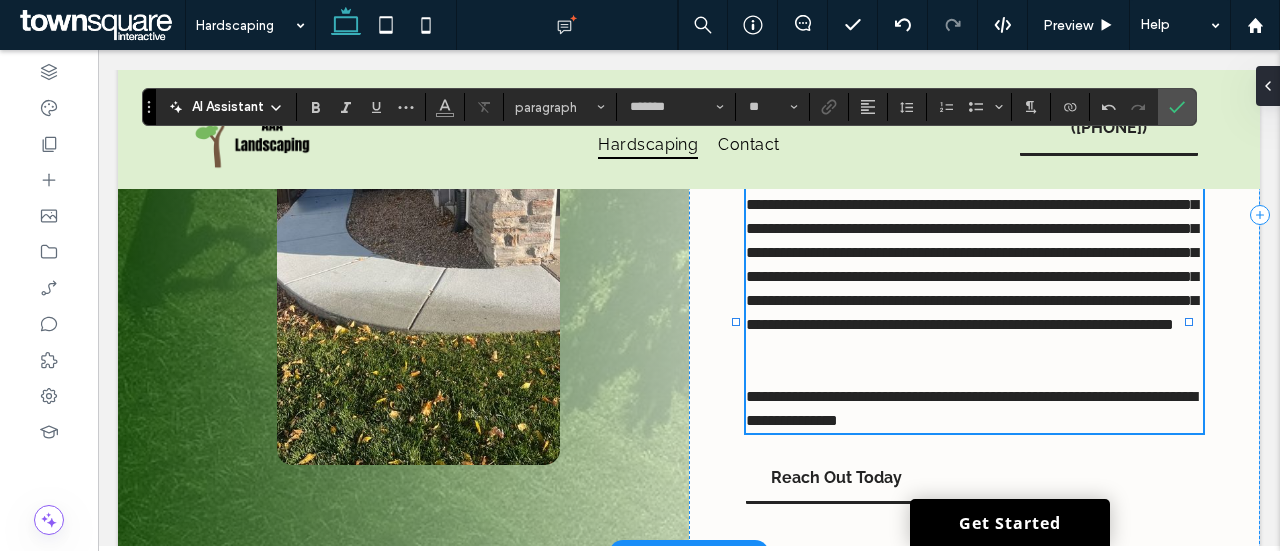 scroll, scrollTop: 313, scrollLeft: 0, axis: vertical 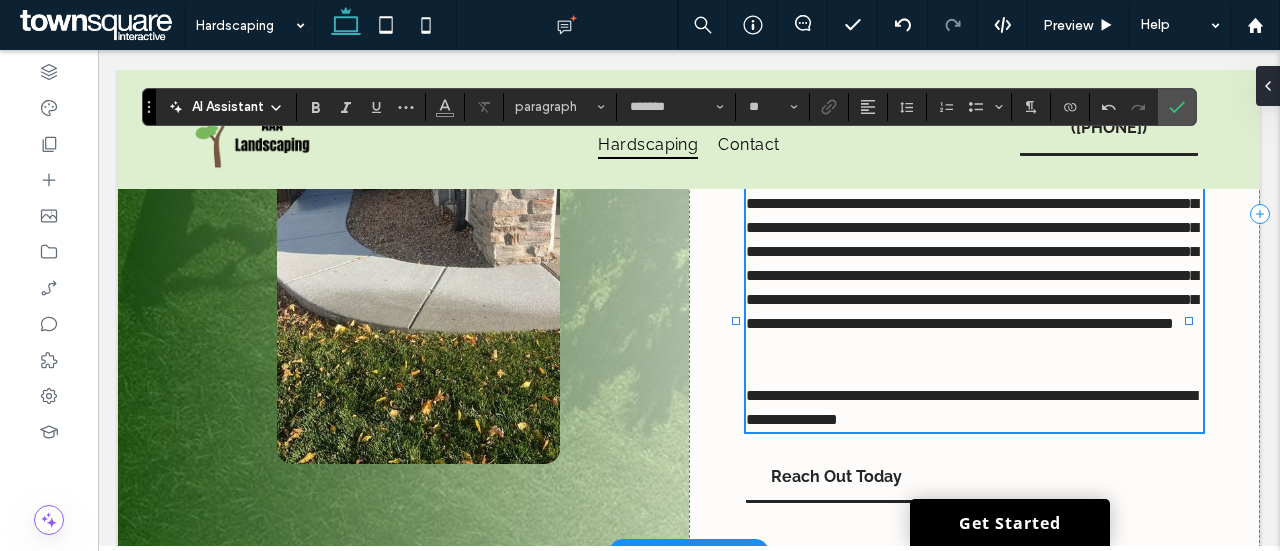 click on "**********" at bounding box center [972, 239] 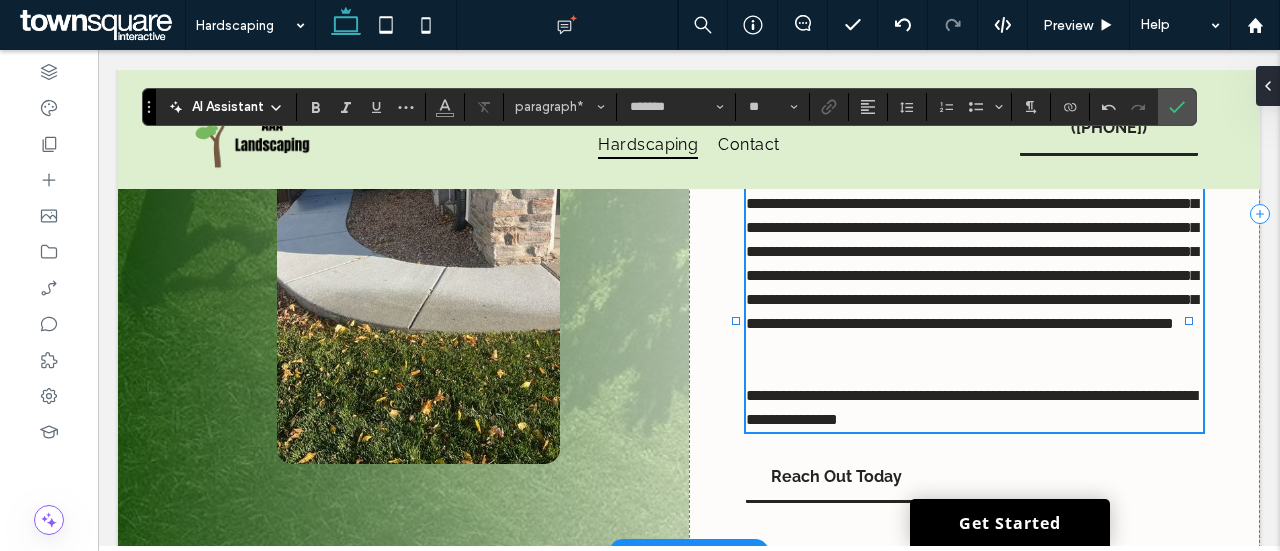 type 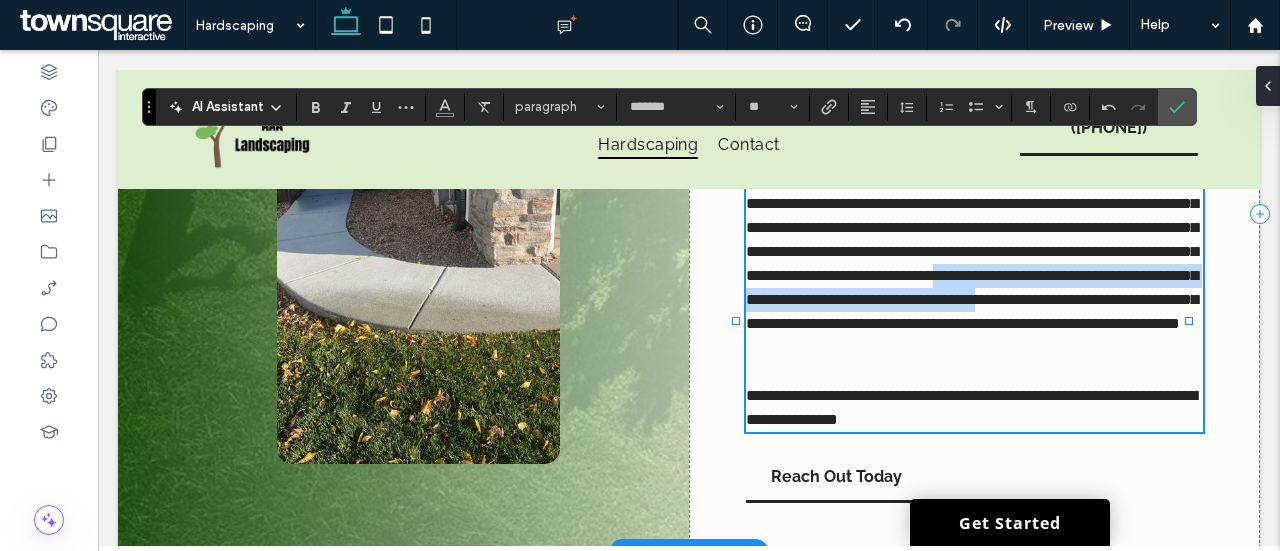 drag, startPoint x: 798, startPoint y: 321, endPoint x: 995, endPoint y: 355, distance: 199.91248 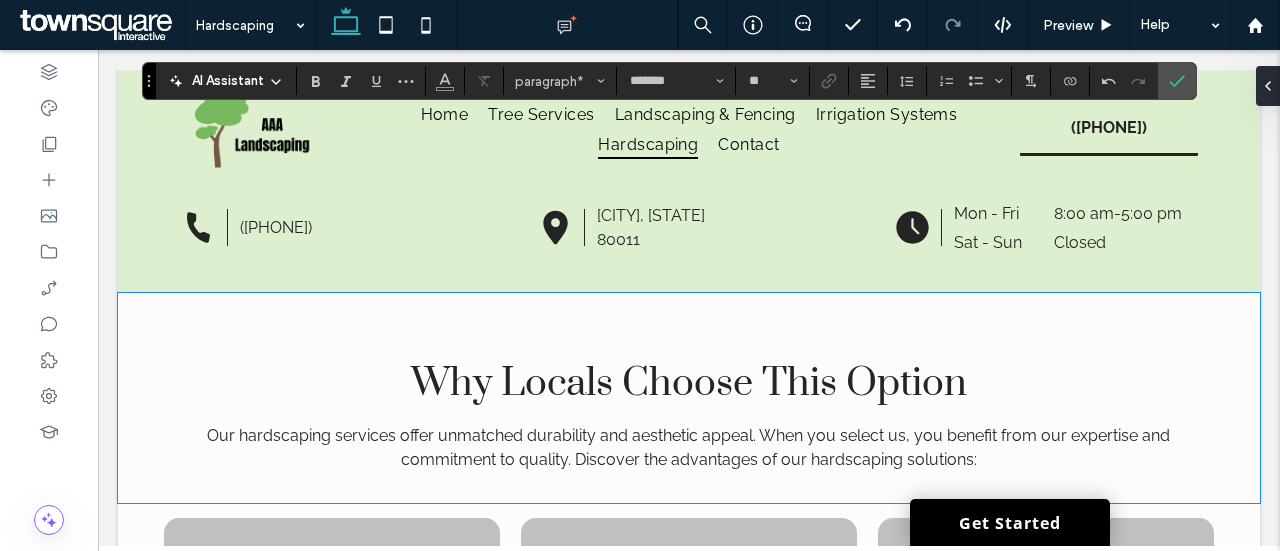 scroll, scrollTop: 765, scrollLeft: 0, axis: vertical 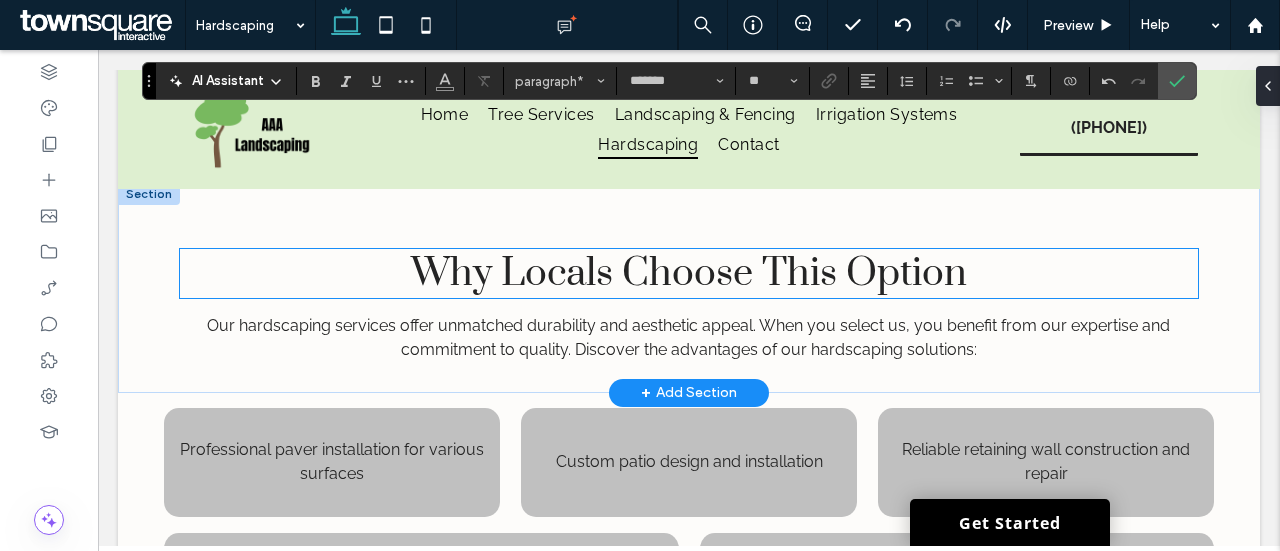 click on "Why Locals Choose This Option" at bounding box center [689, 273] 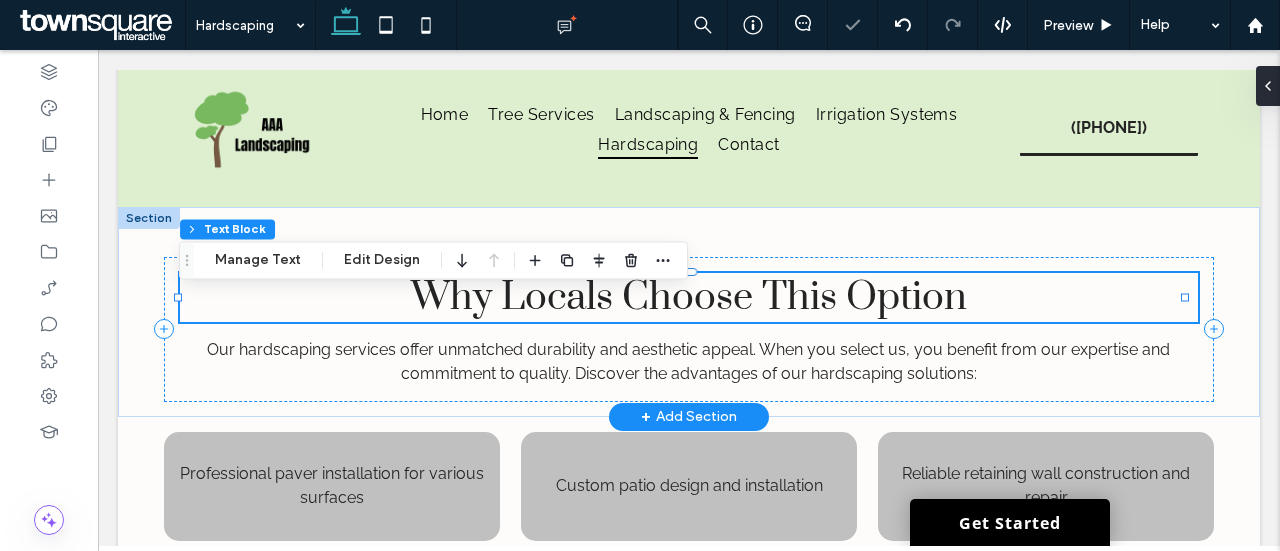 click on "Why Locals Choose This Option" at bounding box center (689, 297) 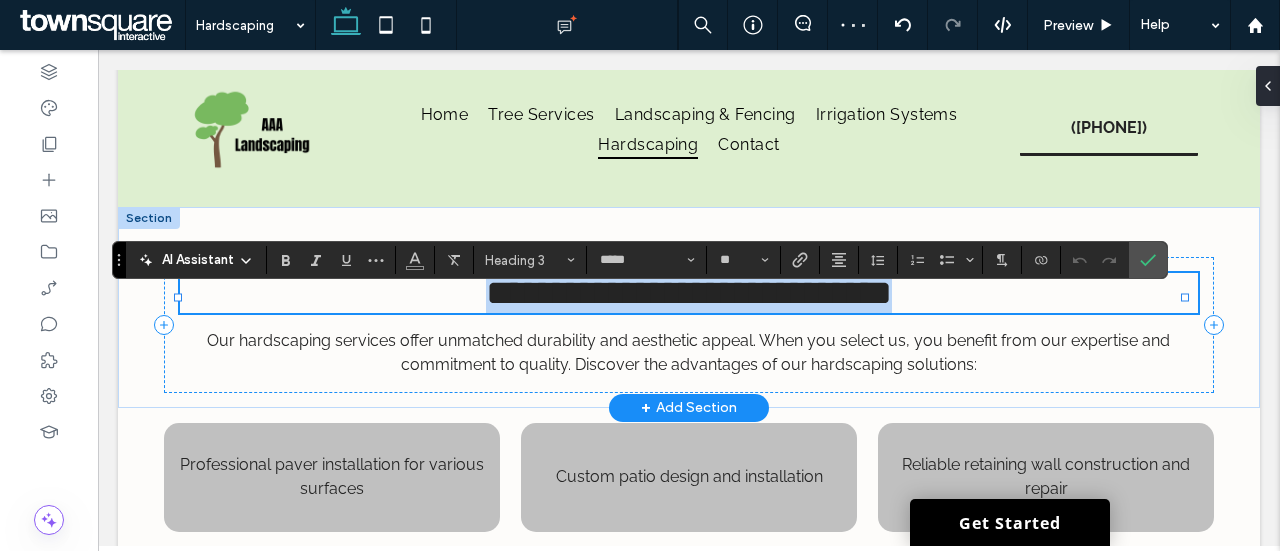 type 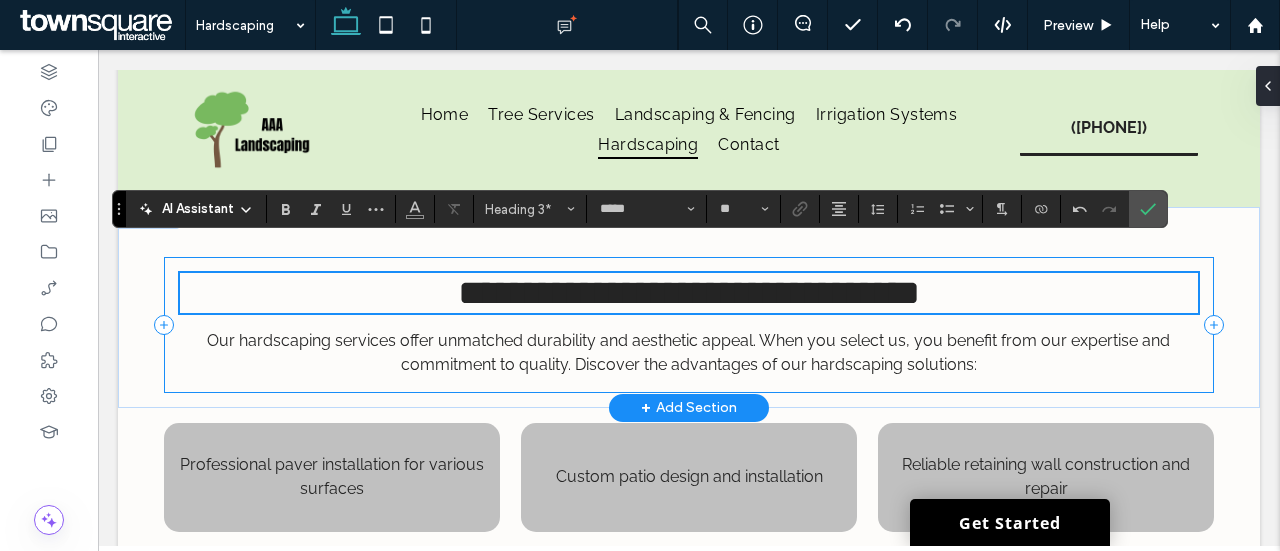 scroll, scrollTop: 873, scrollLeft: 0, axis: vertical 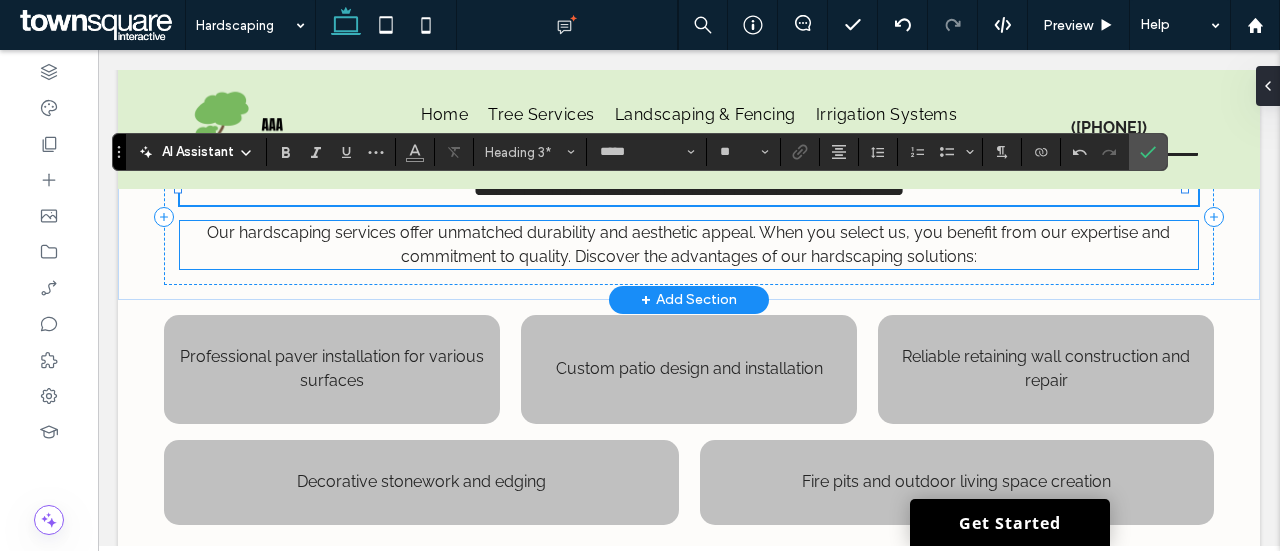 click on "Our hardscaping services offer unmatched durability and aesthetic appeal. When you select us, you benefit from our expertise and commitment to quality. Discover the advantages of our hardscaping solutions:" at bounding box center (688, 244) 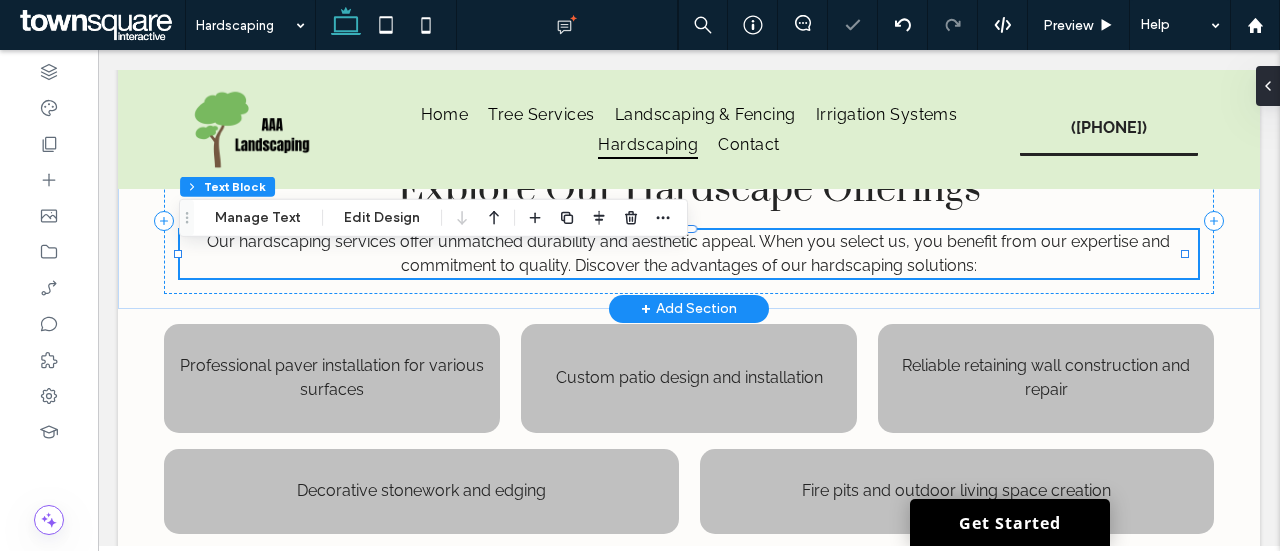 click on "Our hardscaping services offer unmatched durability and aesthetic appeal. When you select us, you benefit from our expertise and commitment to quality. Discover the advantages of our hardscaping solutions:" at bounding box center [688, 253] 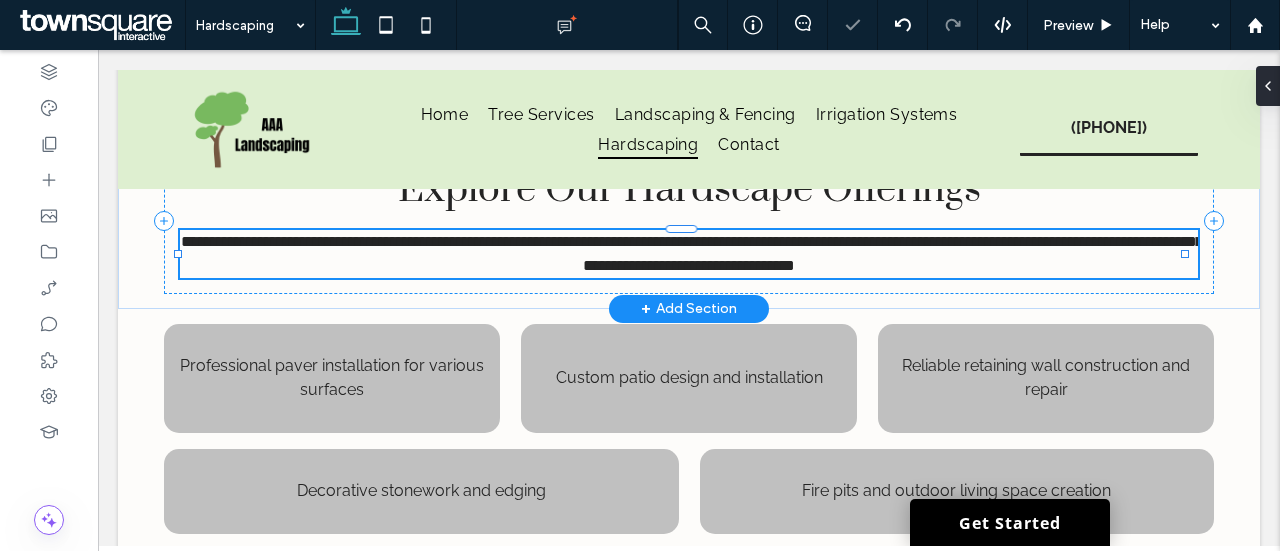 click on "**********" at bounding box center (692, 253) 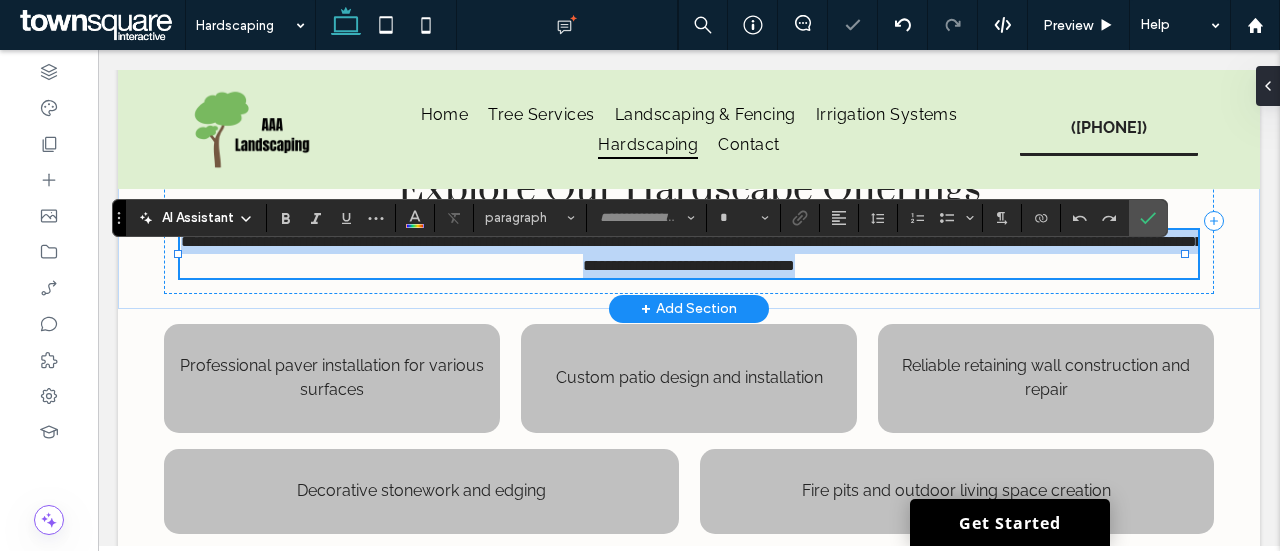 type on "*******" 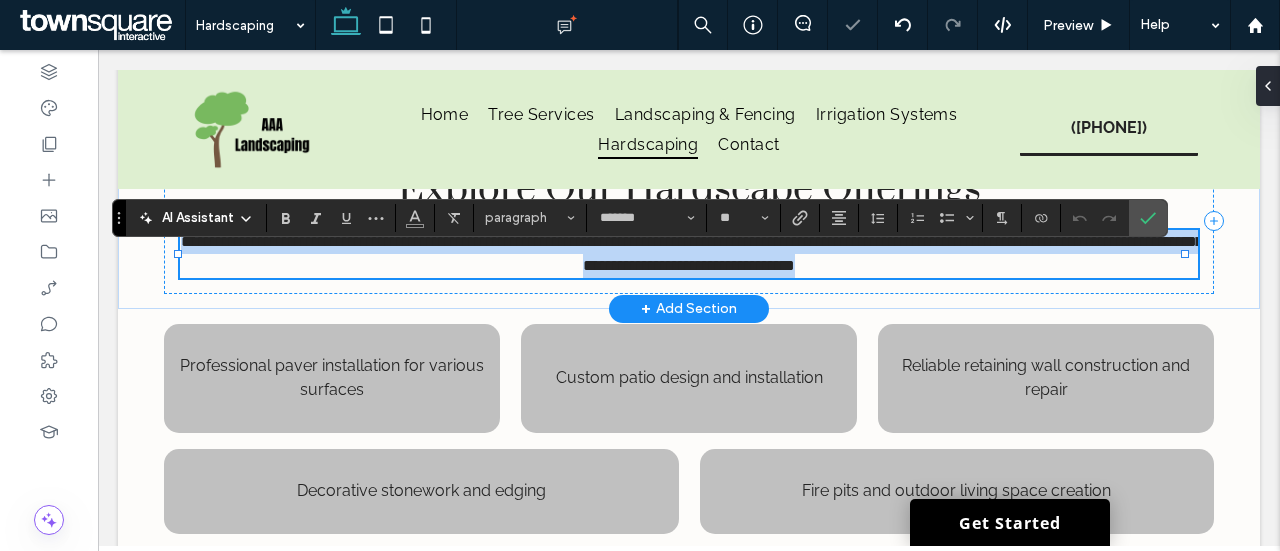 click on "**********" at bounding box center [692, 253] 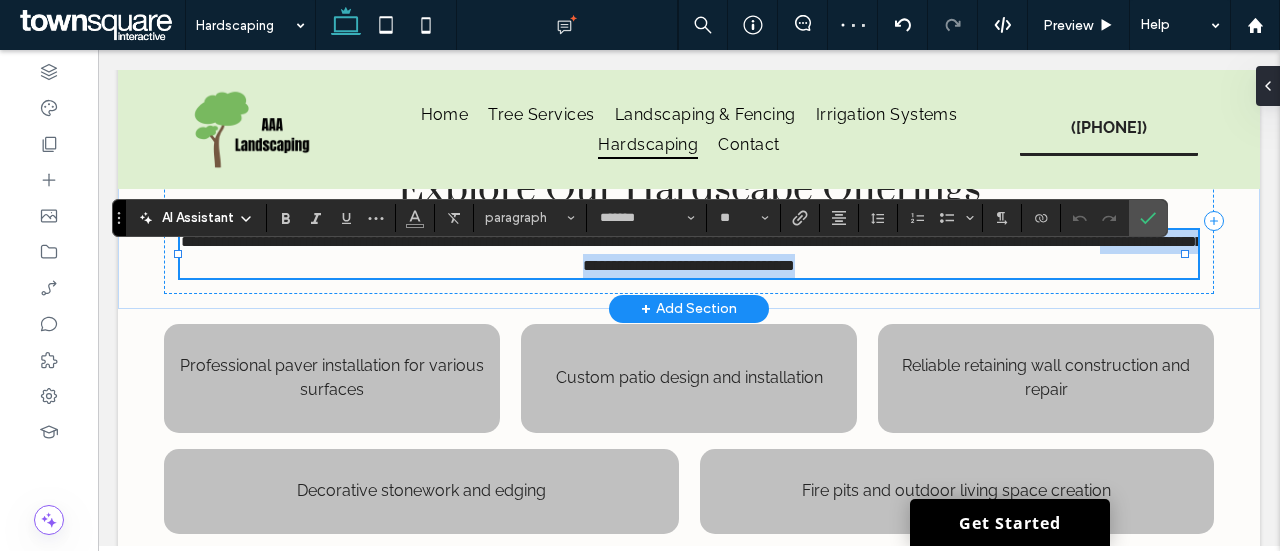 drag, startPoint x: 732, startPoint y: 291, endPoint x: 574, endPoint y: 296, distance: 158.0791 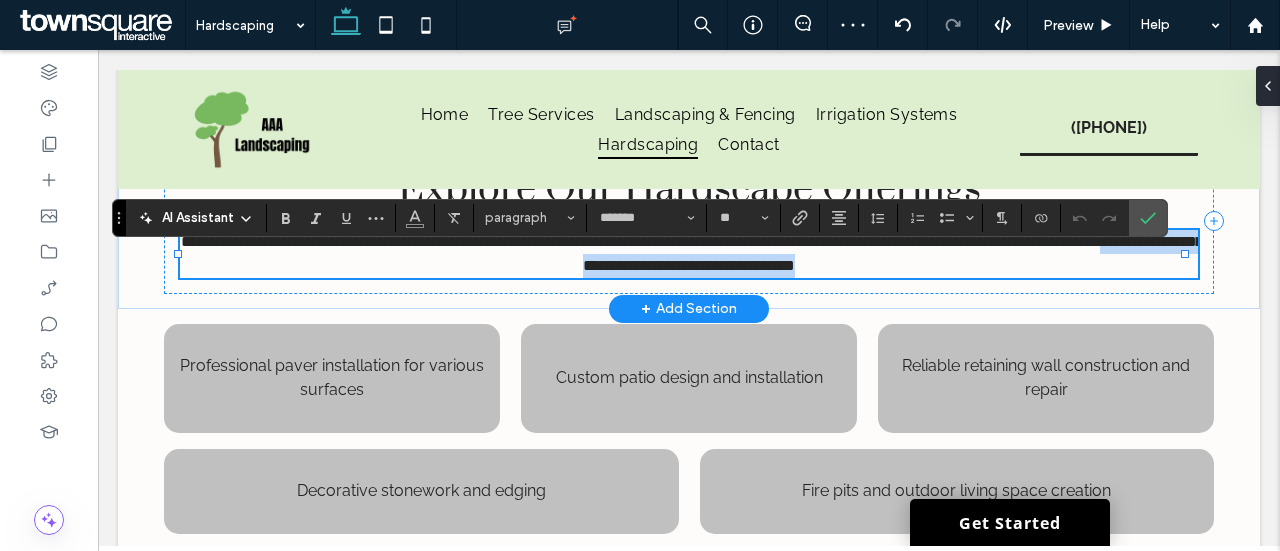 click on "**********" at bounding box center (689, 254) 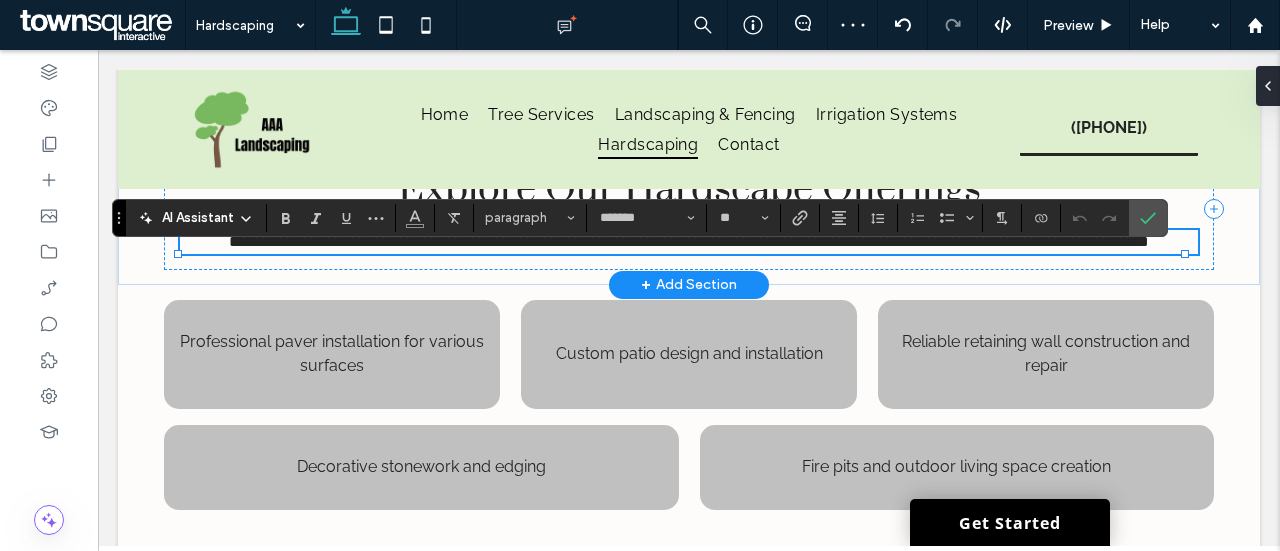 type 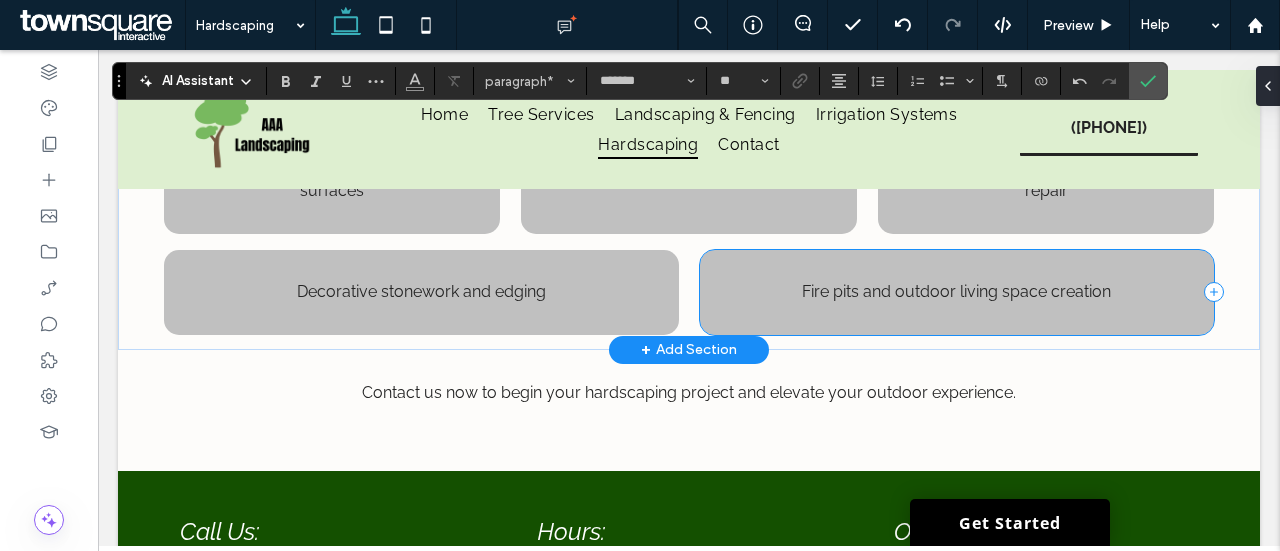 scroll, scrollTop: 1055, scrollLeft: 0, axis: vertical 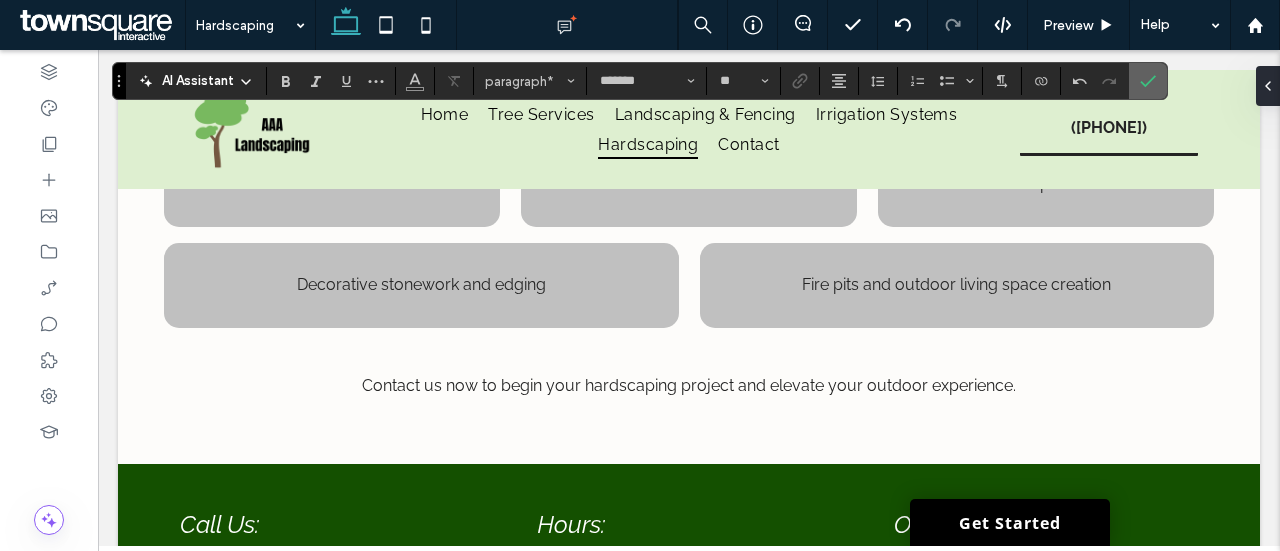 click at bounding box center (1148, 81) 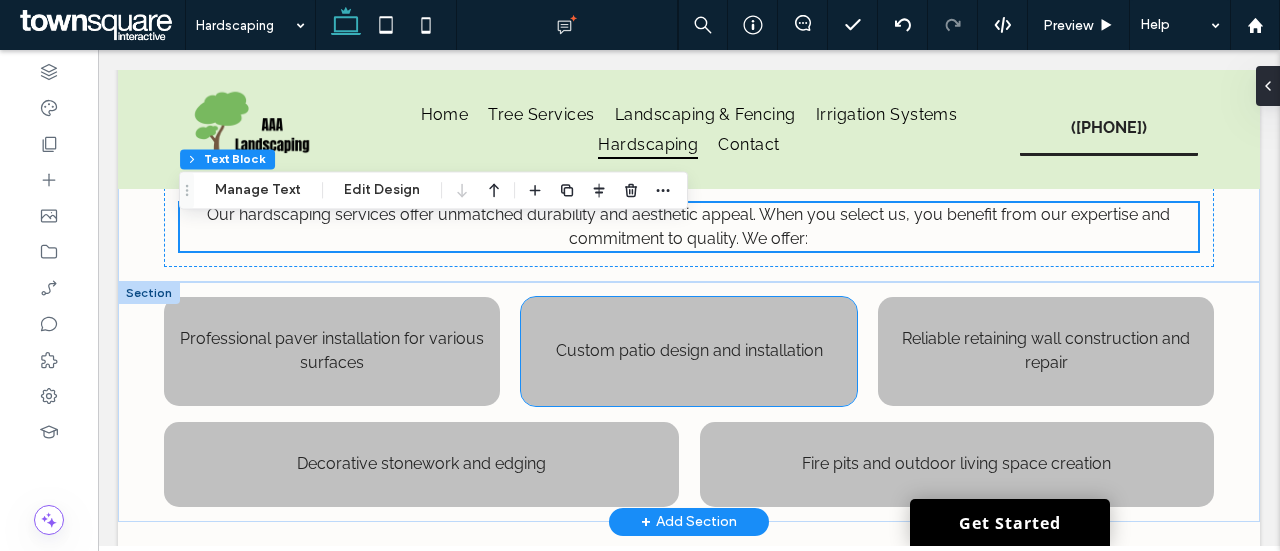 scroll, scrollTop: 899, scrollLeft: 0, axis: vertical 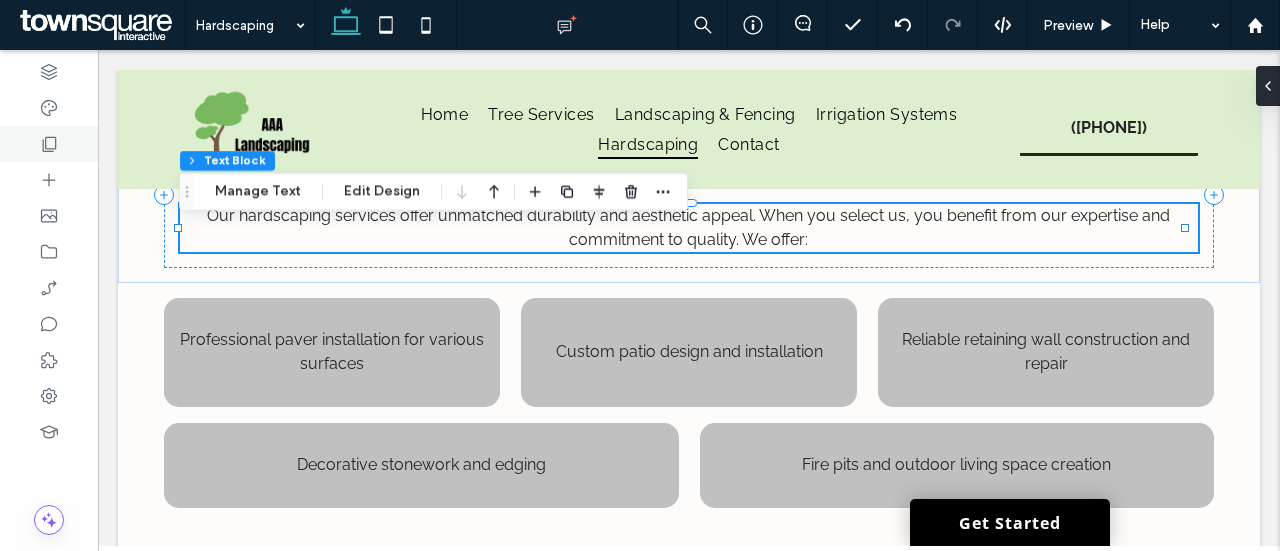 click at bounding box center (49, 144) 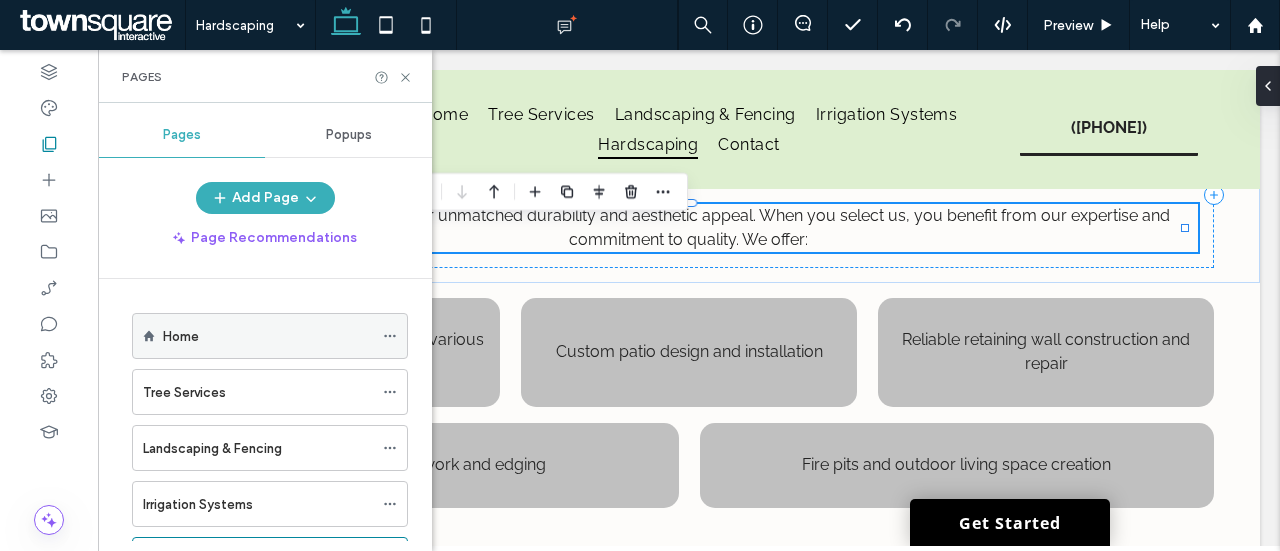 scroll, scrollTop: 198, scrollLeft: 0, axis: vertical 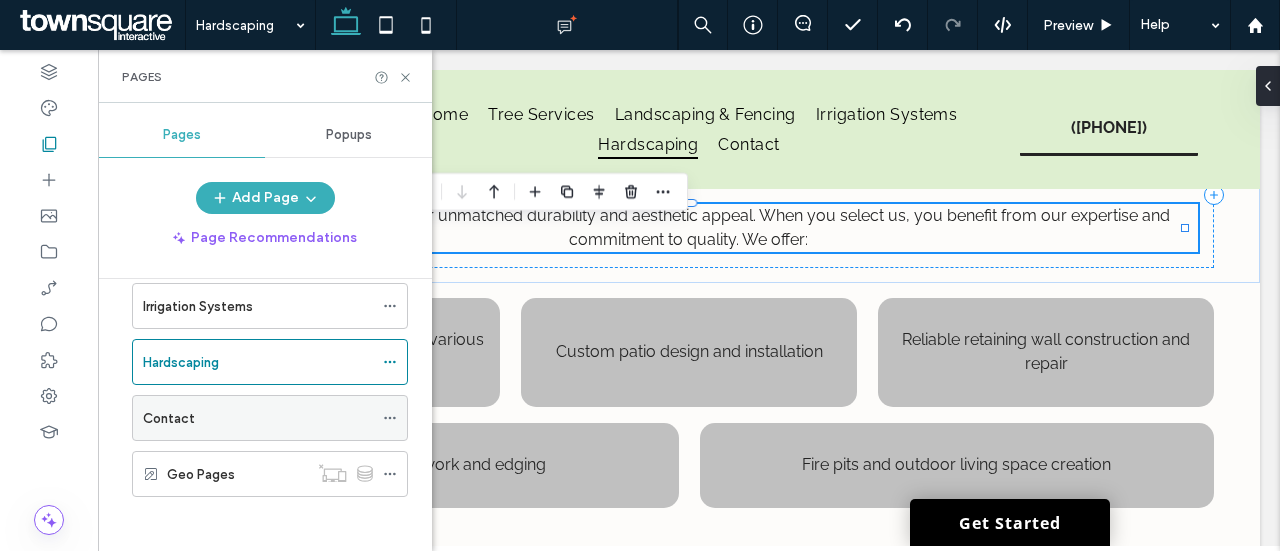 click on "Contact" at bounding box center [169, 418] 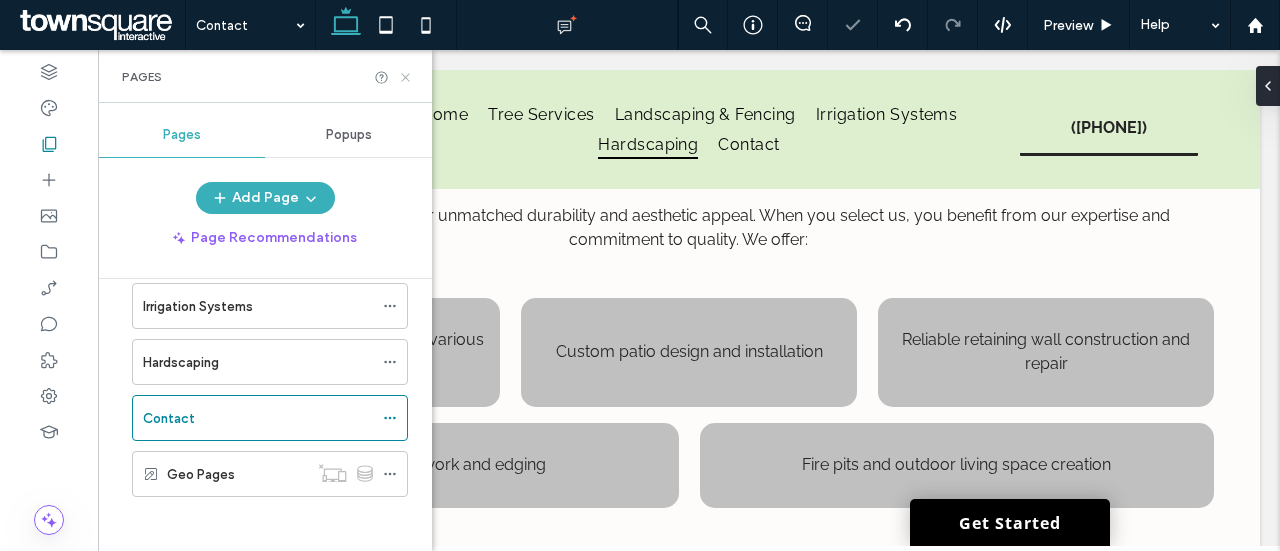 click 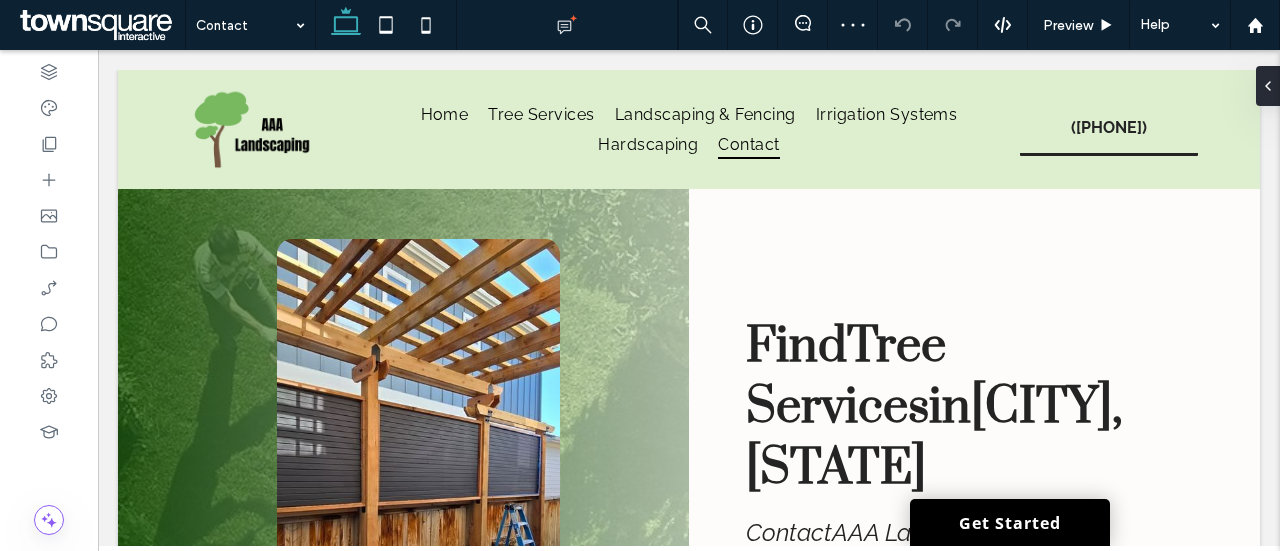 click on "Email*" at bounding box center [423, 1230] 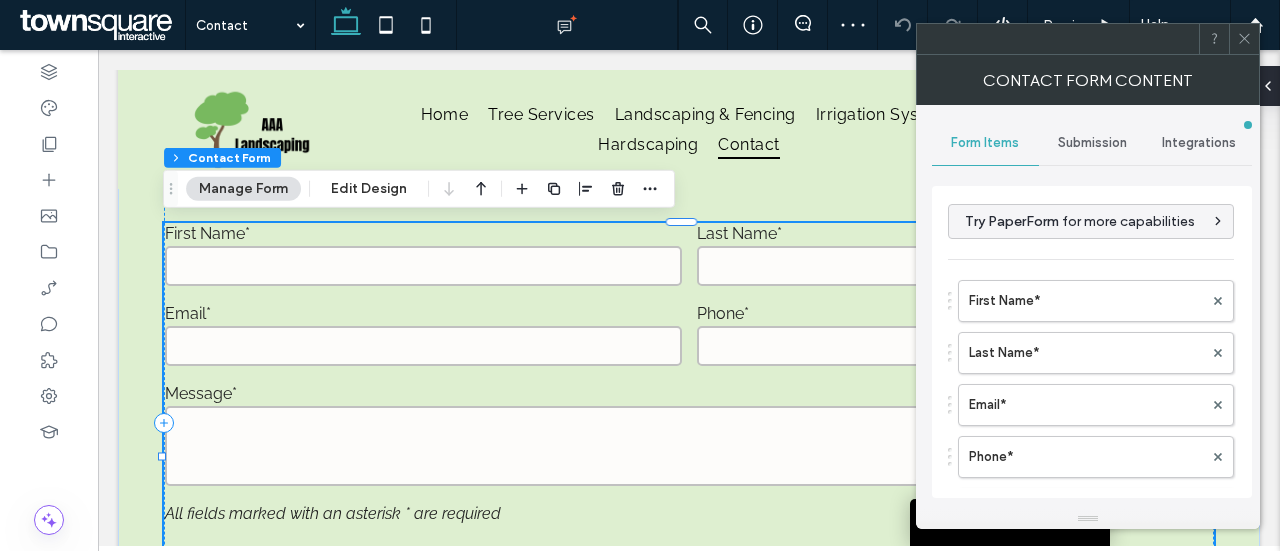 type on "**********" 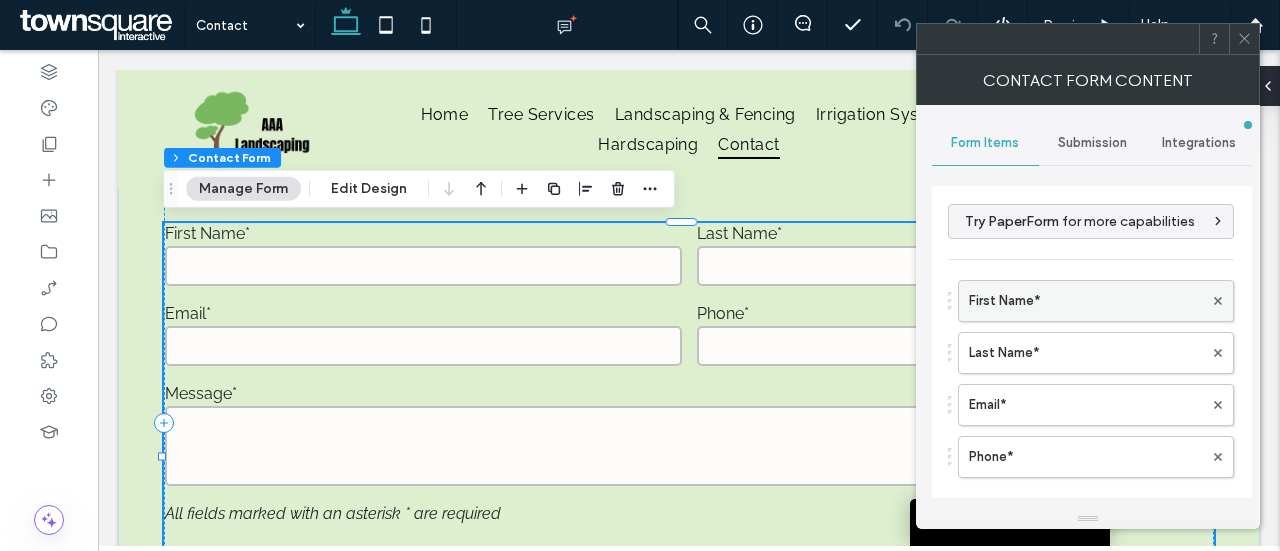 click on "First Name*" at bounding box center (1086, 301) 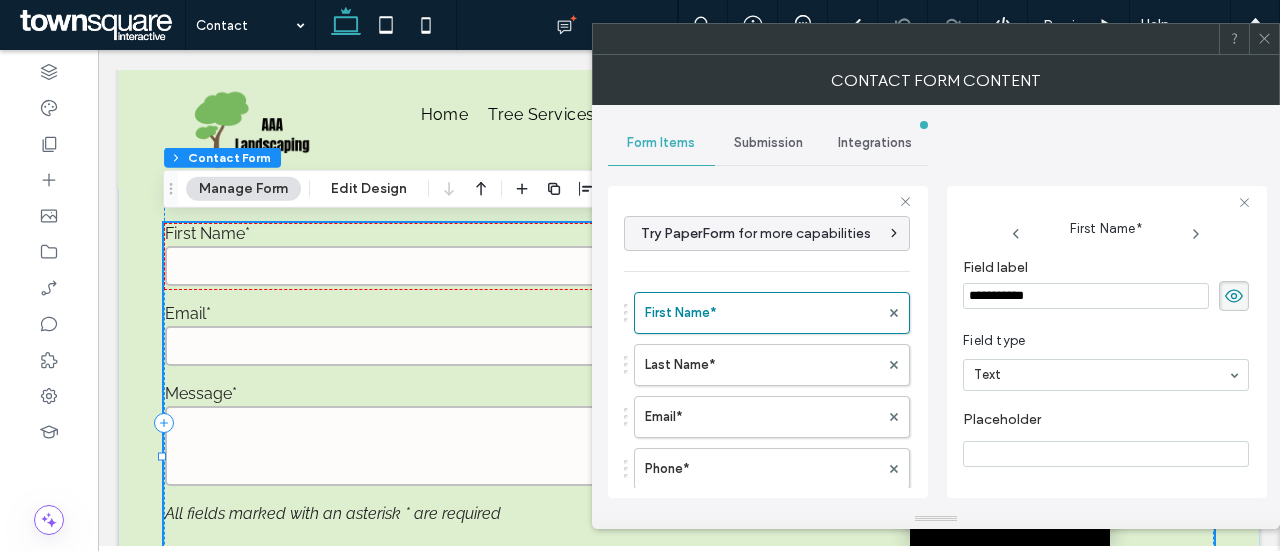 scroll, scrollTop: 171, scrollLeft: 0, axis: vertical 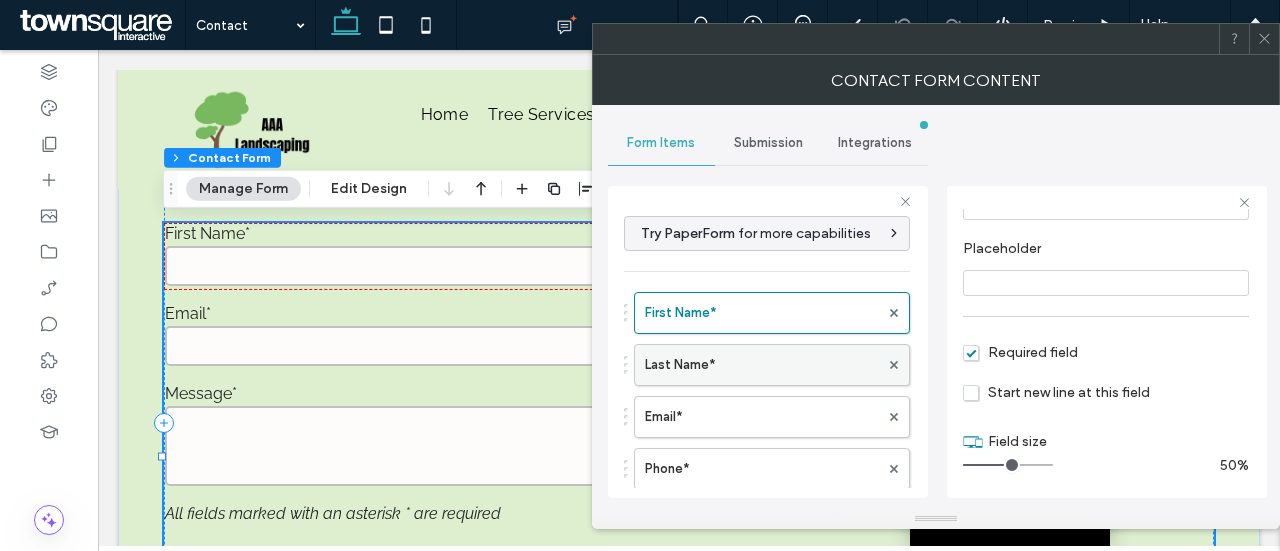 click on "Last Name*" at bounding box center [762, 365] 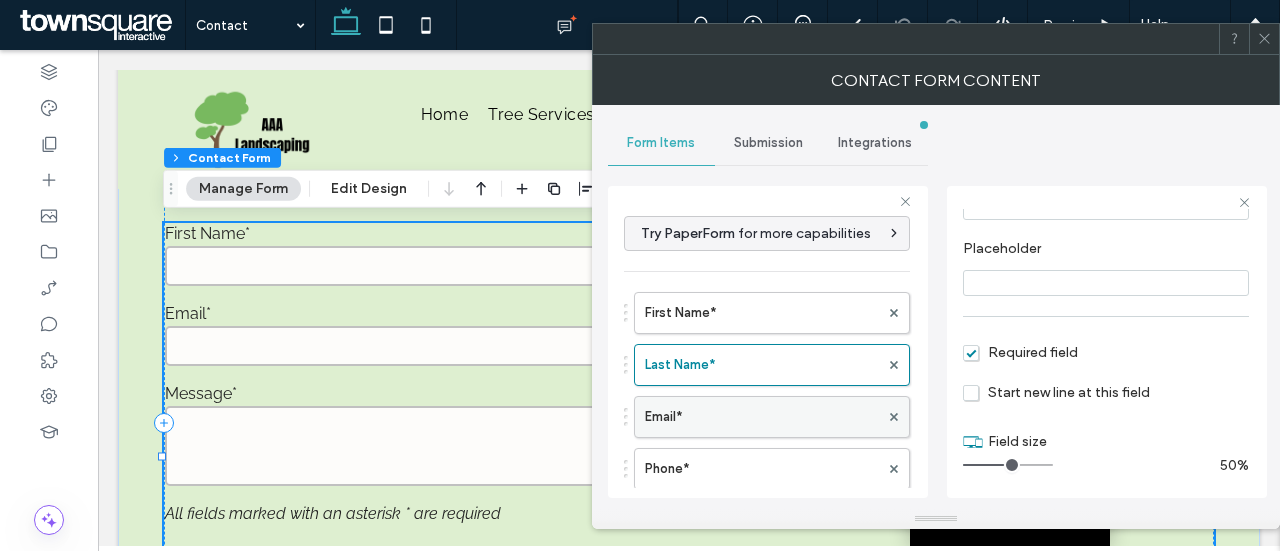 click on "Email*" at bounding box center (762, 417) 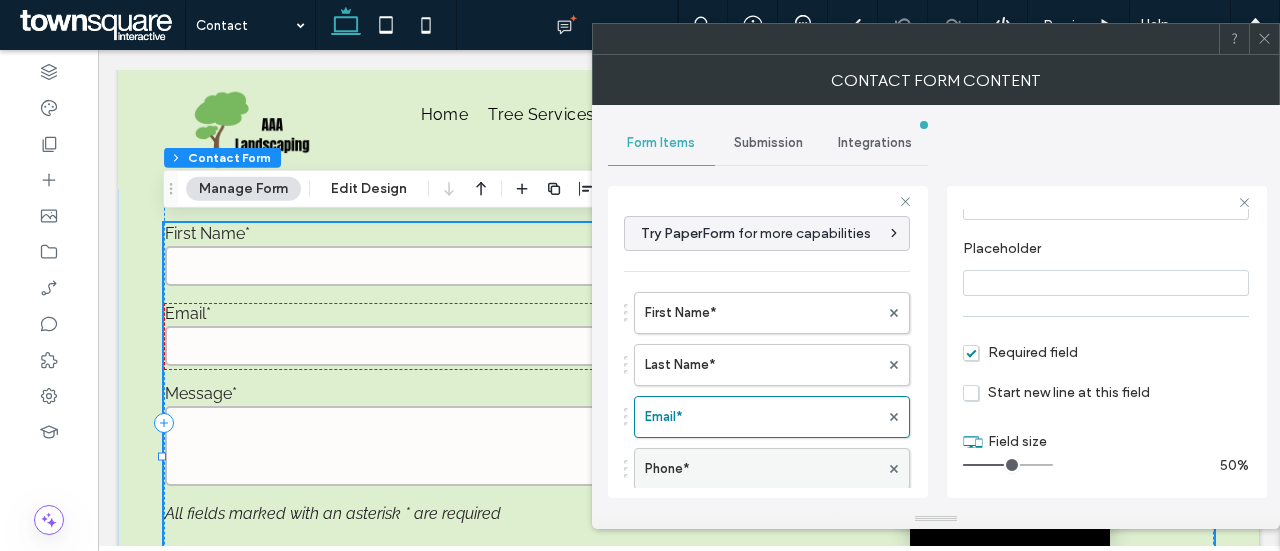 click on "Phone*" at bounding box center (762, 469) 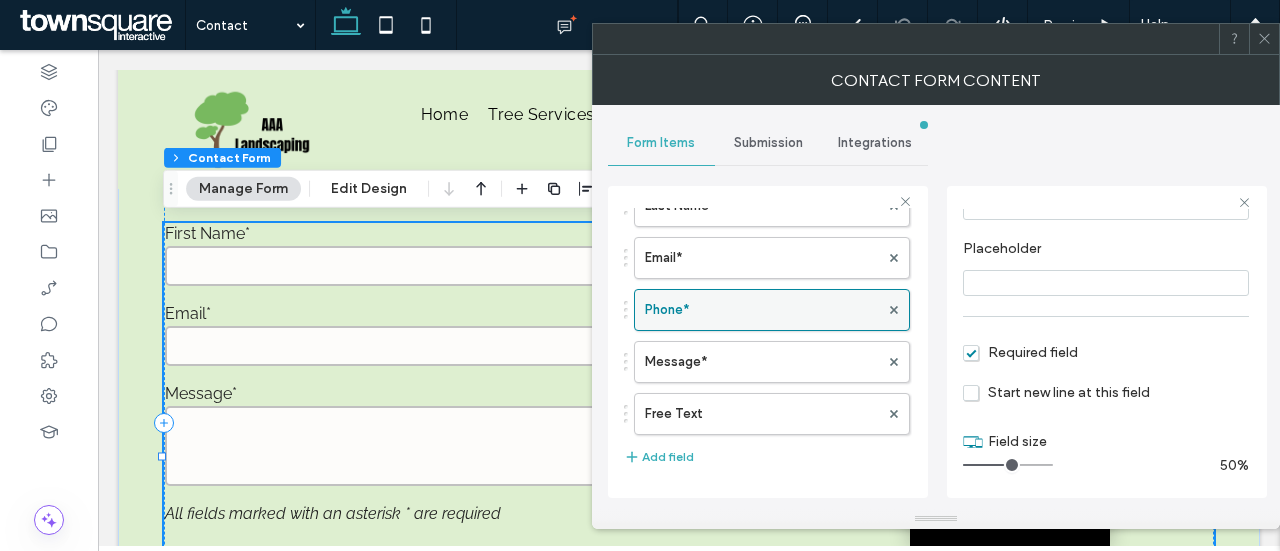 scroll, scrollTop: 161, scrollLeft: 0, axis: vertical 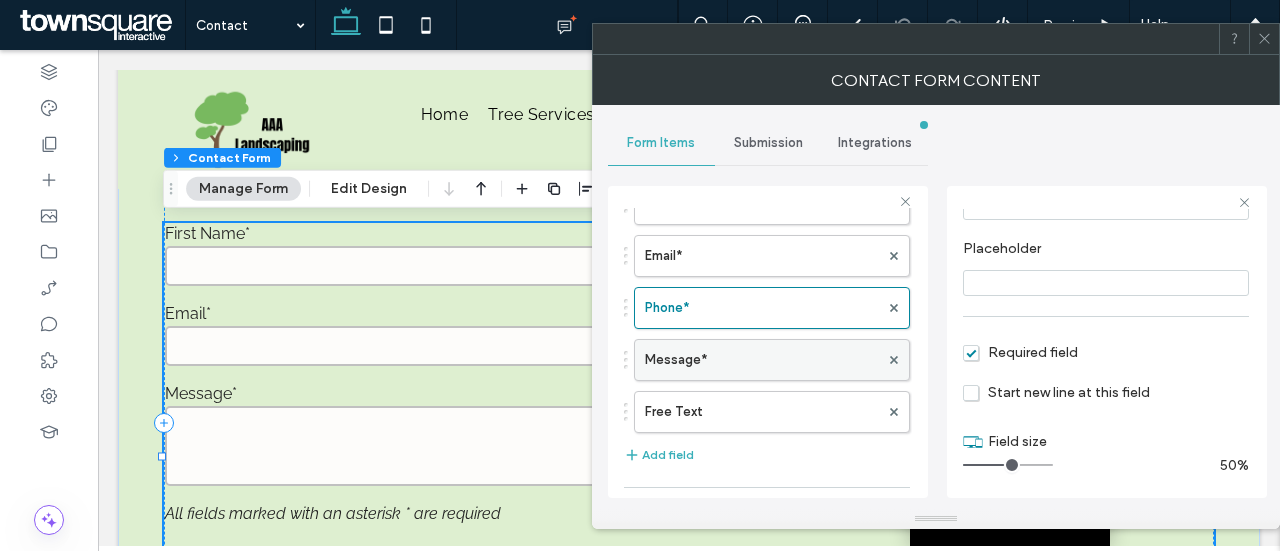 click on "Message*" at bounding box center (762, 360) 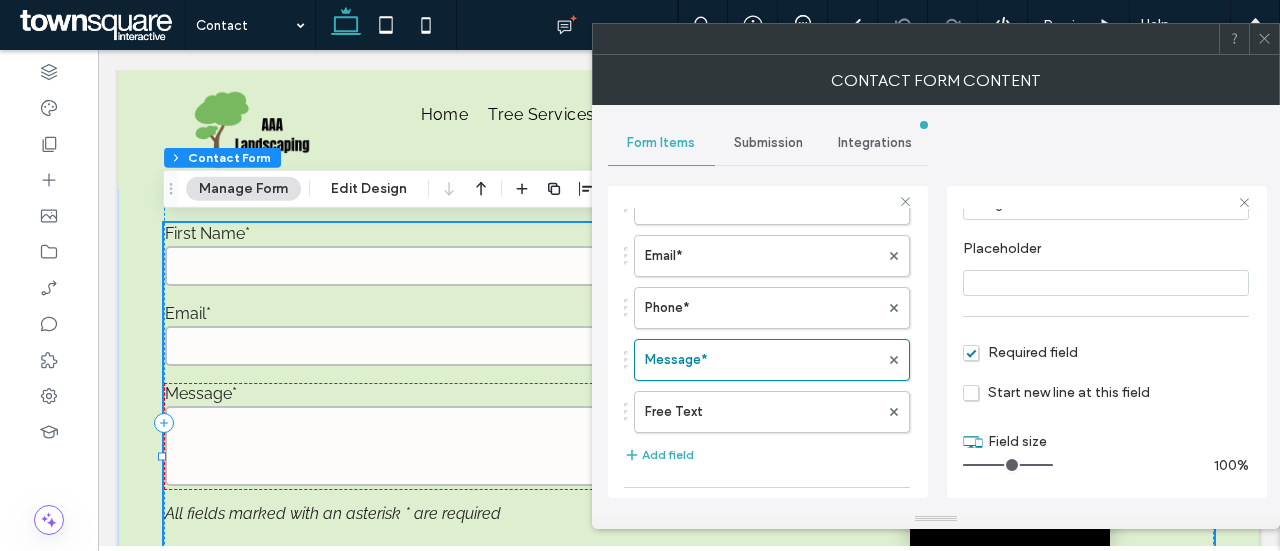 click on "Submission" at bounding box center [768, 143] 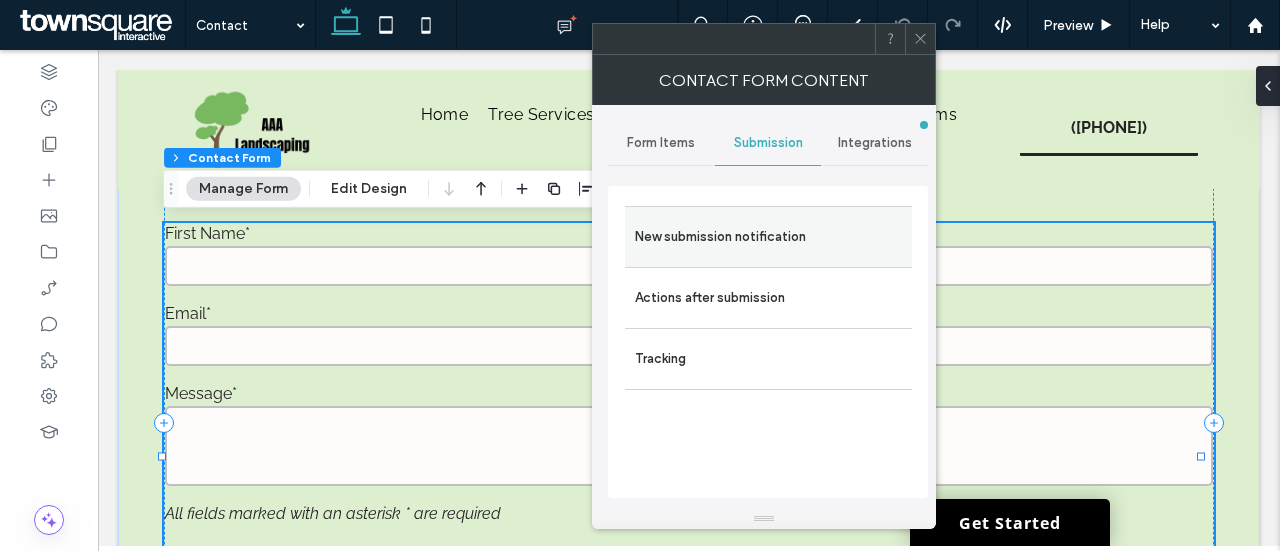 click on "New submission notification" at bounding box center [768, 237] 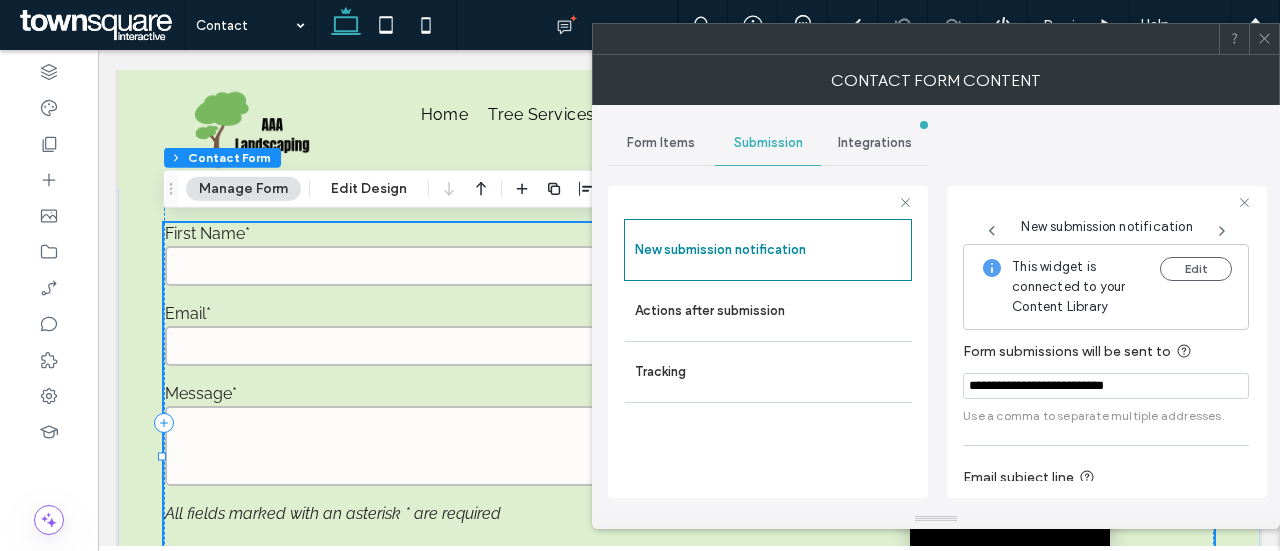 scroll, scrollTop: 136, scrollLeft: 0, axis: vertical 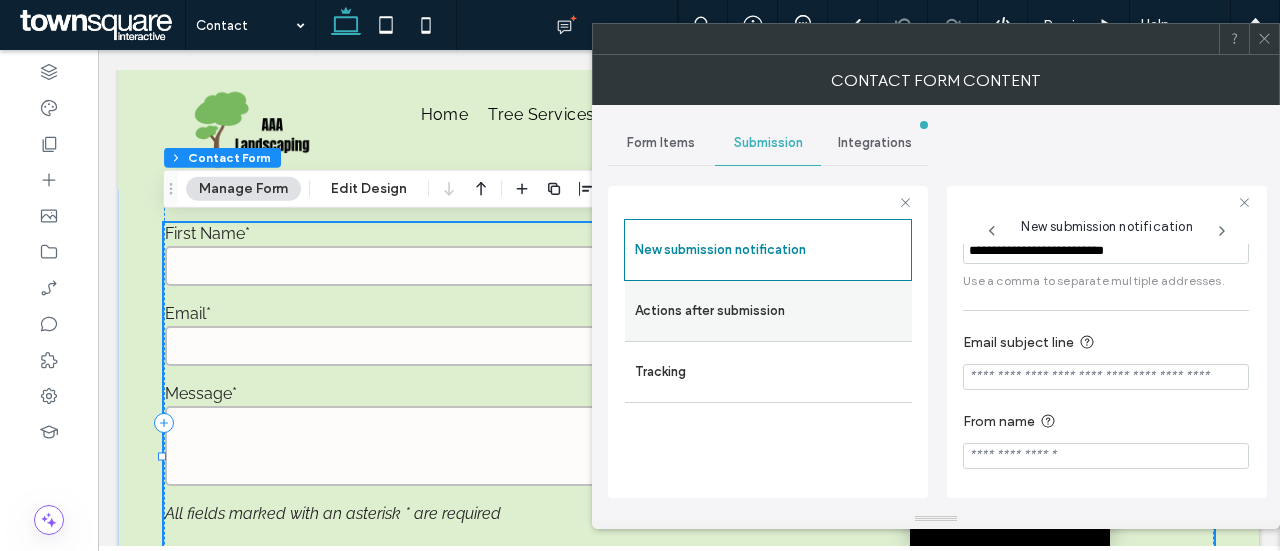 click on "Actions after submission" at bounding box center [768, 311] 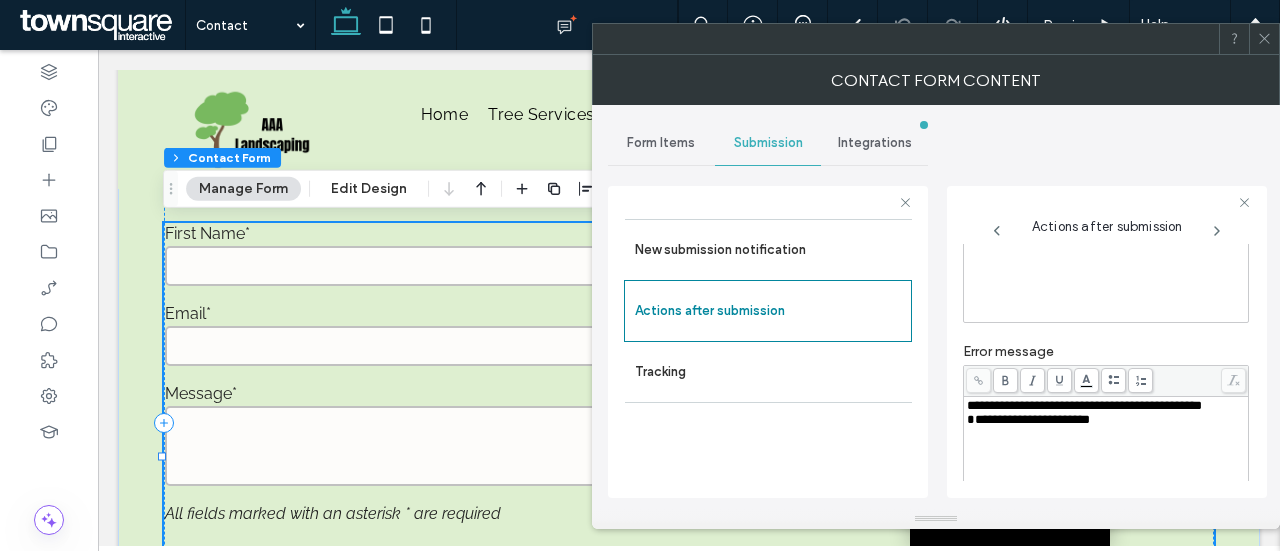 scroll, scrollTop: 375, scrollLeft: 0, axis: vertical 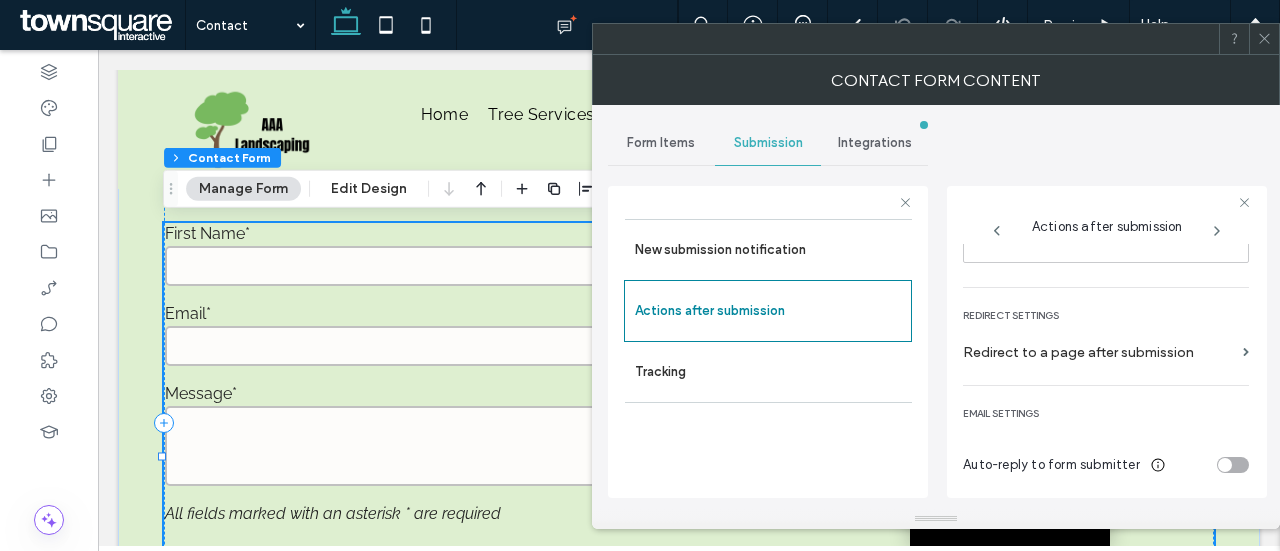 click 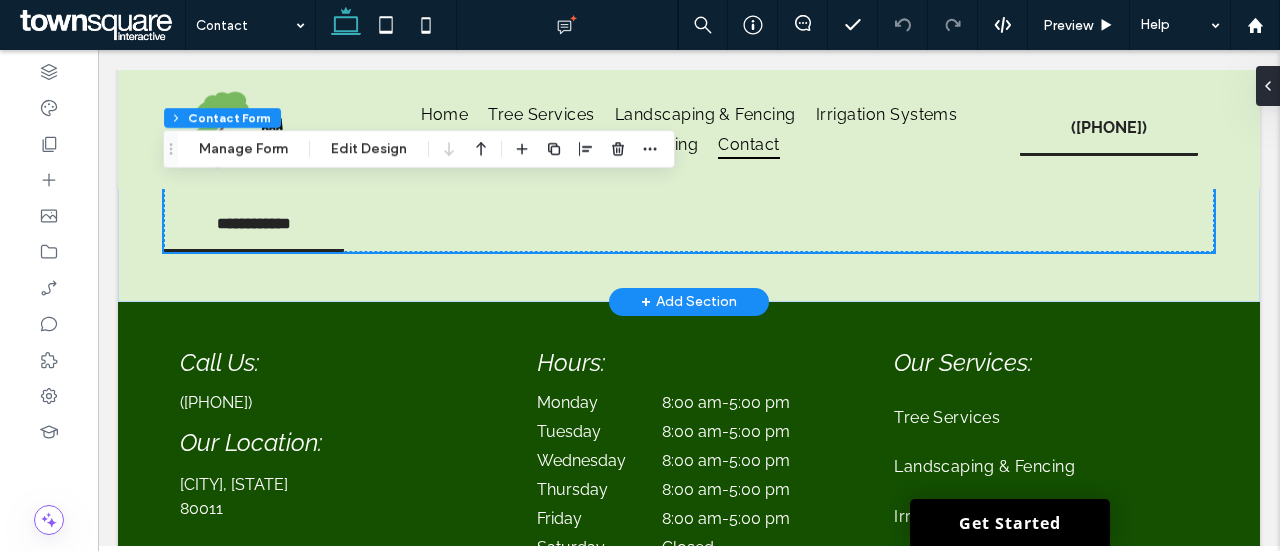 scroll, scrollTop: 1337, scrollLeft: 0, axis: vertical 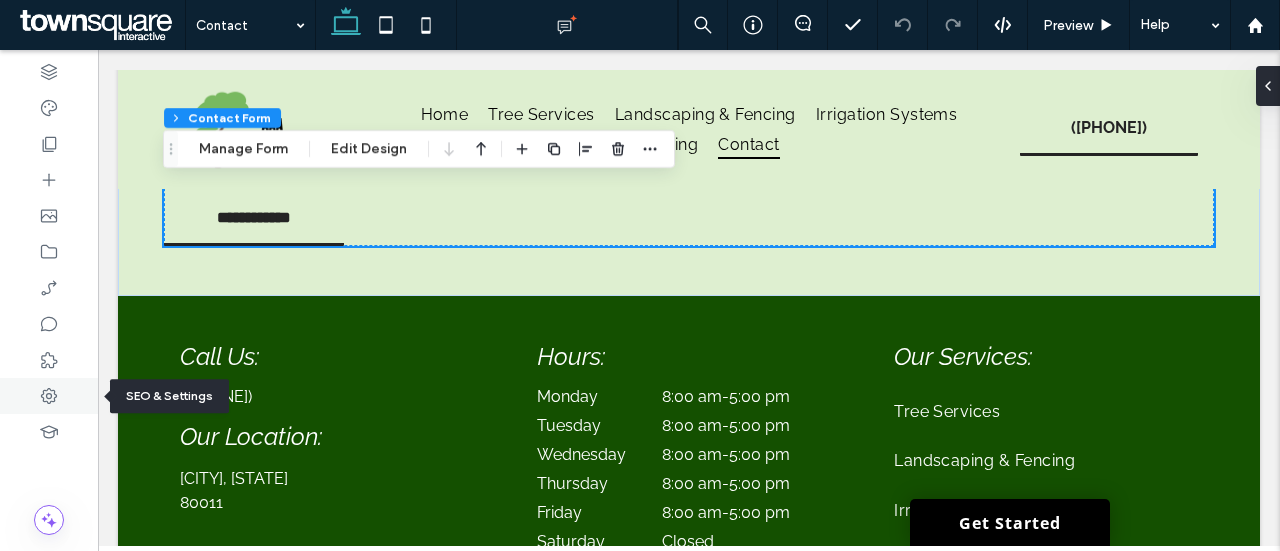 click 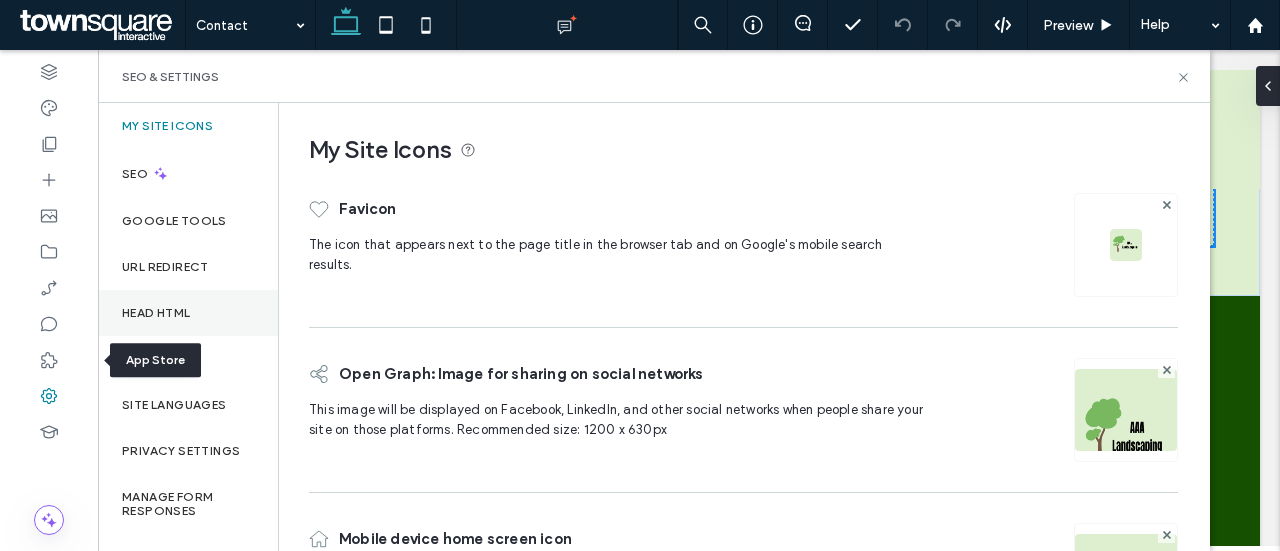 scroll, scrollTop: 5, scrollLeft: 0, axis: vertical 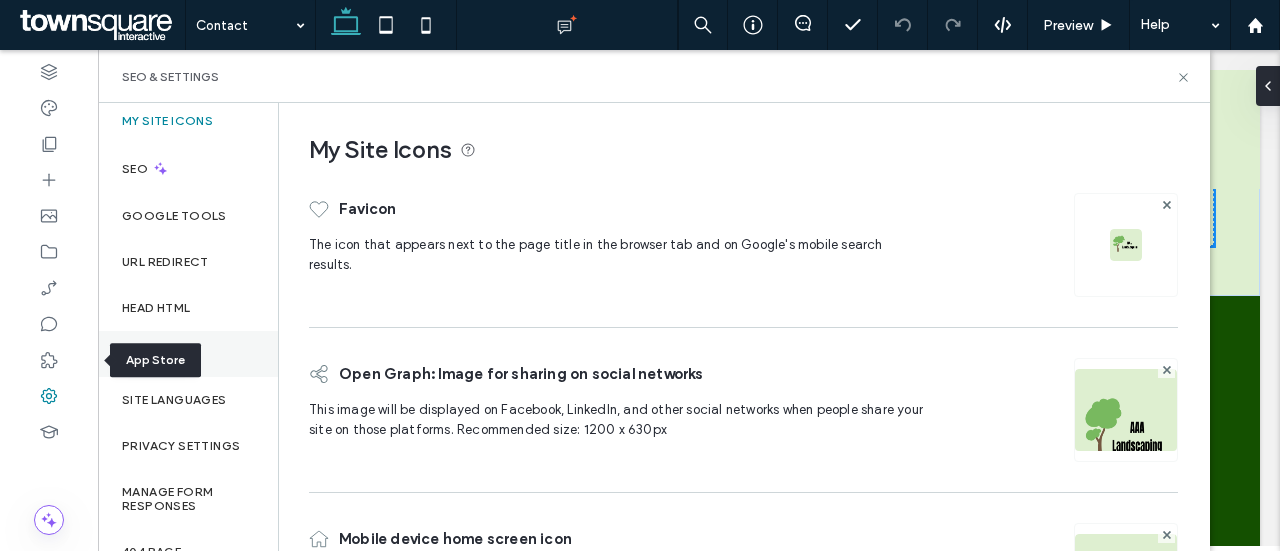 click on "Site Backup" at bounding box center (188, 354) 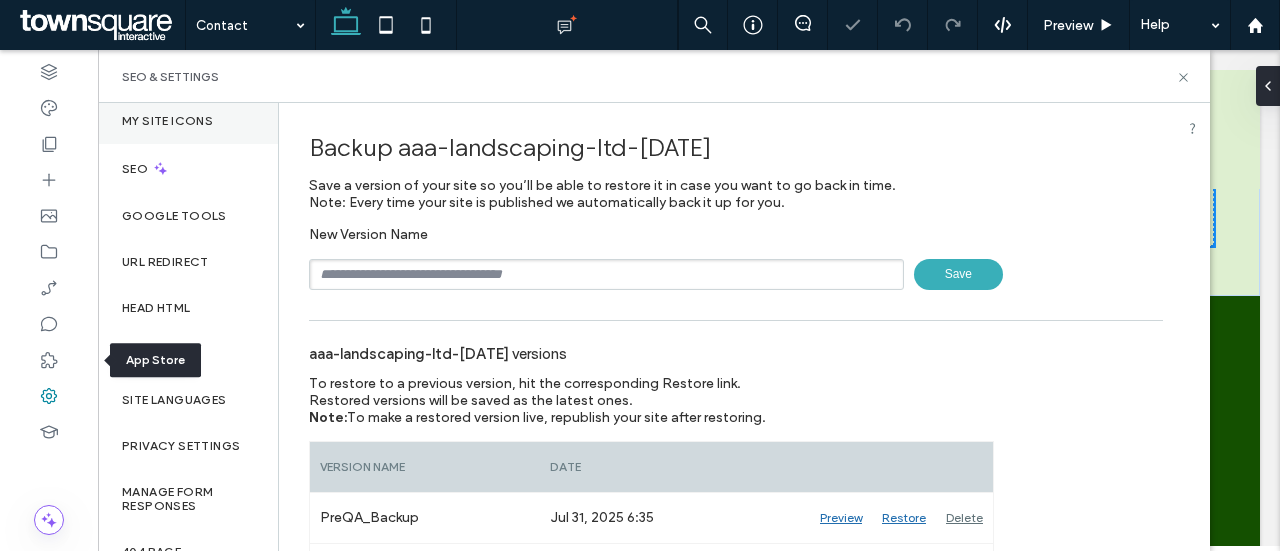 click on "My Site Icons" at bounding box center (188, 121) 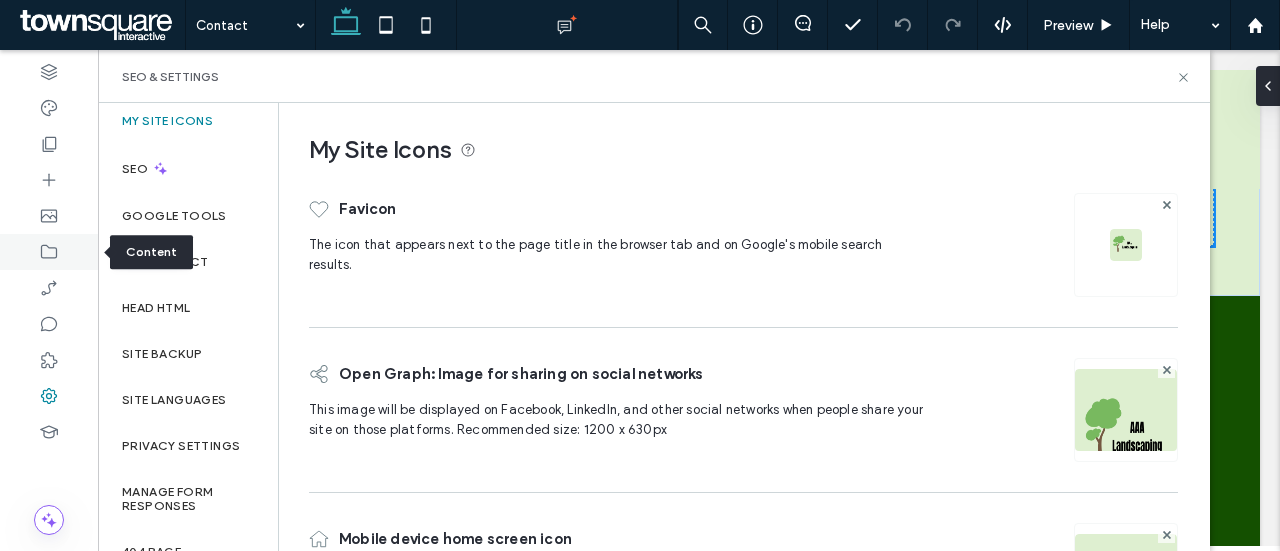 click 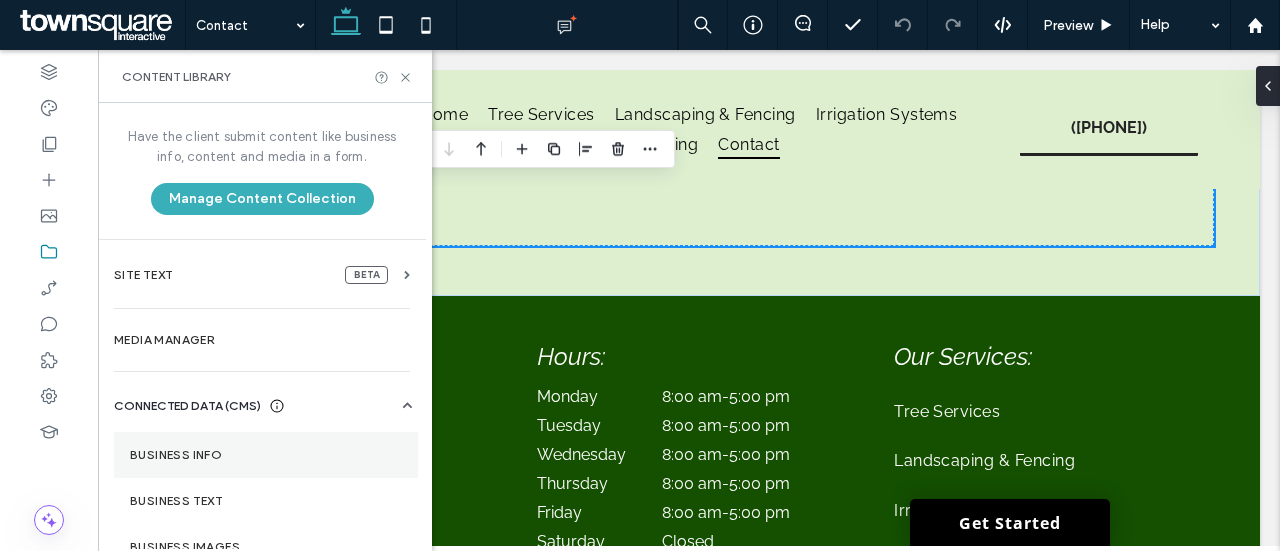 click on "Business Info" at bounding box center (266, 455) 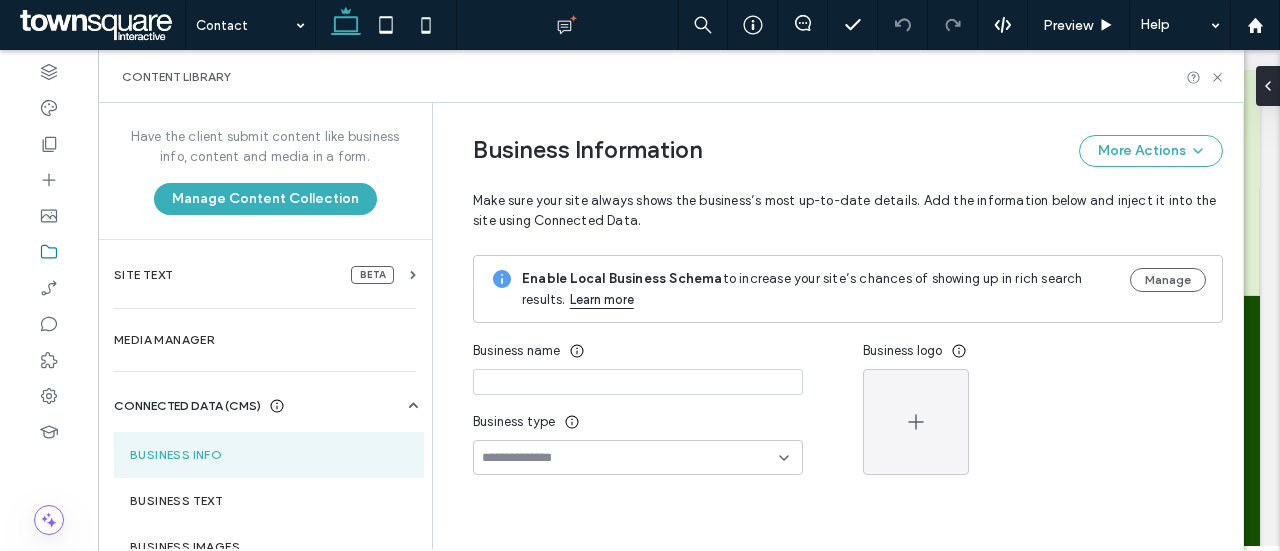 type on "**********" 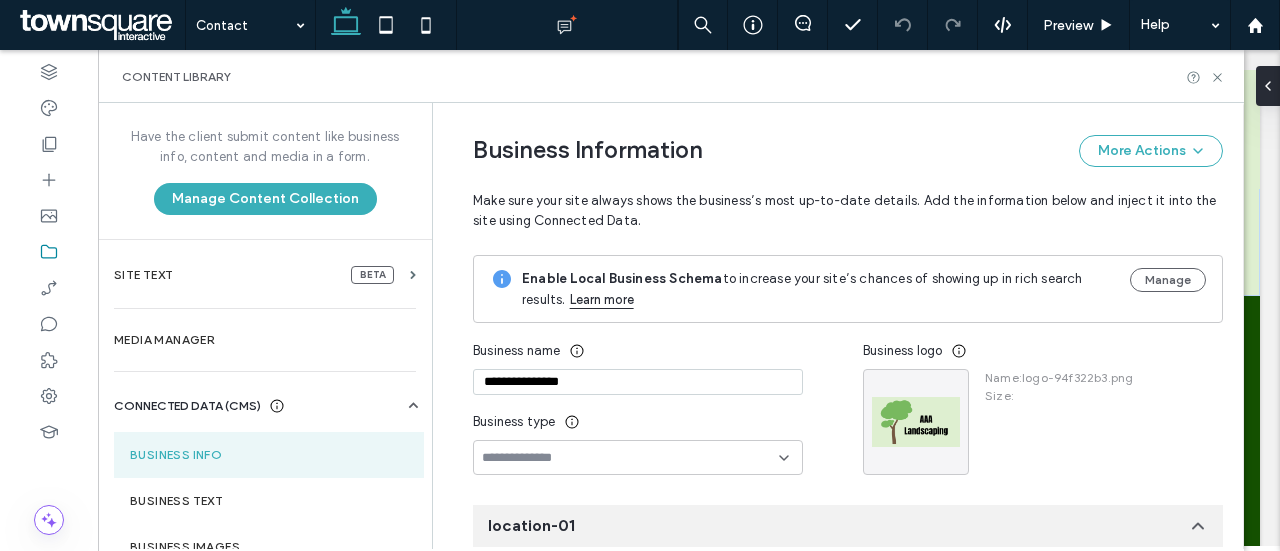 scroll, scrollTop: 333, scrollLeft: 0, axis: vertical 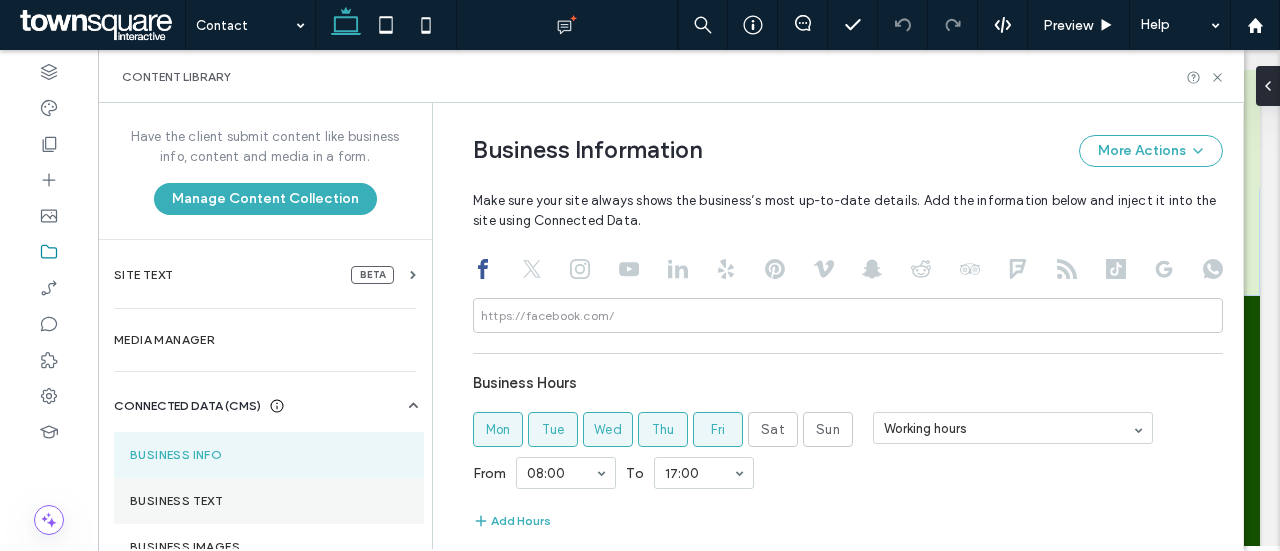 click on "Business Text" at bounding box center (269, 501) 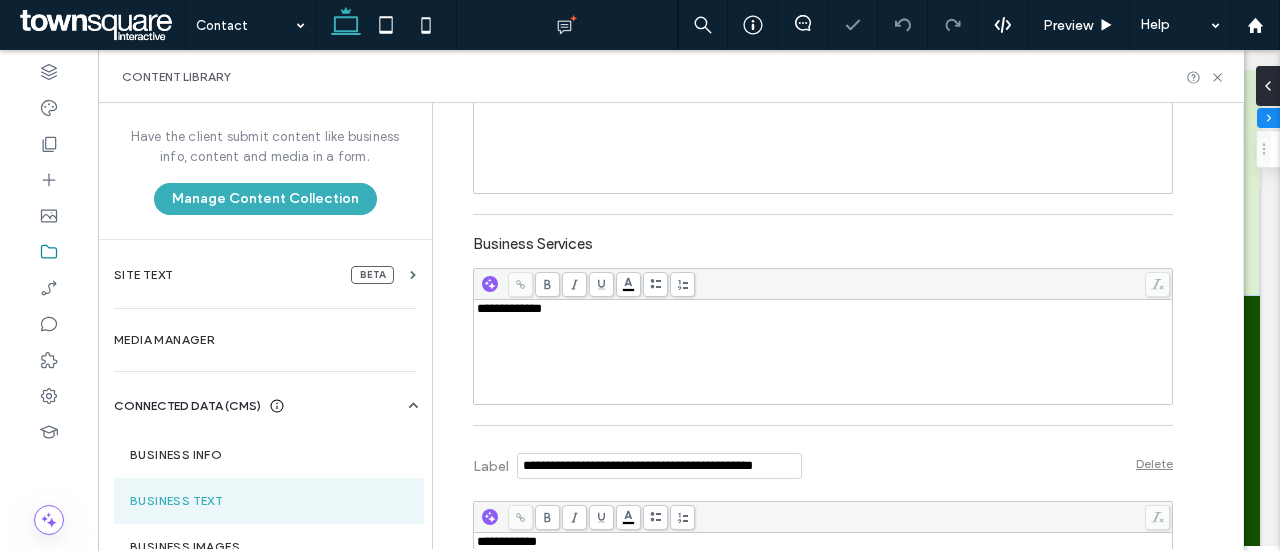 scroll, scrollTop: 660, scrollLeft: 0, axis: vertical 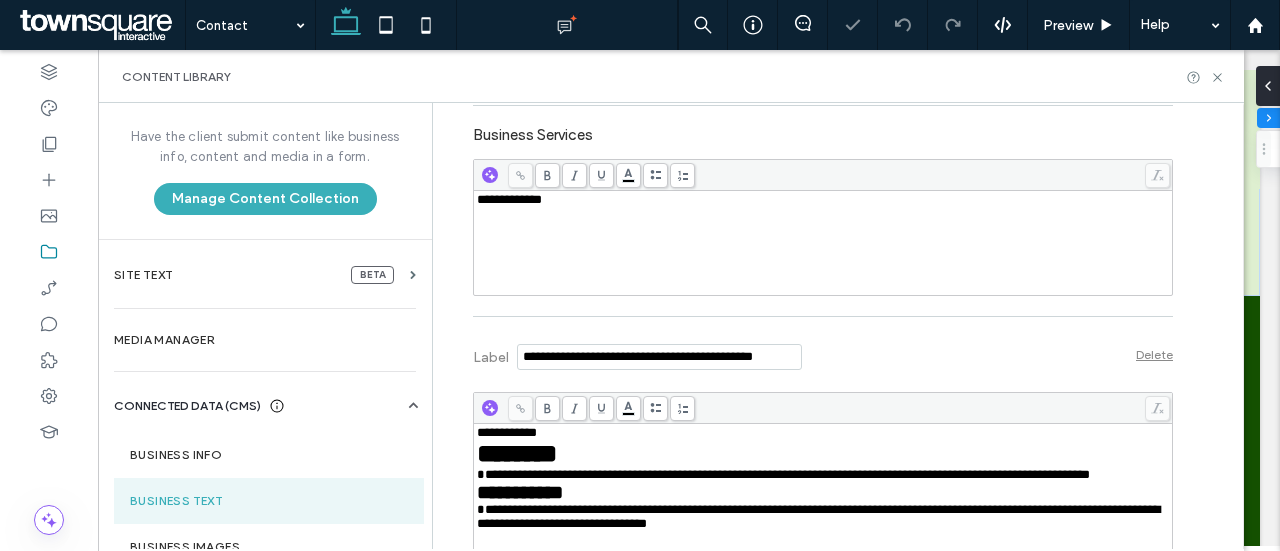 type on "*" 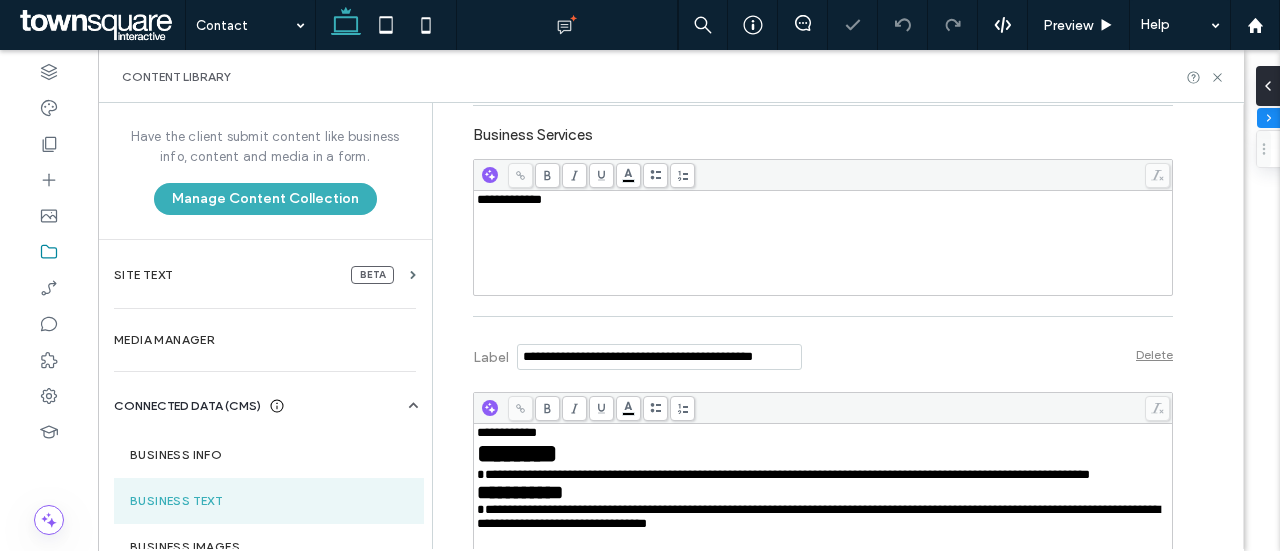 click on "**********" at bounding box center (509, 199) 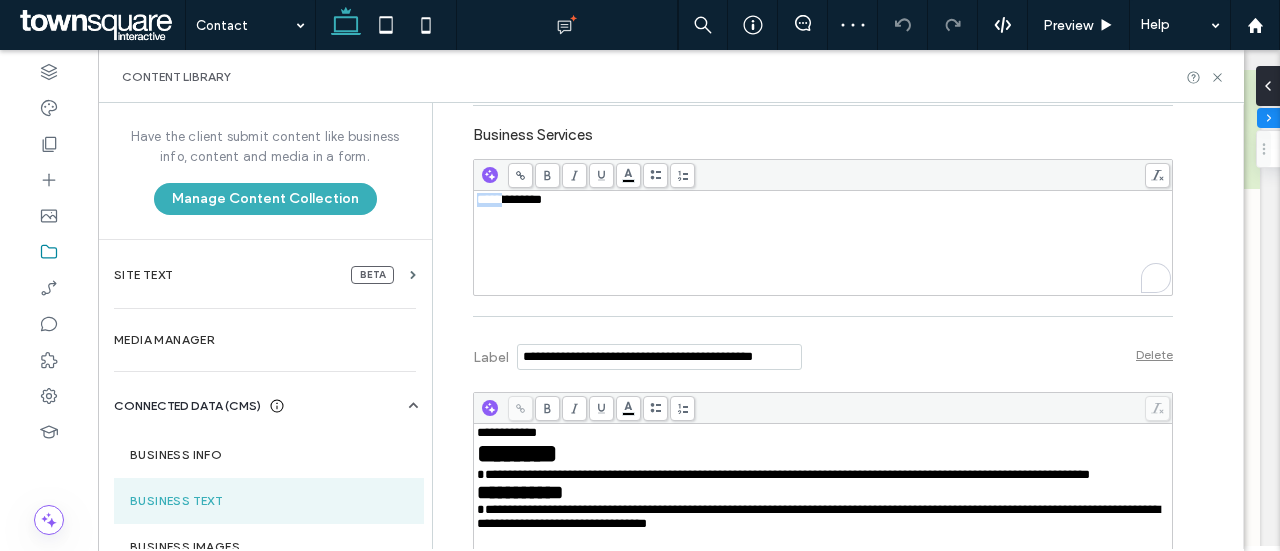 scroll, scrollTop: 1059, scrollLeft: 0, axis: vertical 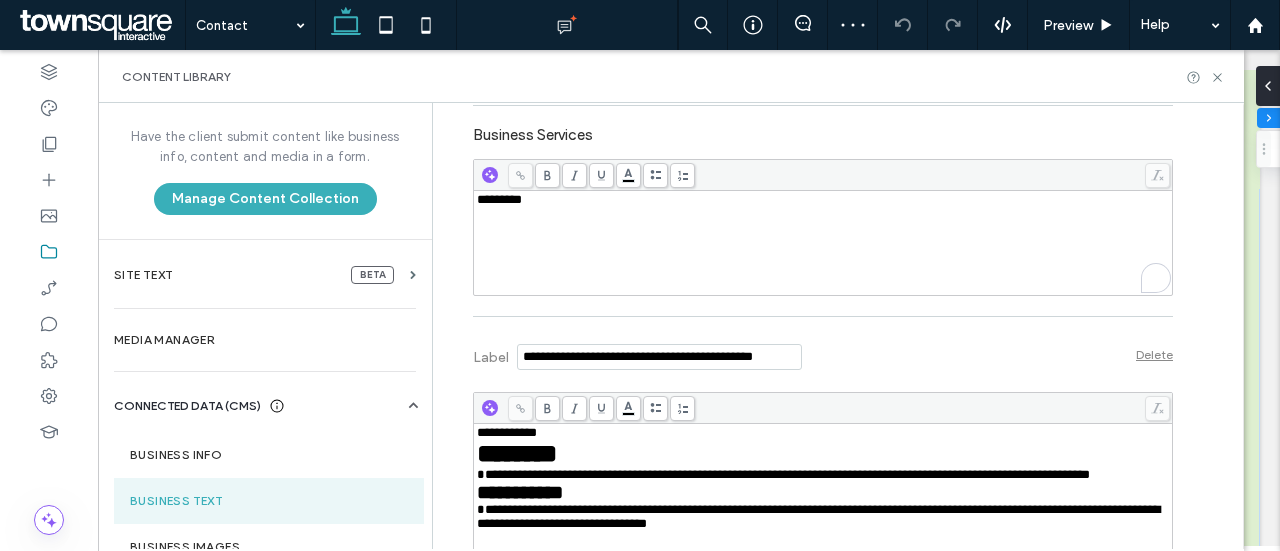 type 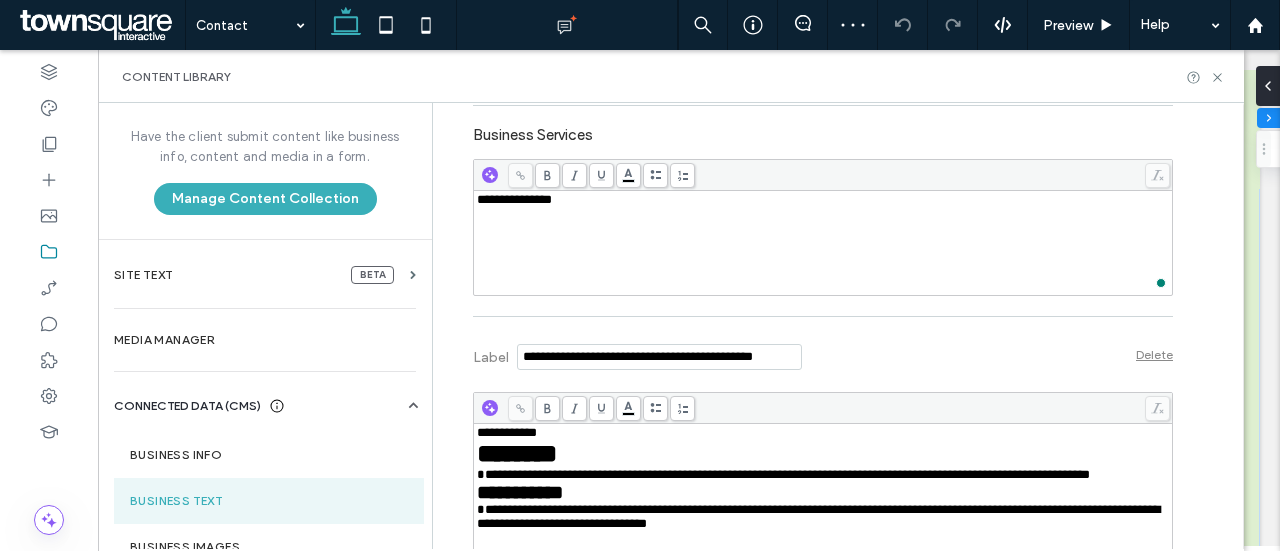 scroll, scrollTop: 1059, scrollLeft: 0, axis: vertical 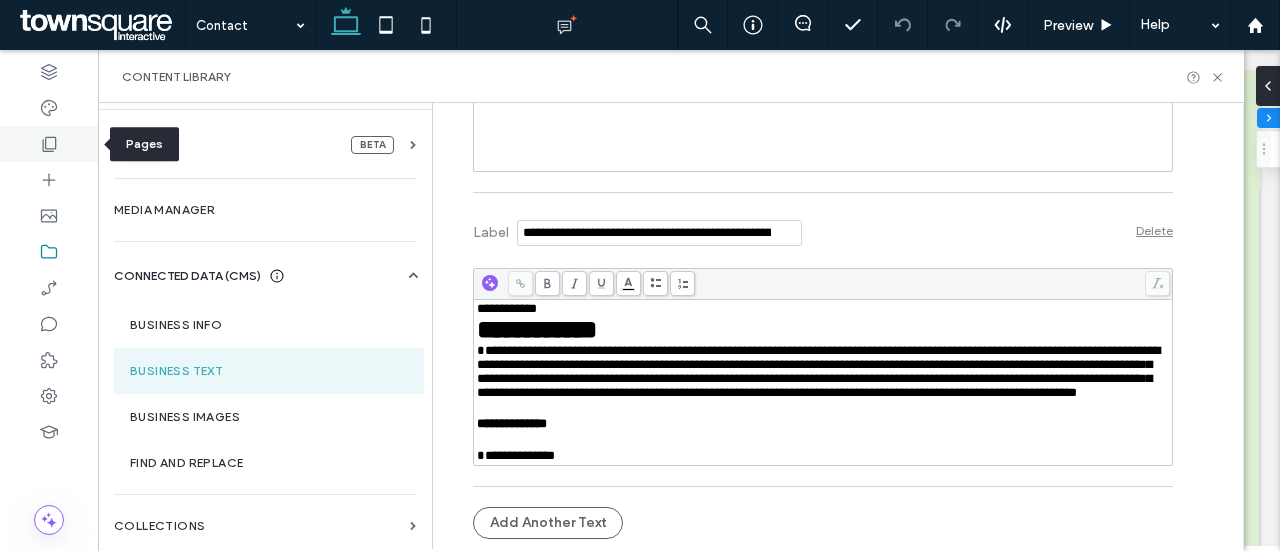 click 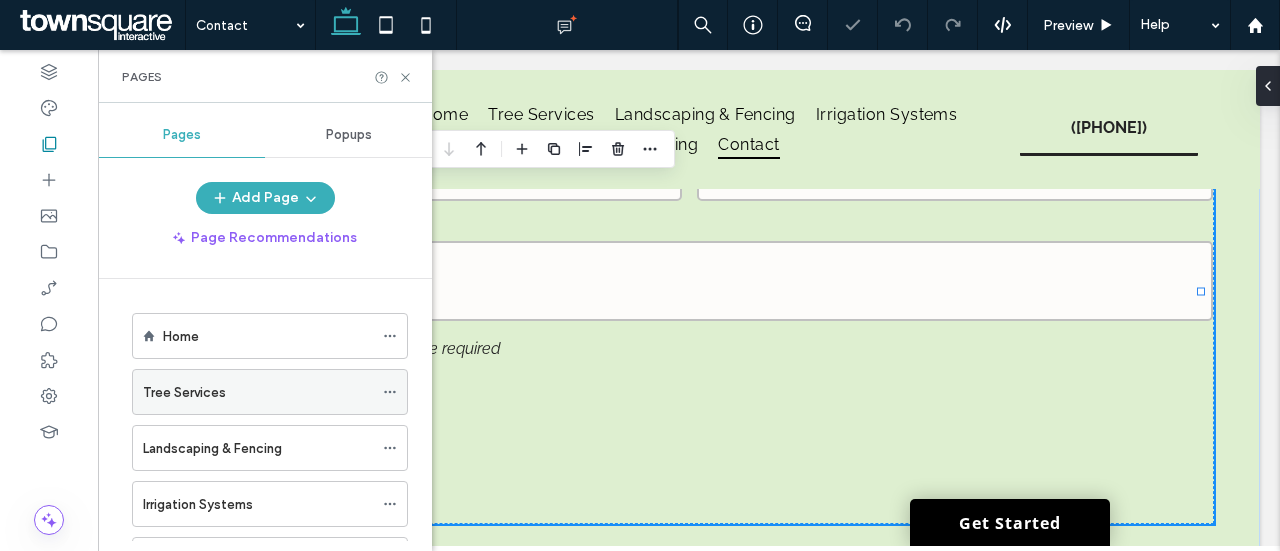 click 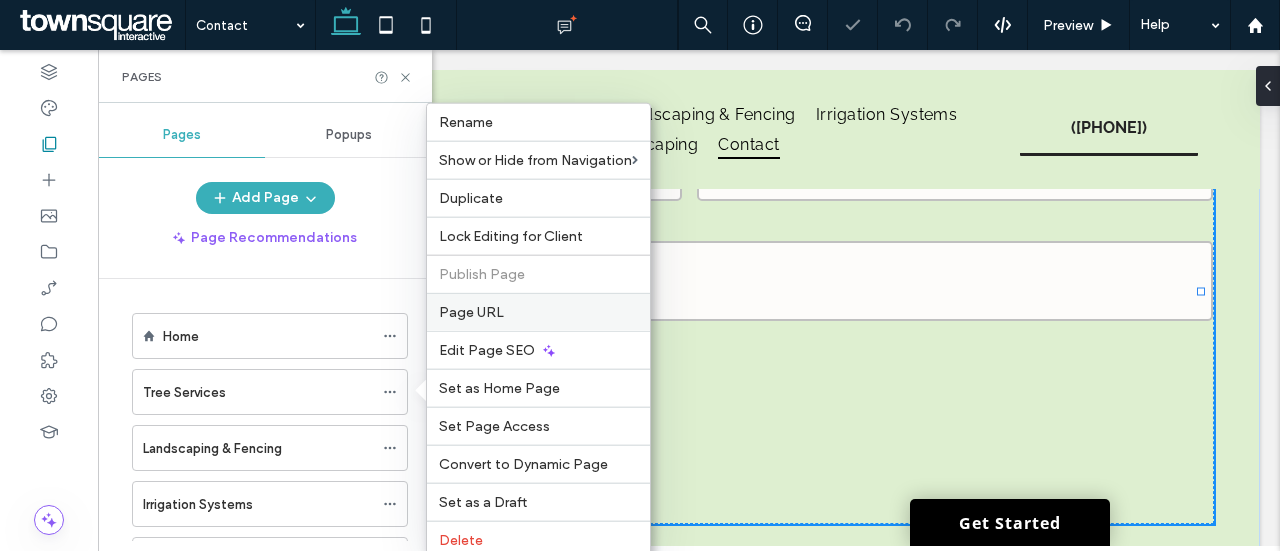 click on "Page URL" at bounding box center [471, 312] 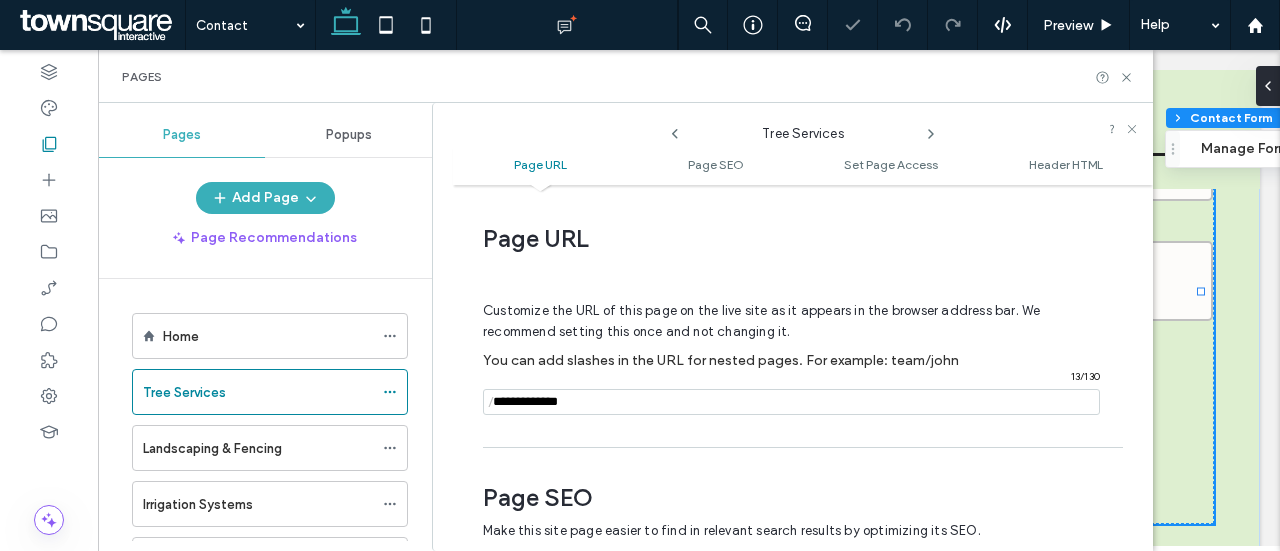 type on "*" 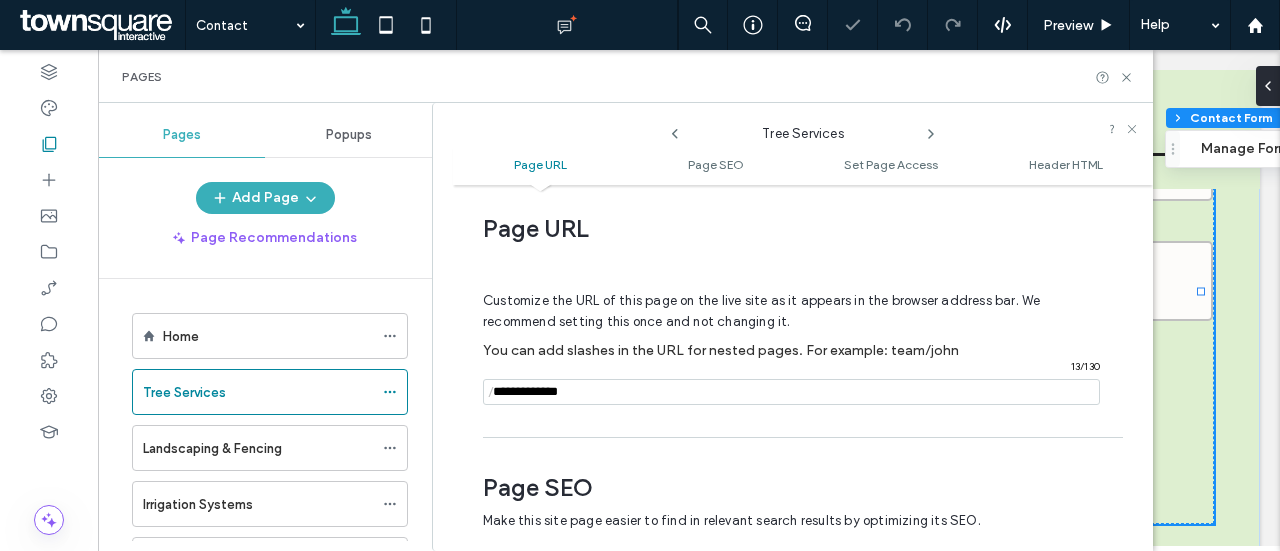 type on "*" 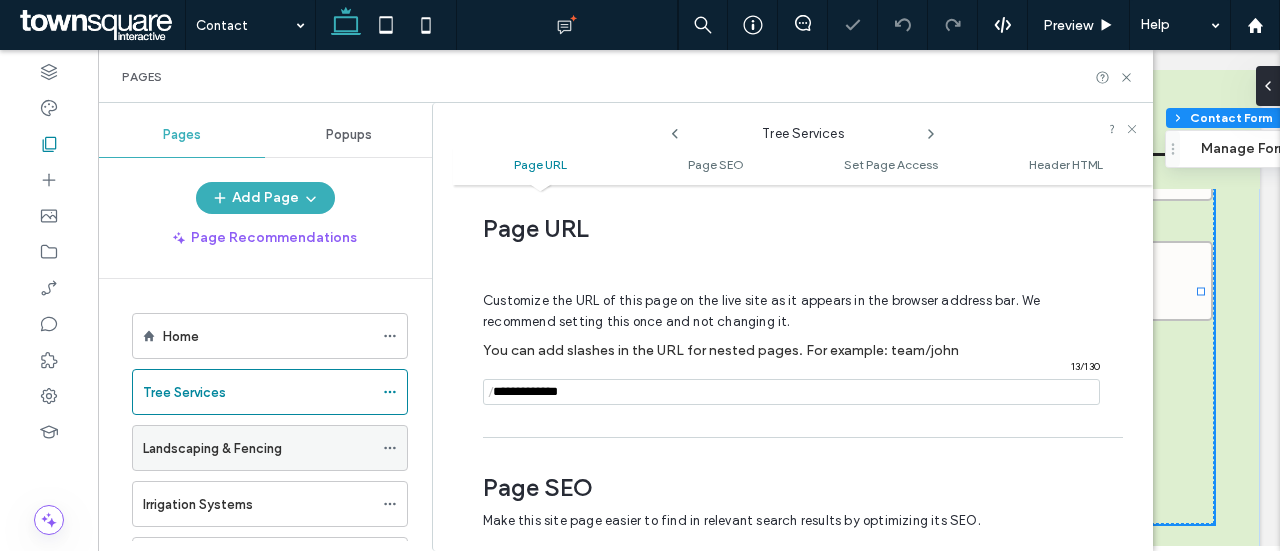 click 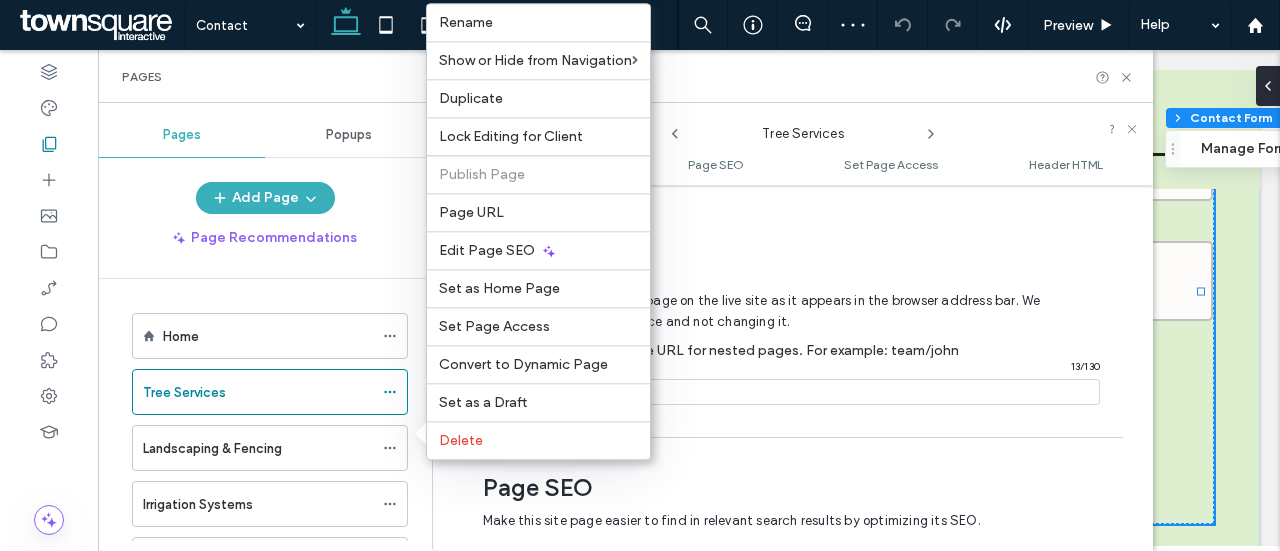 click on "Page URL" at bounding box center [471, 212] 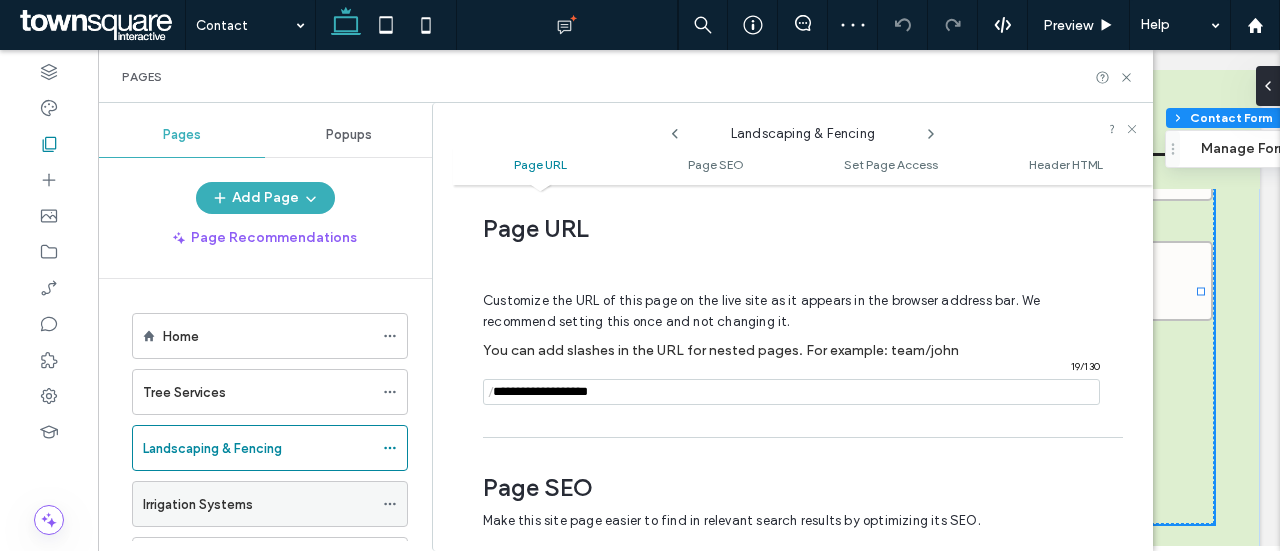 click 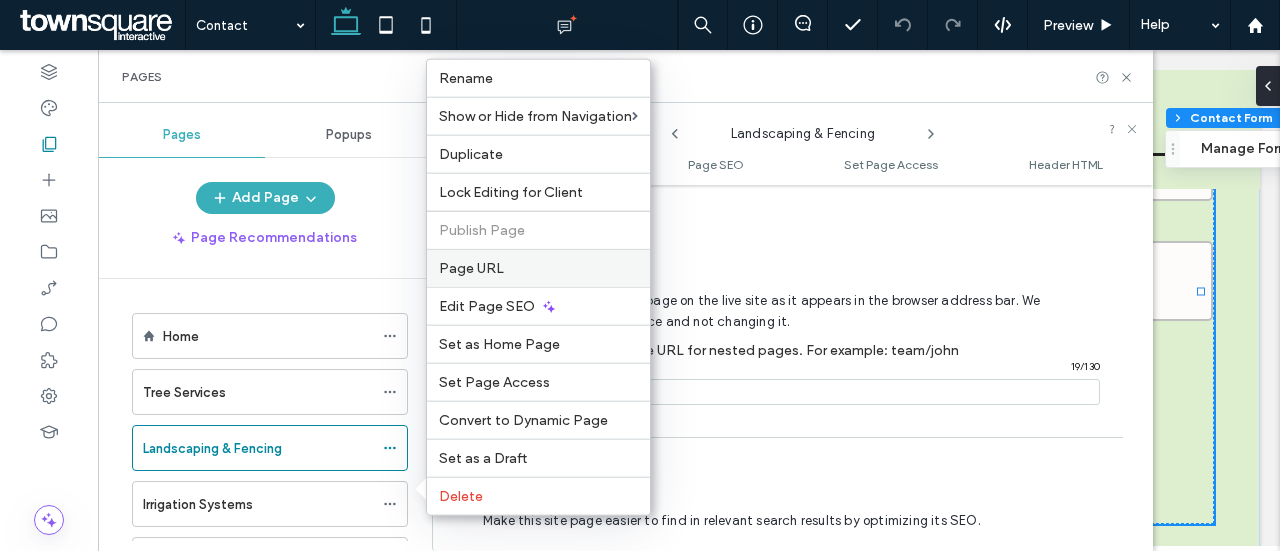 click on "Page URL" at bounding box center (471, 268) 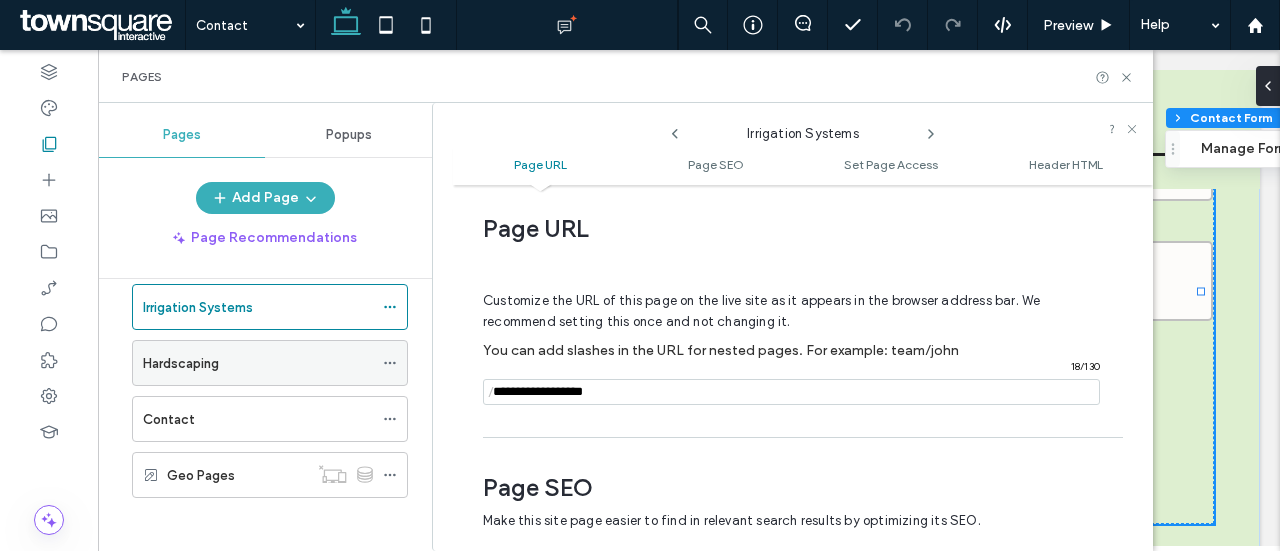 click 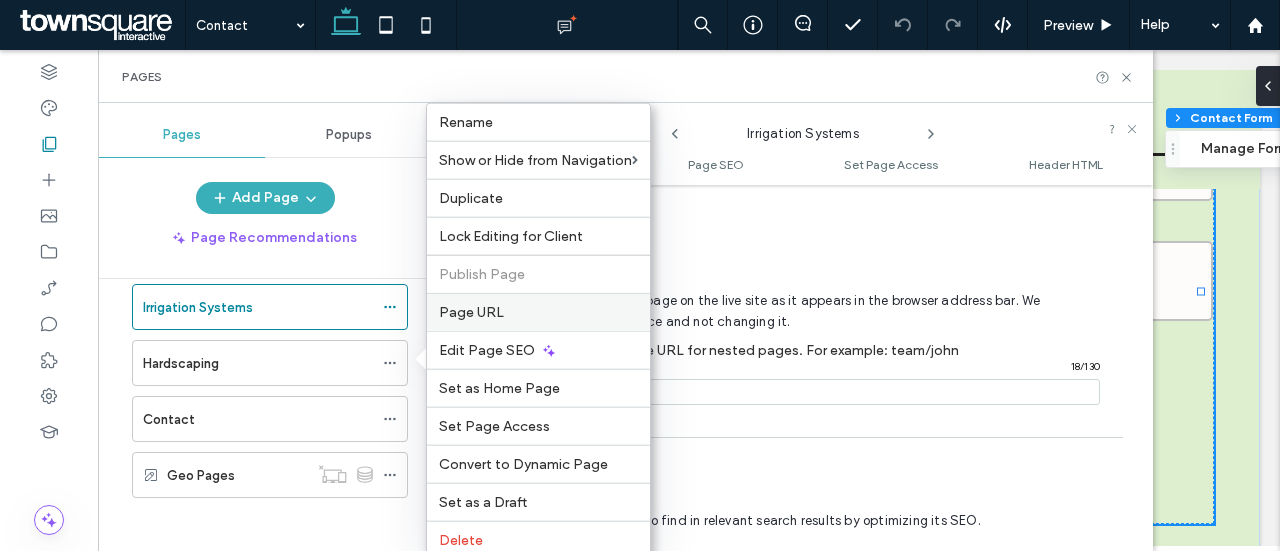 click on "Page URL" at bounding box center (538, 312) 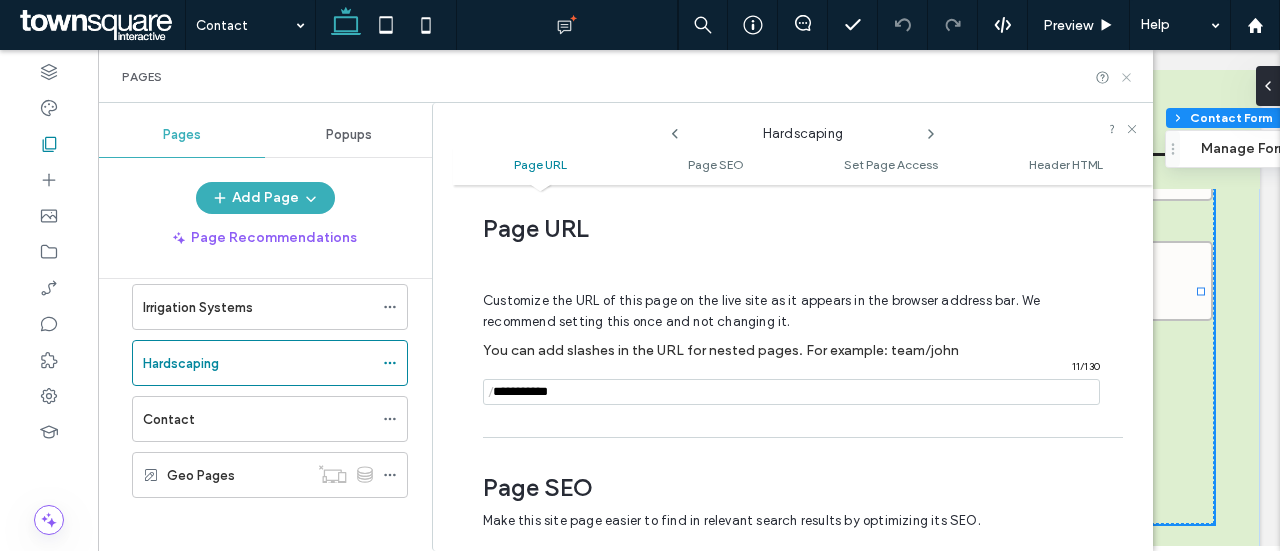 click 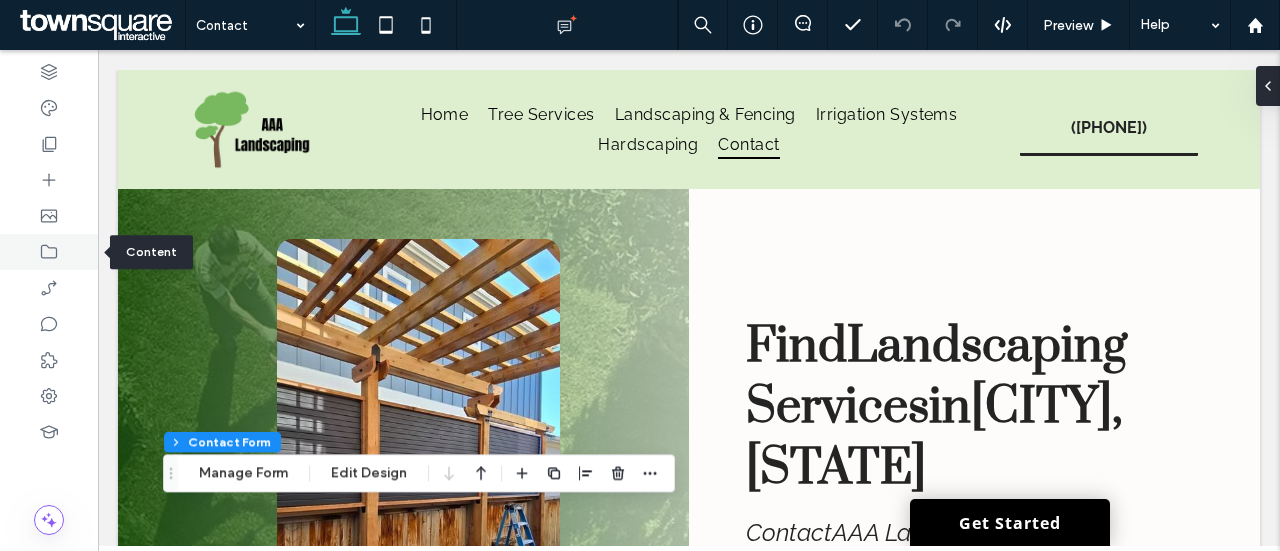 click 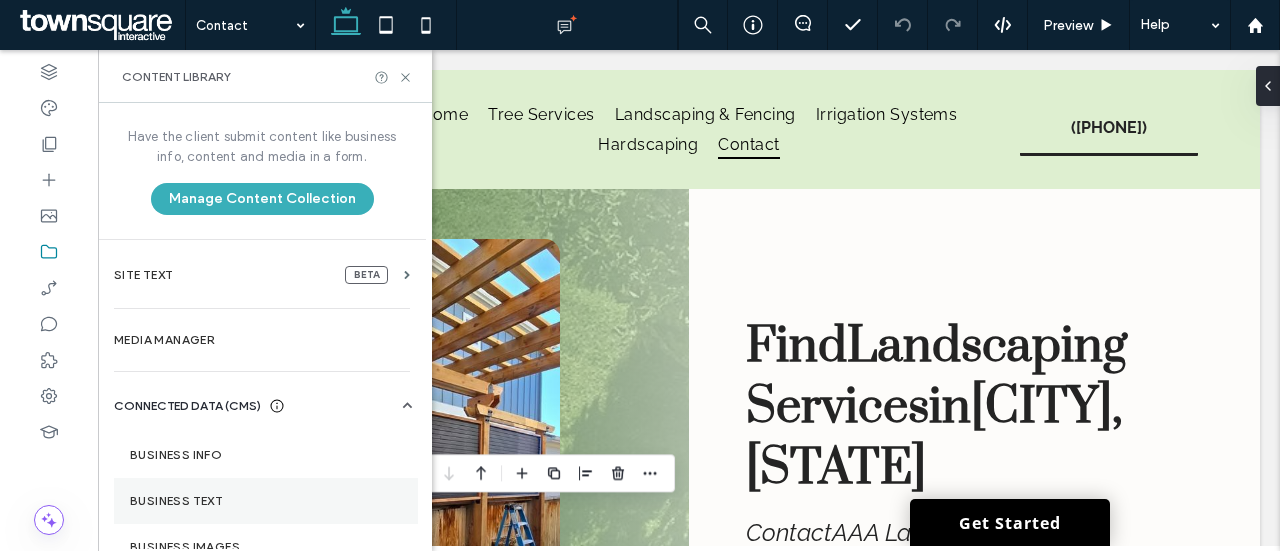 click on "Business Text" at bounding box center [266, 501] 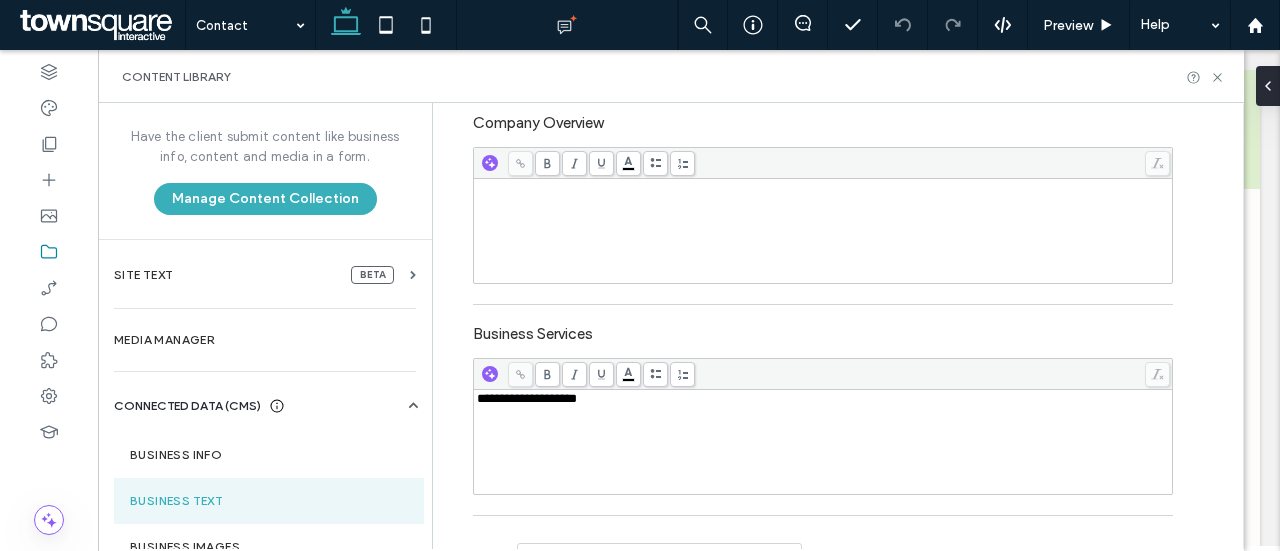 scroll, scrollTop: 460, scrollLeft: 0, axis: vertical 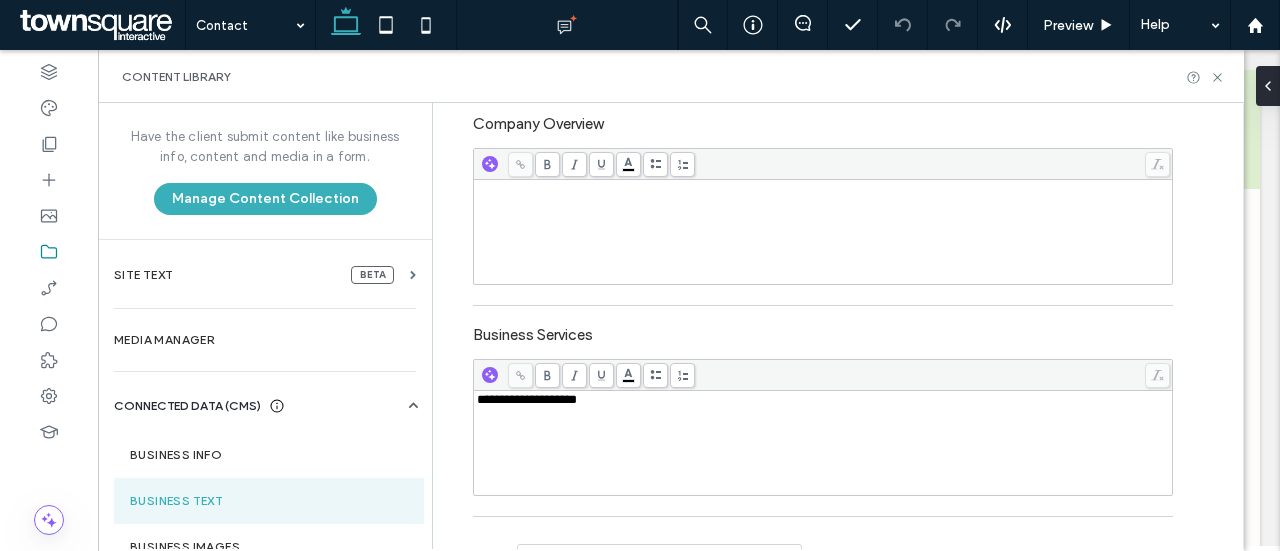 click on "Content Library" at bounding box center (671, 76) 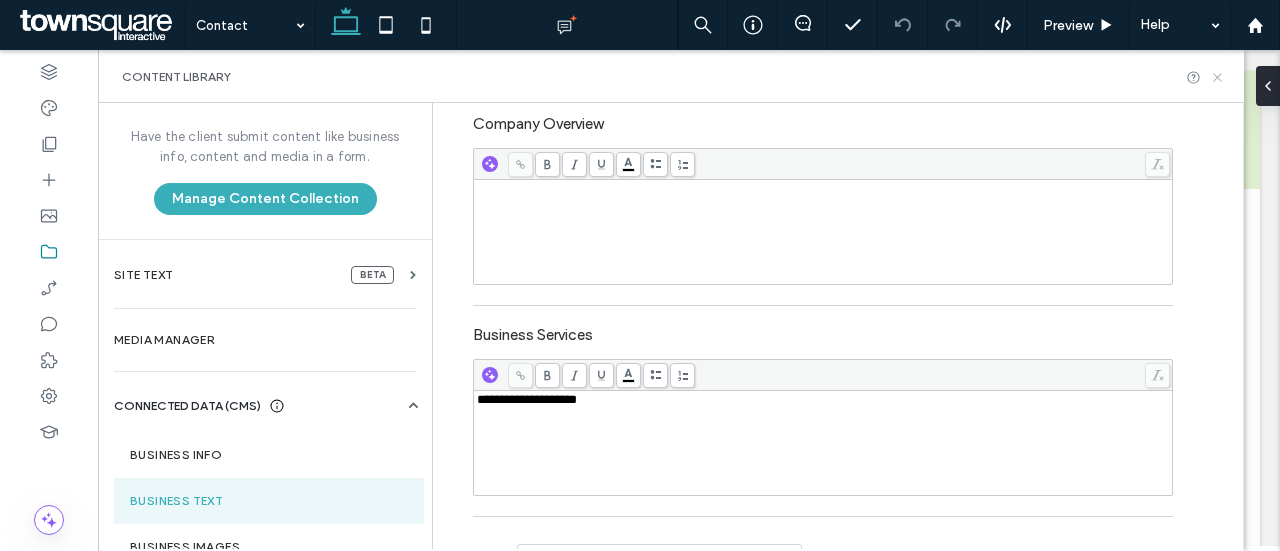 click 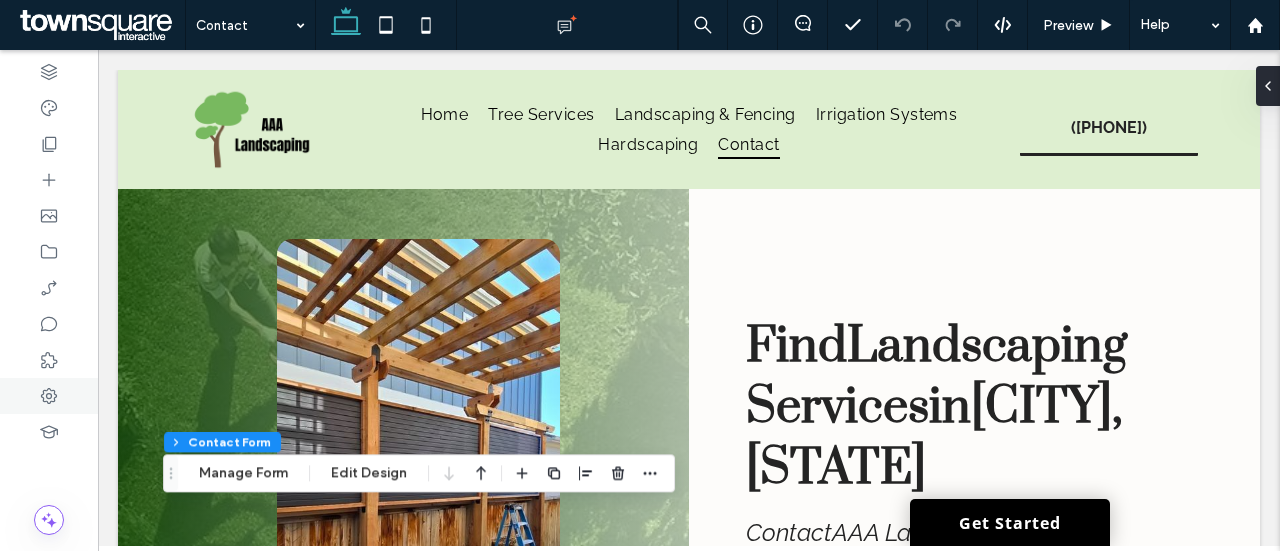 click 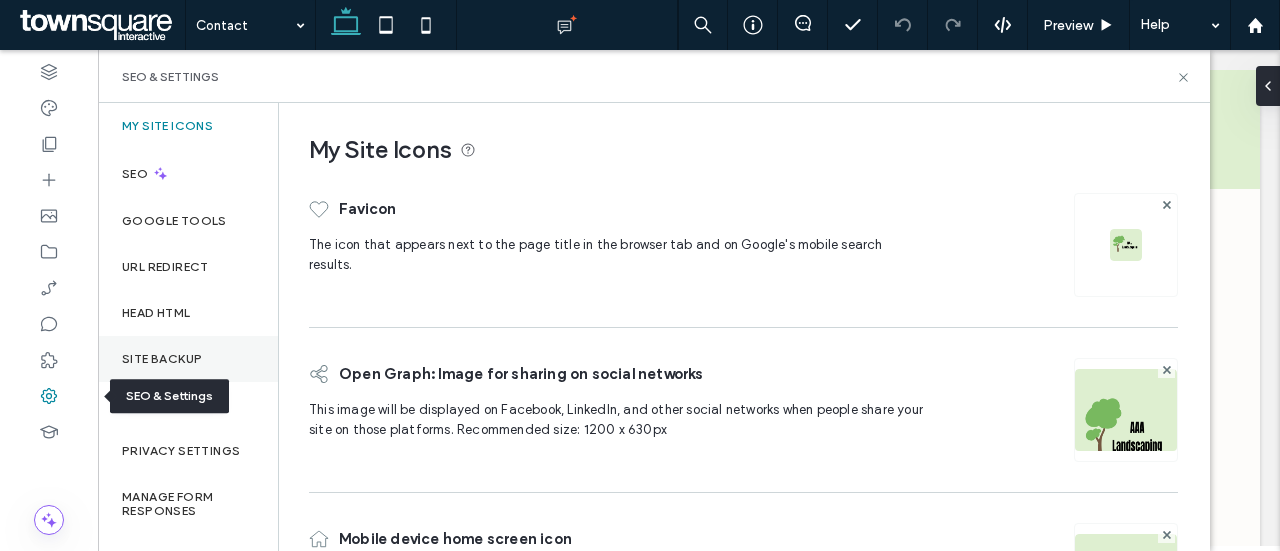 click on "Site Backup" at bounding box center [162, 359] 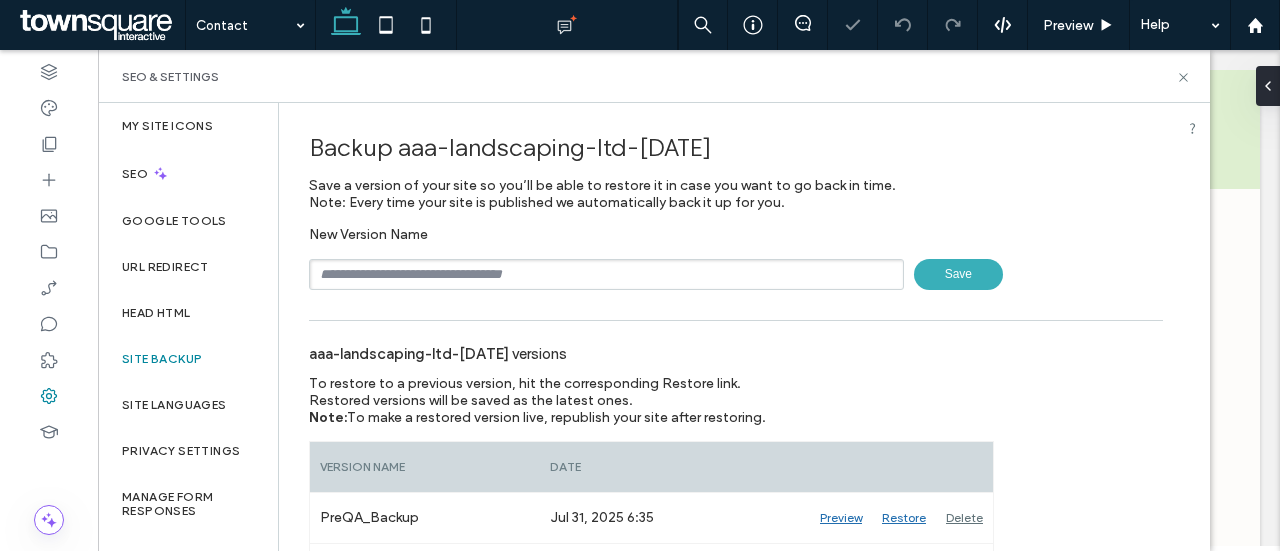 click at bounding box center (606, 274) 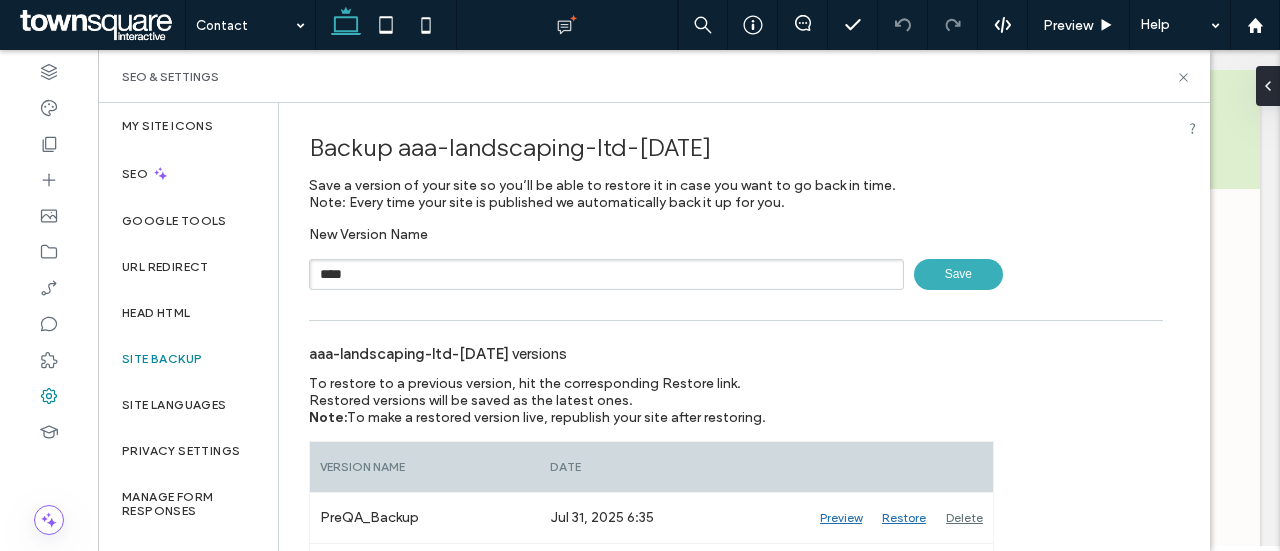 type on "****" 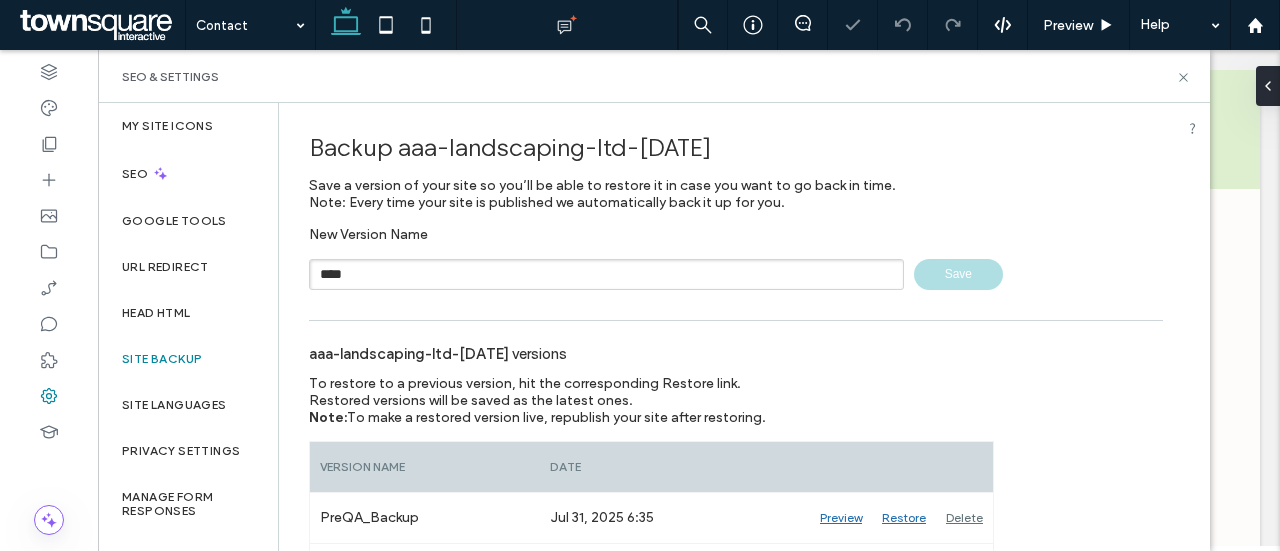 type 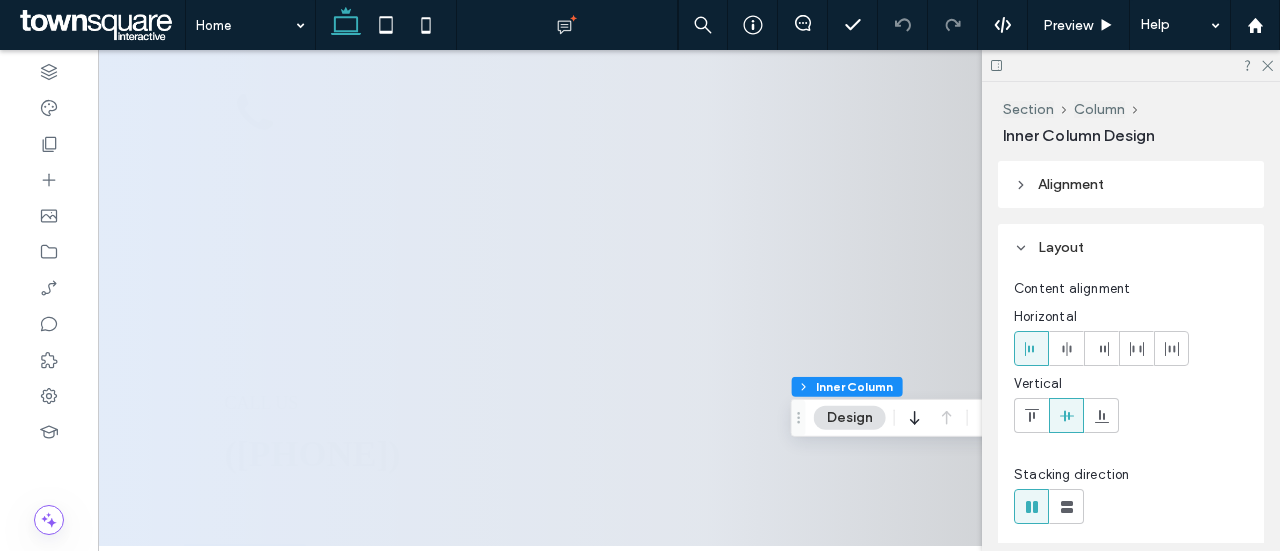 scroll, scrollTop: 549, scrollLeft: 0, axis: vertical 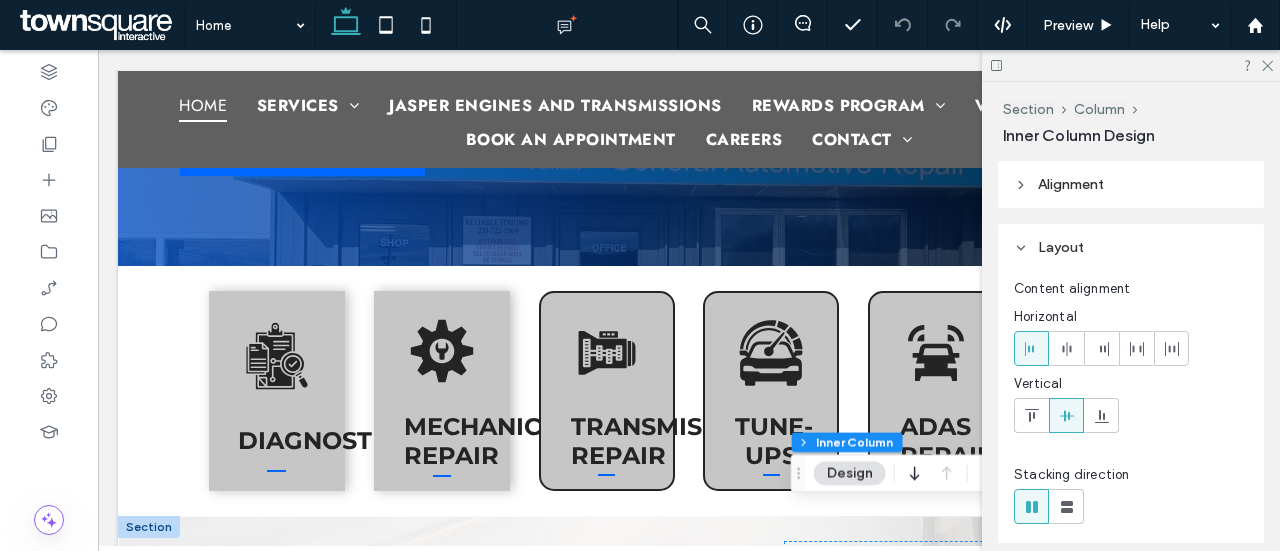 click at bounding box center (1131, 65) 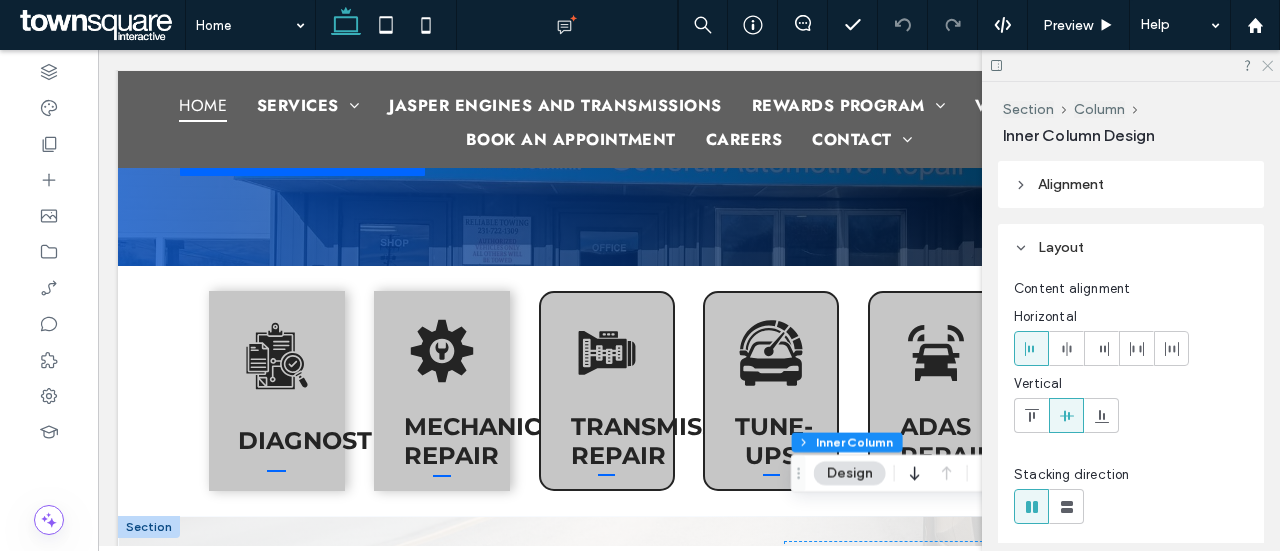 click 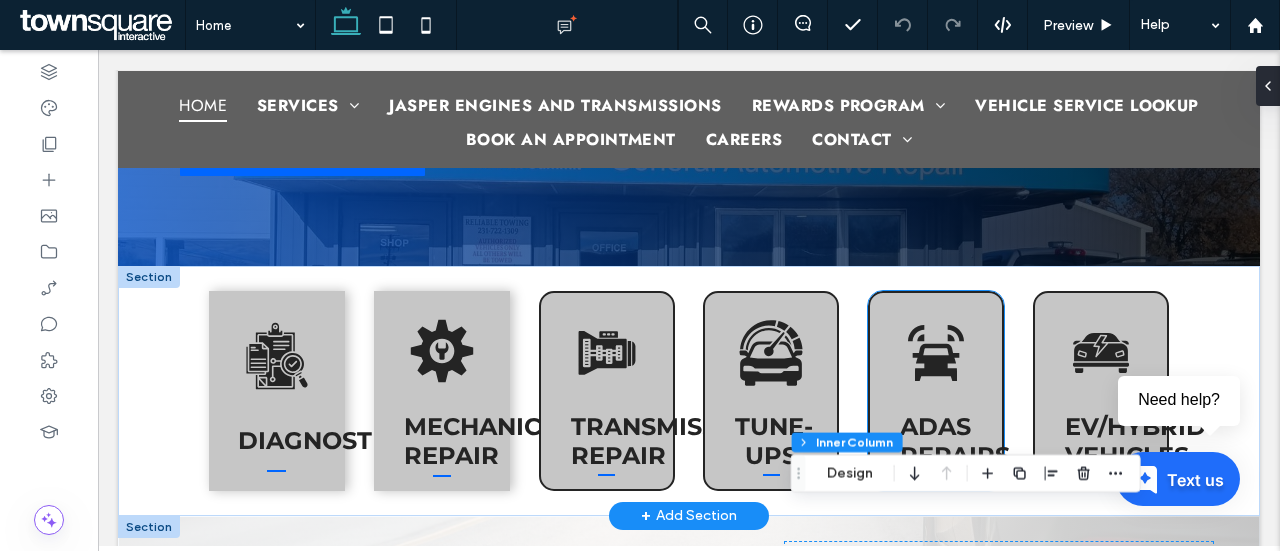 click on "ADAS Repairs" at bounding box center [936, 391] 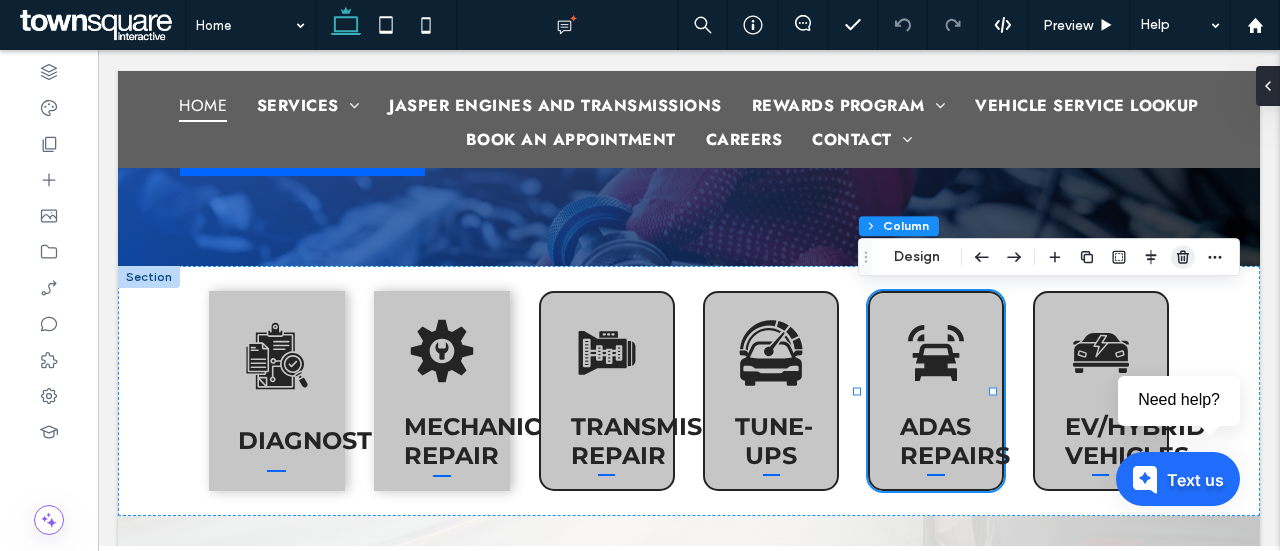 click 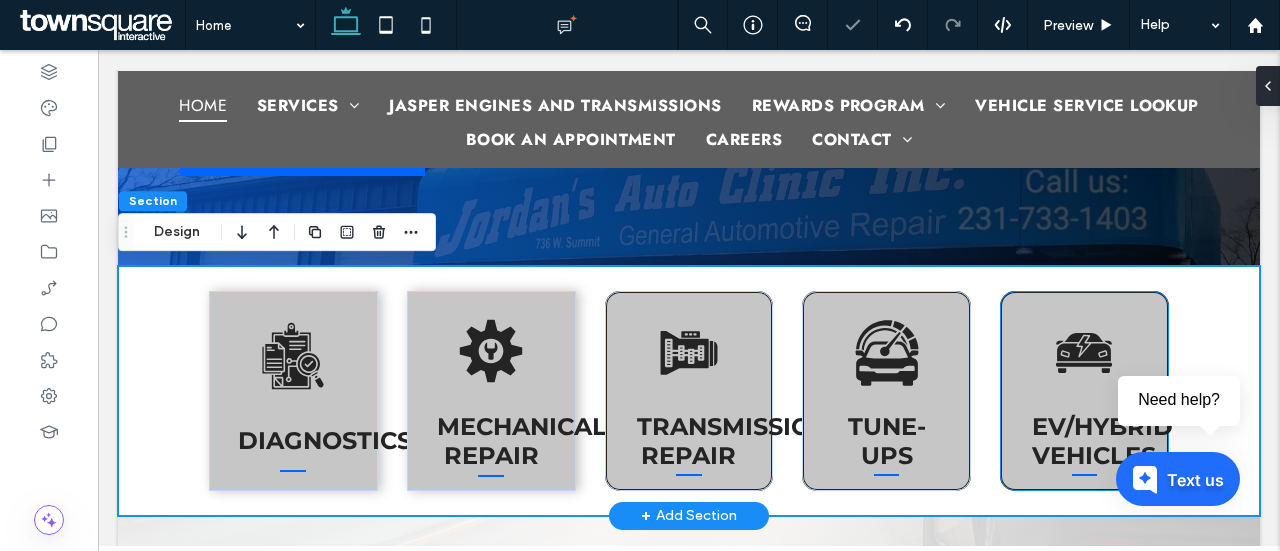 click on "EV/Hybrid Vehicles" at bounding box center [1084, 391] 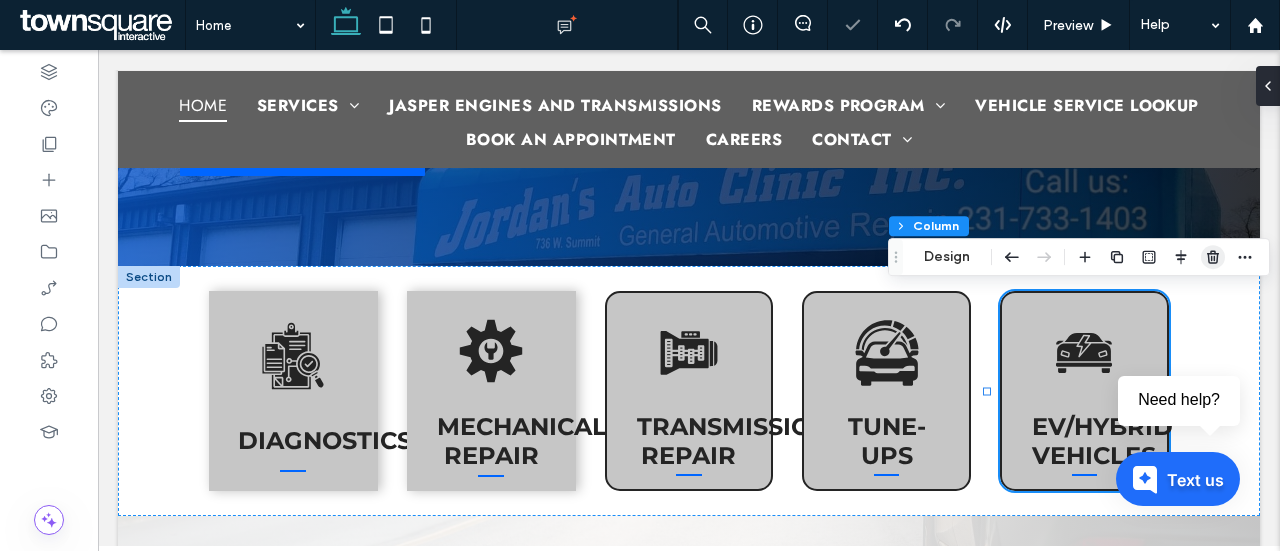 click 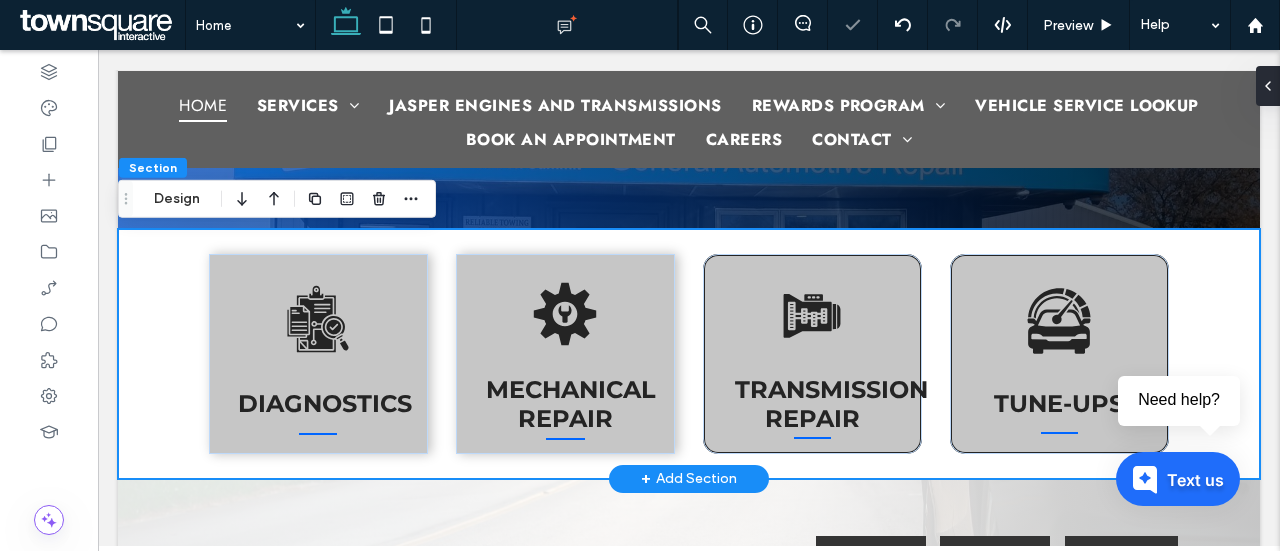 scroll, scrollTop: 592, scrollLeft: 0, axis: vertical 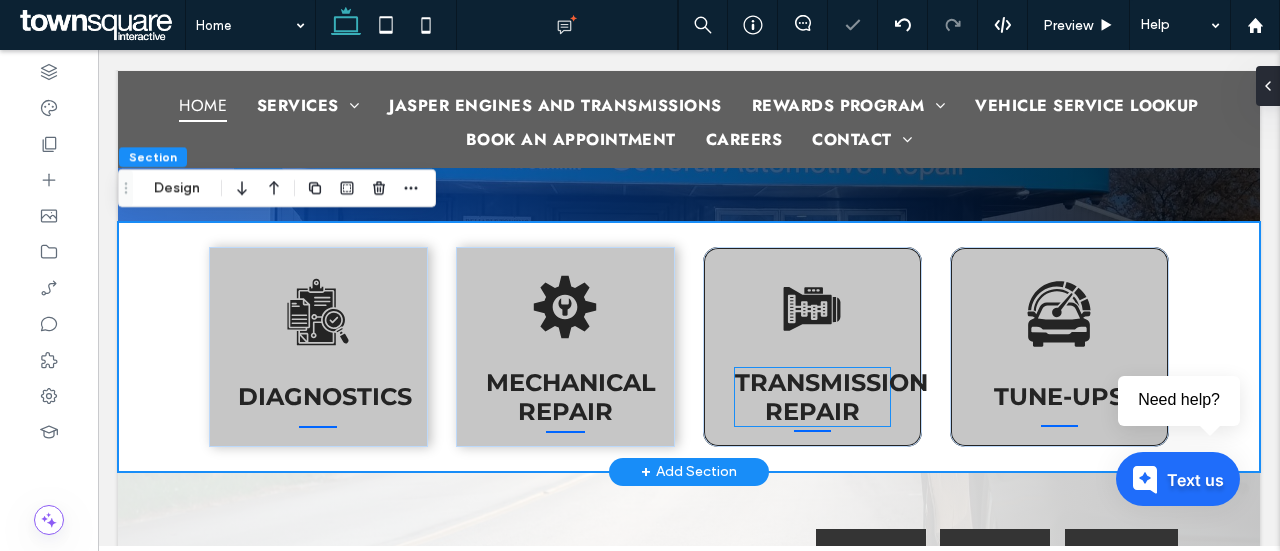 click on "Transmission Repair" at bounding box center [831, 397] 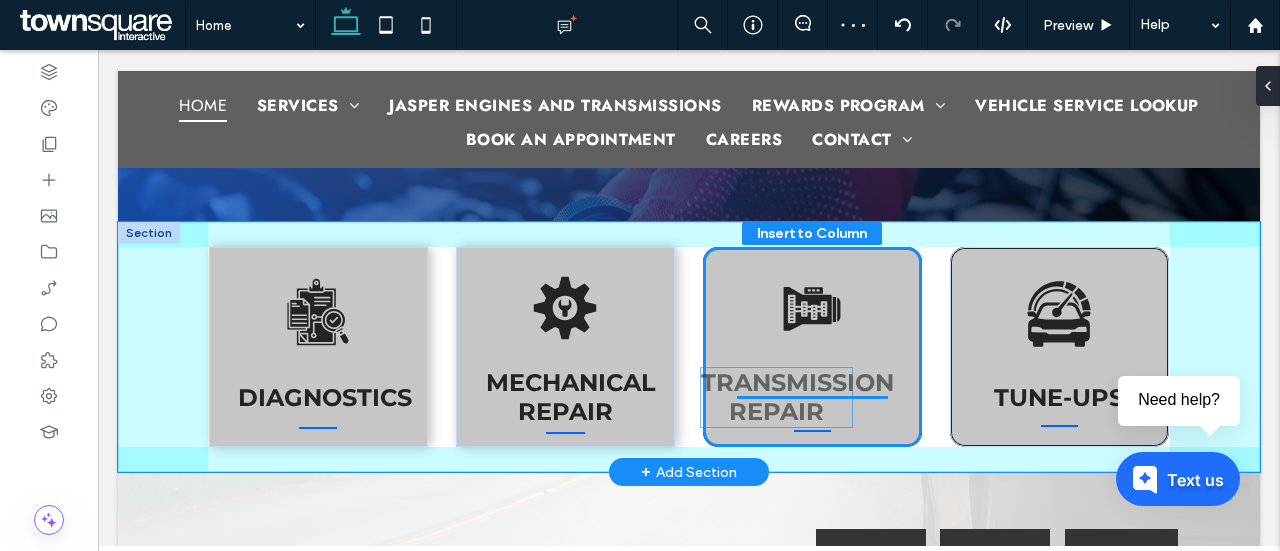 drag, startPoint x: 797, startPoint y: 376, endPoint x: 772, endPoint y: 376, distance: 25 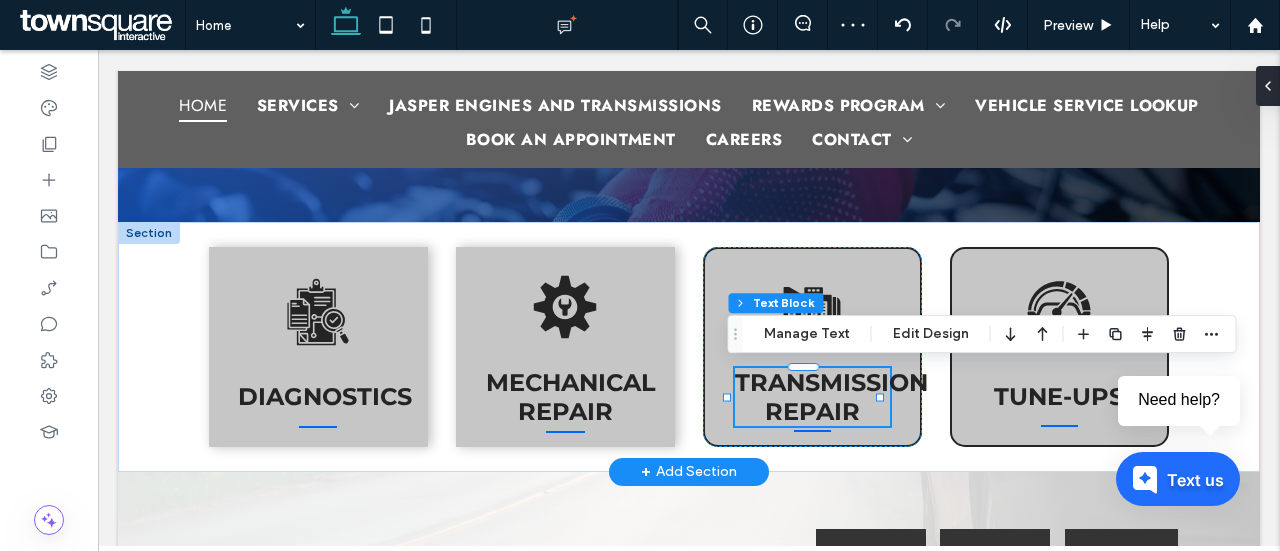 click on "Transmission Repair" at bounding box center (831, 397) 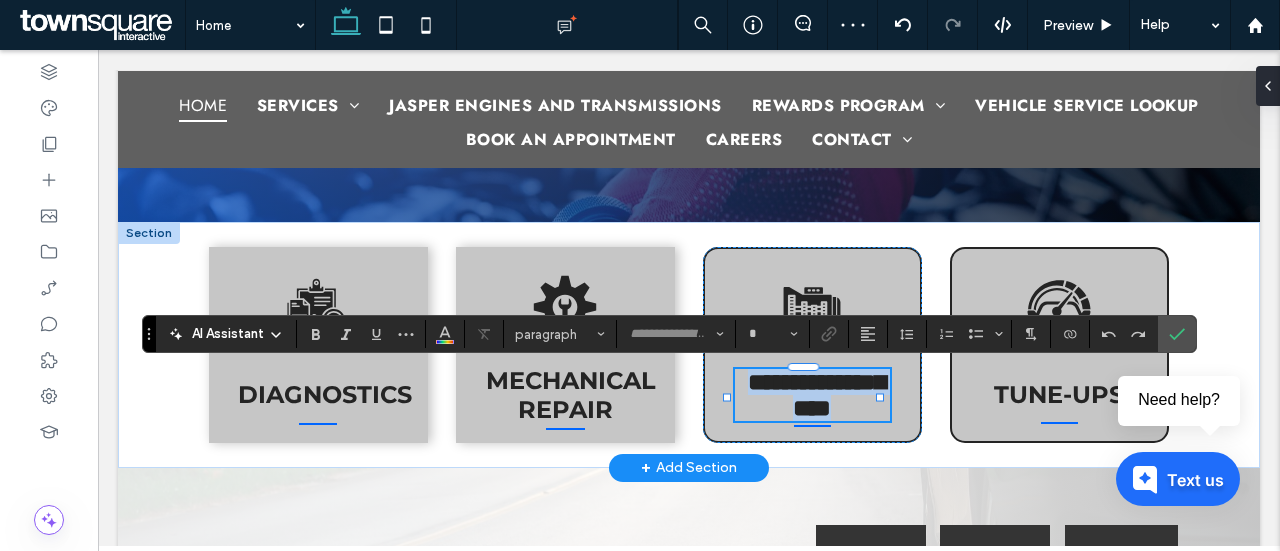 type on "**********" 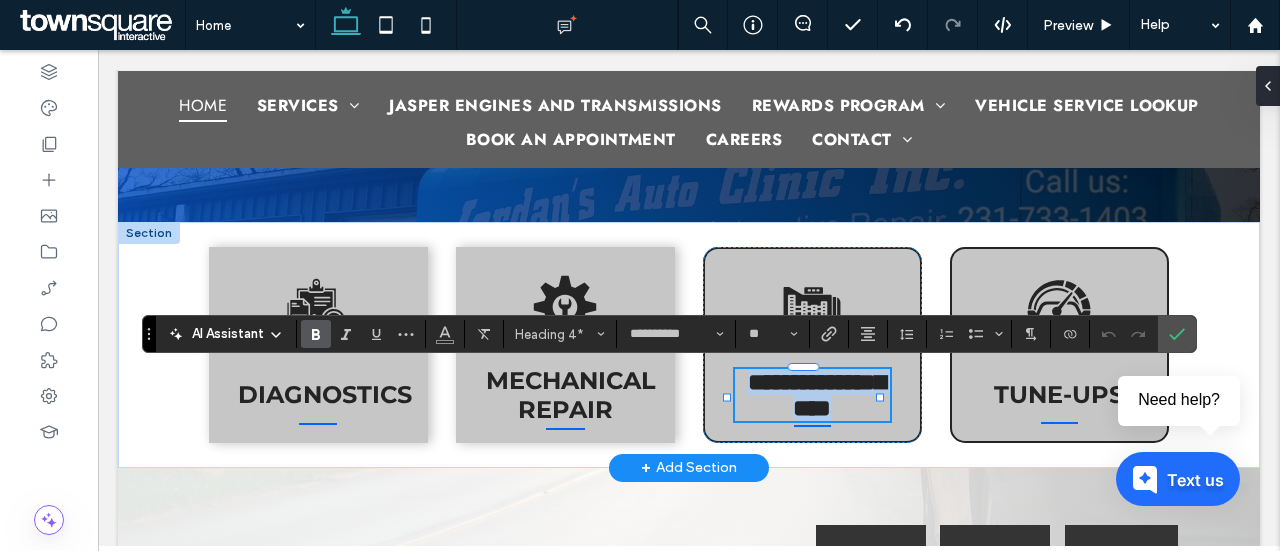 click on "**********" at bounding box center [816, 395] 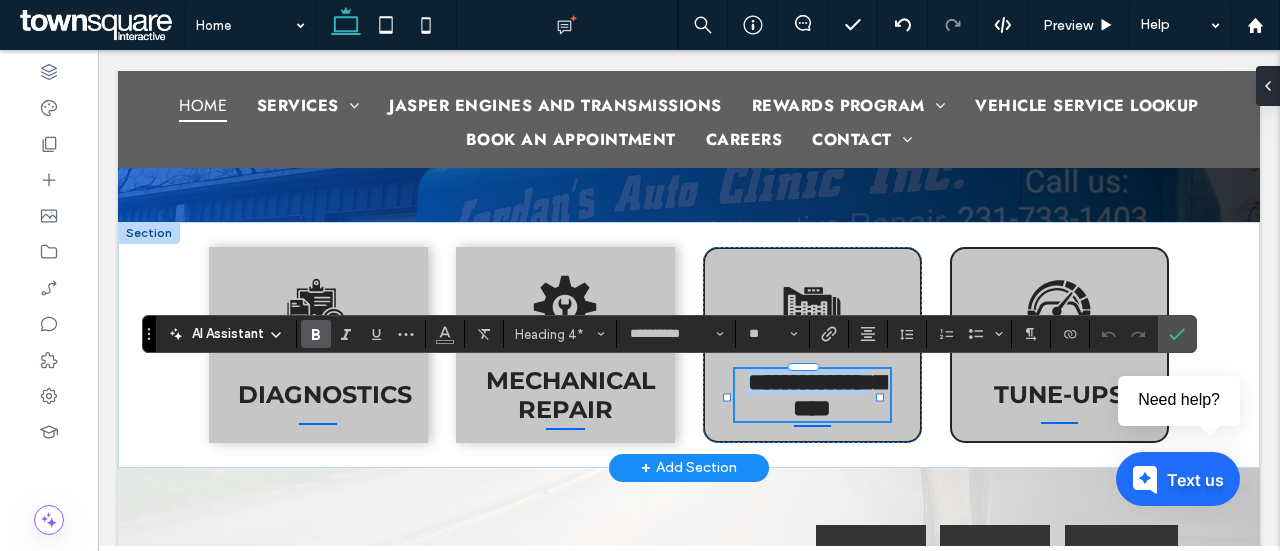 click on "**********" at bounding box center (816, 395) 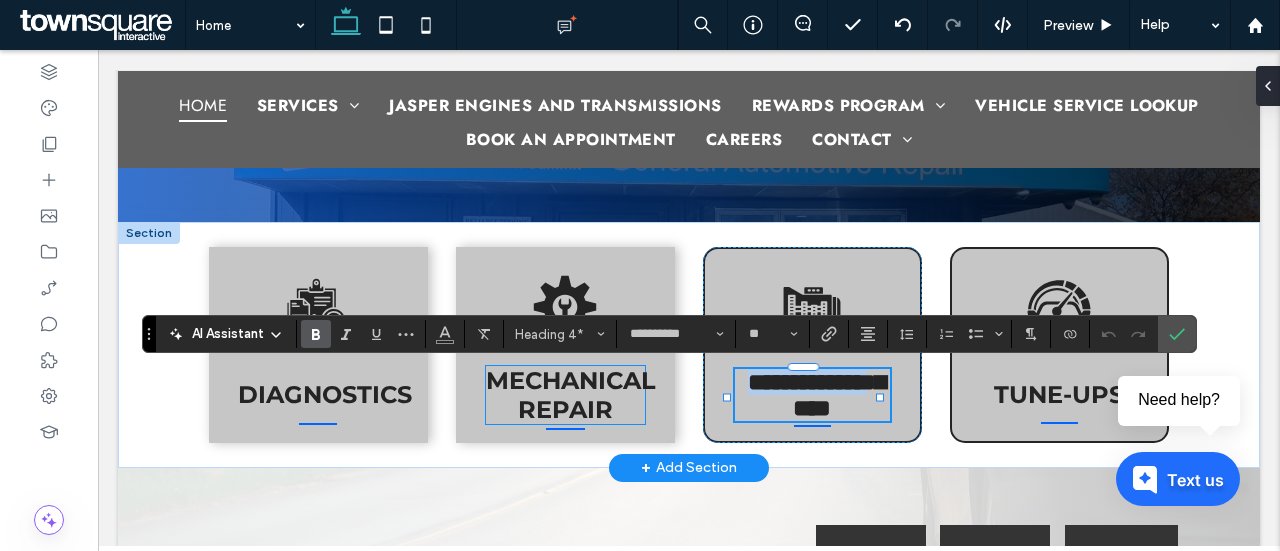 click on "Mechanical Repair" at bounding box center (571, 395) 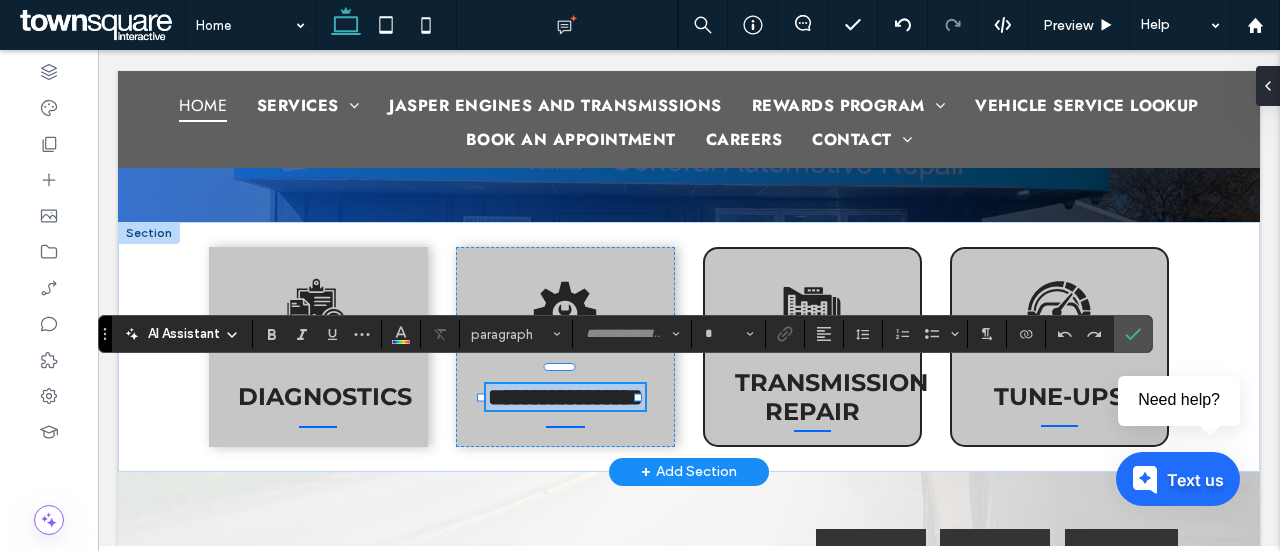 type on "**********" 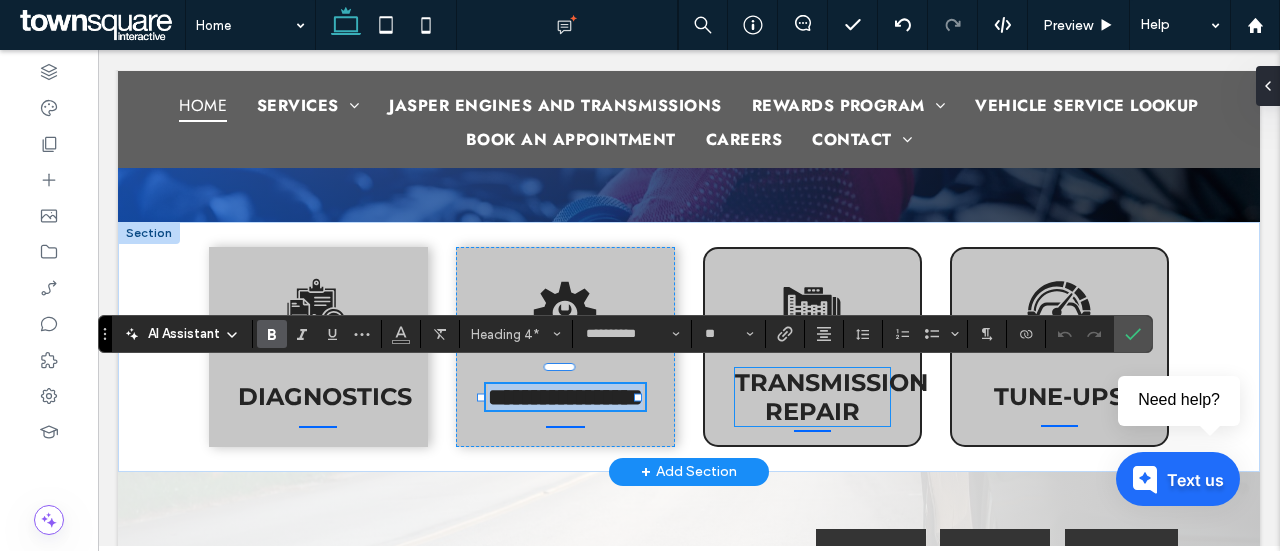 click on "Transmission Repair" at bounding box center [831, 397] 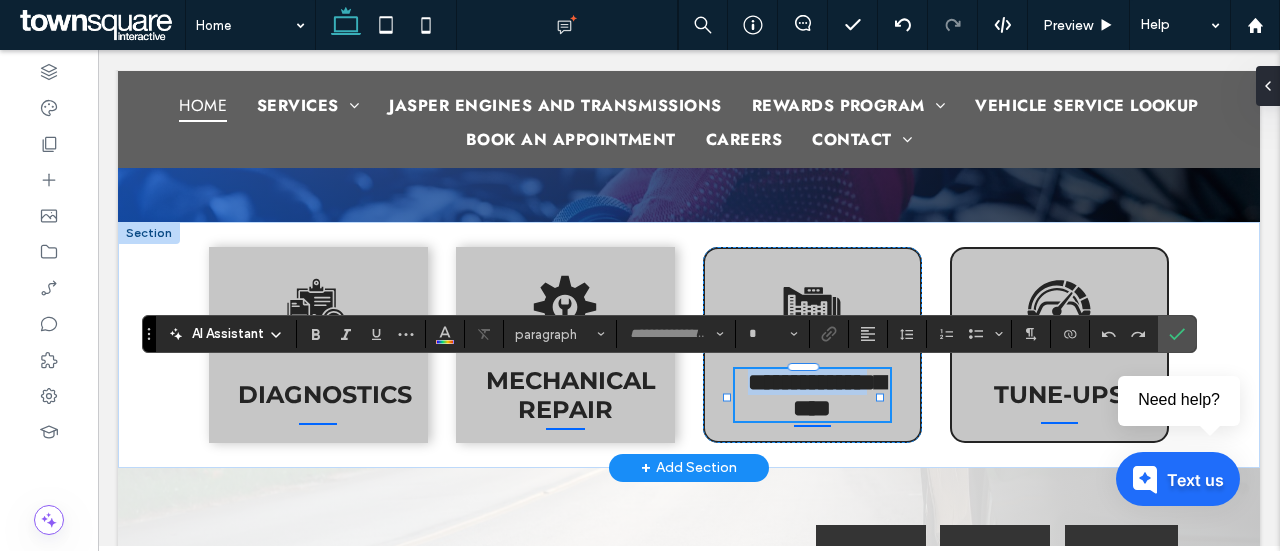 type on "**********" 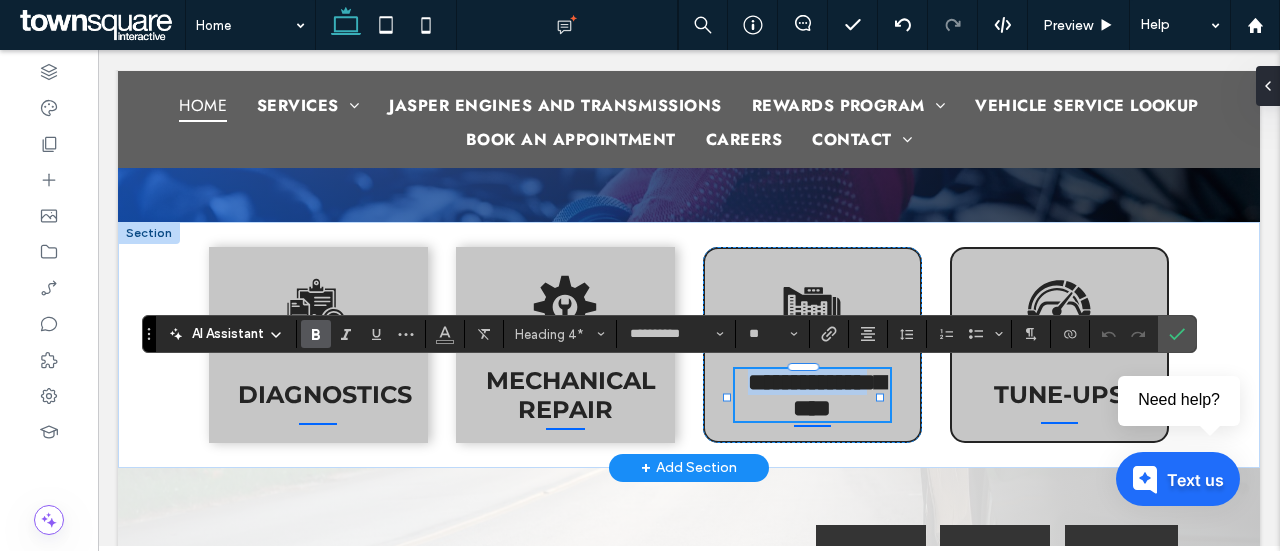 click on "**********" at bounding box center (816, 395) 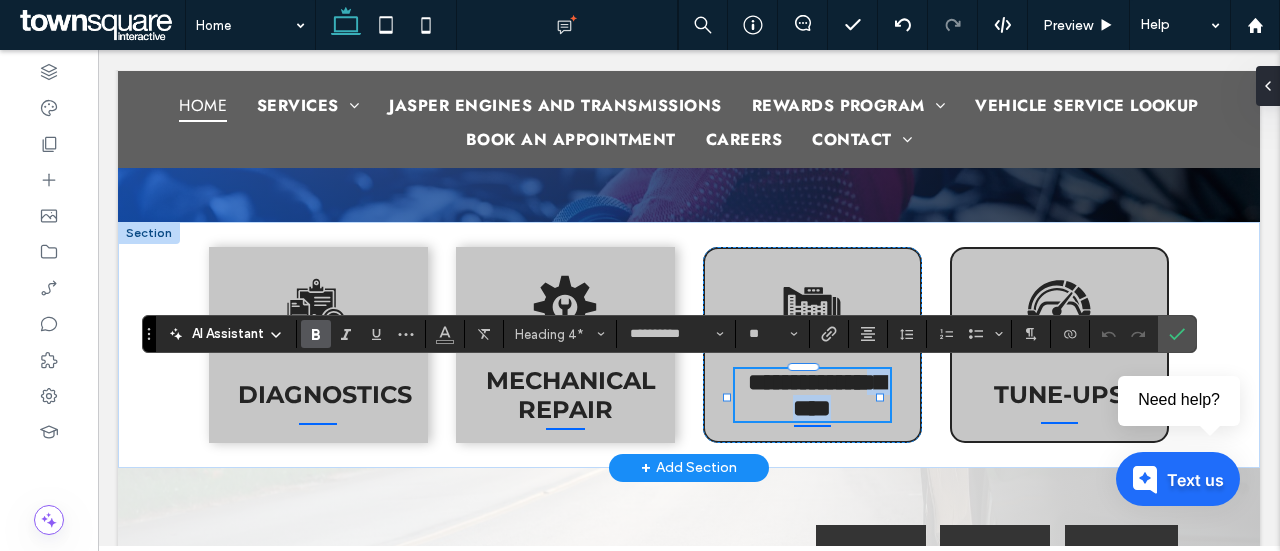 click on "**********" at bounding box center [816, 395] 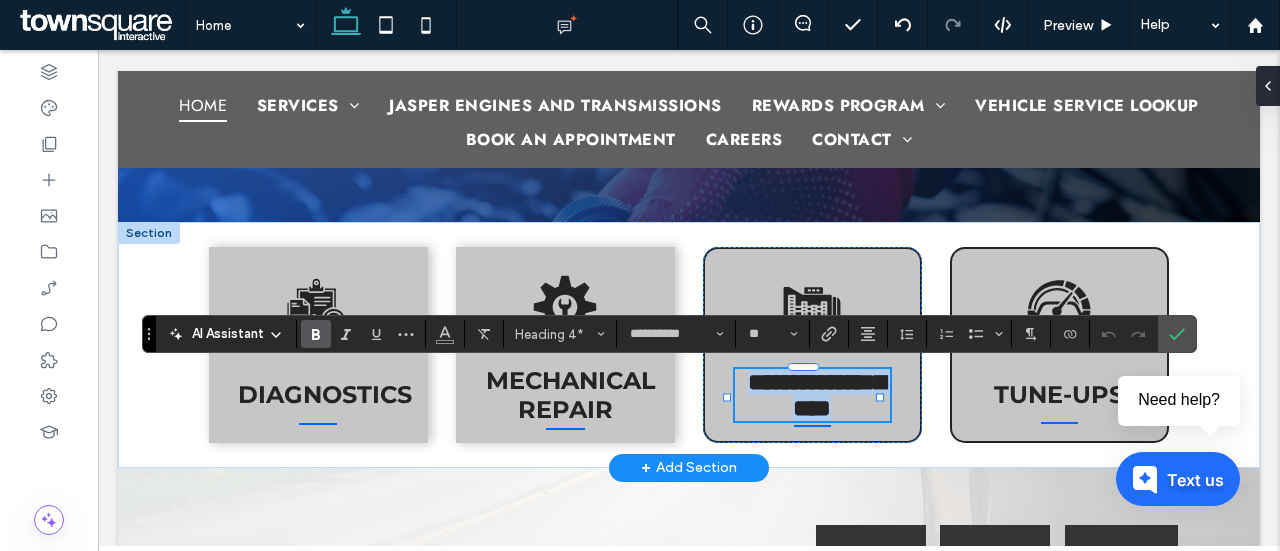click on "**********" at bounding box center [816, 395] 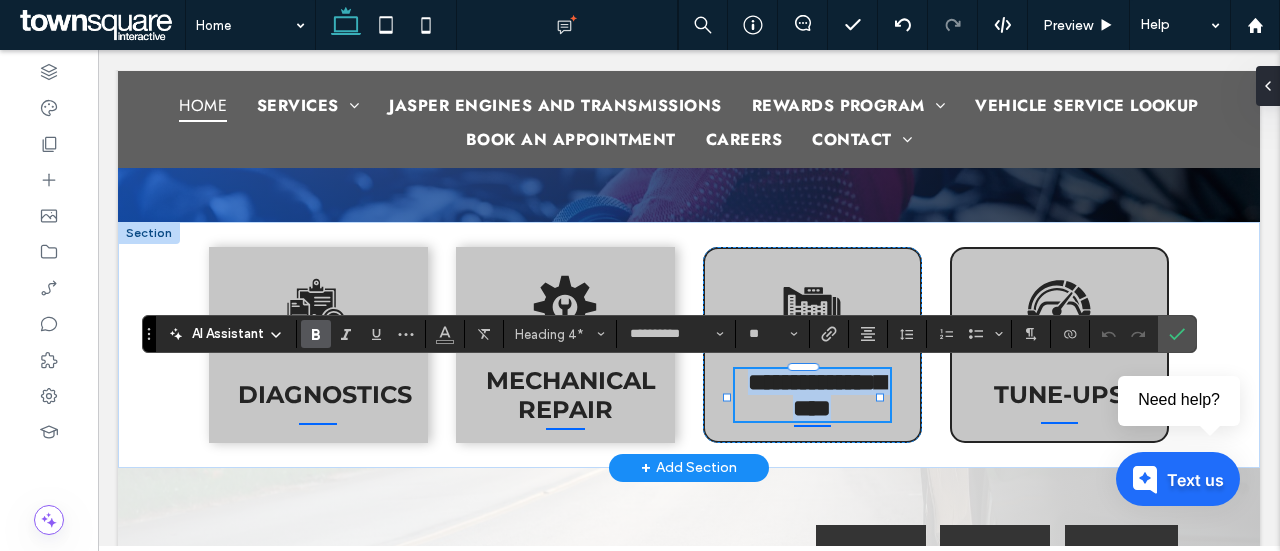 click on "**********" at bounding box center (816, 395) 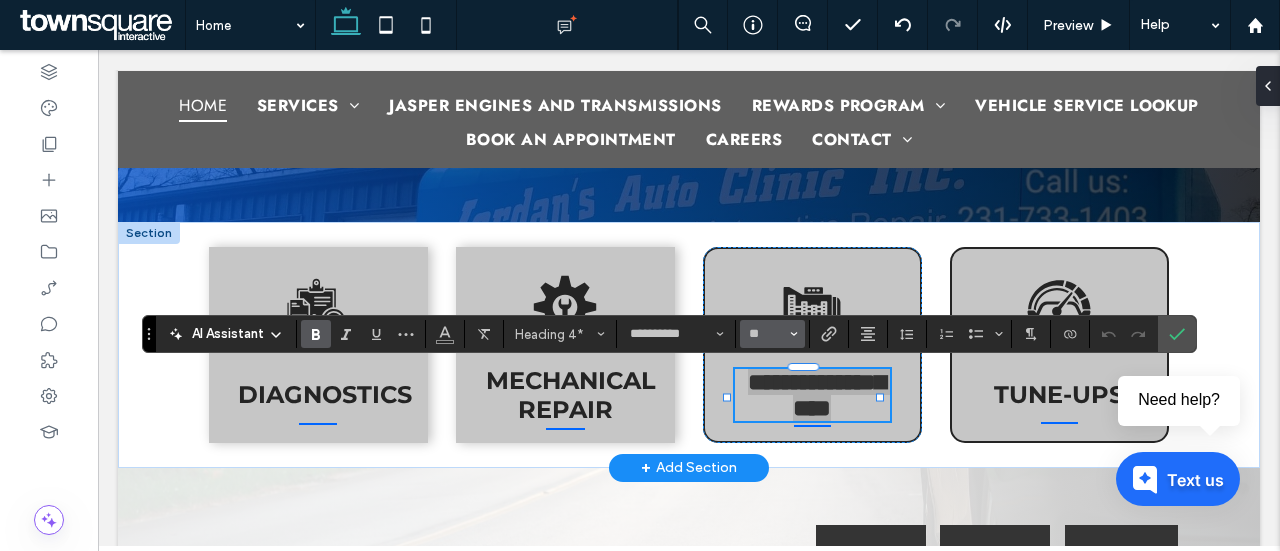 click 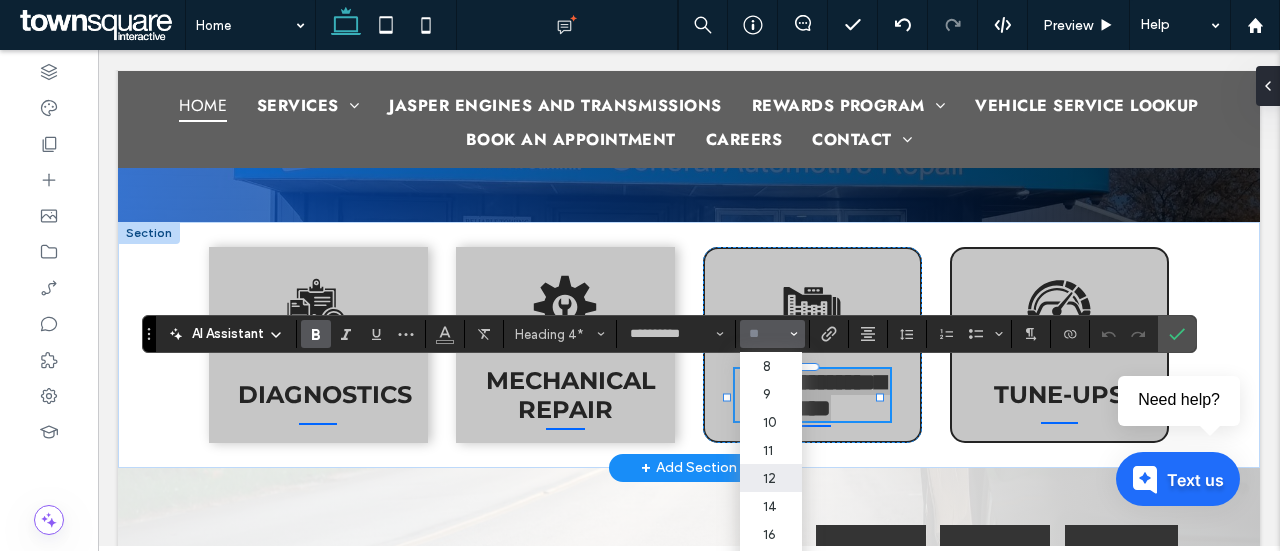 scroll, scrollTop: 124, scrollLeft: 0, axis: vertical 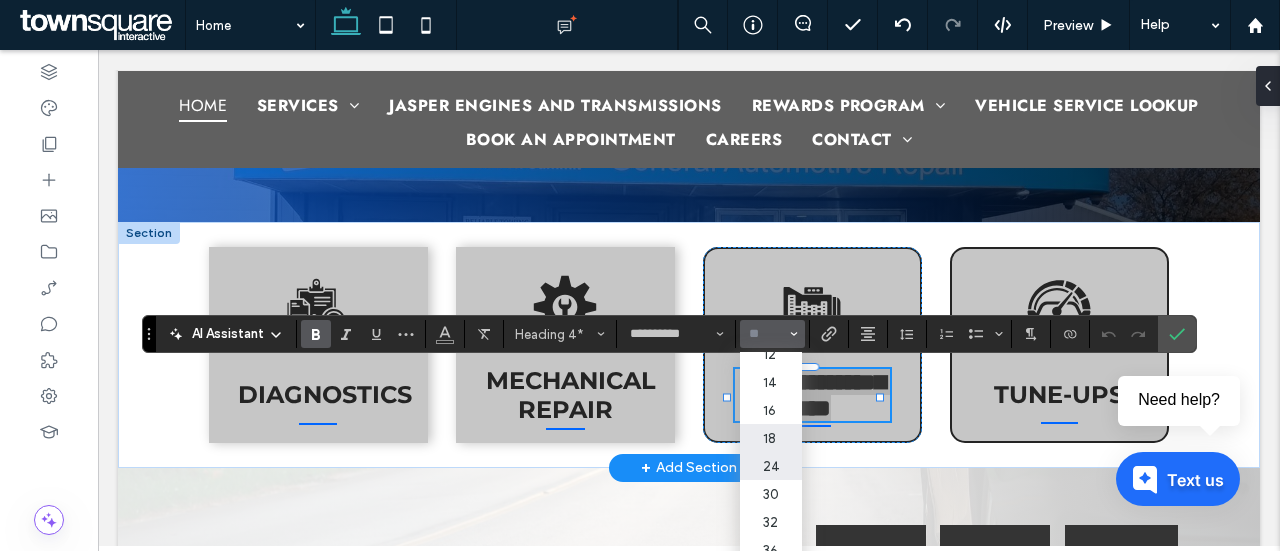 click on "18" at bounding box center [770, 438] 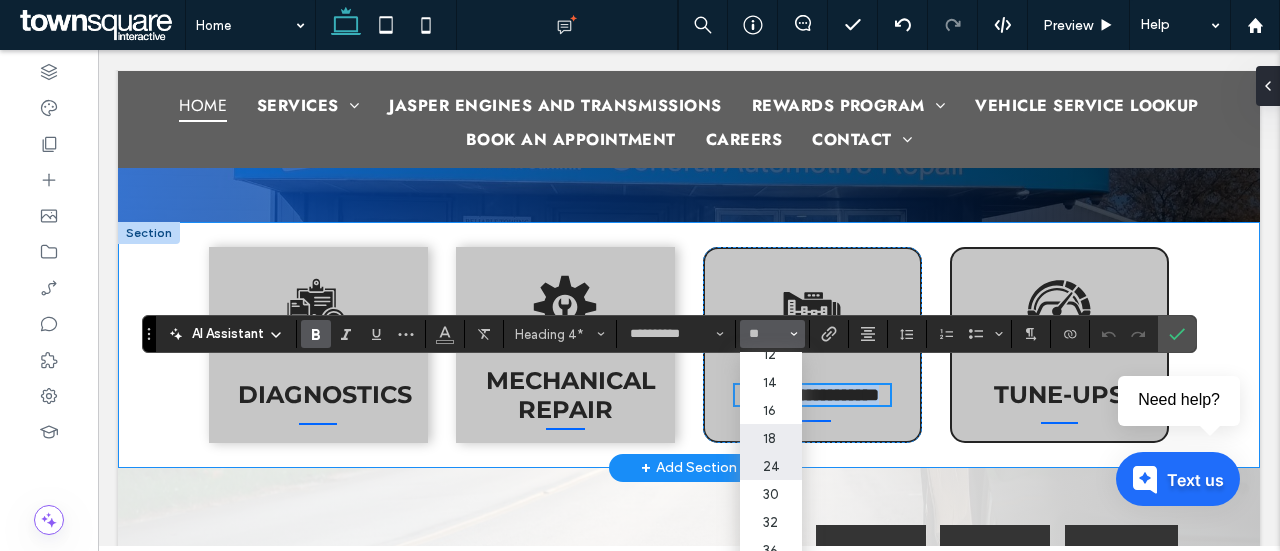 type on "**" 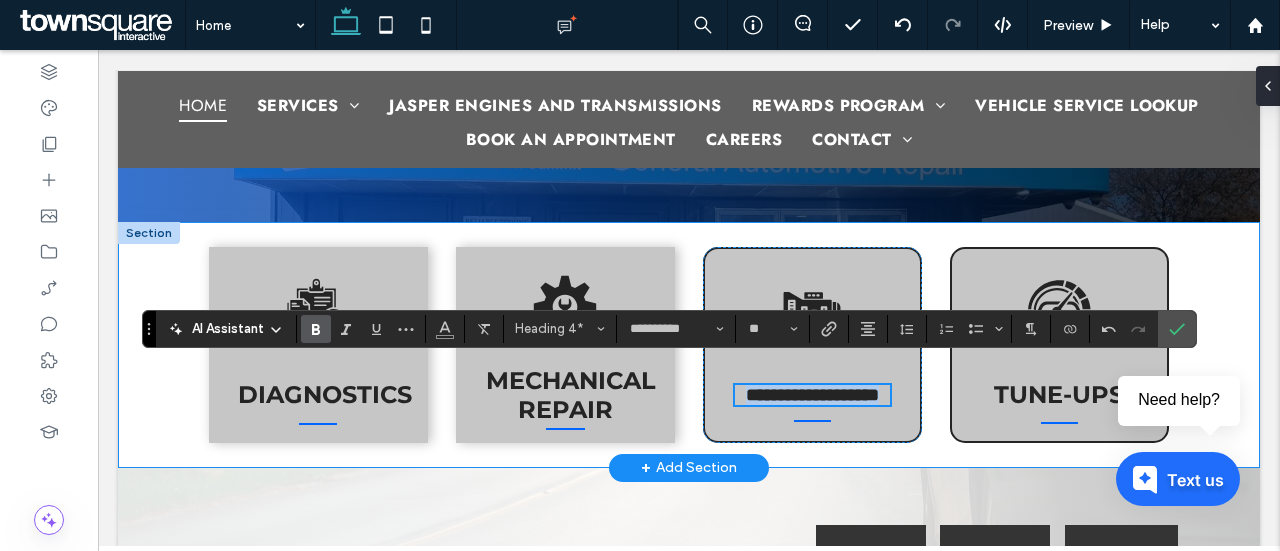scroll, scrollTop: 597, scrollLeft: 0, axis: vertical 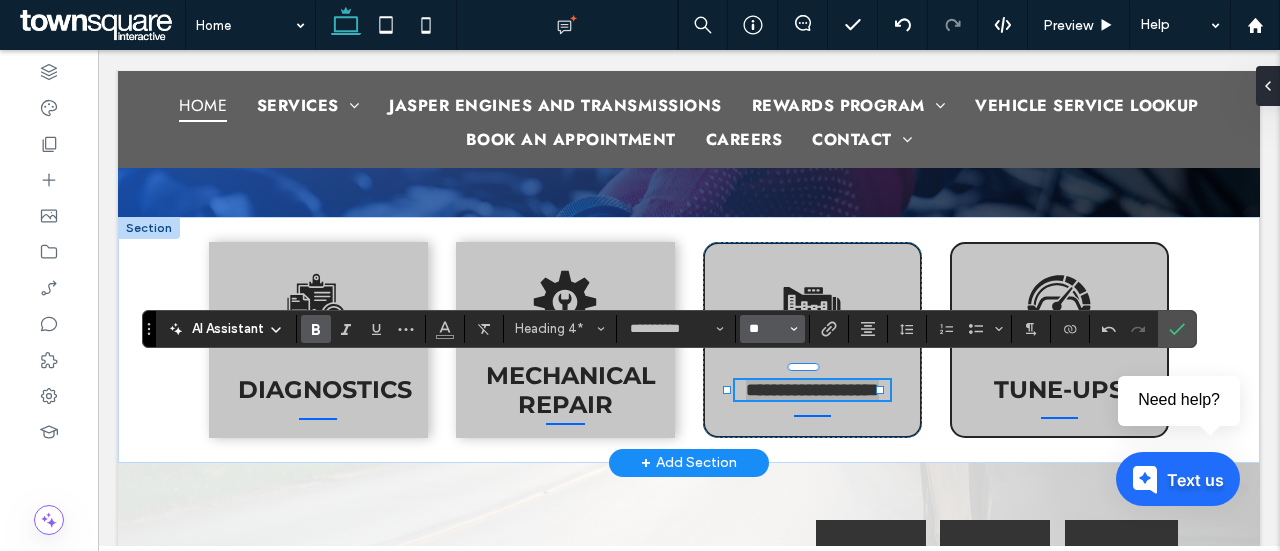 click on "**" at bounding box center [766, 329] 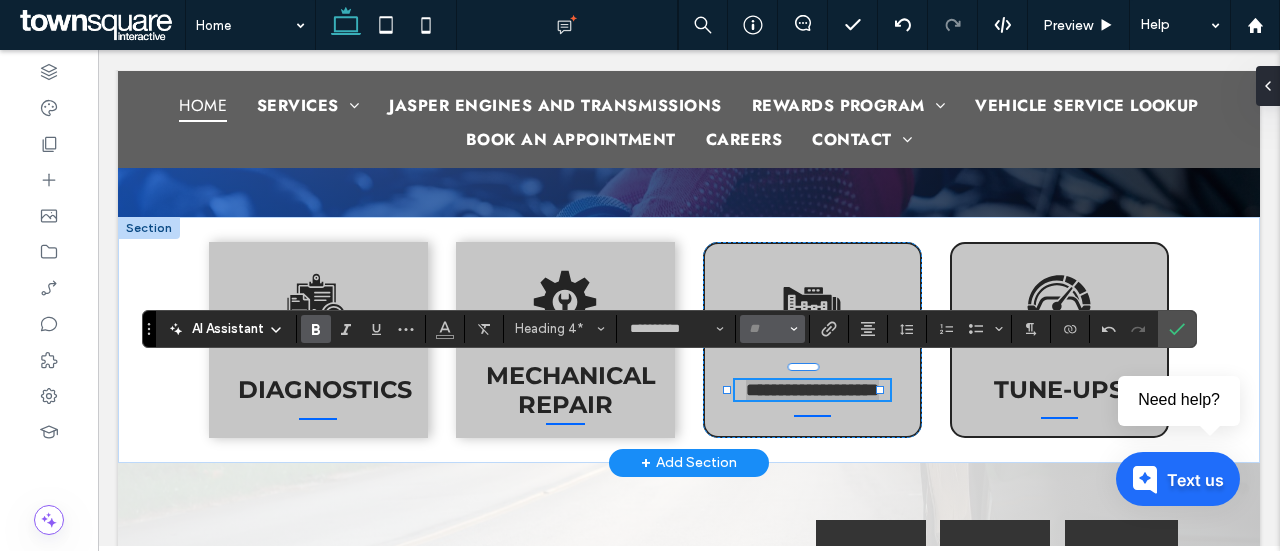 click at bounding box center (766, 329) 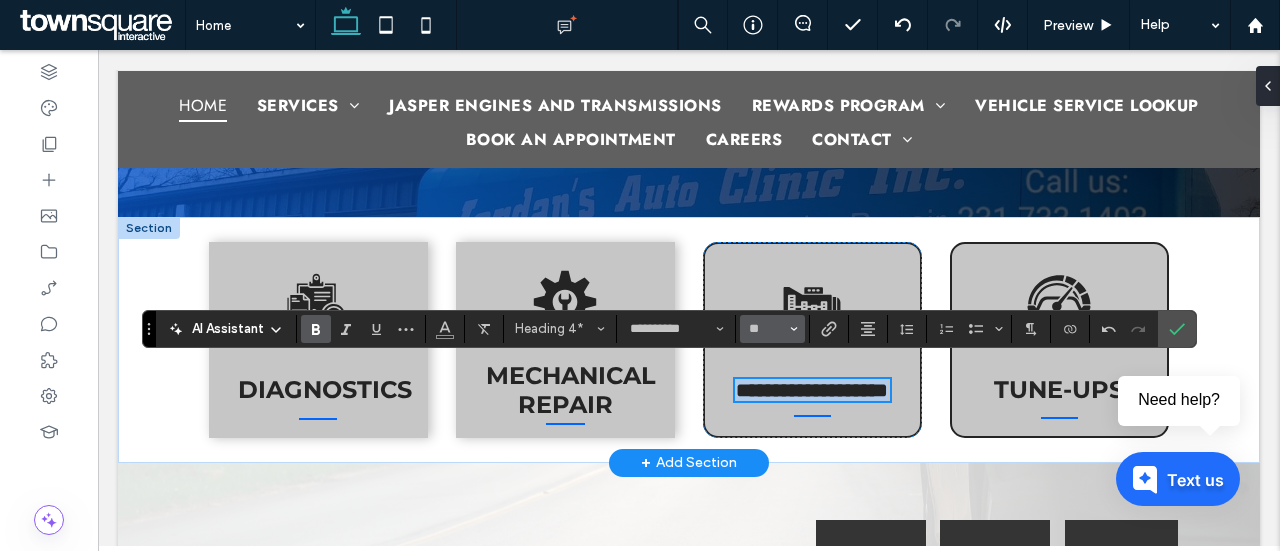 type on "**" 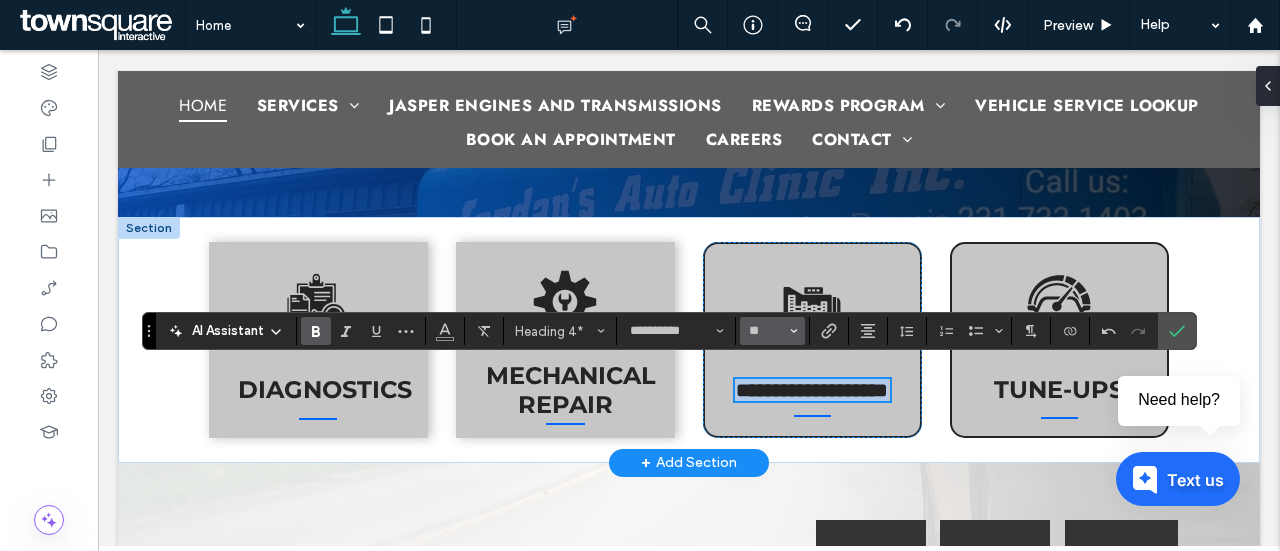 scroll, scrollTop: 594, scrollLeft: 0, axis: vertical 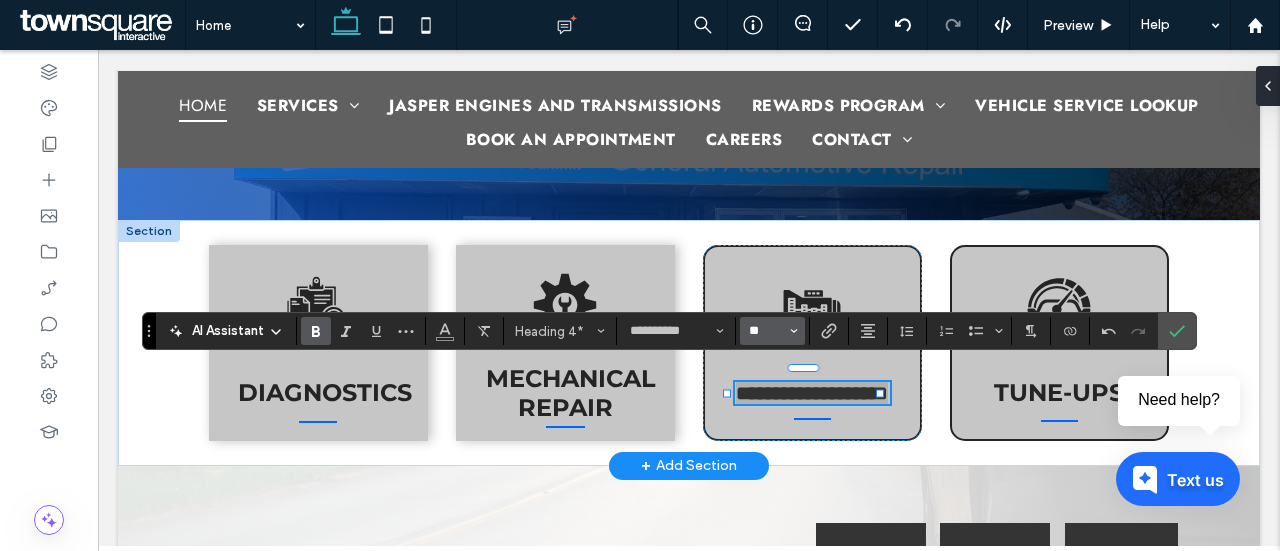 click on "**" at bounding box center [766, 331] 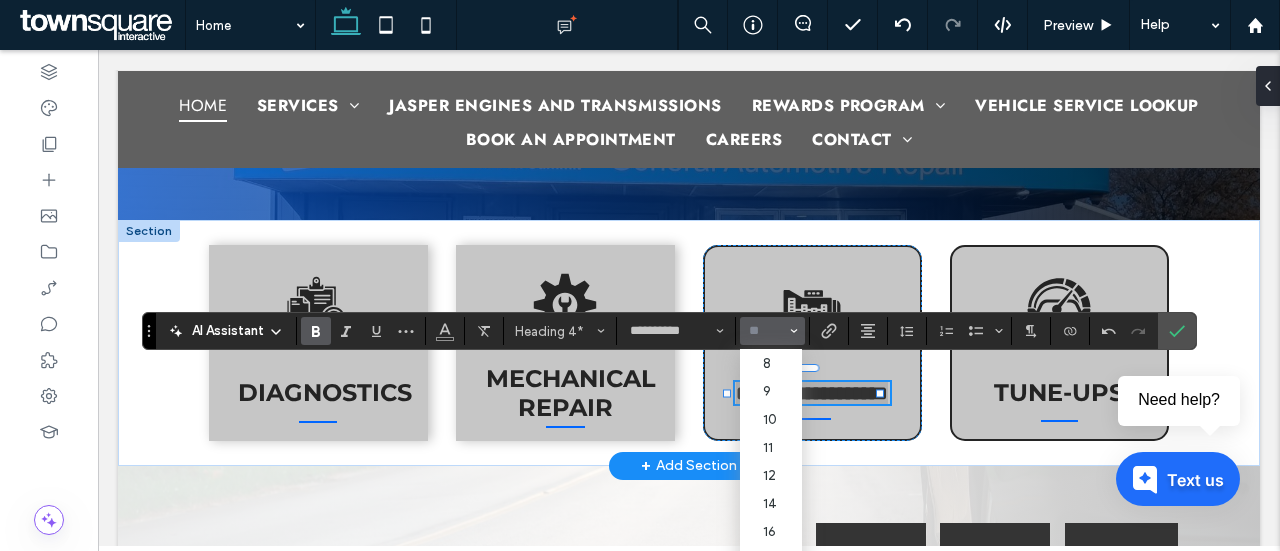click at bounding box center (766, 331) 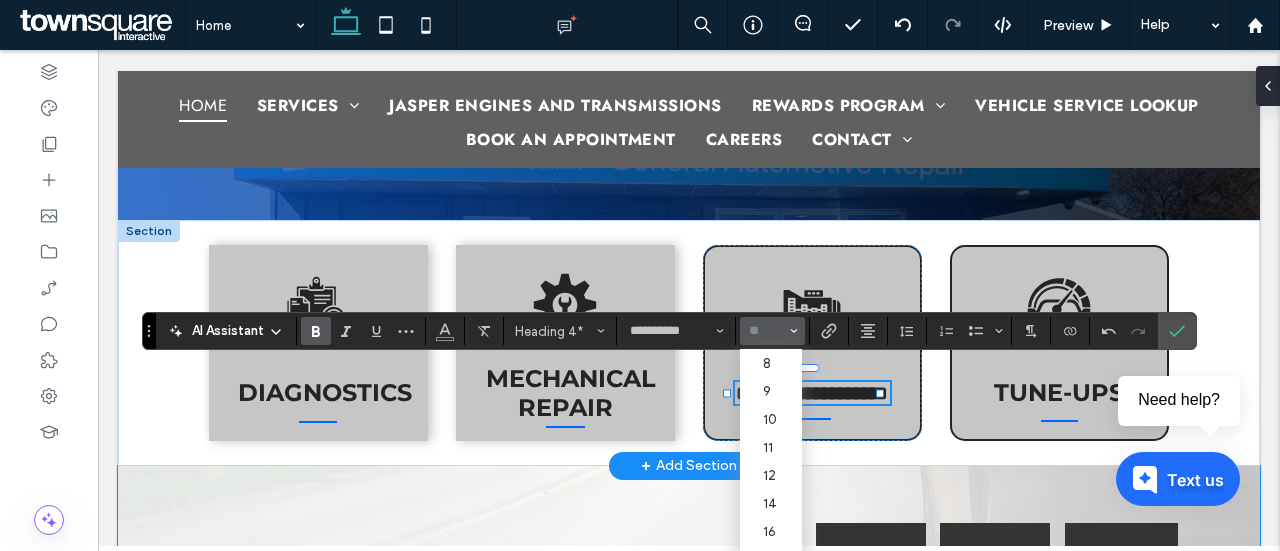 click on "Tune-Ups" at bounding box center (1059, 343) 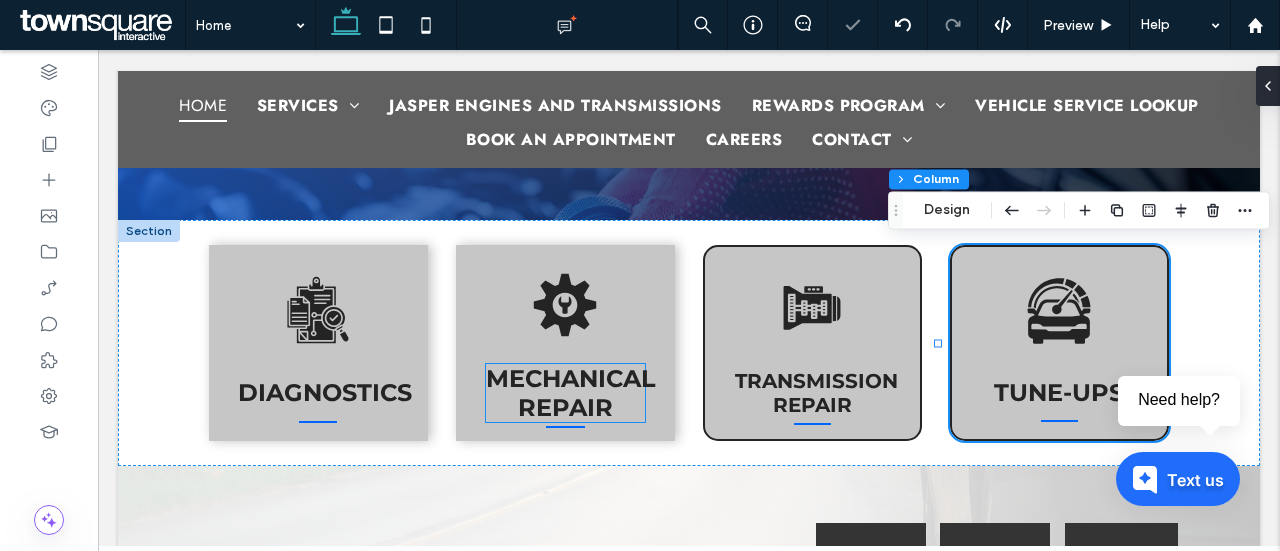 click on "Mechanical Repair" at bounding box center (571, 393) 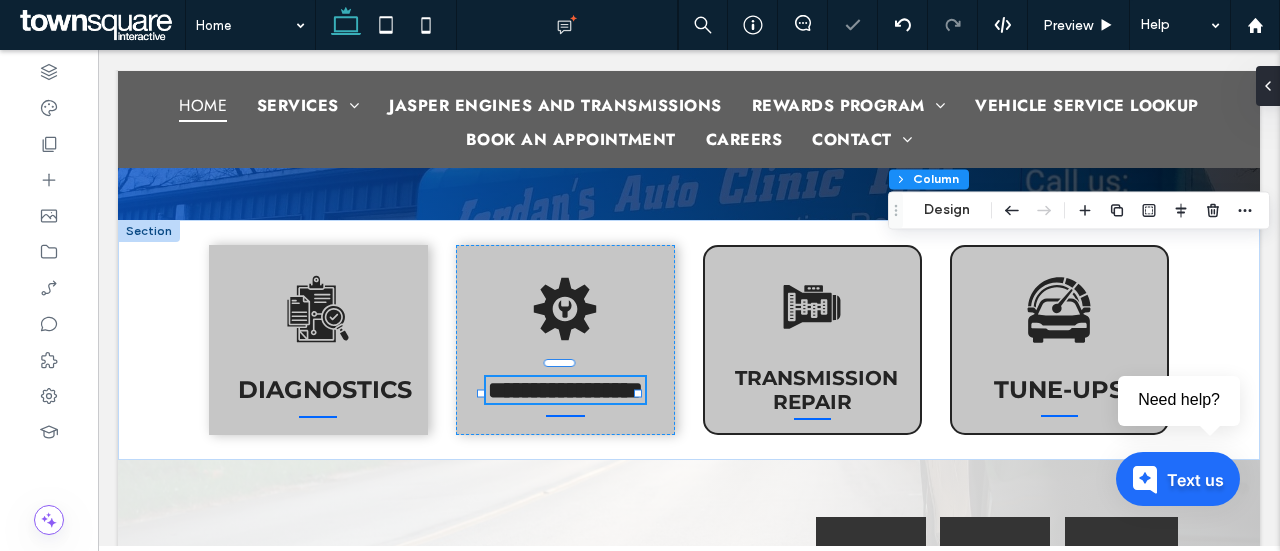 click on "**********" at bounding box center (565, 390) 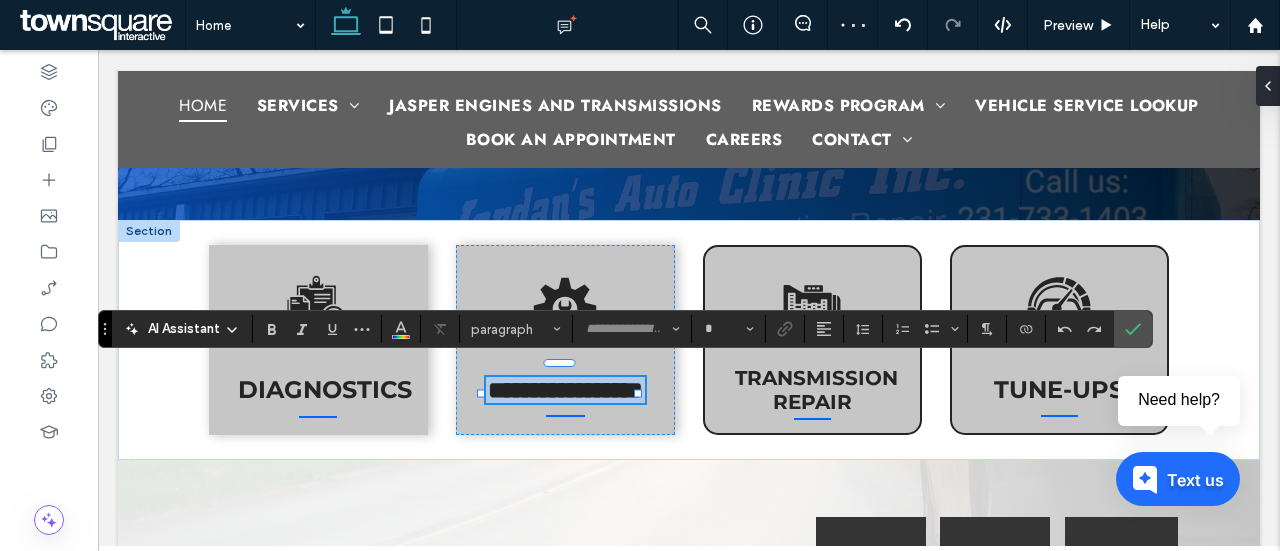 type on "**********" 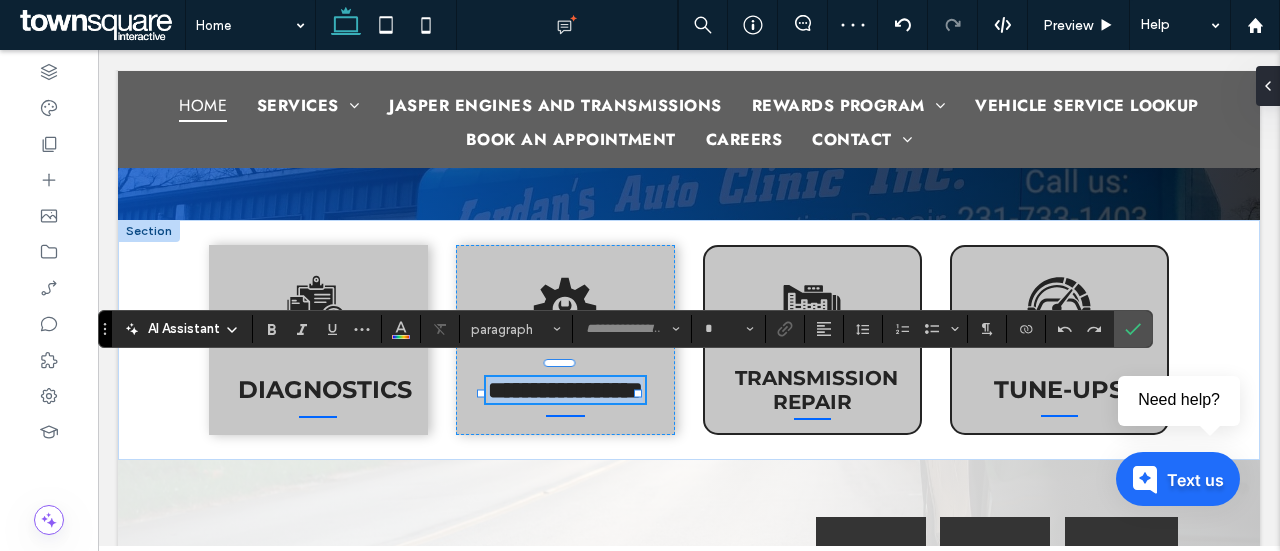 type on "**" 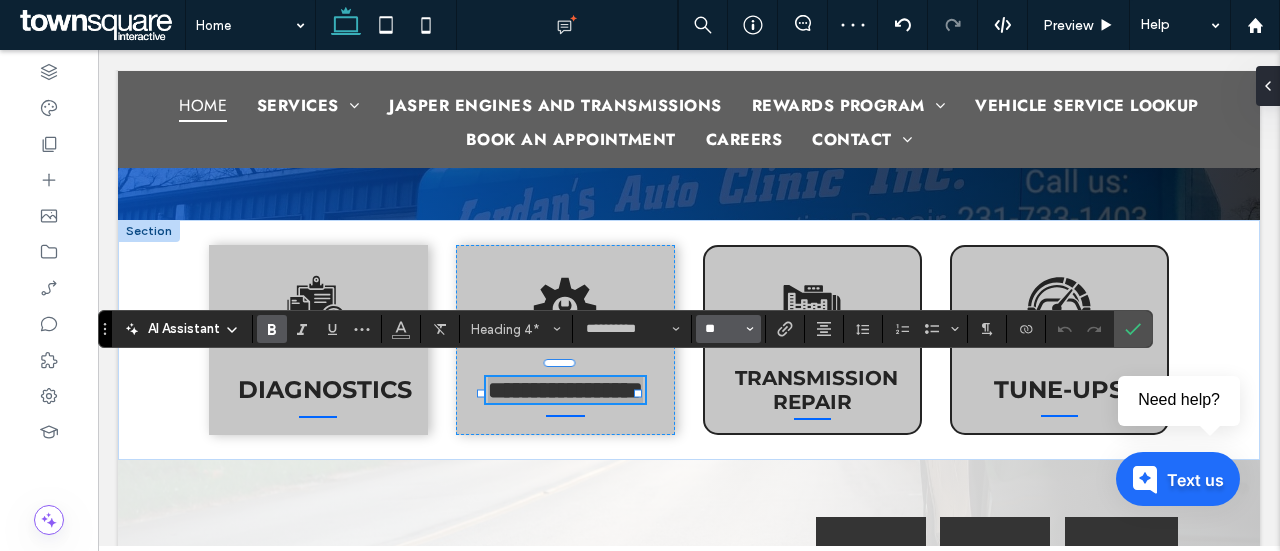 click on "**" at bounding box center [722, 329] 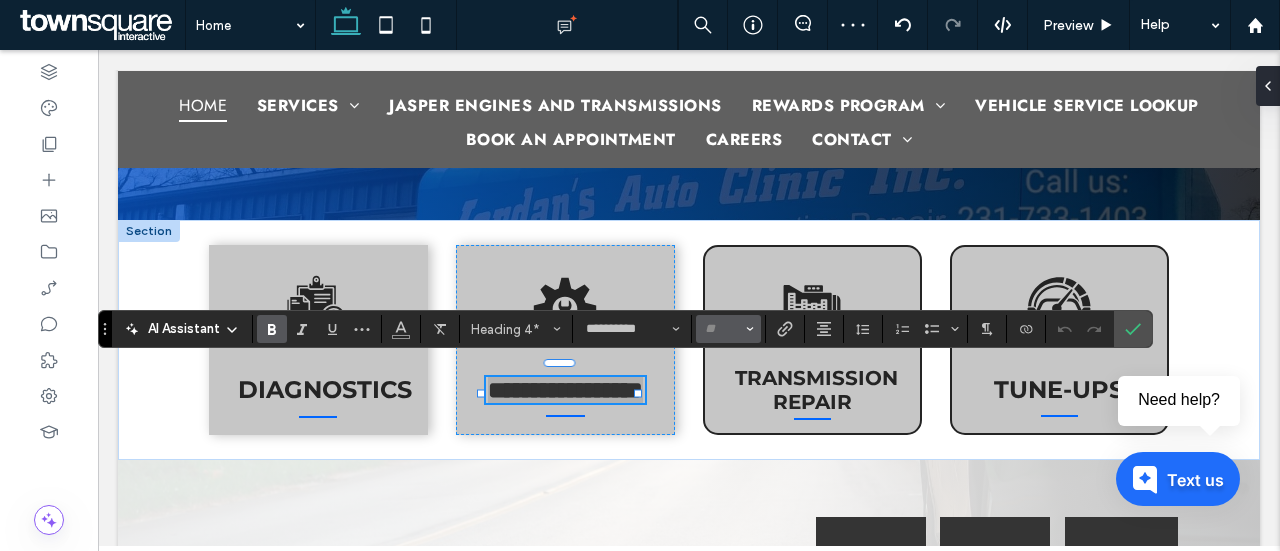 click at bounding box center [722, 329] 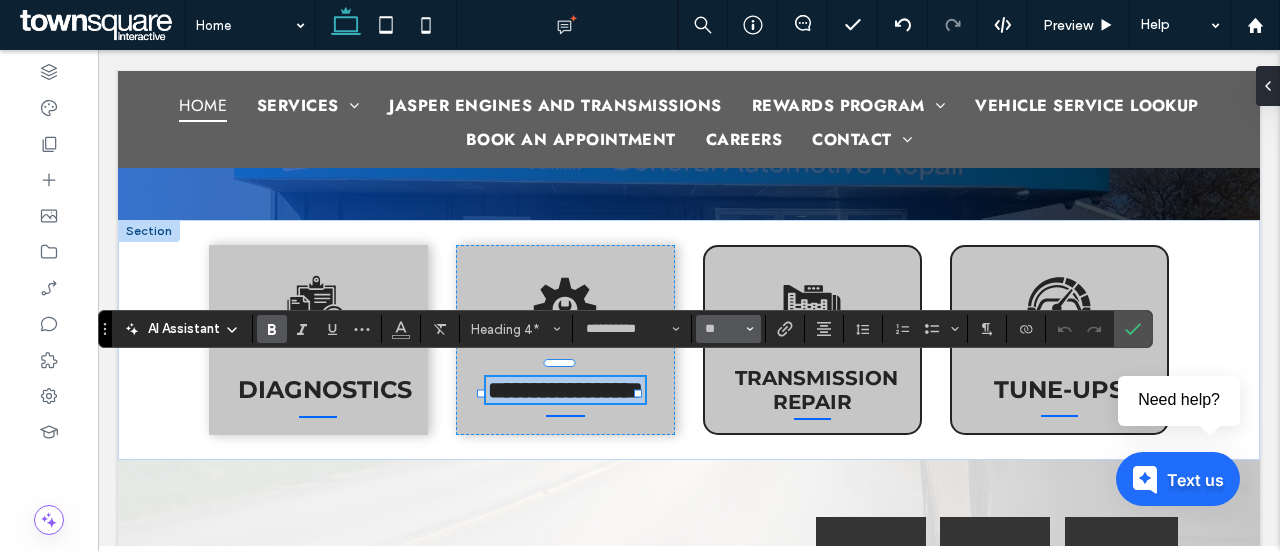 type on "**" 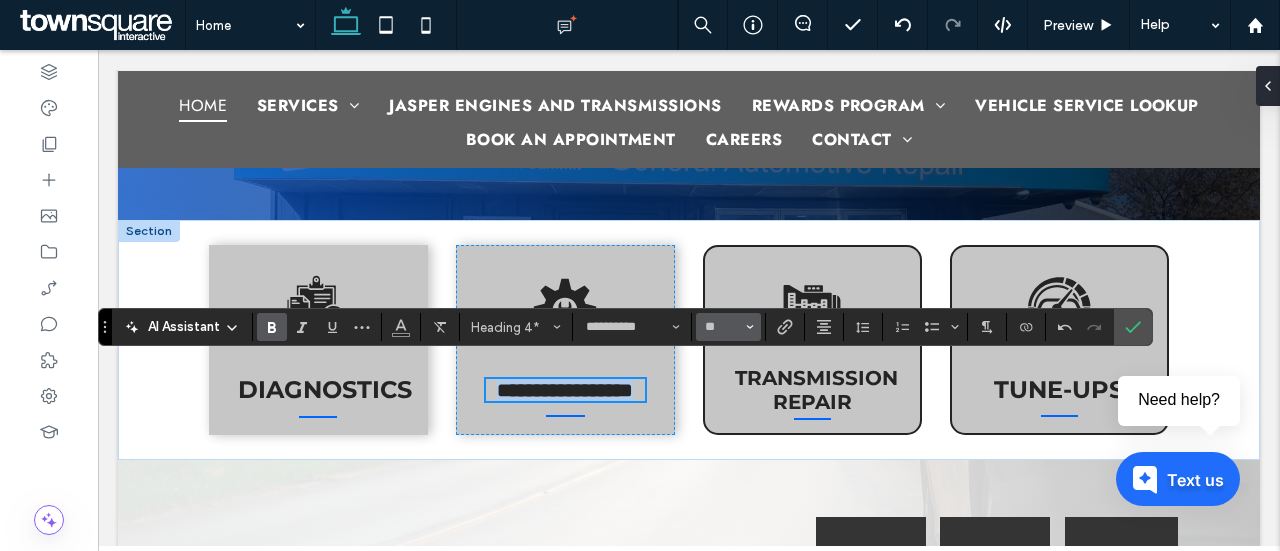 scroll, scrollTop: 596, scrollLeft: 0, axis: vertical 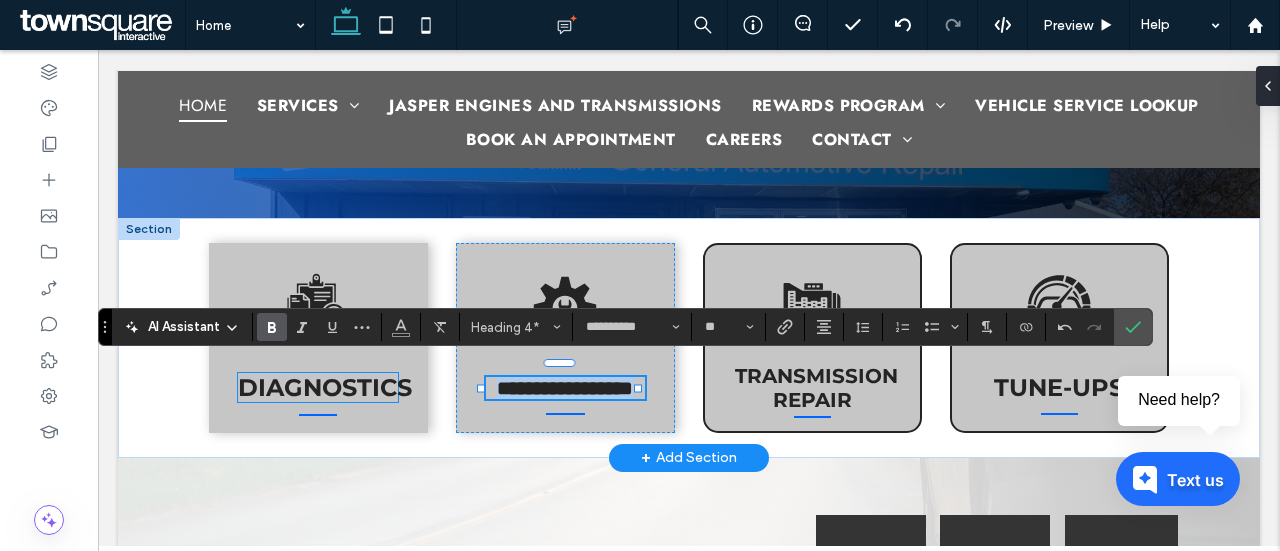 click on "Diagnostics" at bounding box center [325, 387] 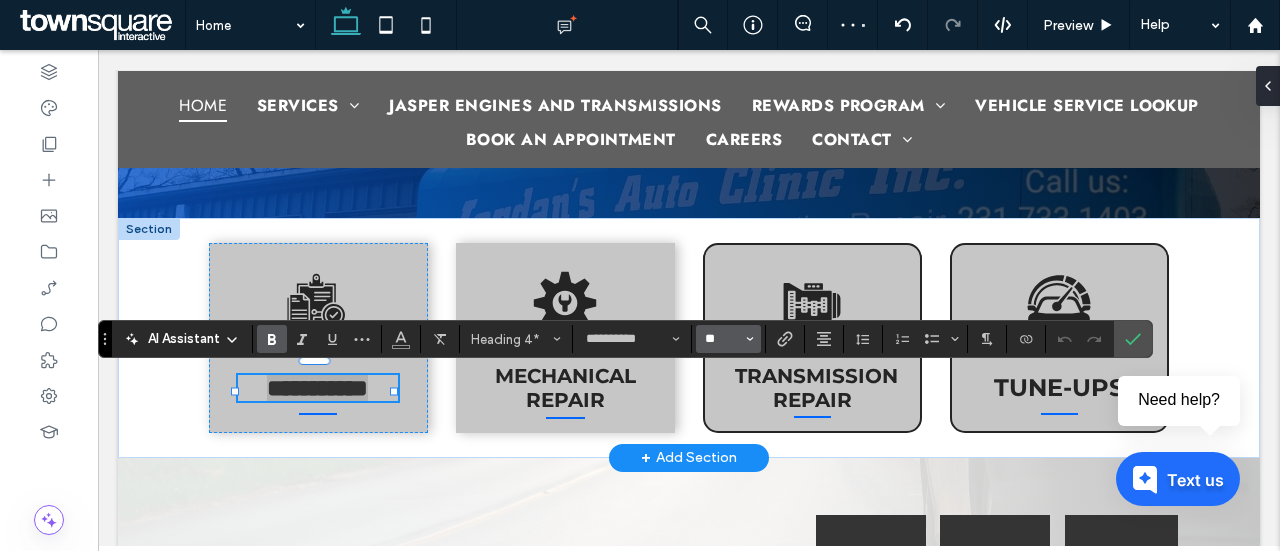 click on "**" at bounding box center [722, 339] 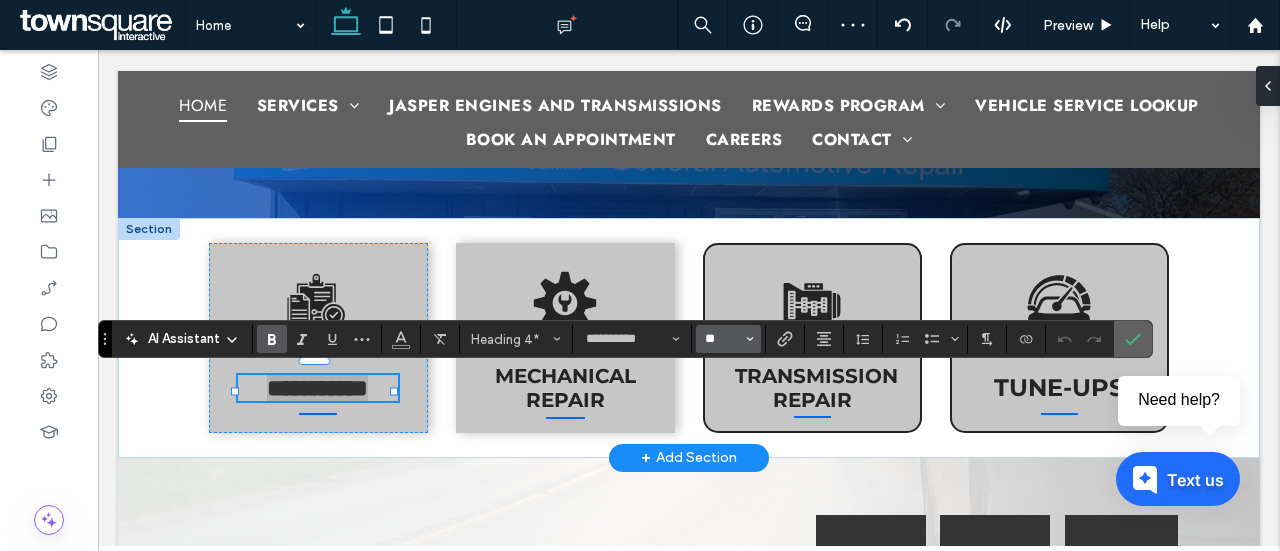 type on "**" 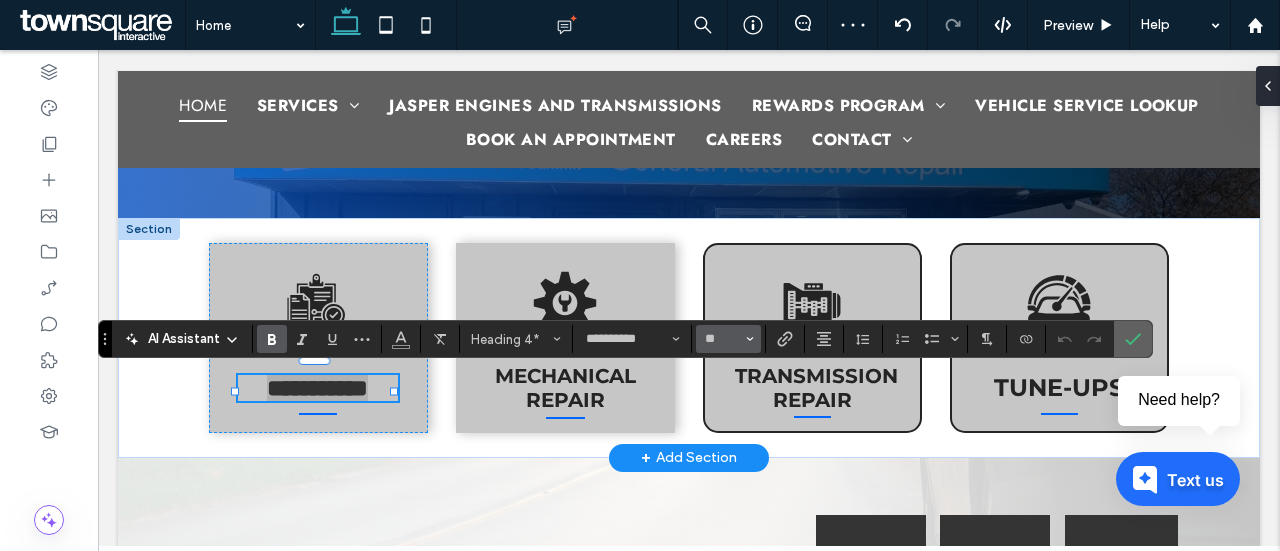 click 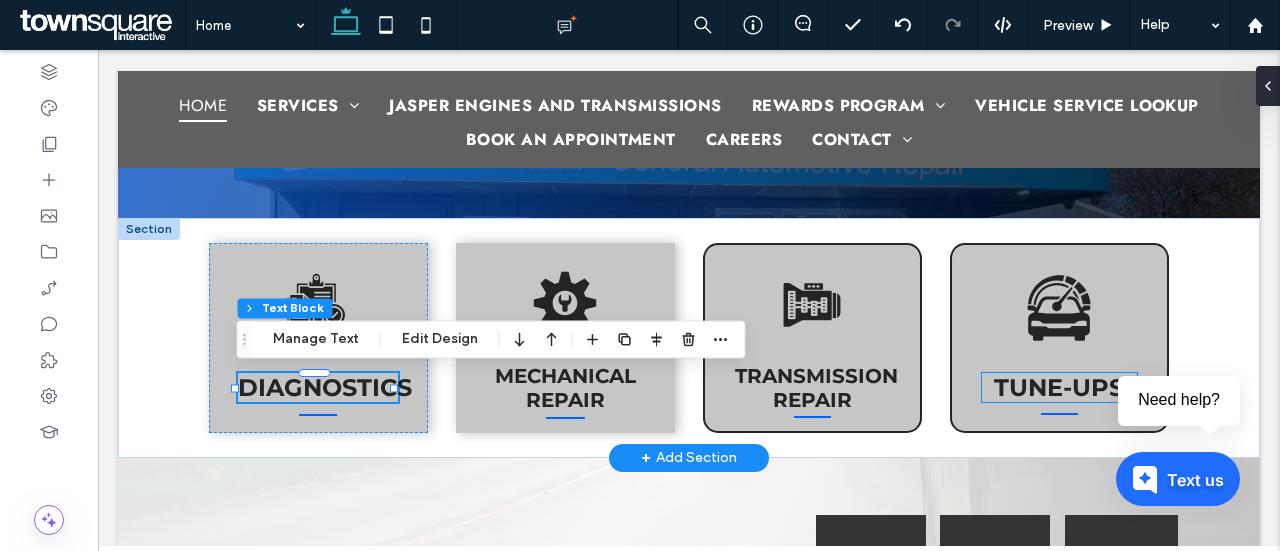 click on "Tune-Ups" at bounding box center (1059, 387) 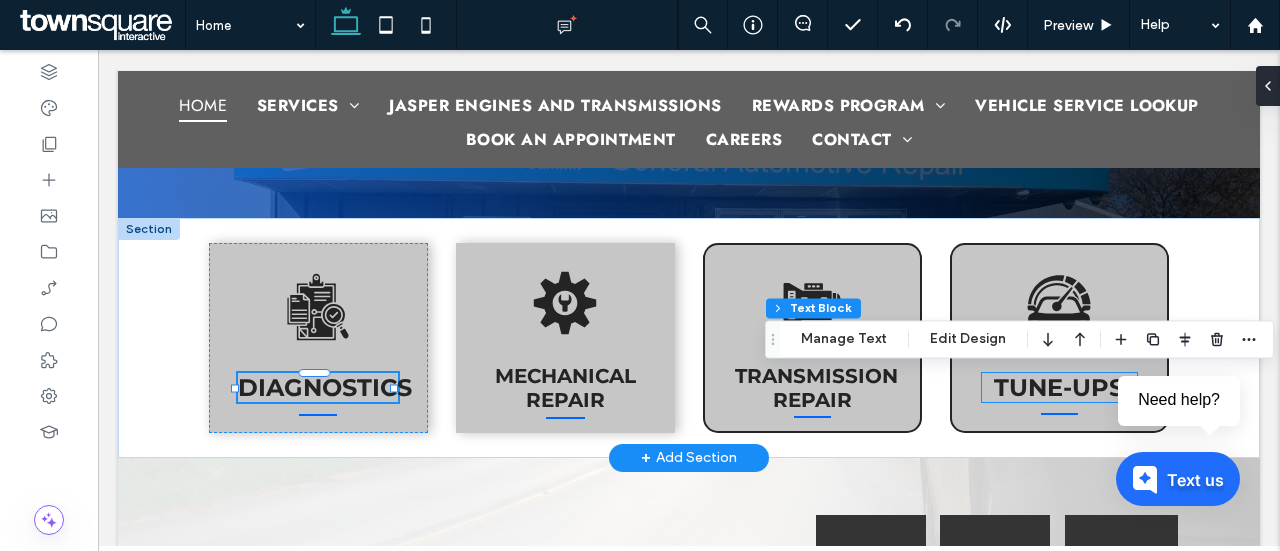 click on "Tune-Ups" at bounding box center (1059, 387) 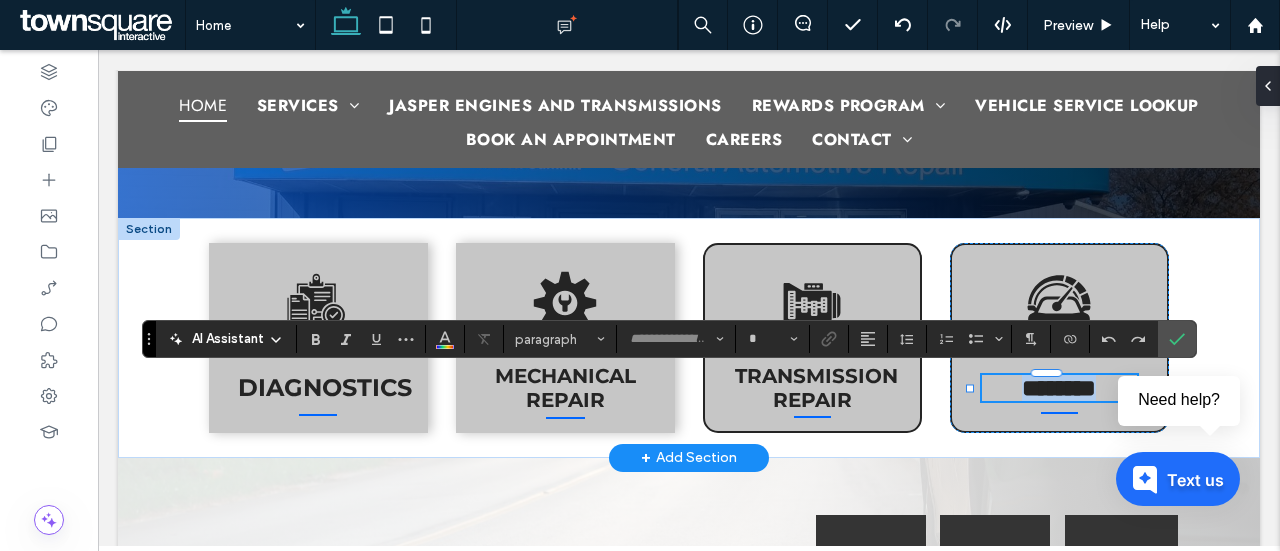 type on "**********" 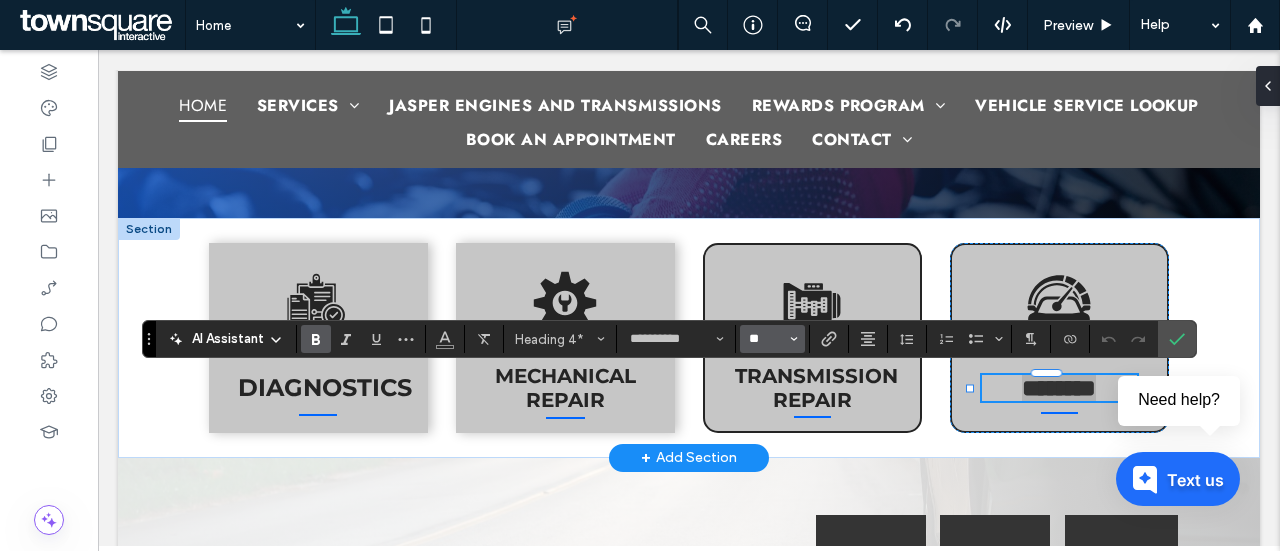 click on "**" at bounding box center (766, 339) 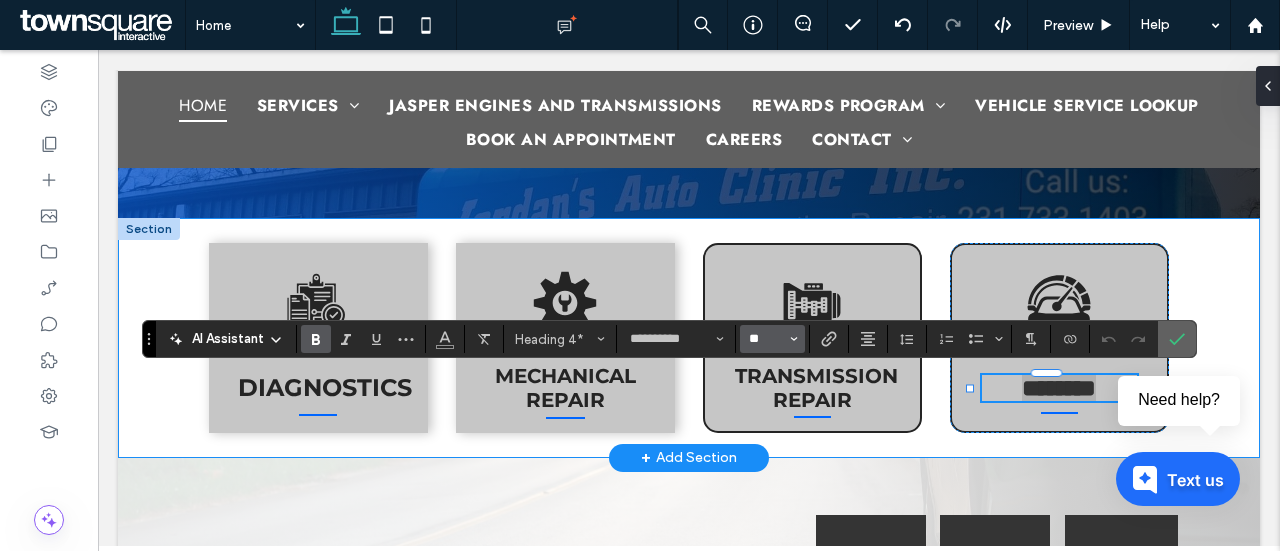 type on "**" 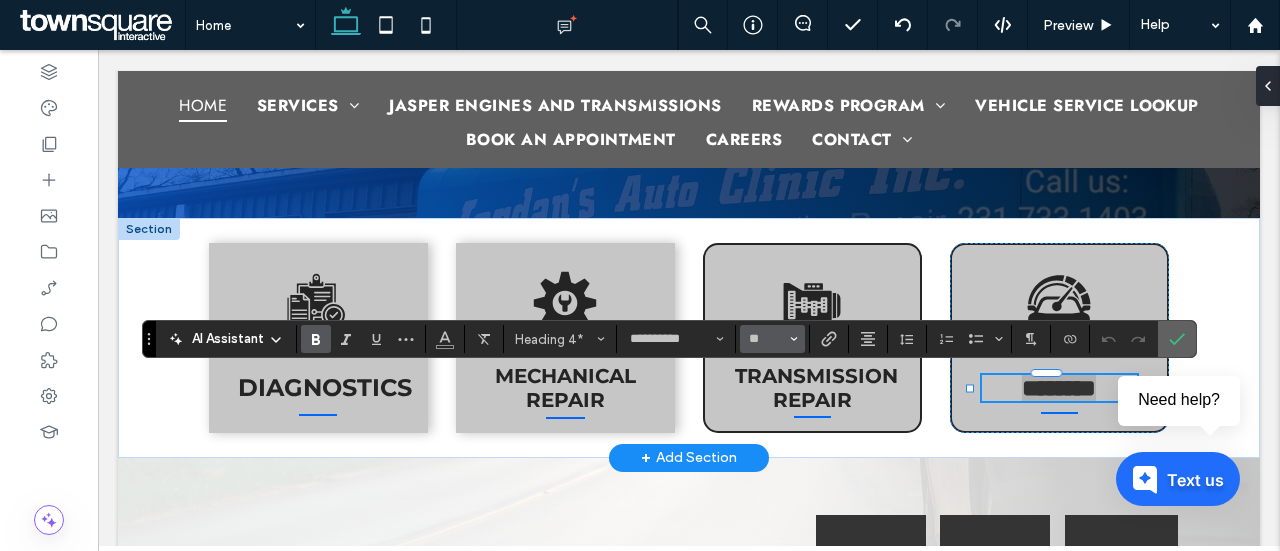 click 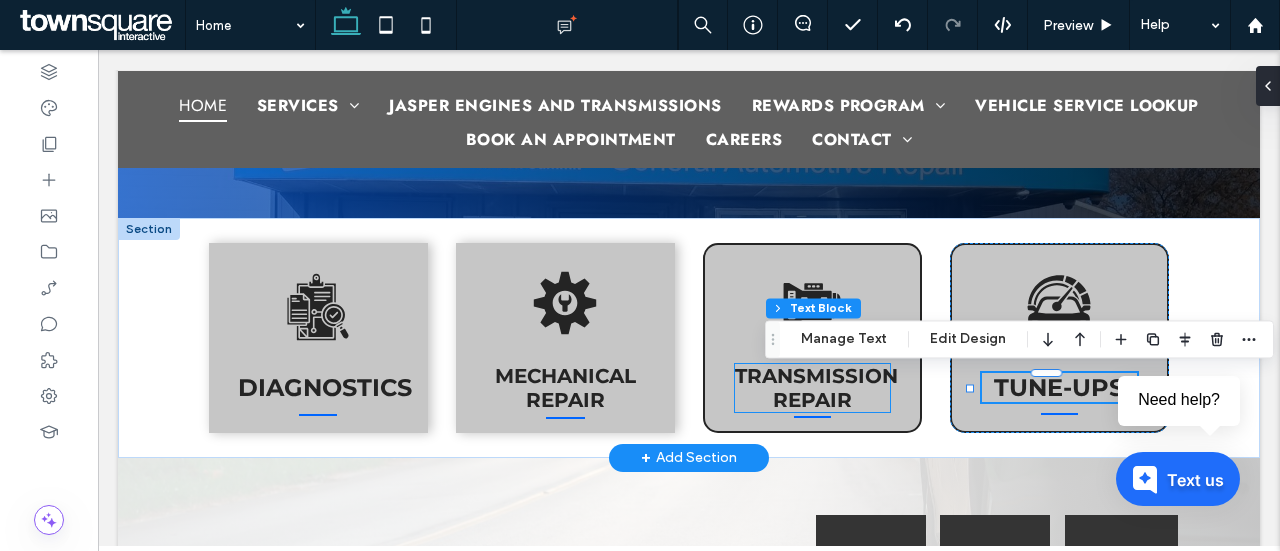 click on "Transmission Repair" at bounding box center [812, 388] 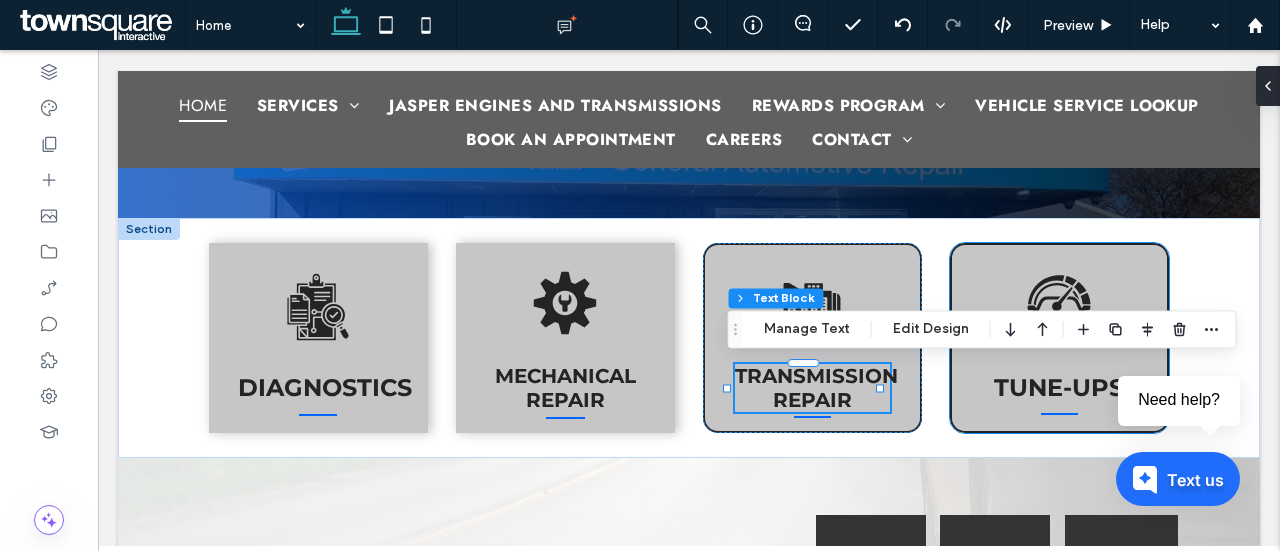 click on "Tune-Ups" at bounding box center (1059, 338) 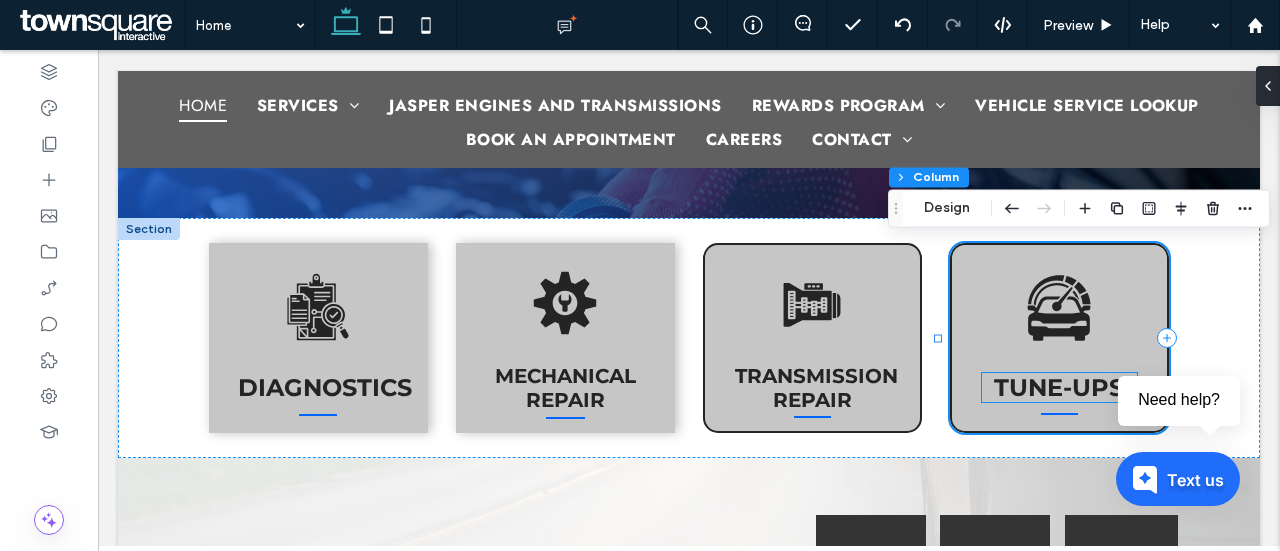 click on "Tune-Ups" at bounding box center [1059, 387] 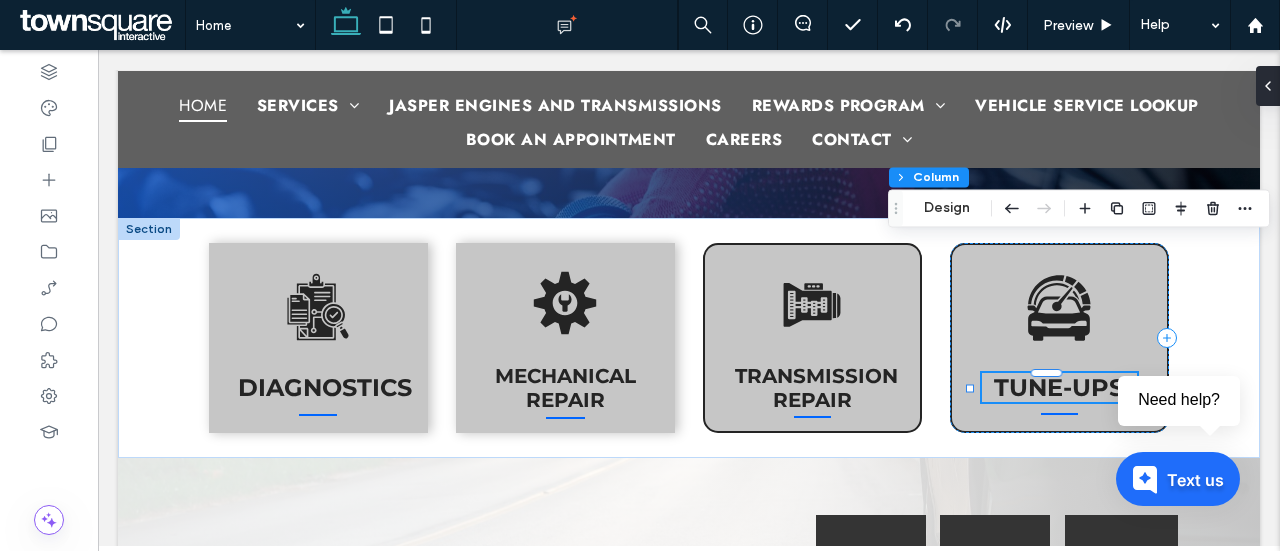 click on "Tune-Ups" at bounding box center (1059, 387) 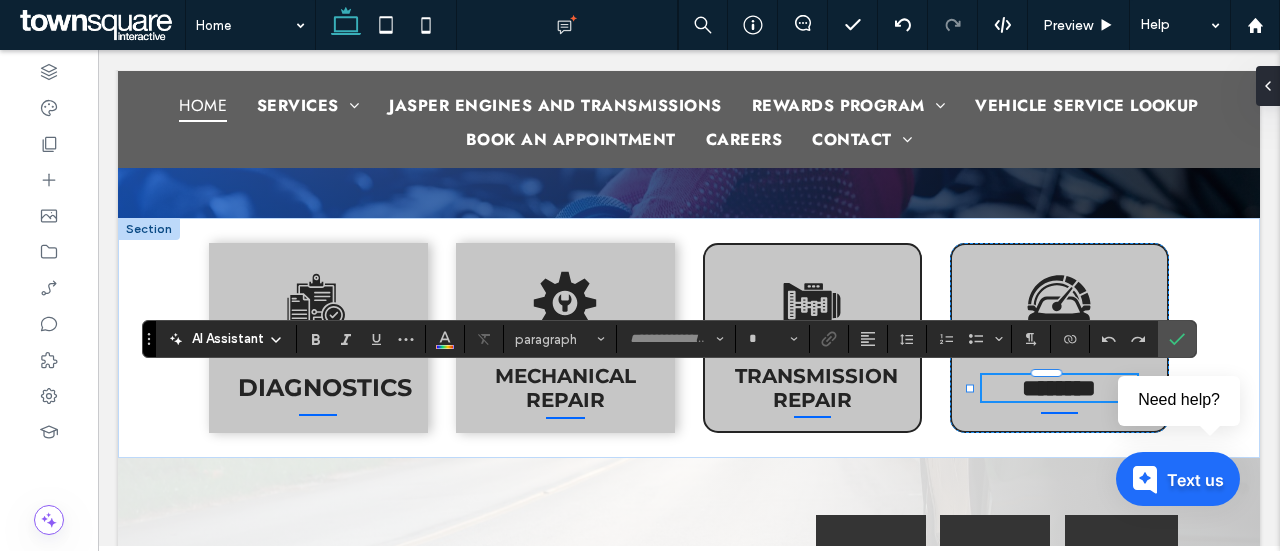 type on "**********" 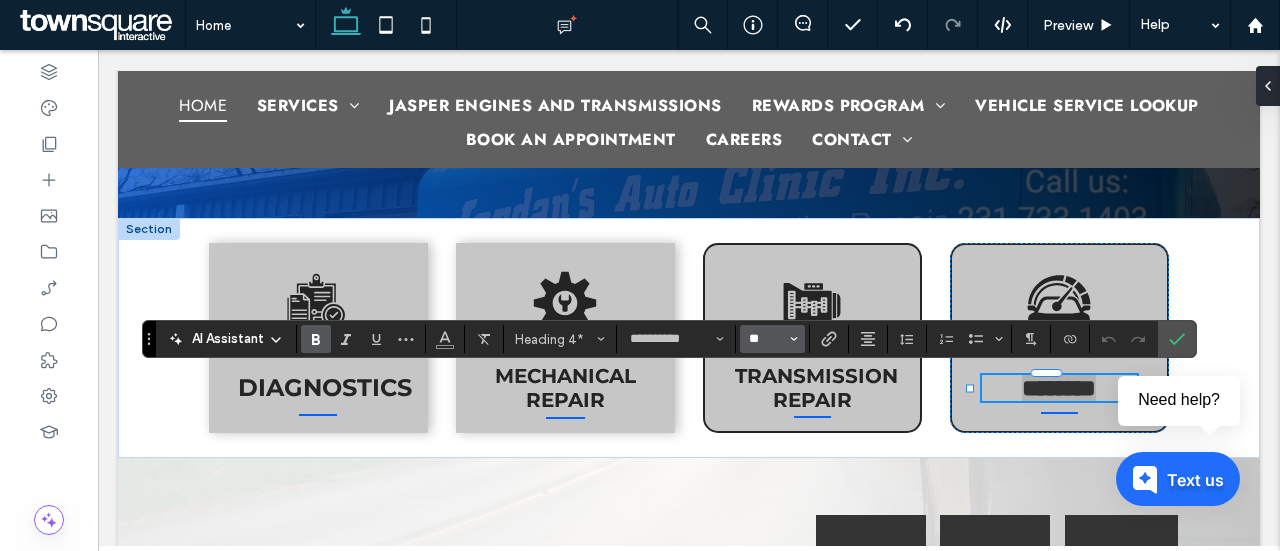 click on "**" at bounding box center (766, 339) 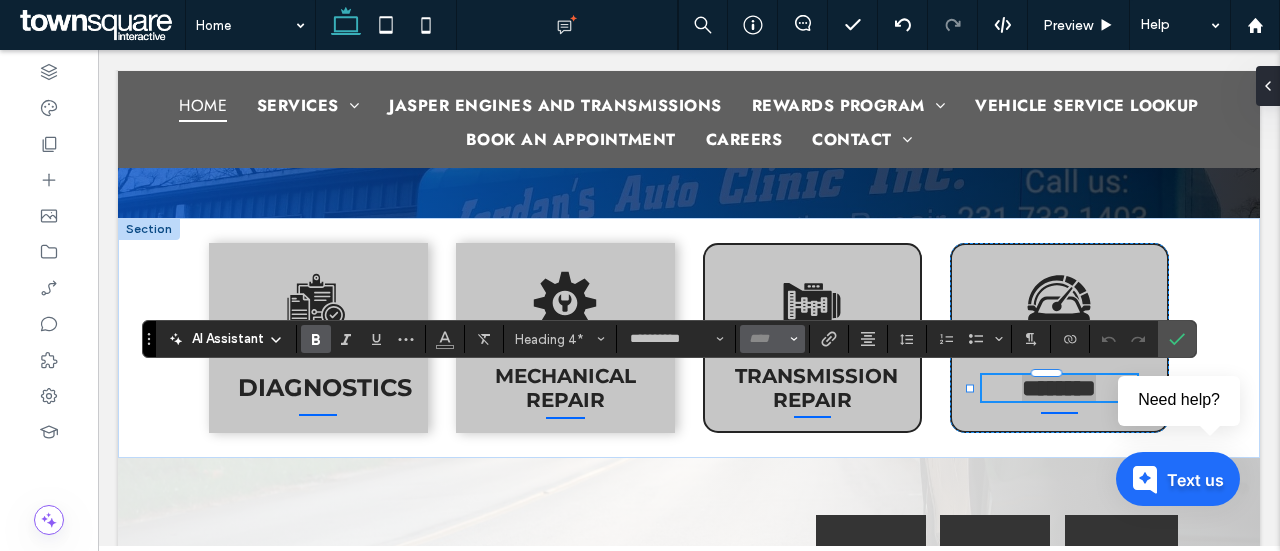 click at bounding box center (766, 339) 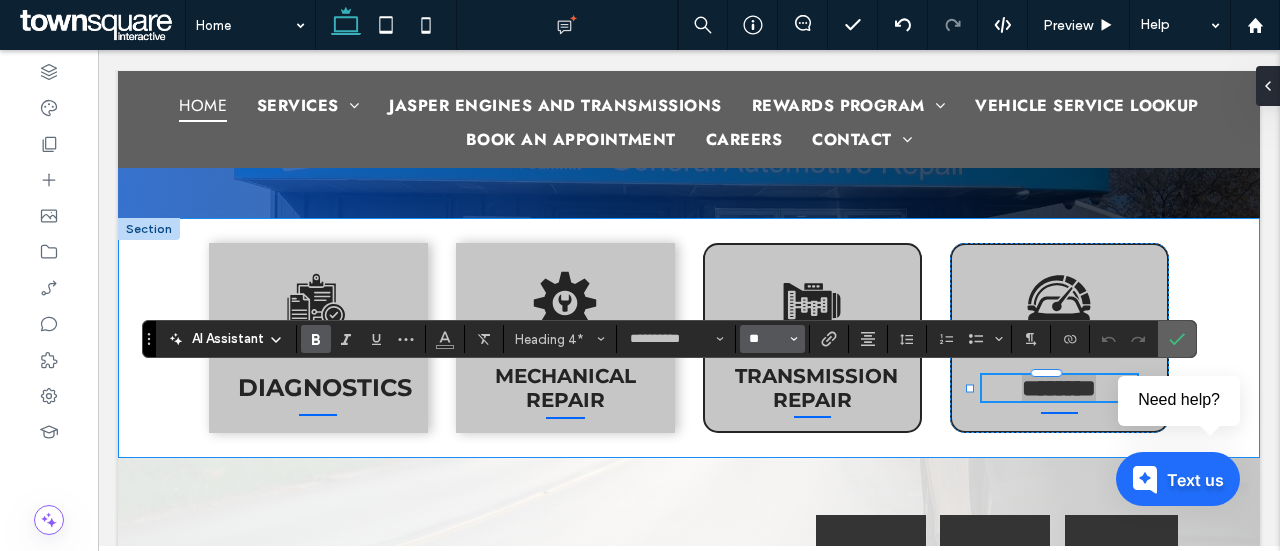 type on "**" 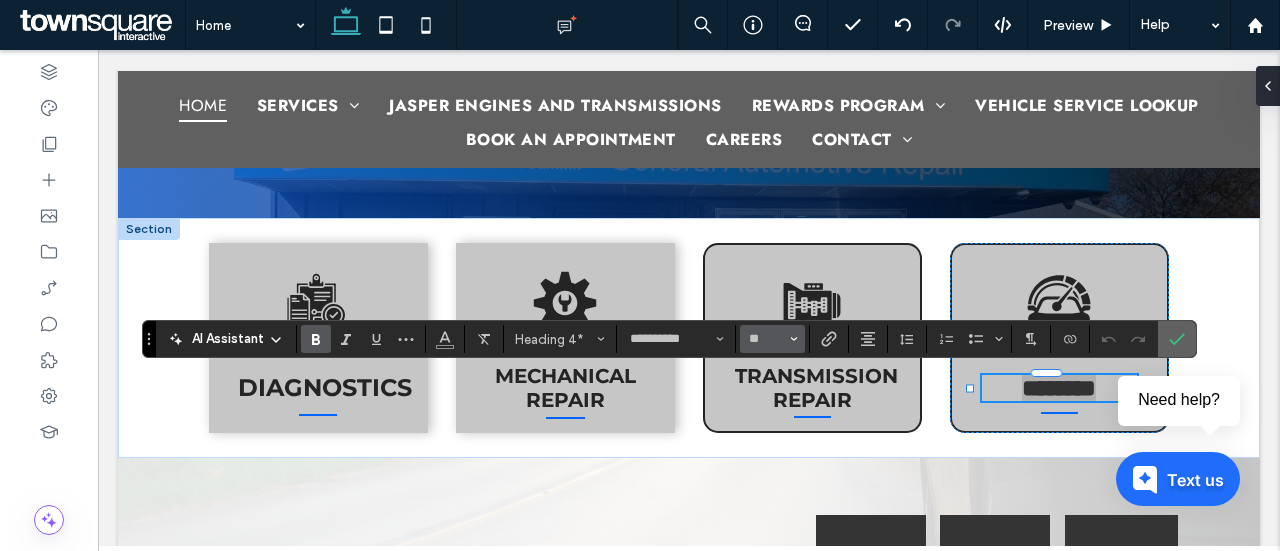 click 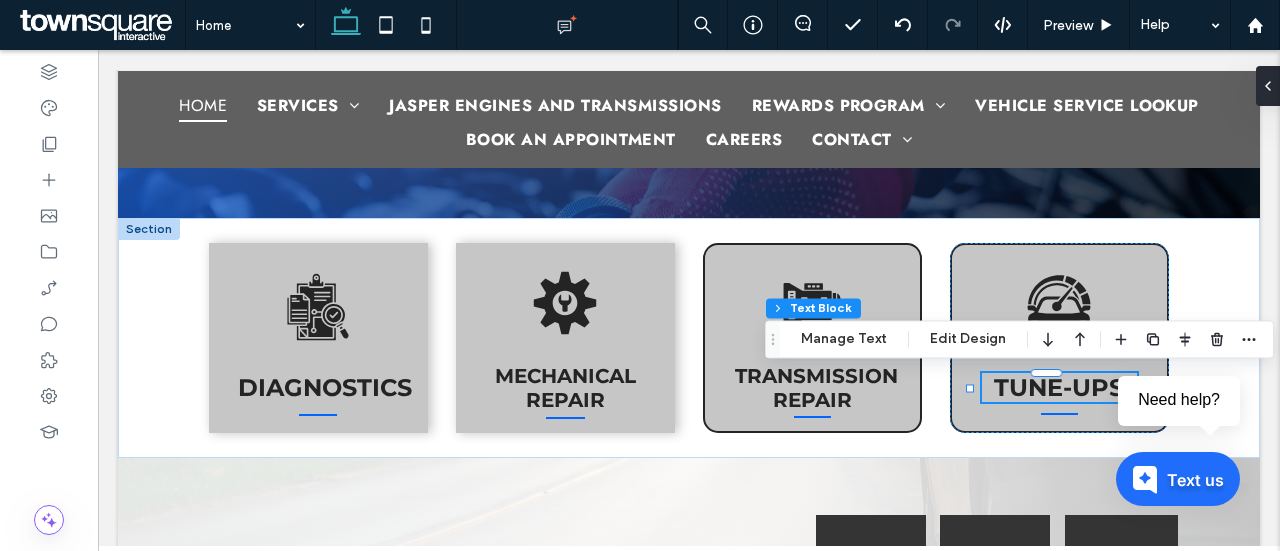click on "Tune-Ups" at bounding box center (1059, 387) 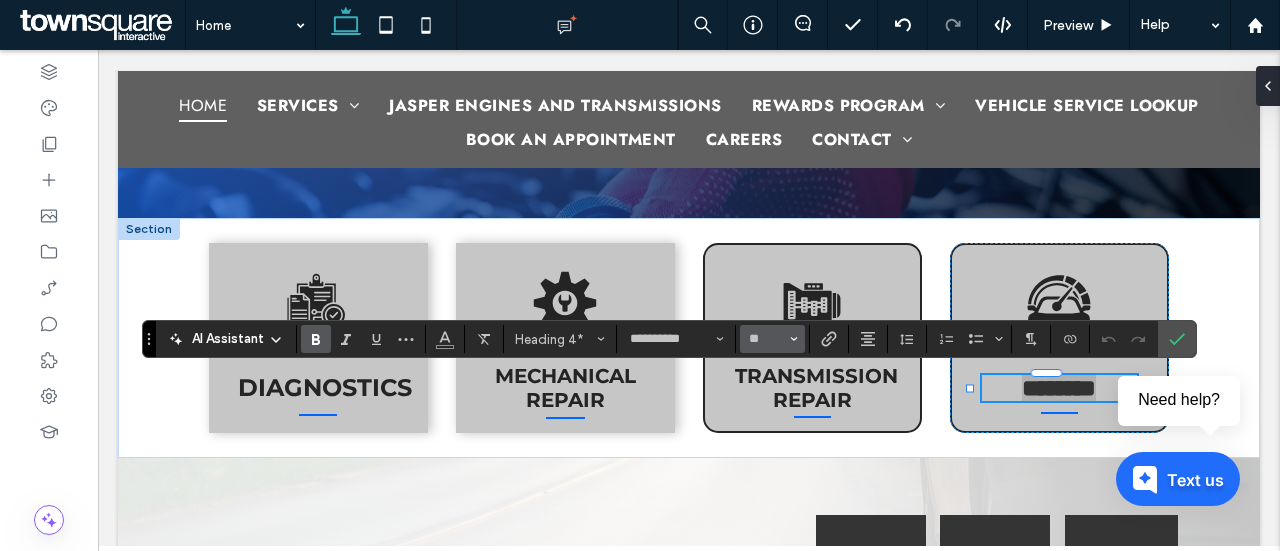 click on "**" at bounding box center [772, 339] 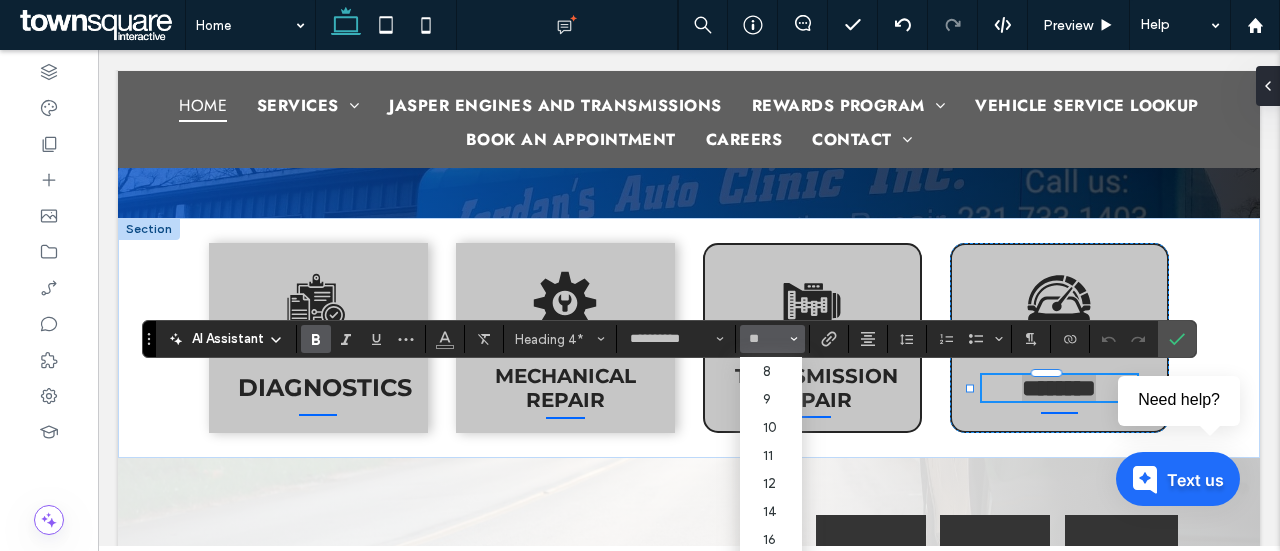 type 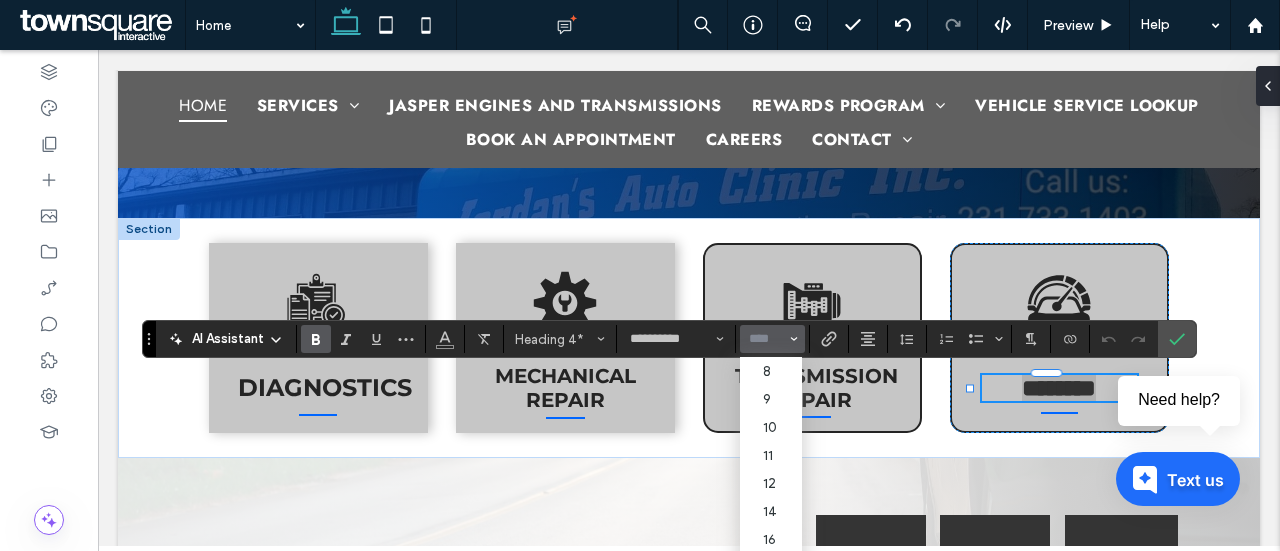 click at bounding box center (766, 339) 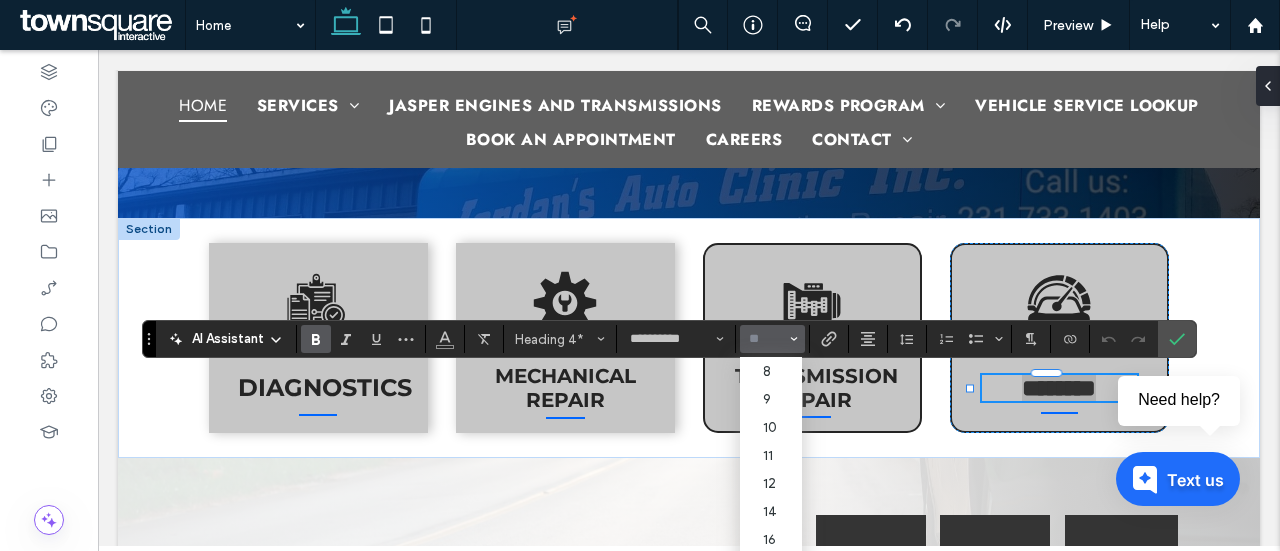 click at bounding box center [766, 339] 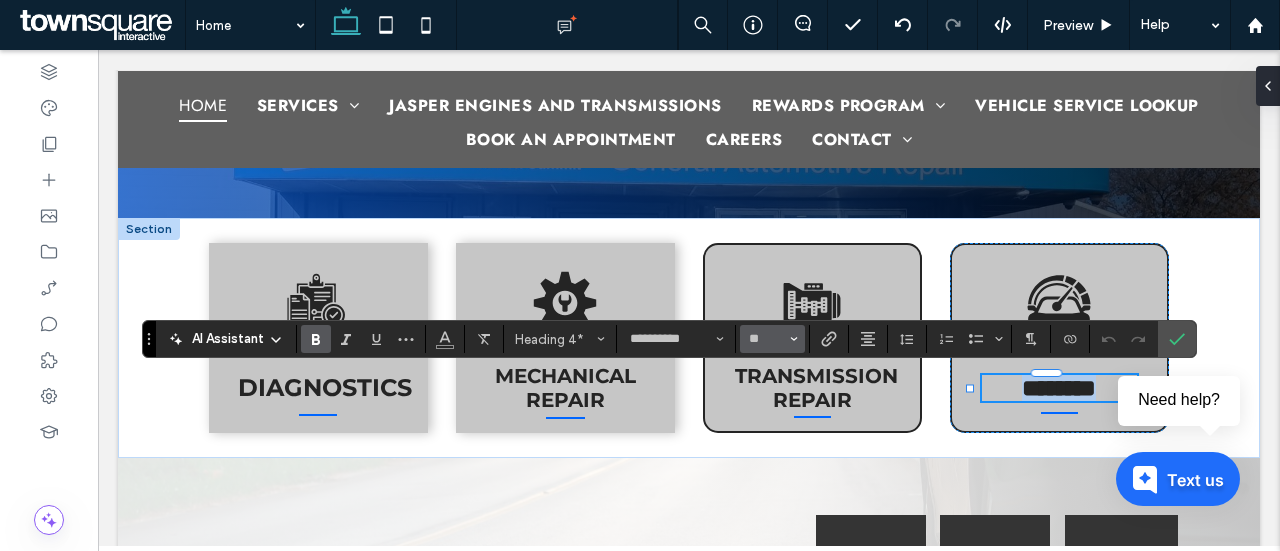 type on "**" 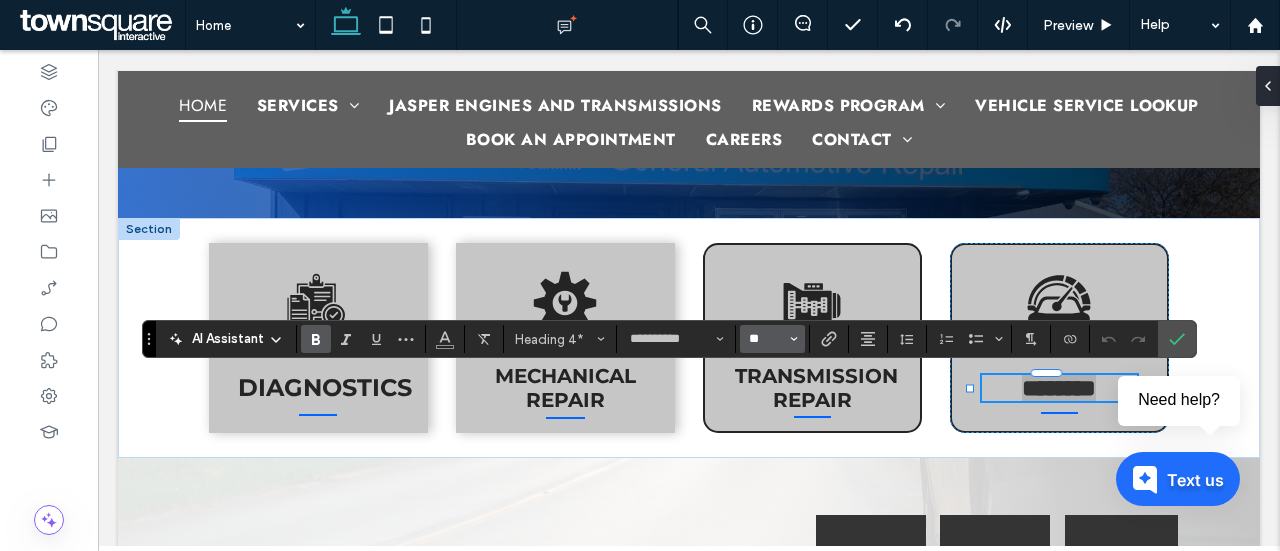 click on "**" at bounding box center (766, 339) 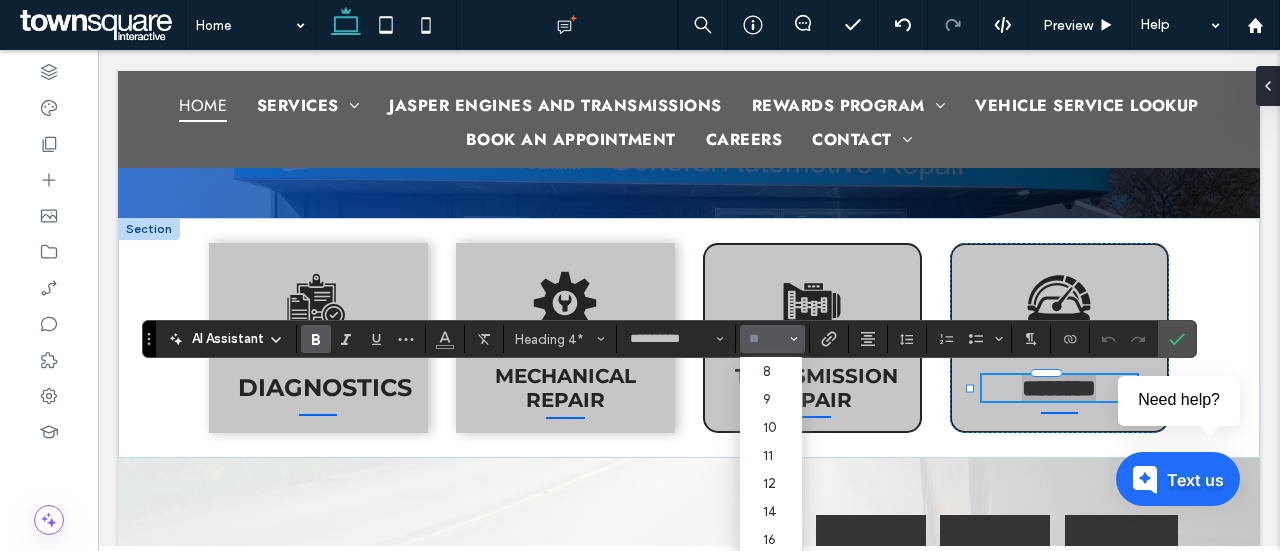 click at bounding box center (766, 339) 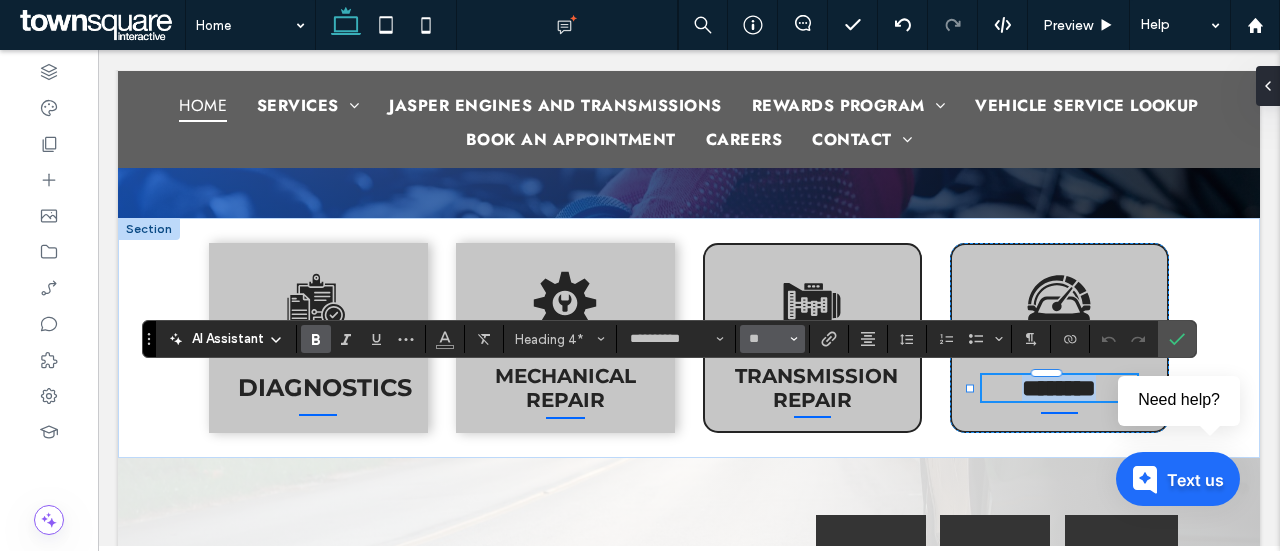 type on "**" 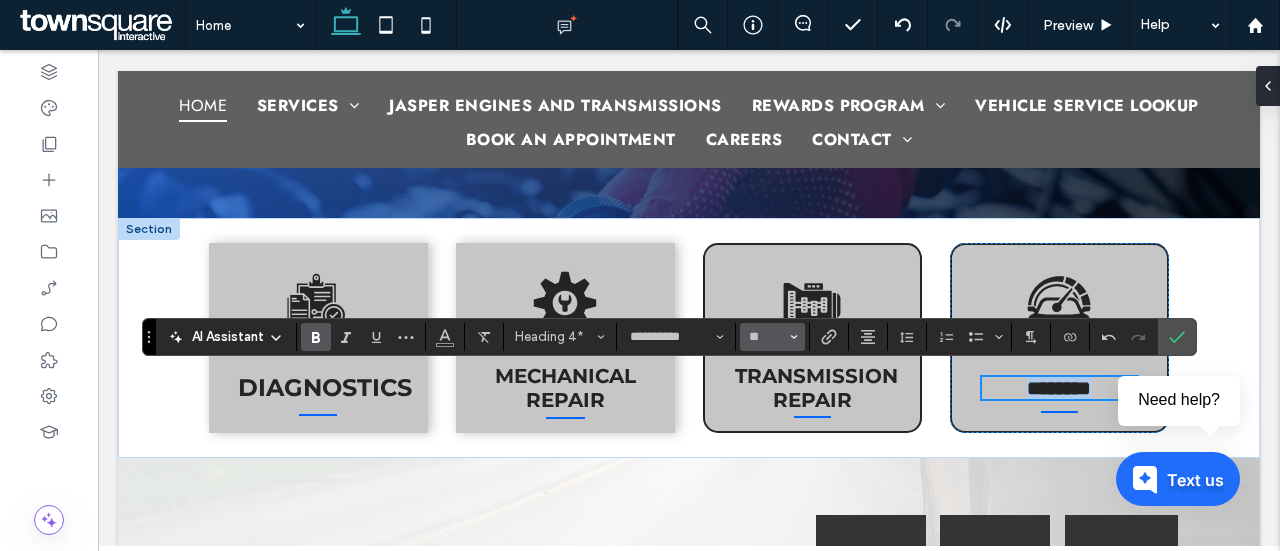 scroll, scrollTop: 599, scrollLeft: 0, axis: vertical 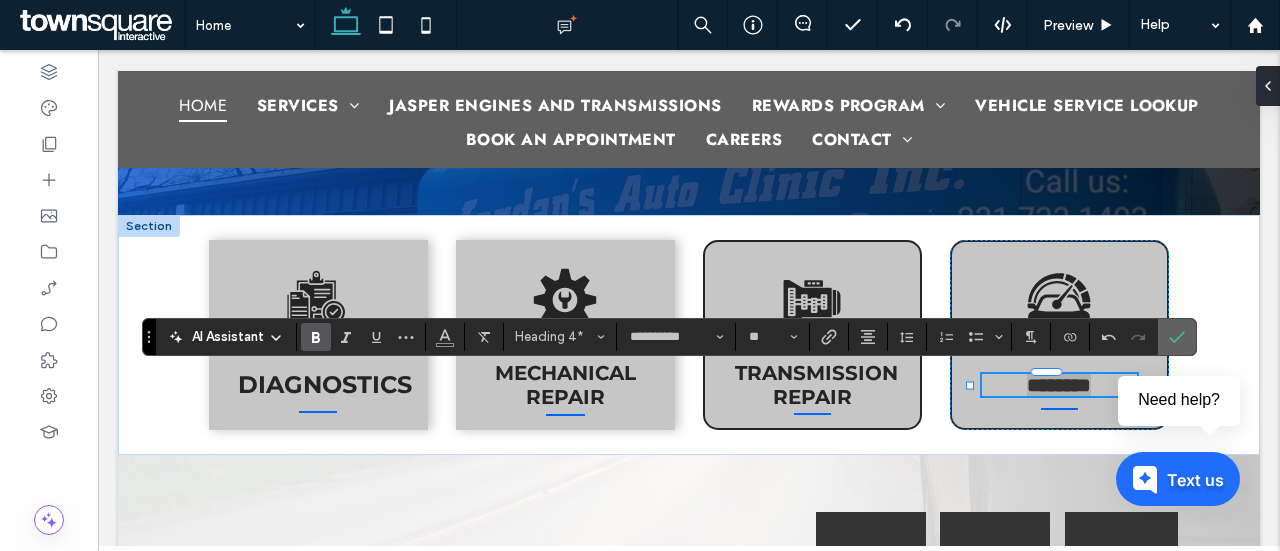 click at bounding box center (1177, 337) 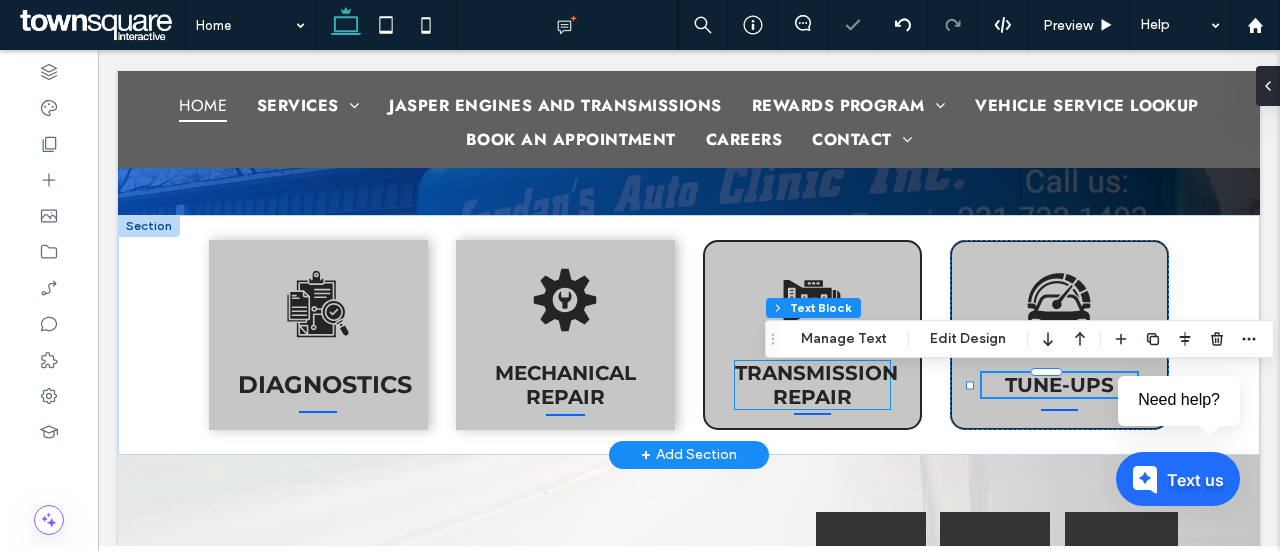 click on "Transmission Repair" at bounding box center (816, 385) 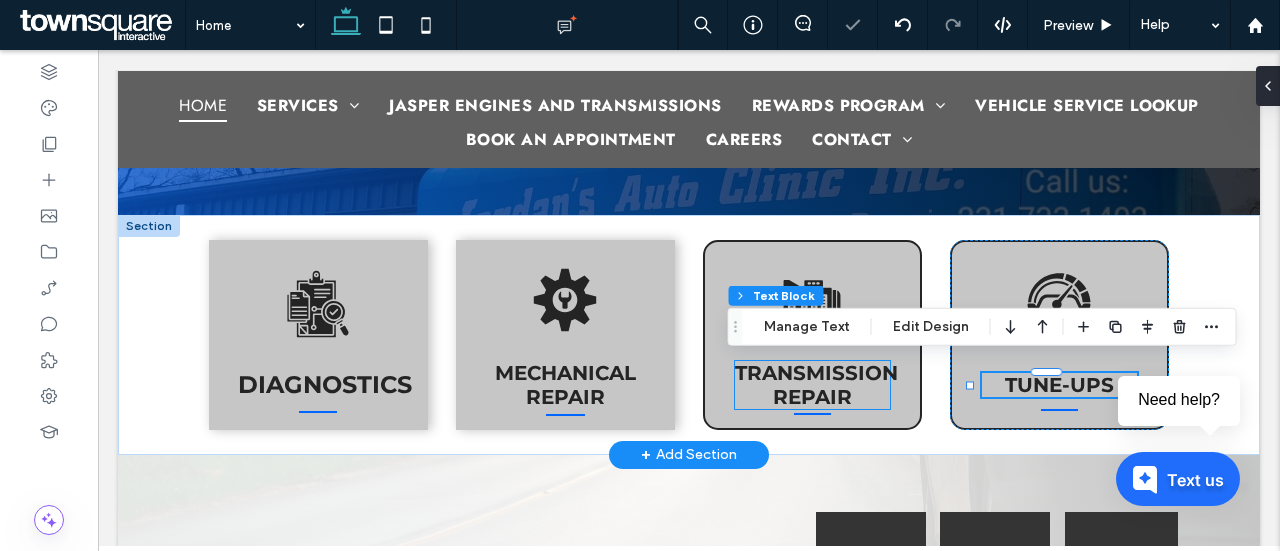 click on "Transmission Repair" at bounding box center [812, 385] 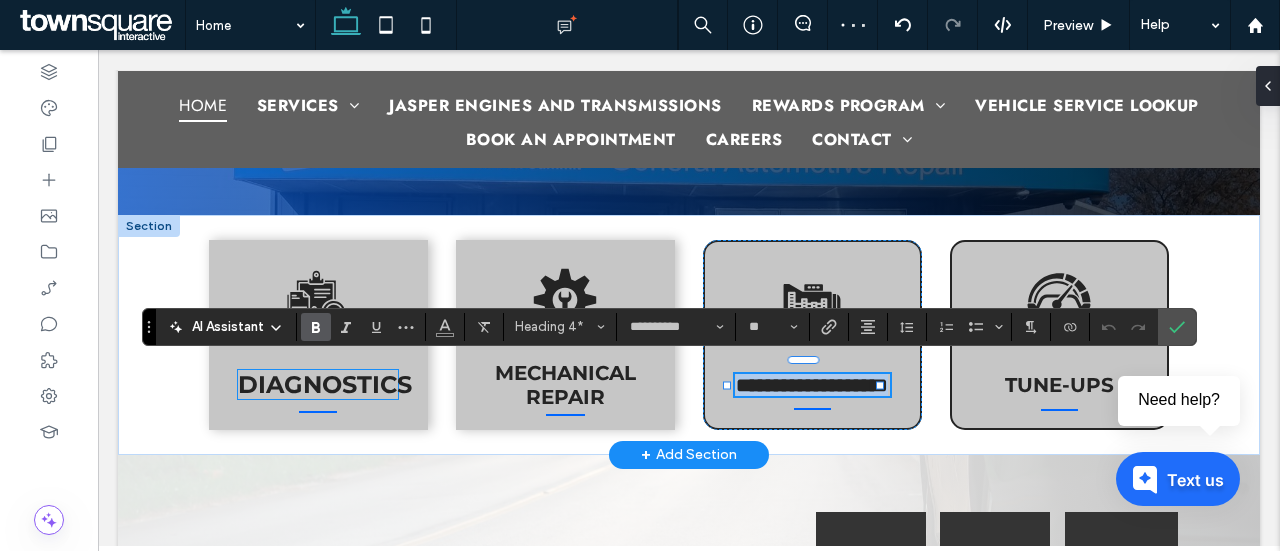 click on "Diagnostics" at bounding box center [325, 384] 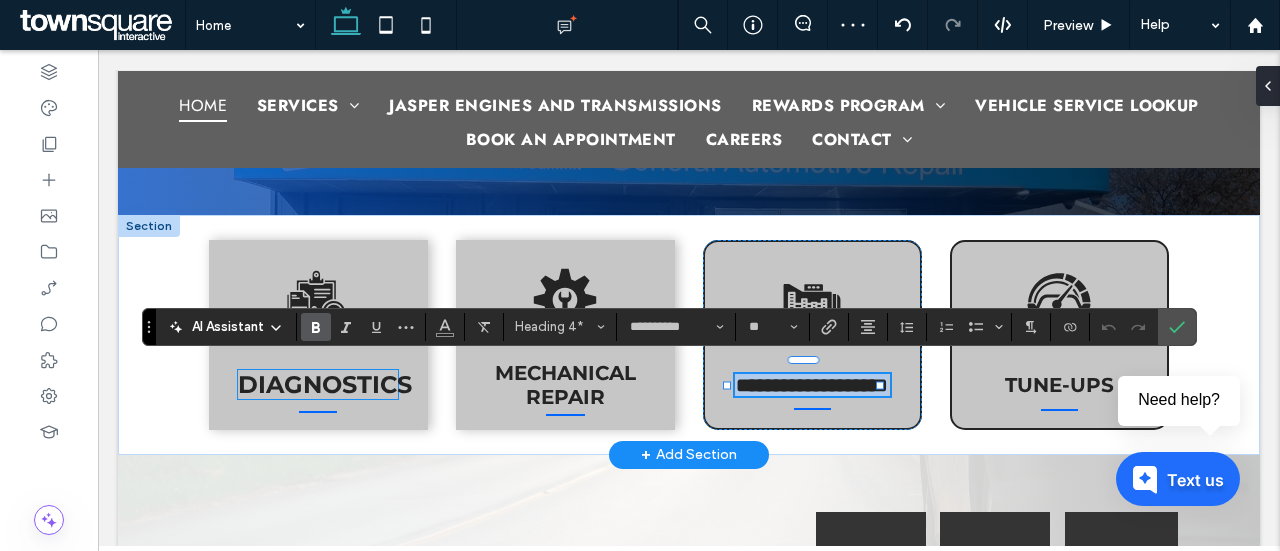 click on "Diagnostics" at bounding box center (317, 384) 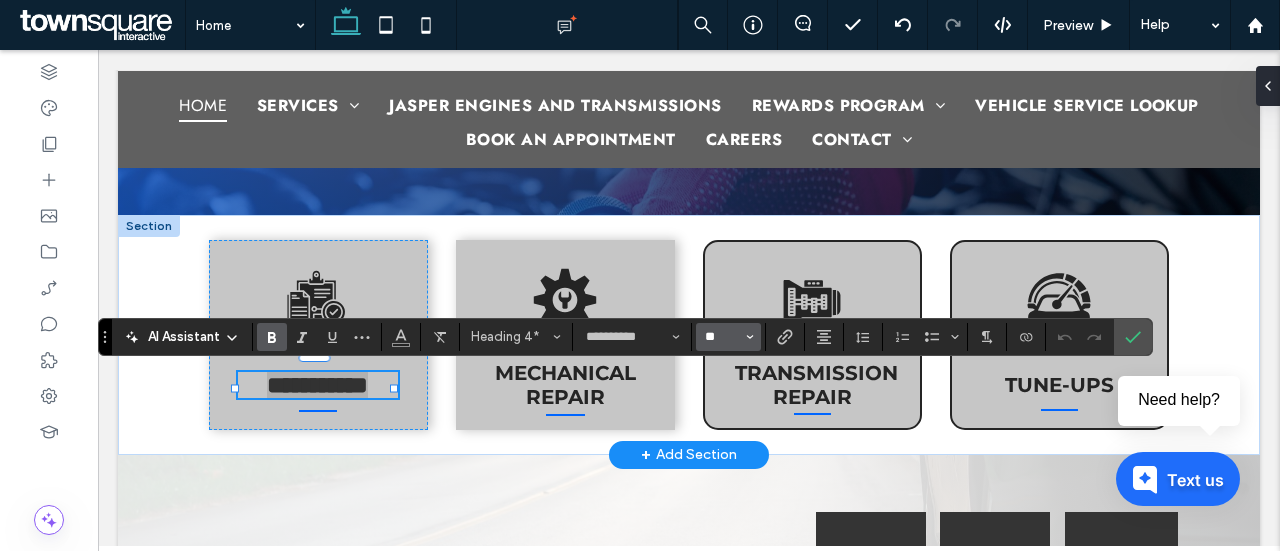 click on "**" at bounding box center (722, 337) 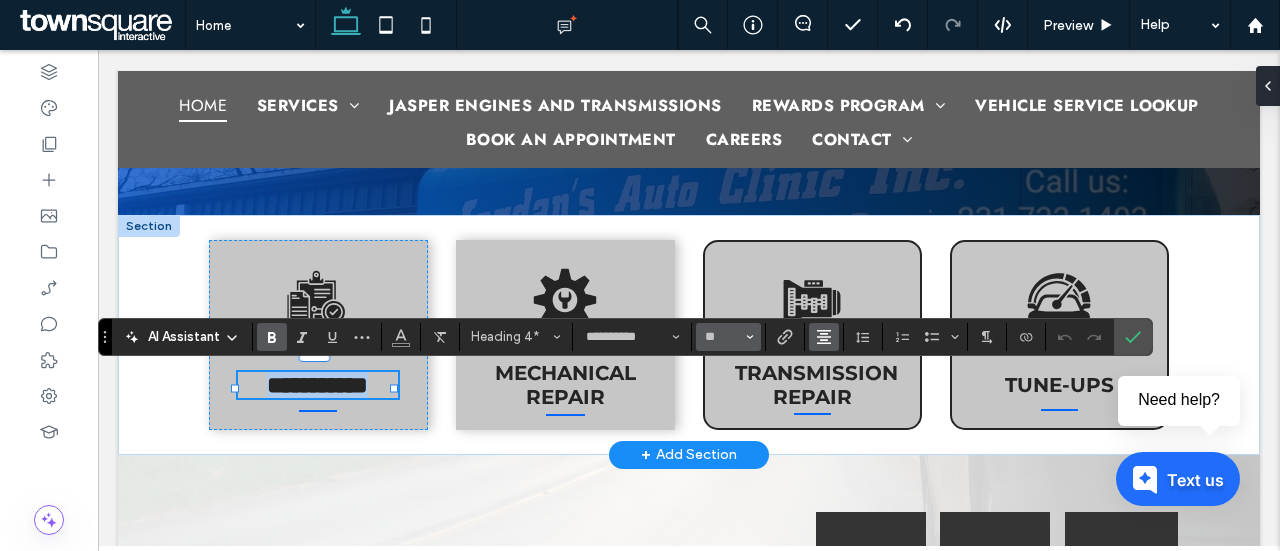 type on "**" 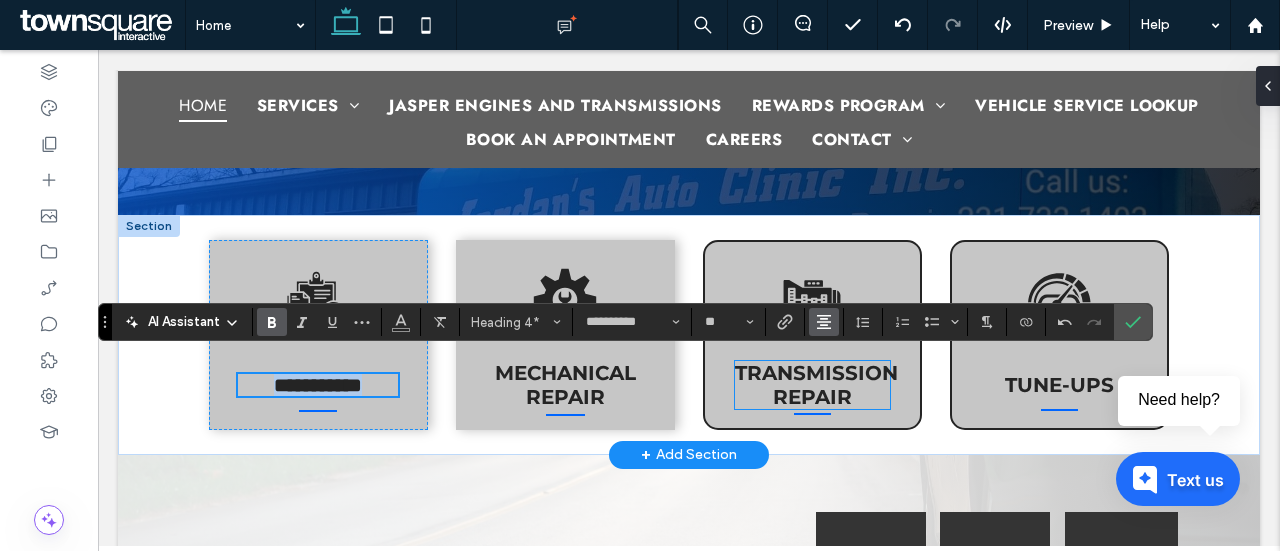 scroll, scrollTop: 614, scrollLeft: 0, axis: vertical 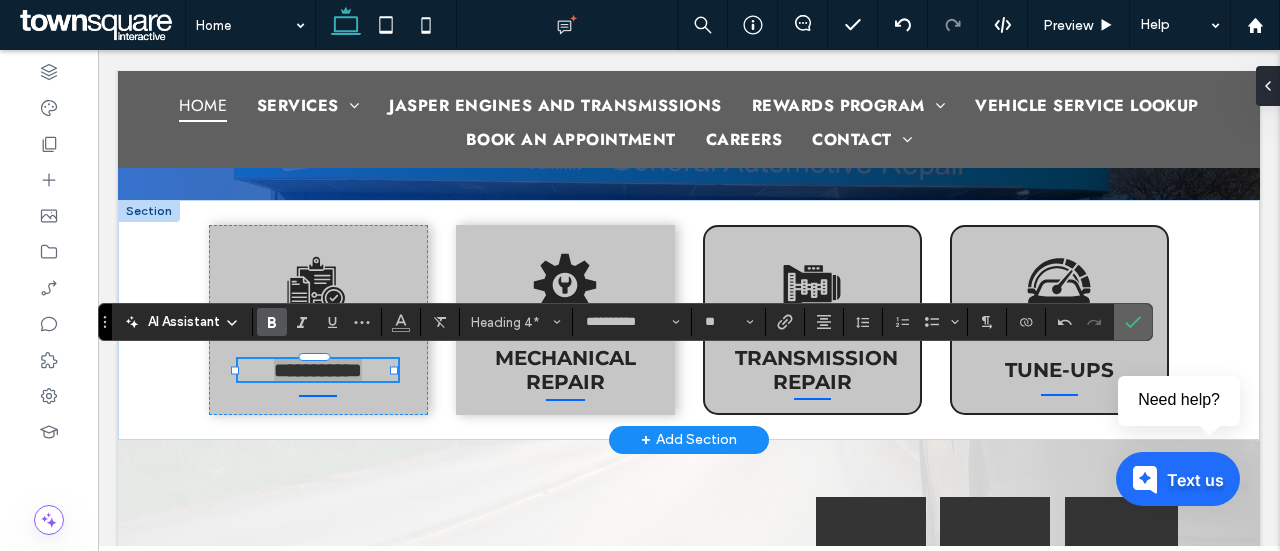 drag, startPoint x: 1130, startPoint y: 318, endPoint x: 905, endPoint y: 300, distance: 225.71886 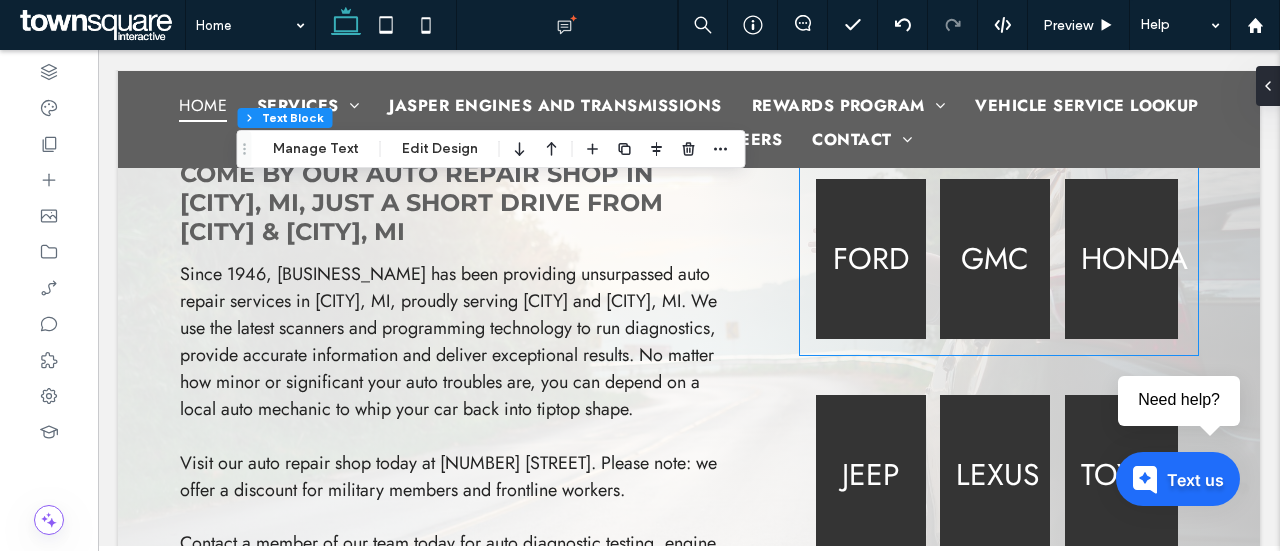 scroll, scrollTop: 1147, scrollLeft: 0, axis: vertical 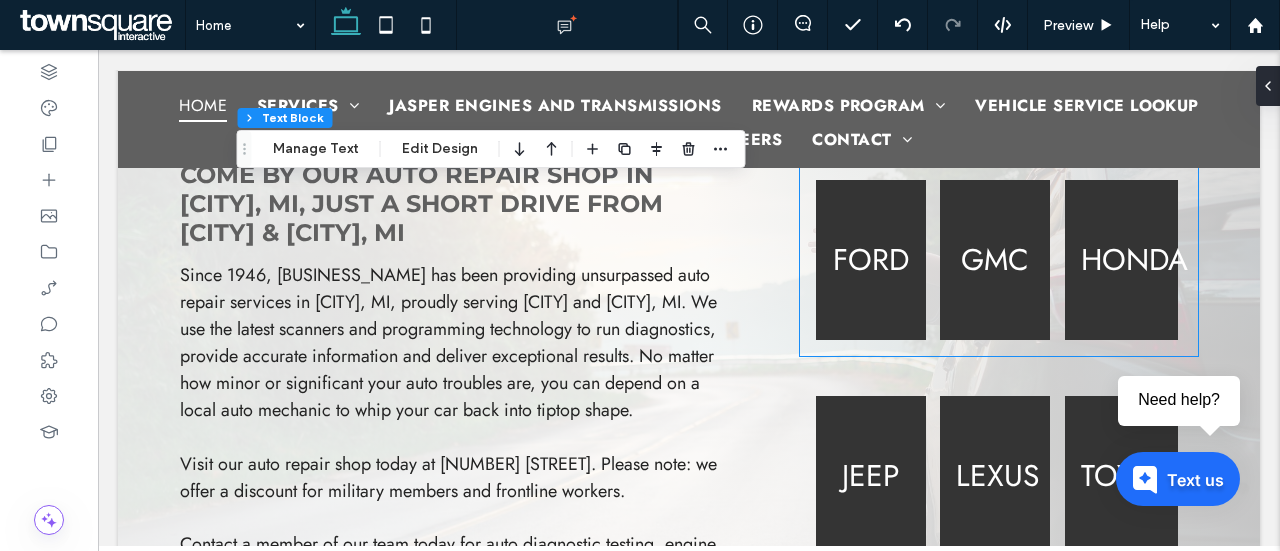 click on "Honda" at bounding box center [1134, 259] 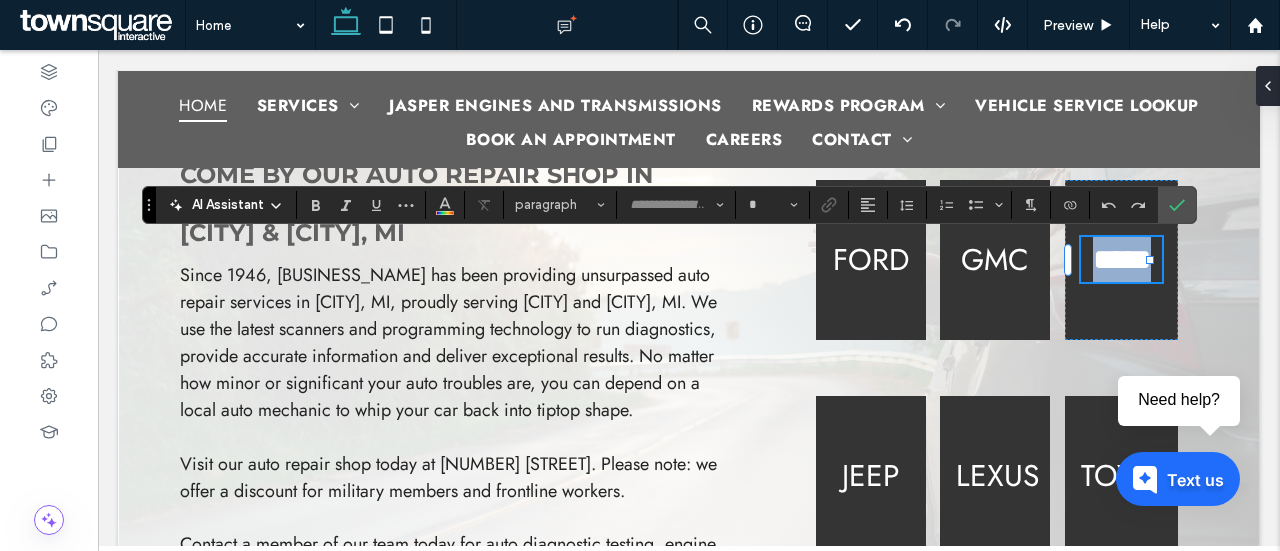 type on "****" 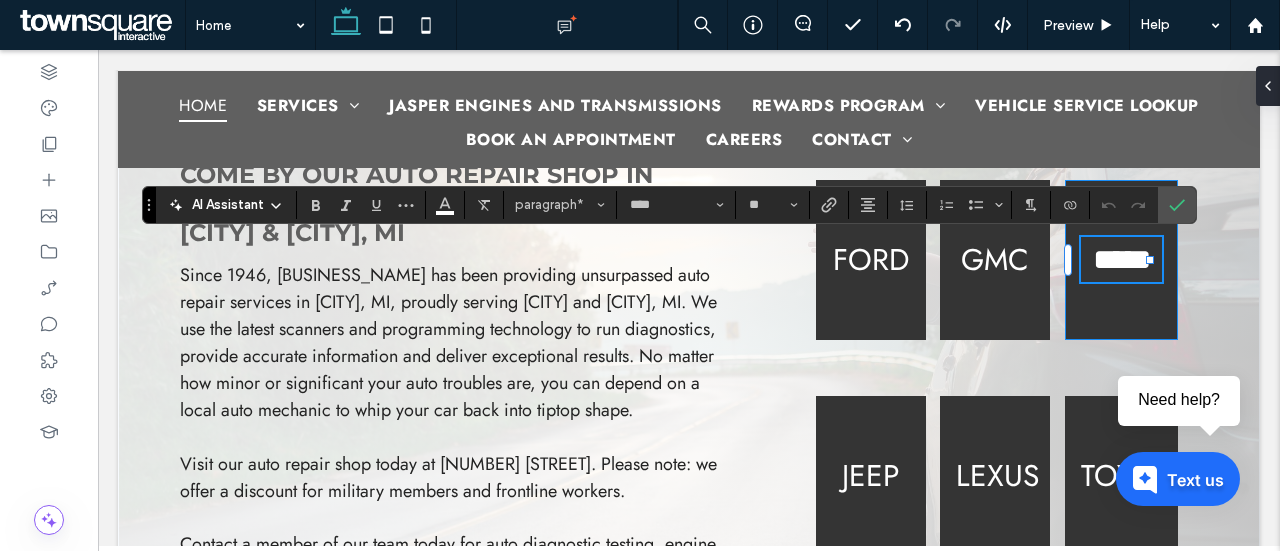 click on "*****" at bounding box center [1121, 260] 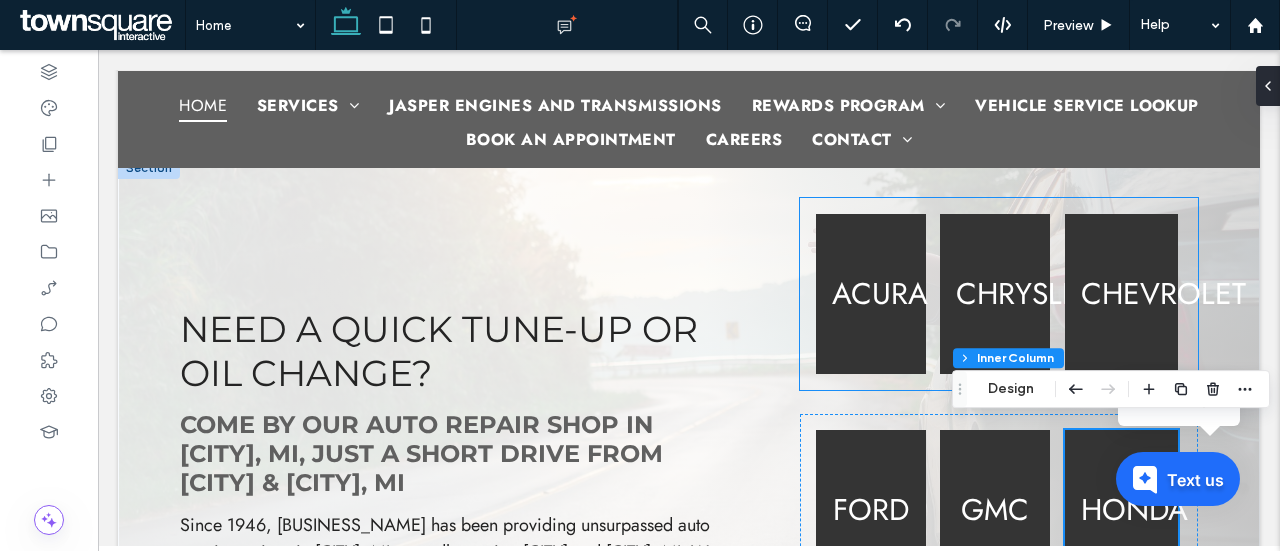 scroll, scrollTop: 865, scrollLeft: 0, axis: vertical 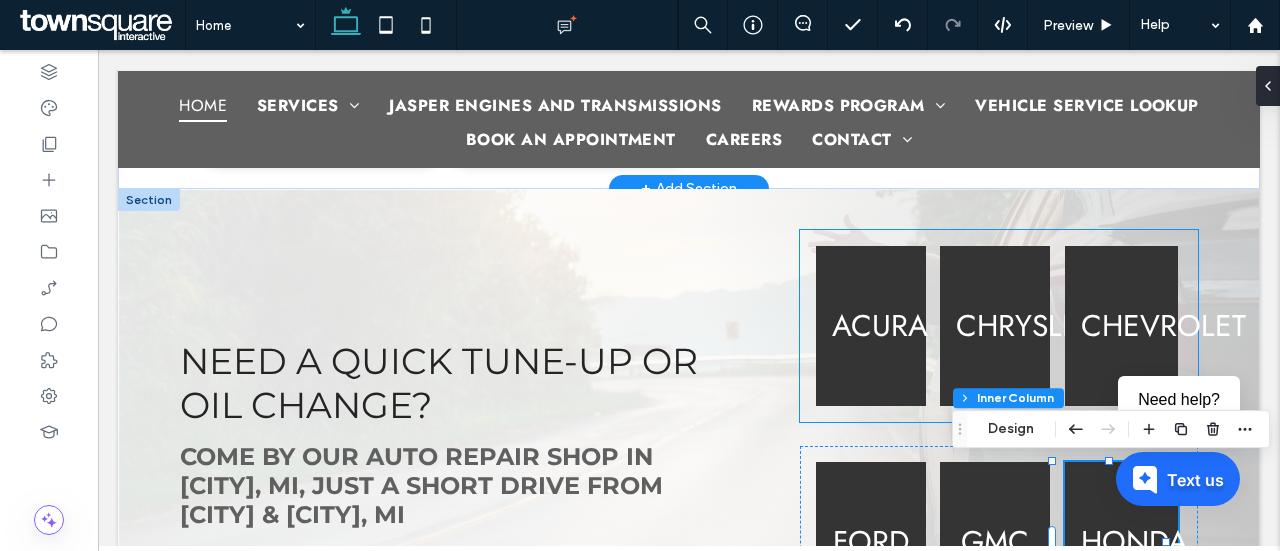 click on "Chevrolet" at bounding box center [1163, 325] 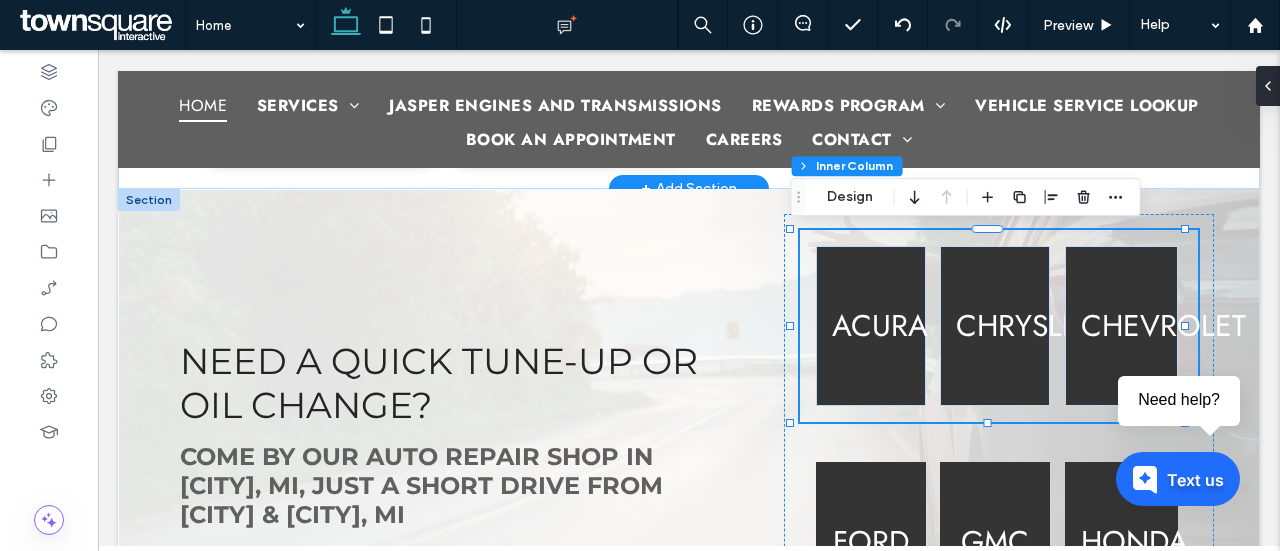 click on "Chevrolet" at bounding box center (1163, 325) 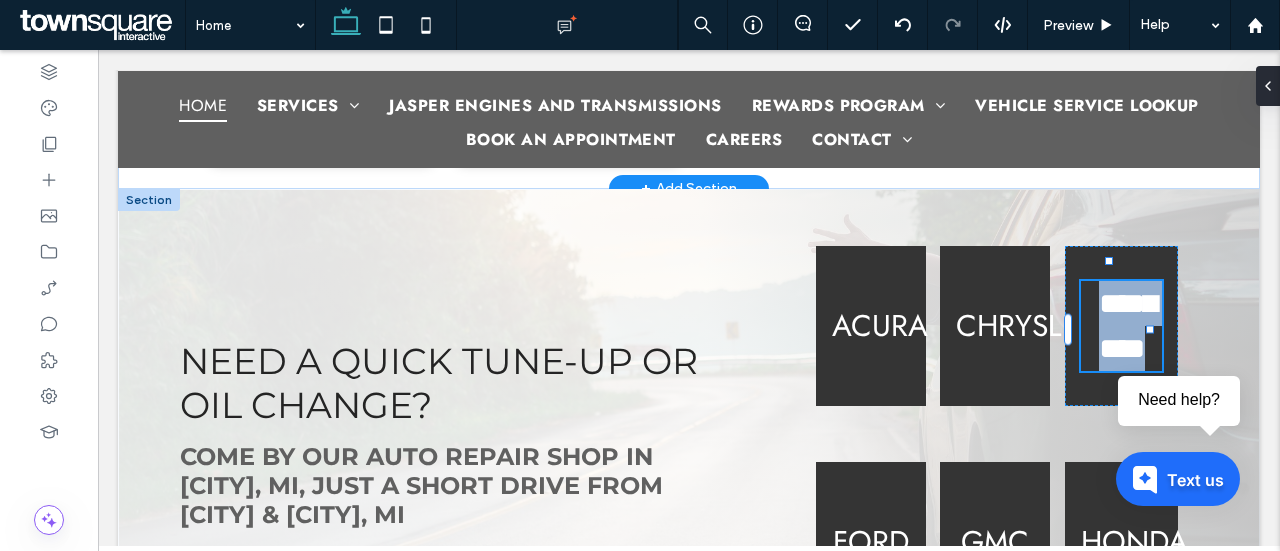type on "****" 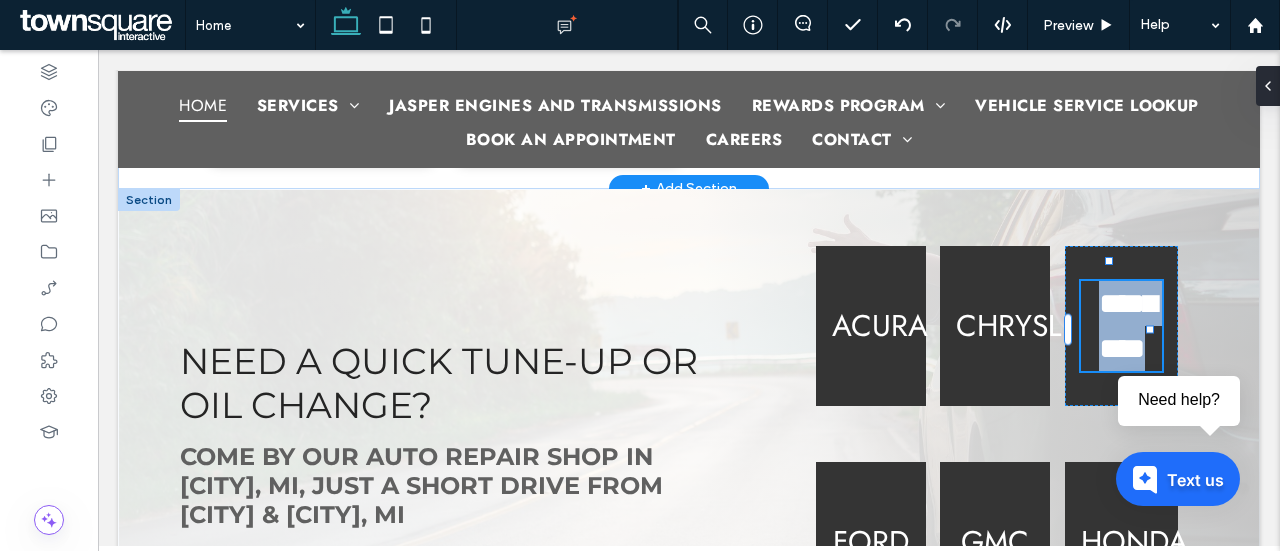 type on "**" 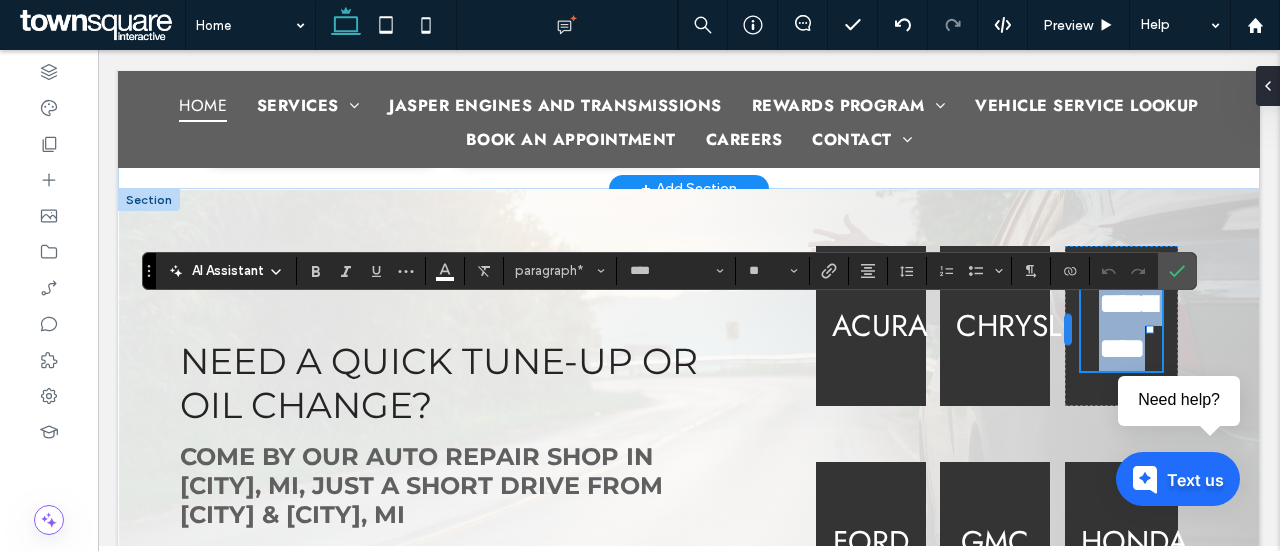 type 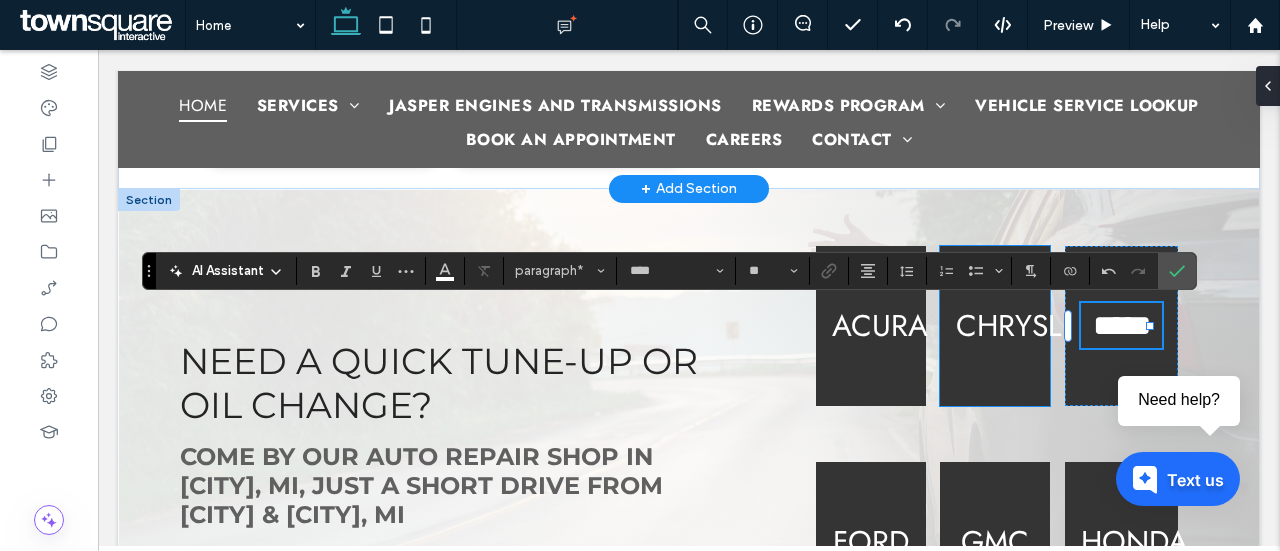 click on "Chrysler" at bounding box center (1026, 325) 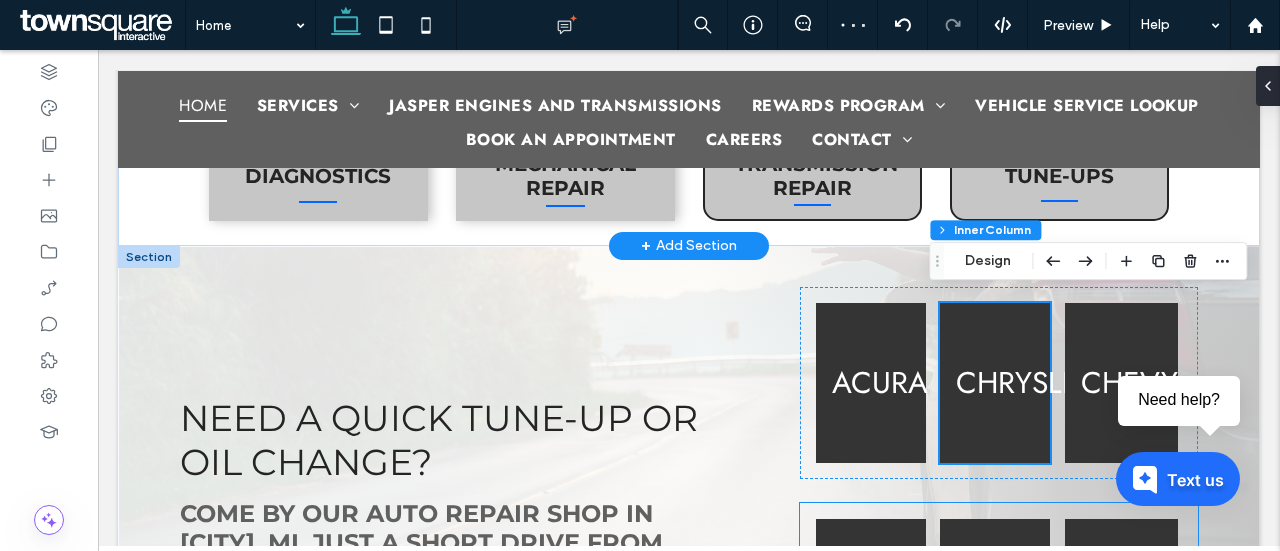 scroll, scrollTop: 805, scrollLeft: 0, axis: vertical 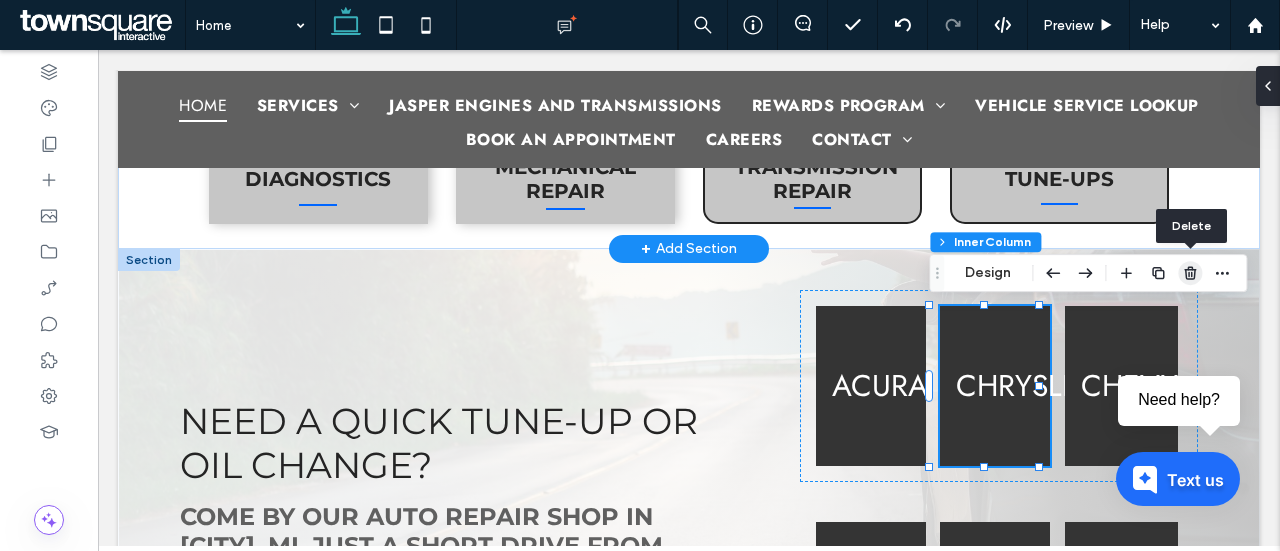 click 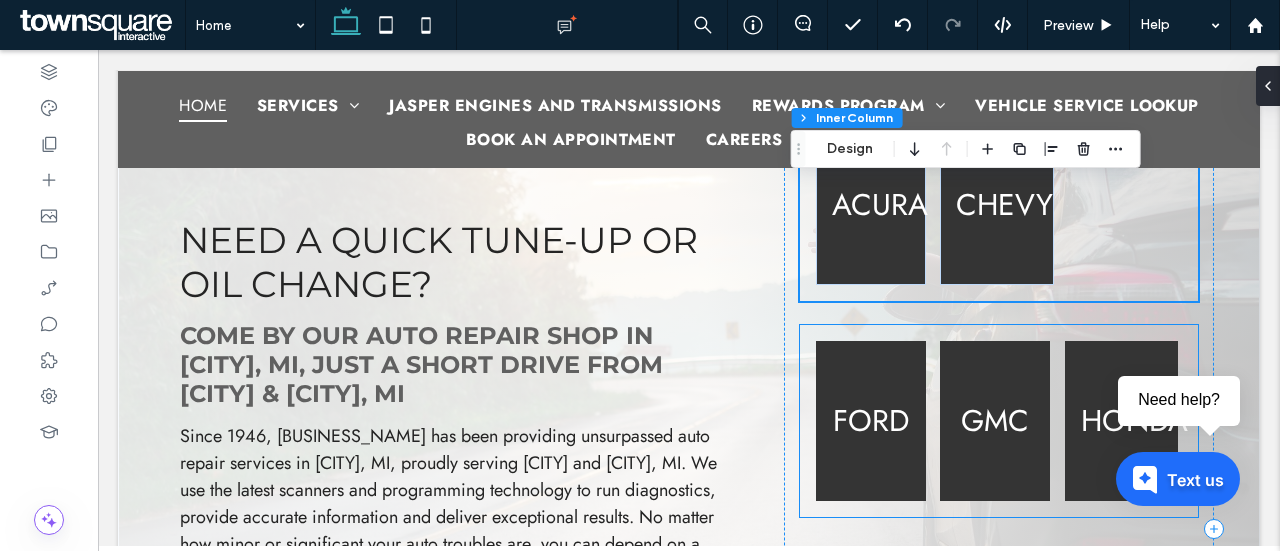scroll, scrollTop: 944, scrollLeft: 0, axis: vertical 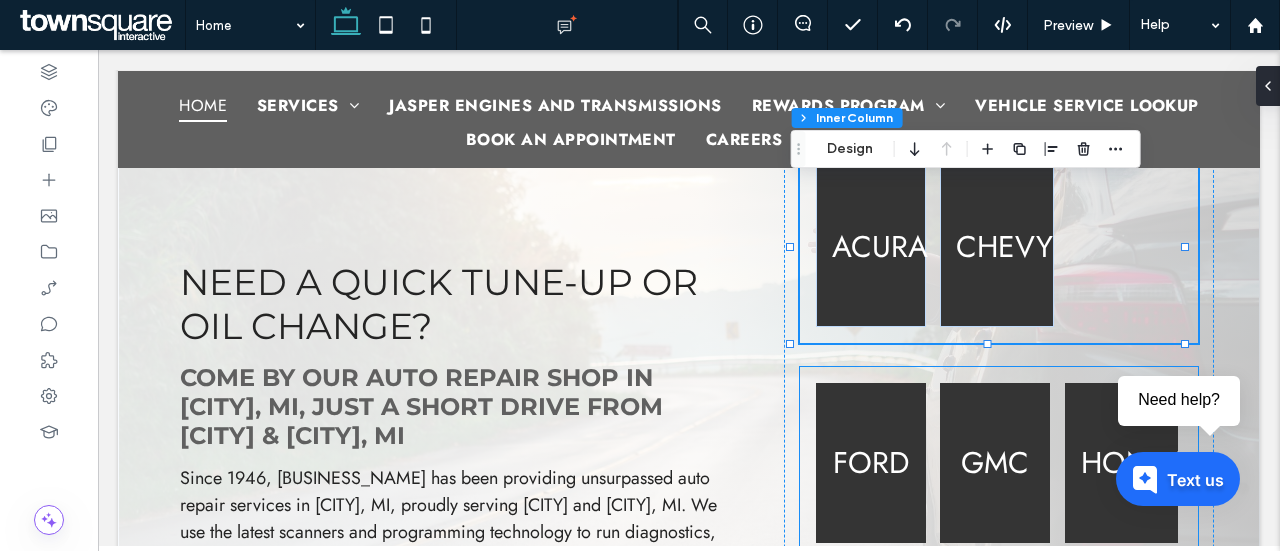 click on "Ford" at bounding box center [871, 463] 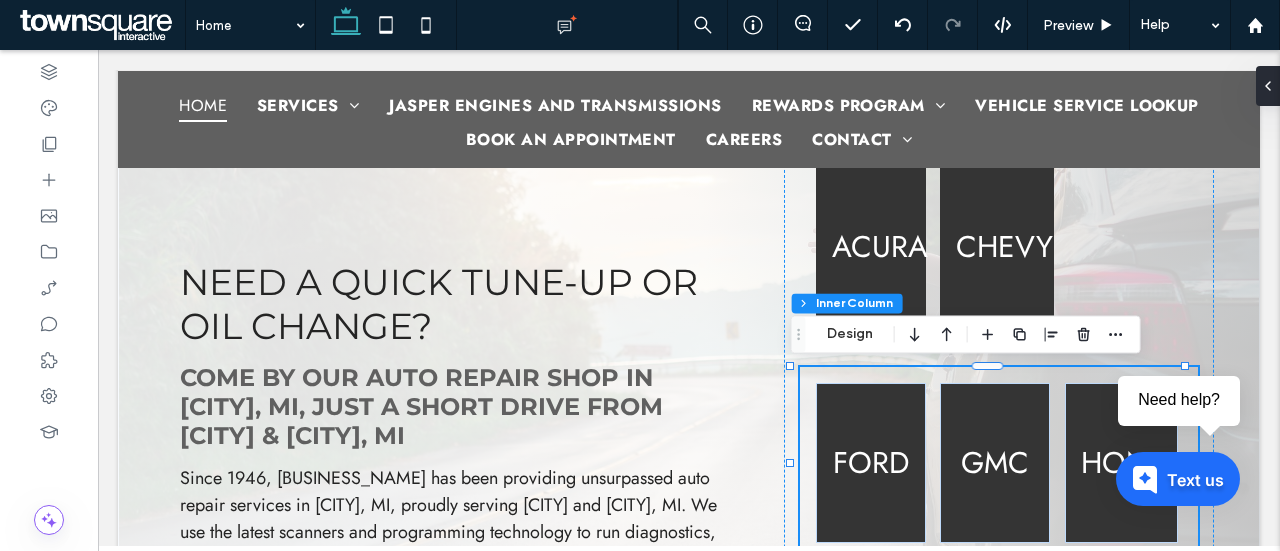 click on "Ford" at bounding box center [871, 463] 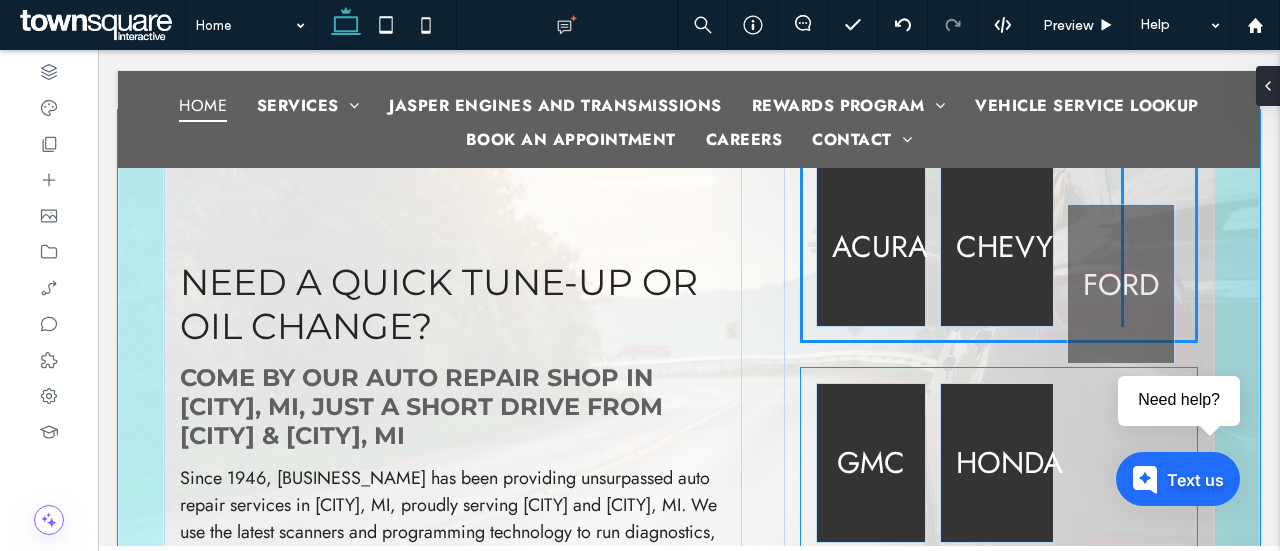 drag, startPoint x: 861, startPoint y: 419, endPoint x: 1108, endPoint y: 224, distance: 314.6967 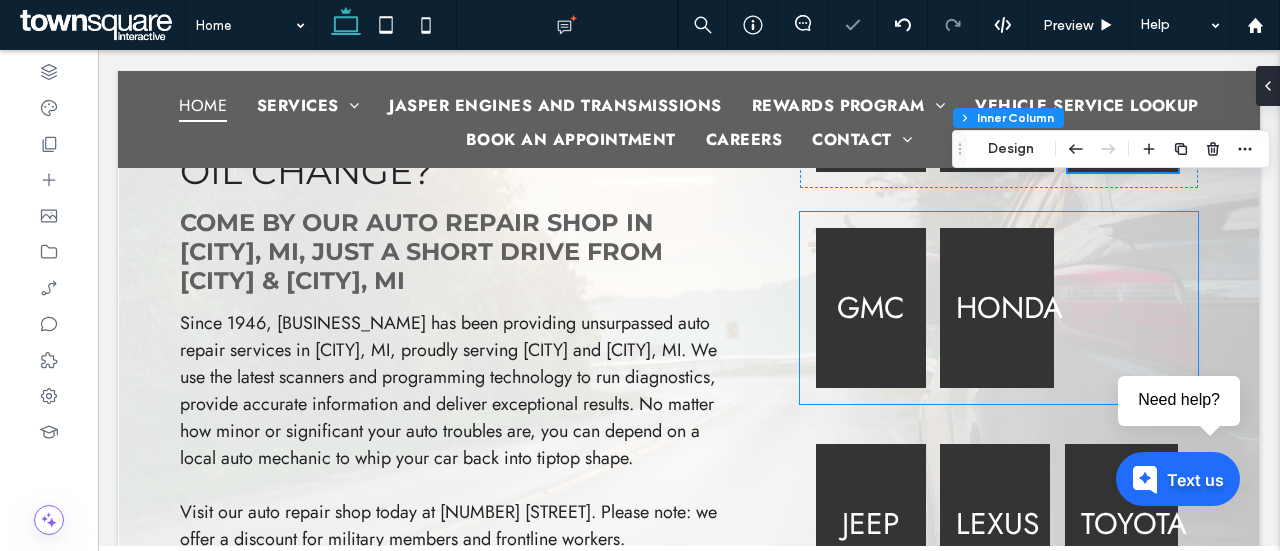 scroll, scrollTop: 1118, scrollLeft: 0, axis: vertical 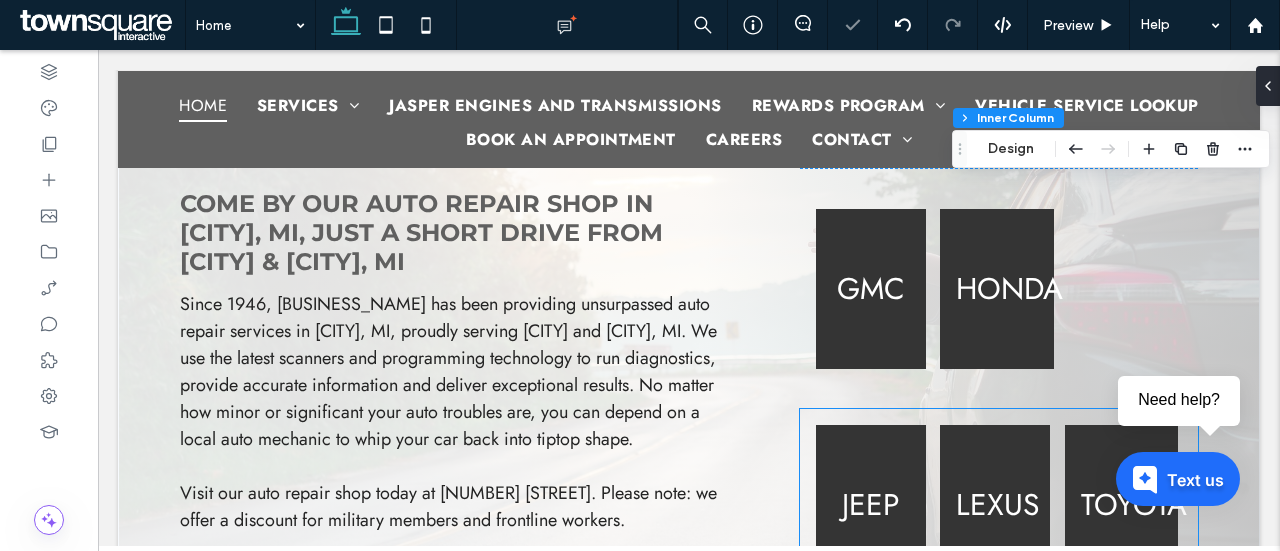 click on "Jeep" at bounding box center (871, 505) 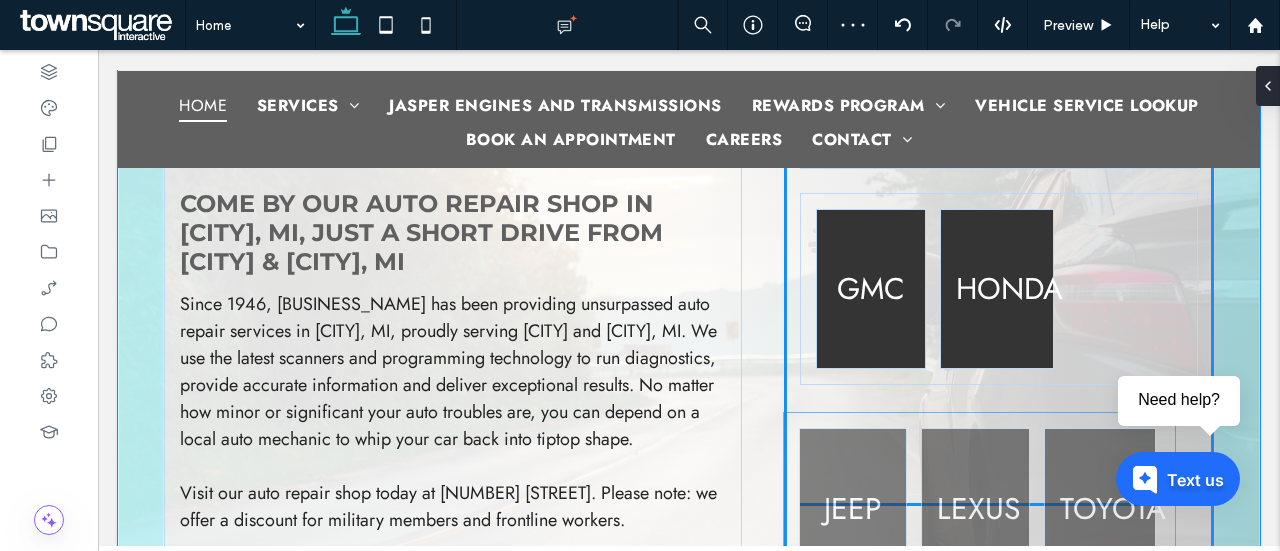 drag, startPoint x: 862, startPoint y: 454, endPoint x: 850, endPoint y: 452, distance: 12.165525 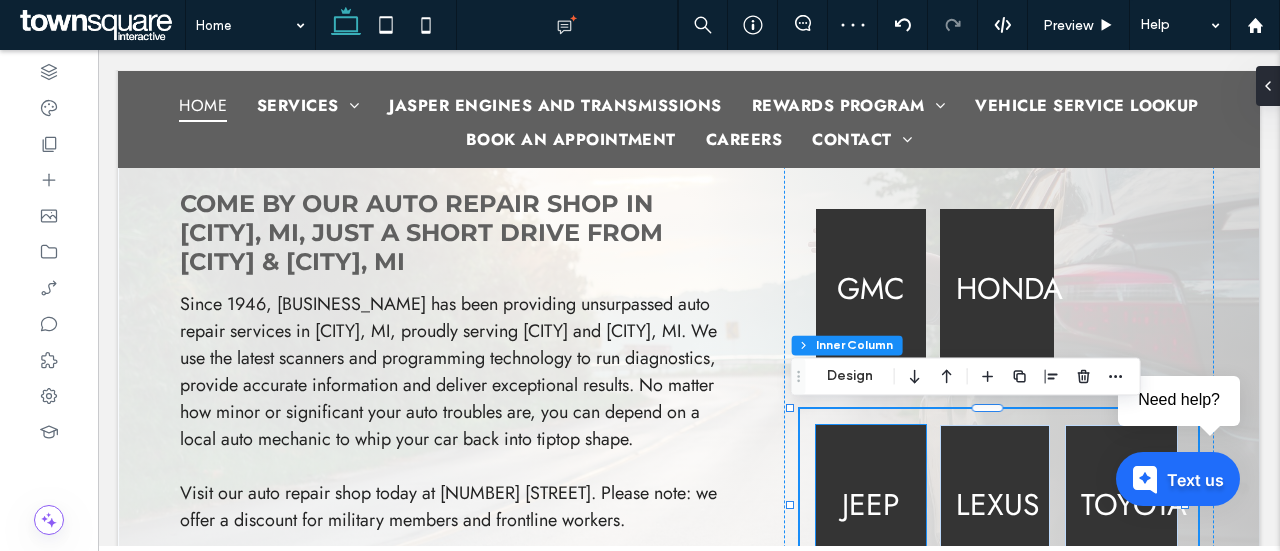 click on "Jeep" at bounding box center [871, 505] 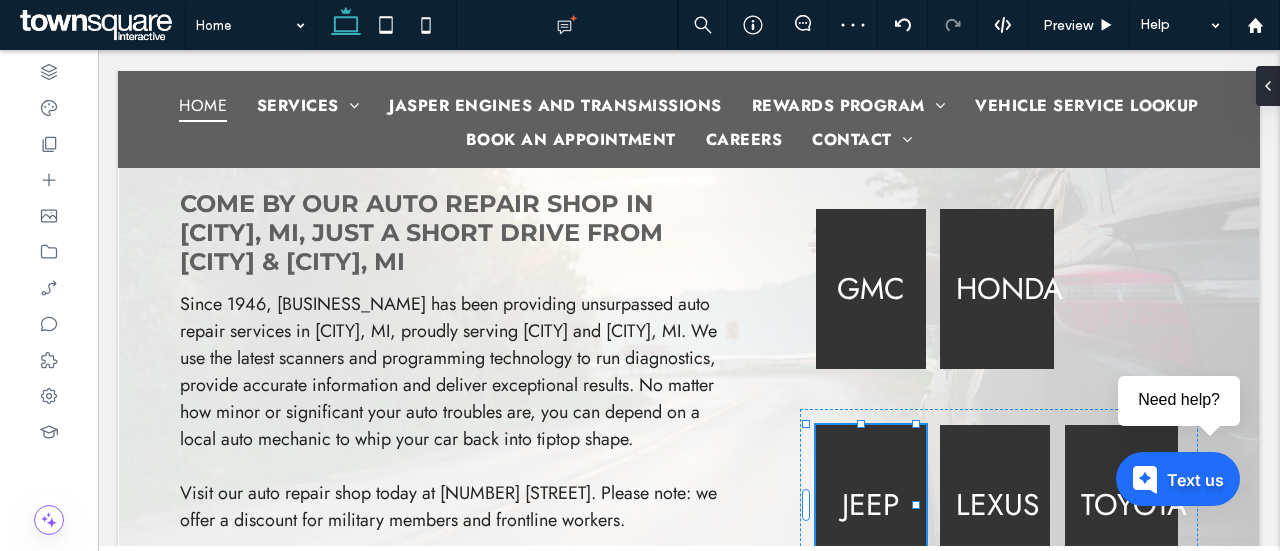 click on "Jeep" at bounding box center [871, 505] 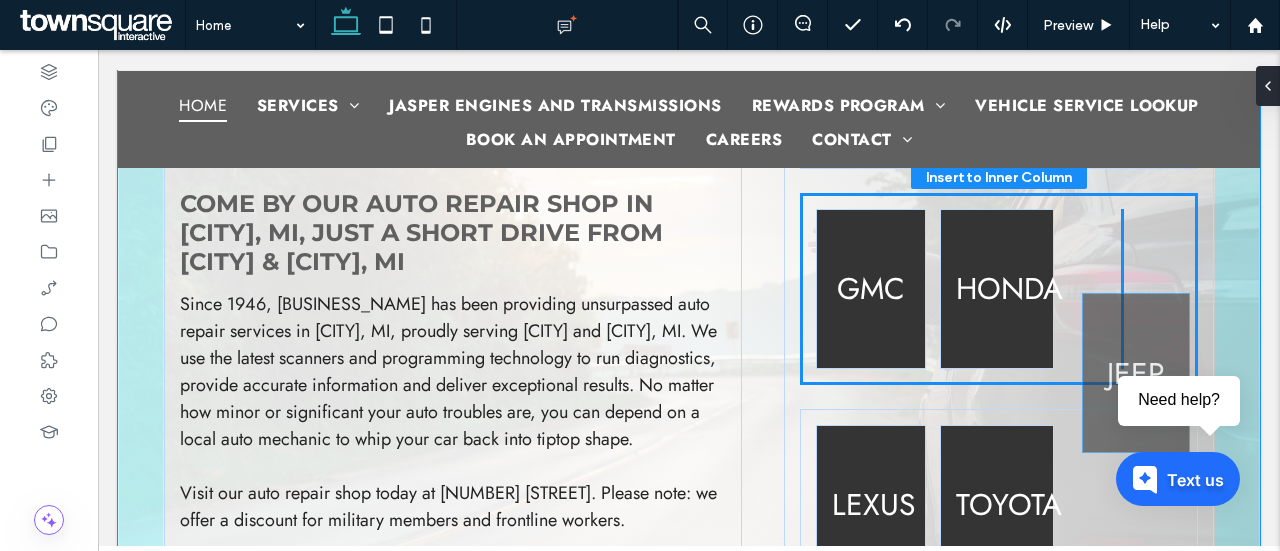 drag, startPoint x: 850, startPoint y: 452, endPoint x: 1122, endPoint y: 316, distance: 304.10526 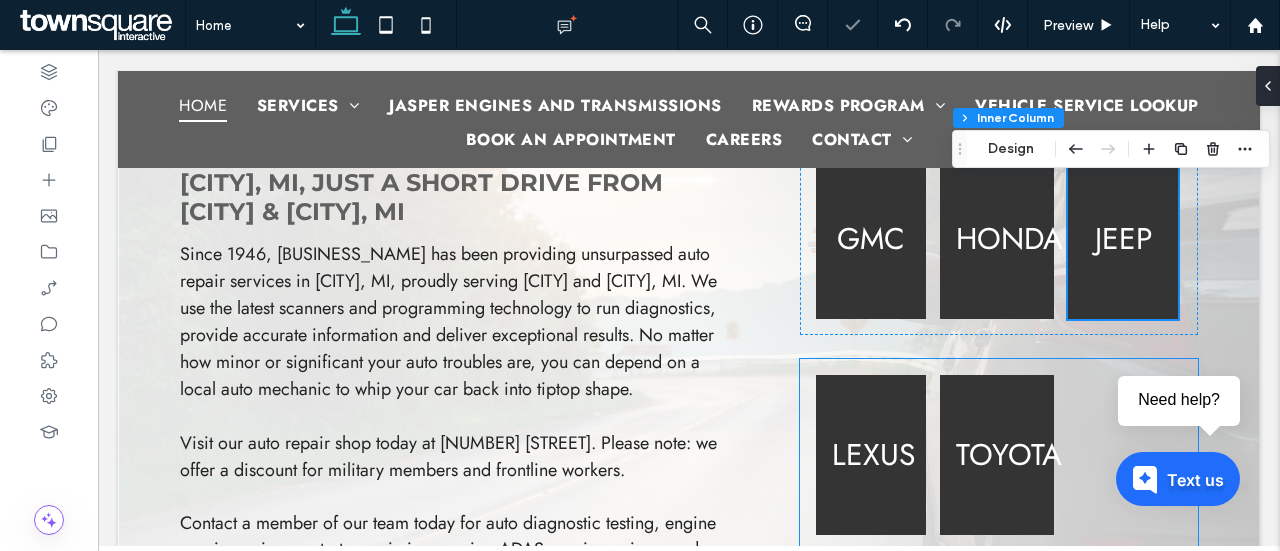 scroll, scrollTop: 1263, scrollLeft: 0, axis: vertical 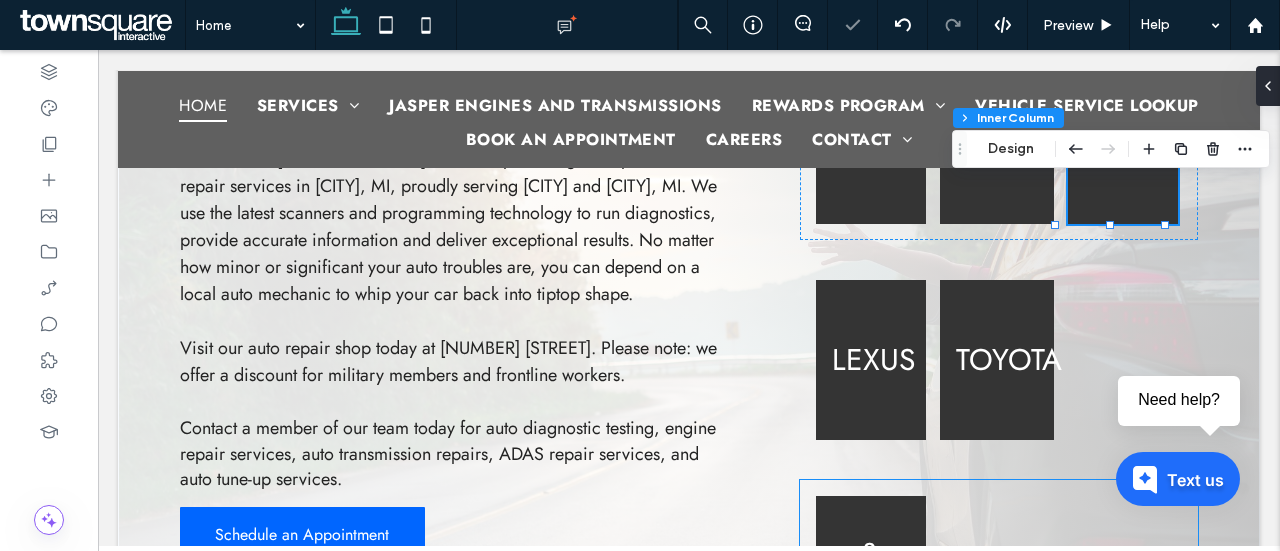 click on "& MORE!" at bounding box center (871, 576) 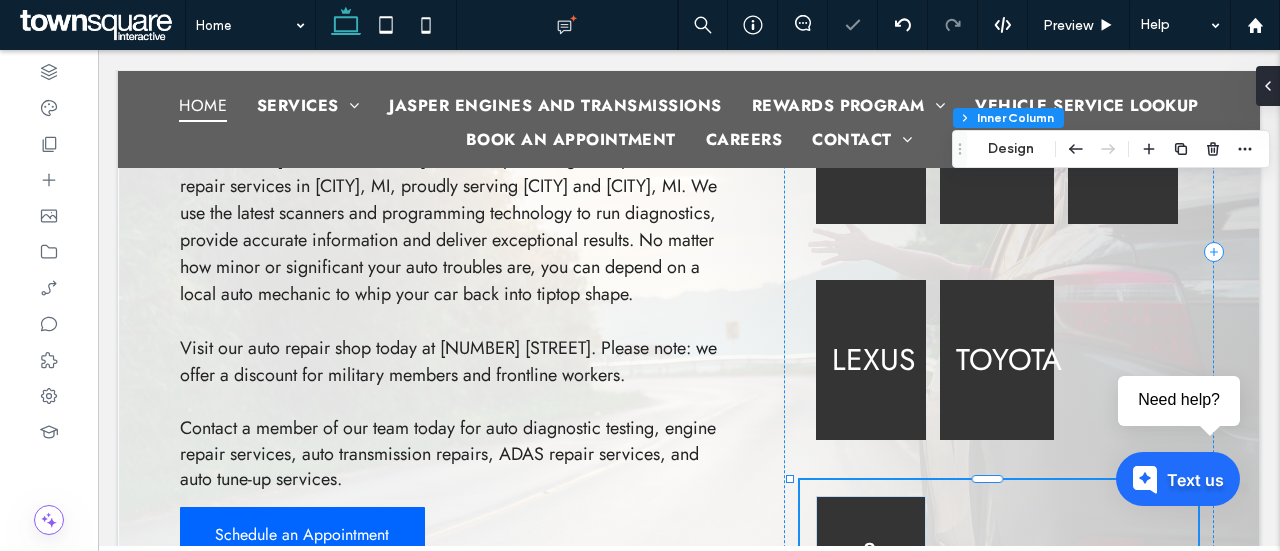 click on "& MORE!" at bounding box center (871, 576) 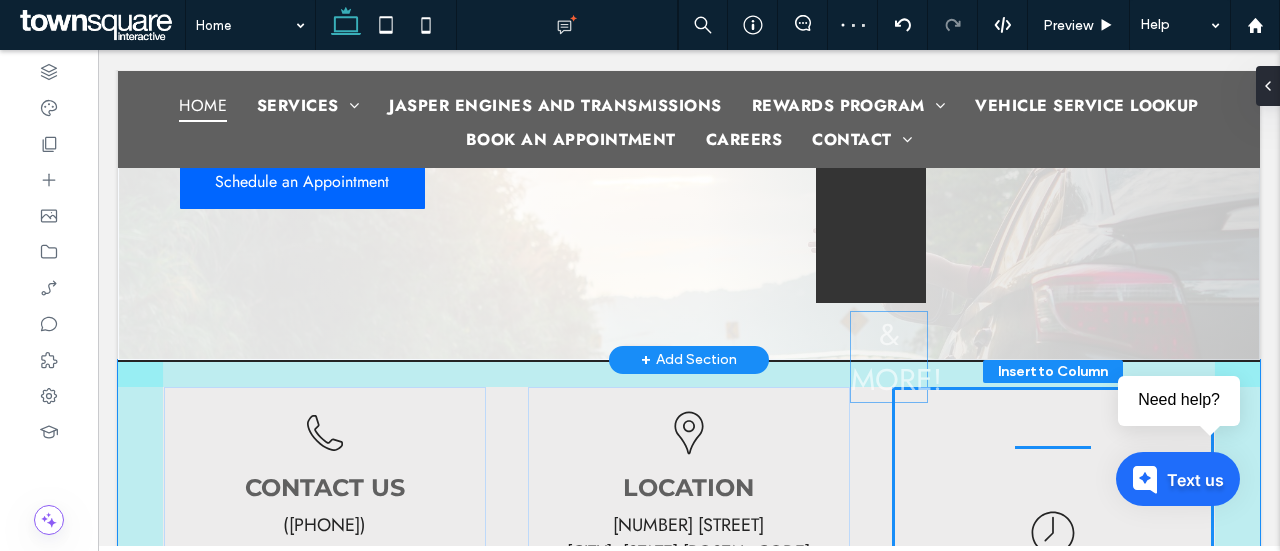 scroll, scrollTop: 1647, scrollLeft: 0, axis: vertical 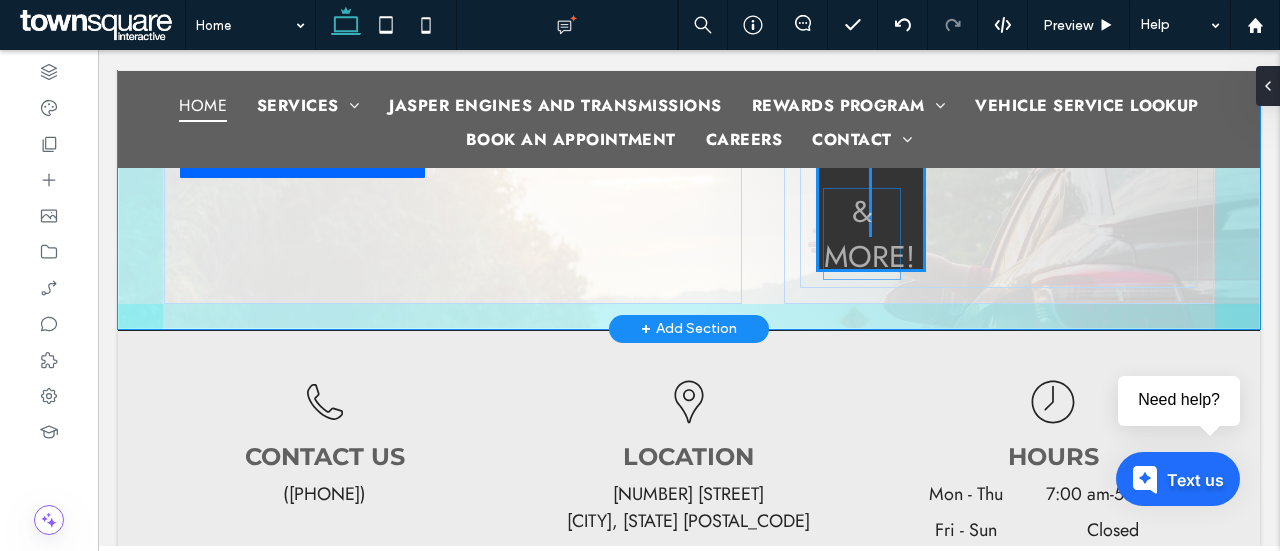 drag, startPoint x: 868, startPoint y: 459, endPoint x: 869, endPoint y: 249, distance: 210.00238 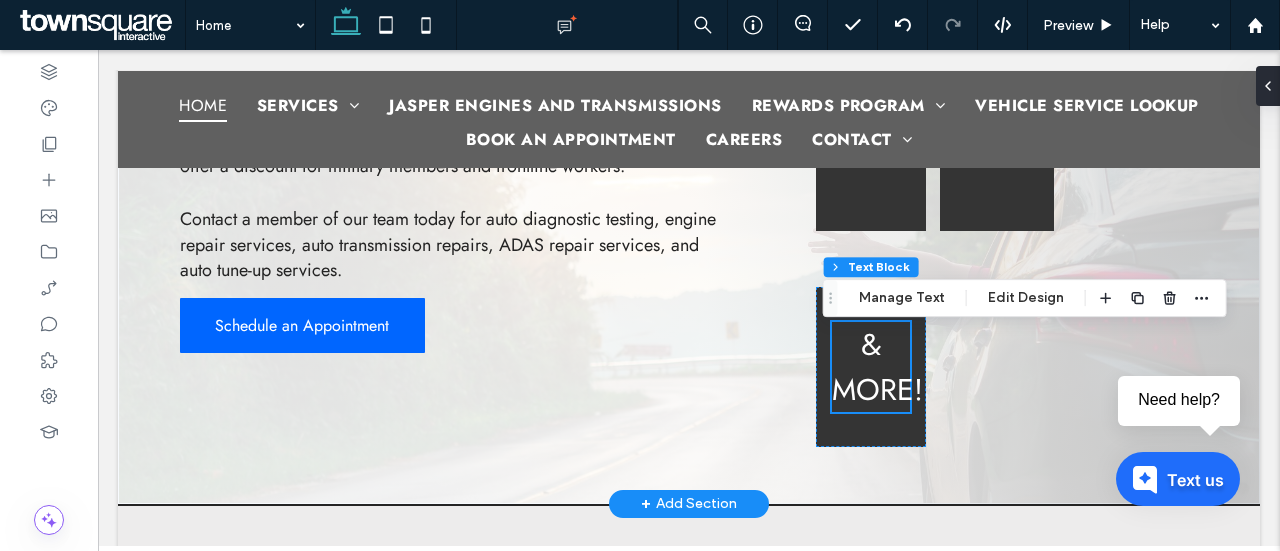 scroll, scrollTop: 1463, scrollLeft: 0, axis: vertical 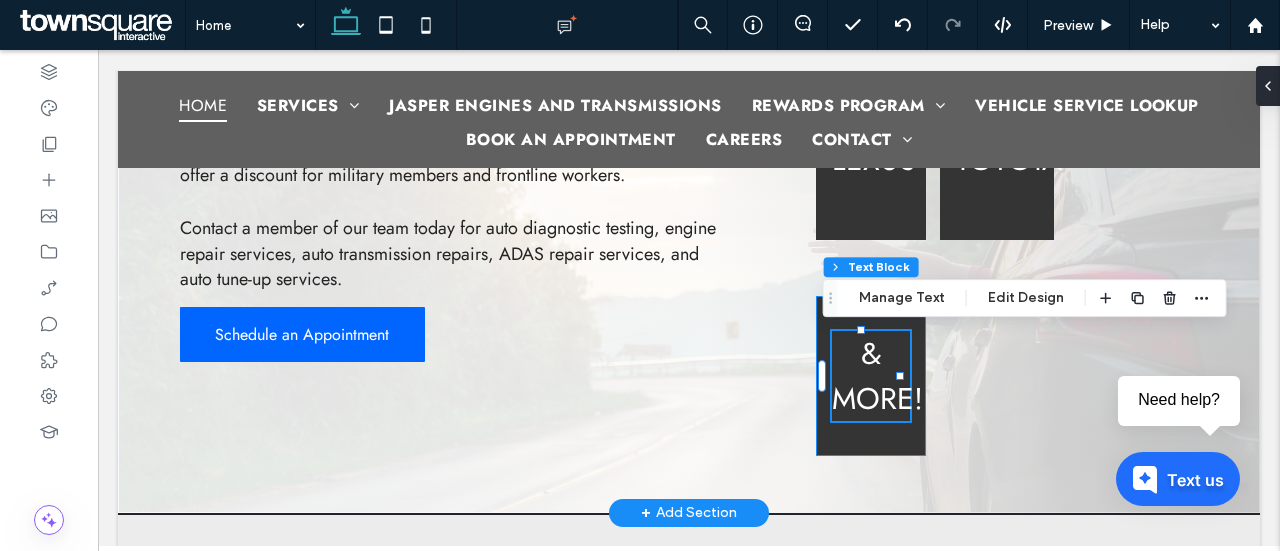 click on "& MORE!" at bounding box center (871, 376) 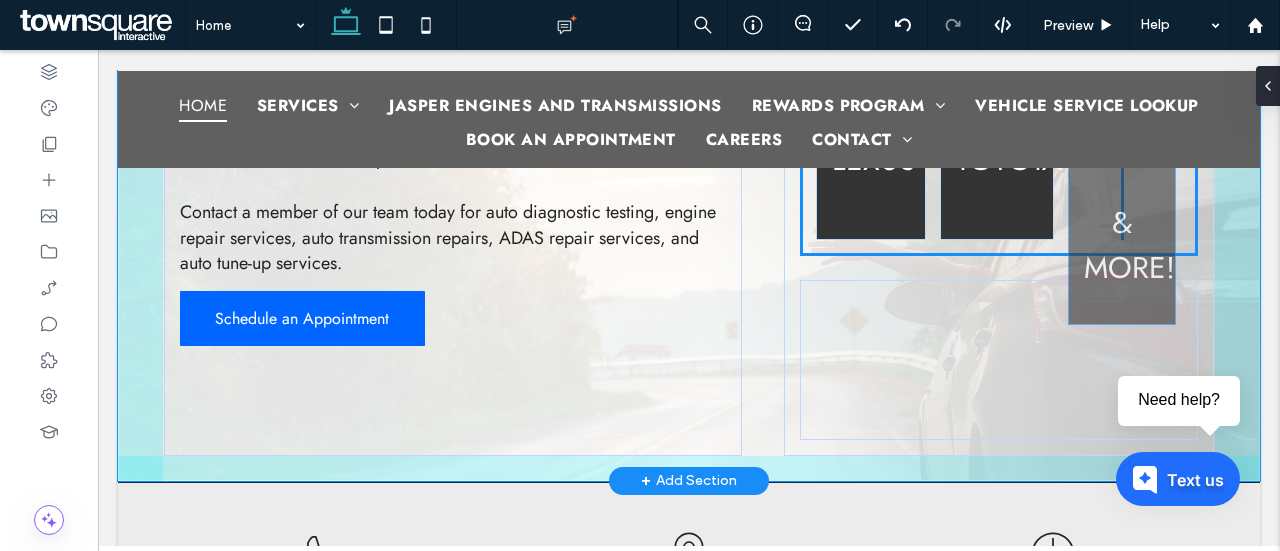 drag, startPoint x: 817, startPoint y: 311, endPoint x: 1074, endPoint y: 180, distance: 288.46143 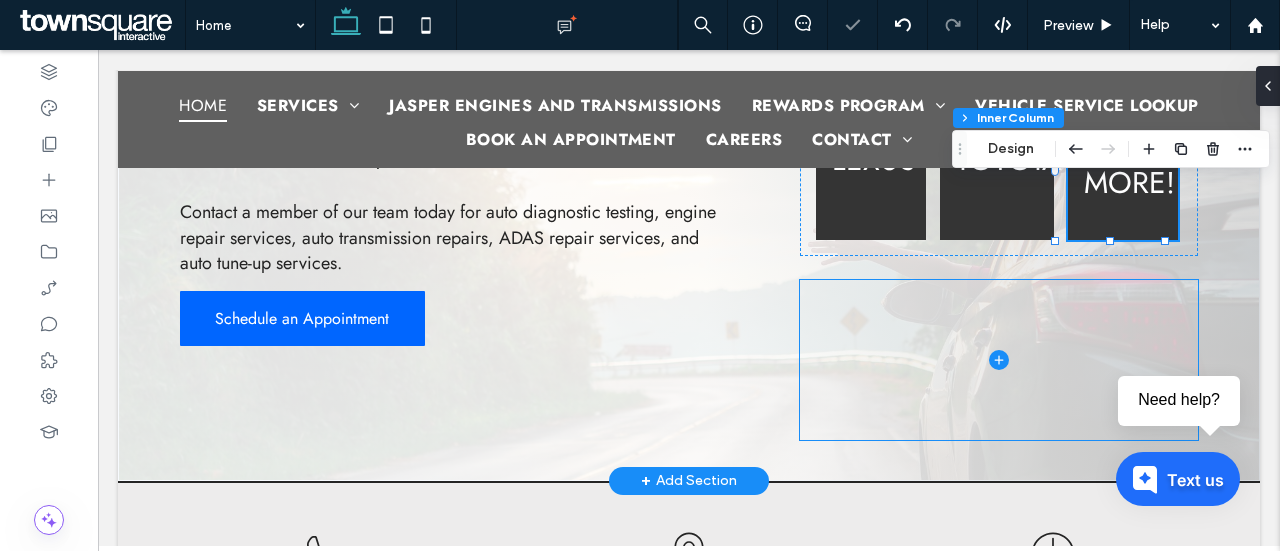 click 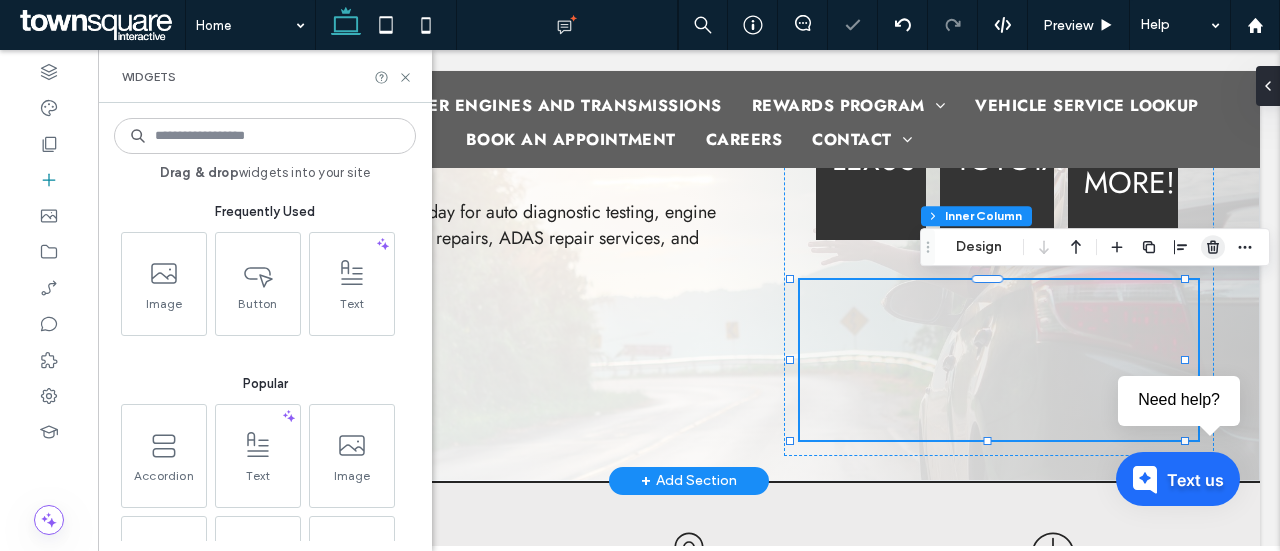 click 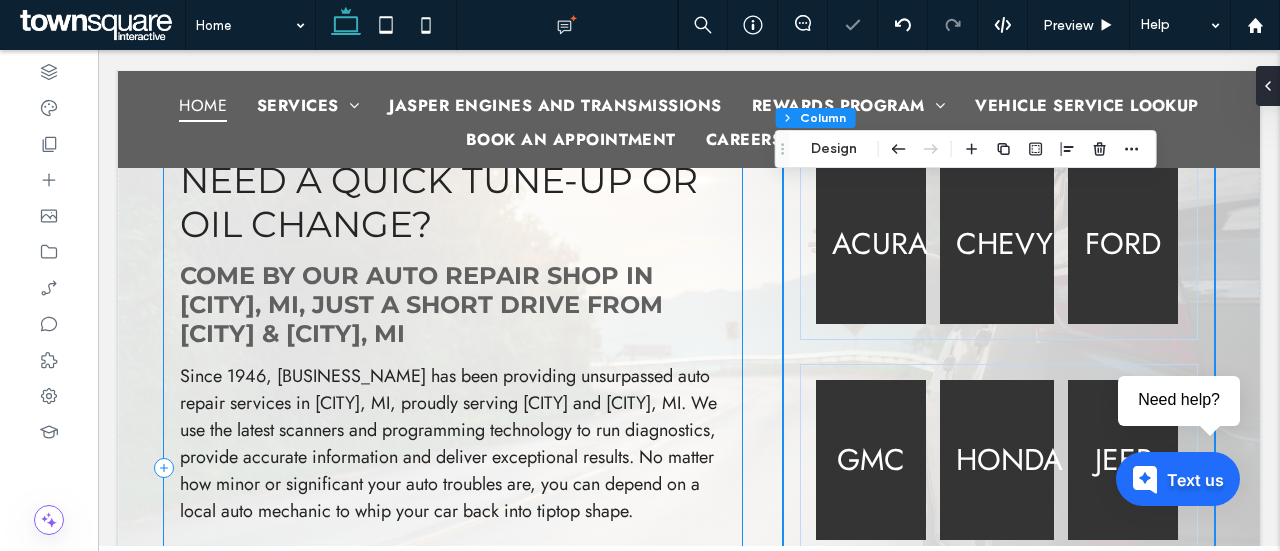 scroll, scrollTop: 862, scrollLeft: 0, axis: vertical 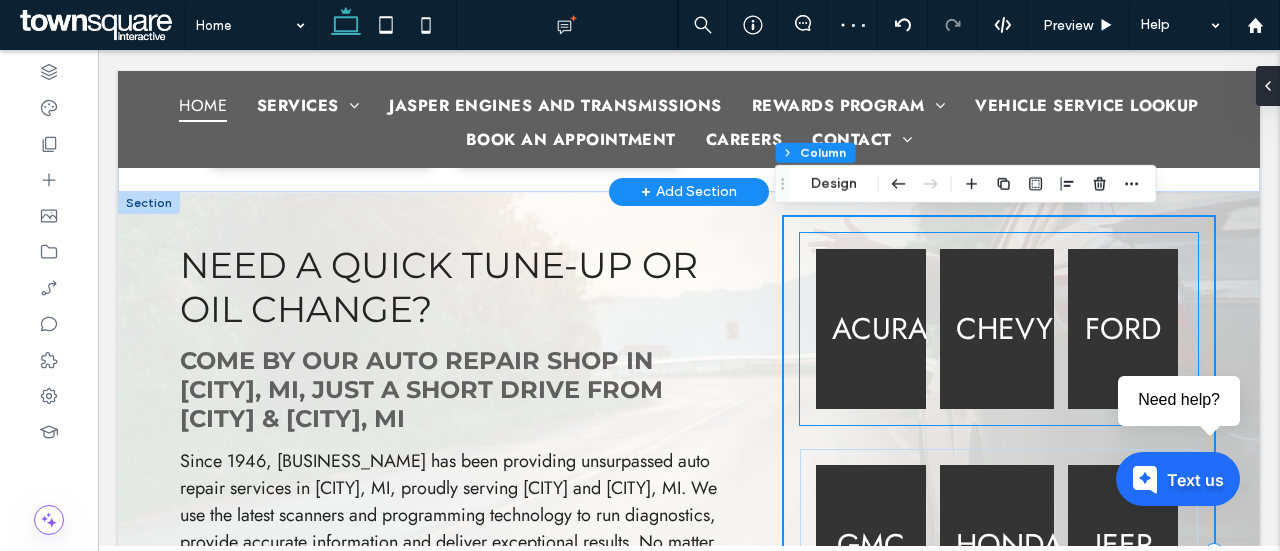 click on "Acura" at bounding box center [880, 328] 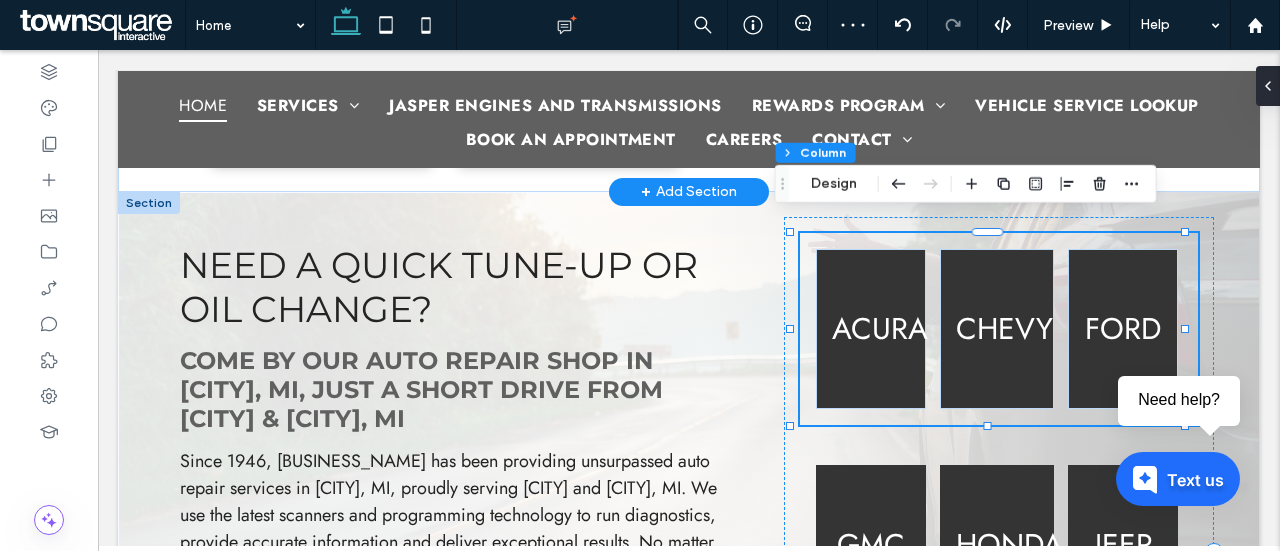 click on "Acura" at bounding box center [880, 328] 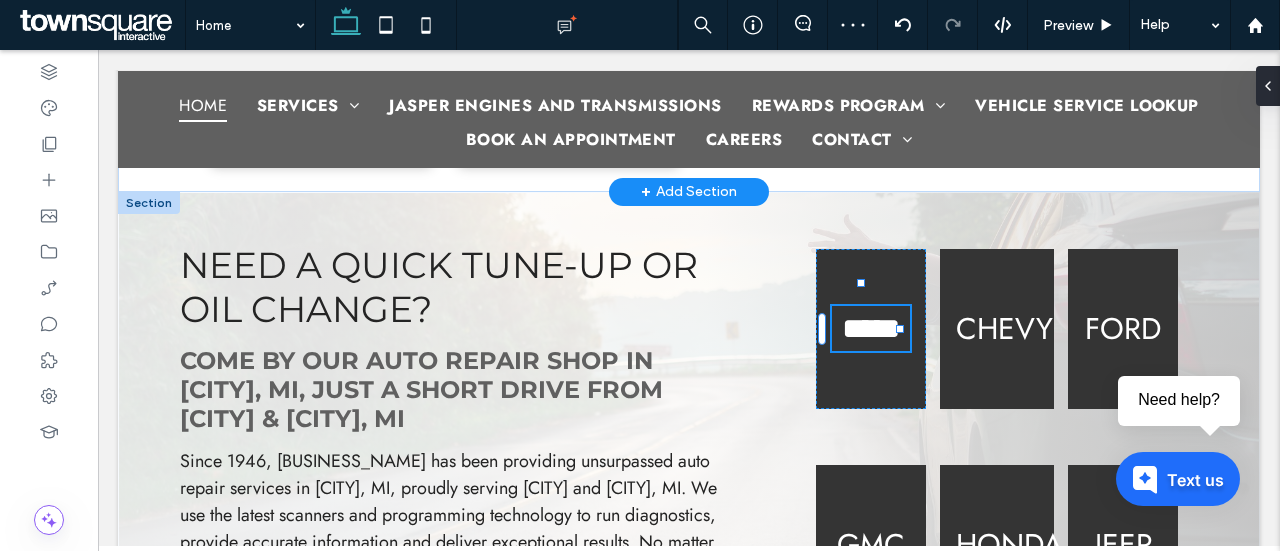 type on "****" 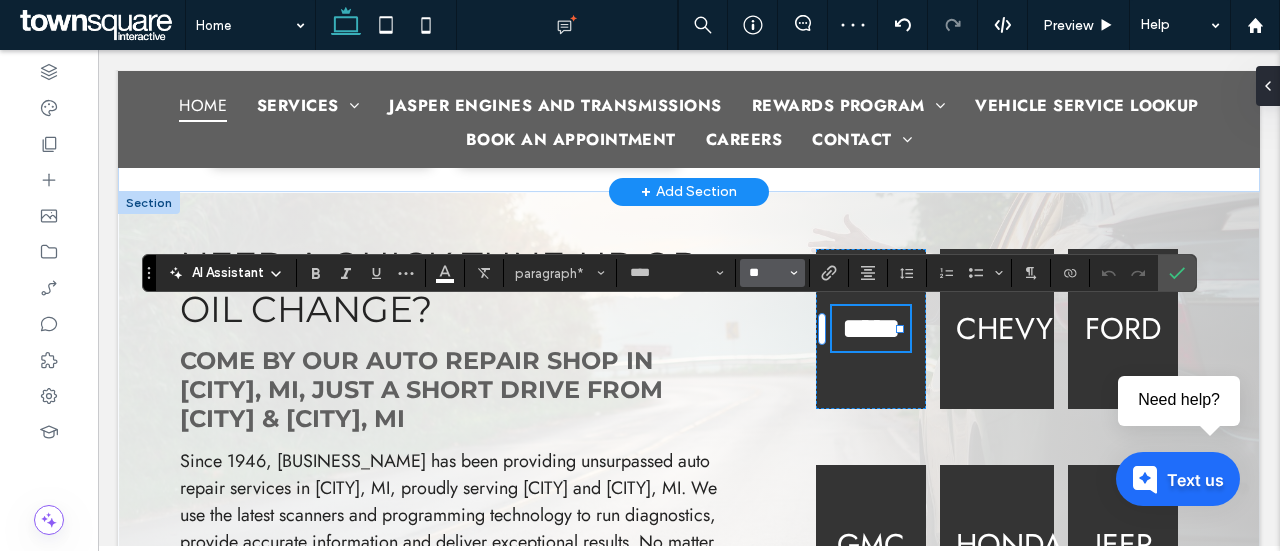 click on "**" at bounding box center [766, 273] 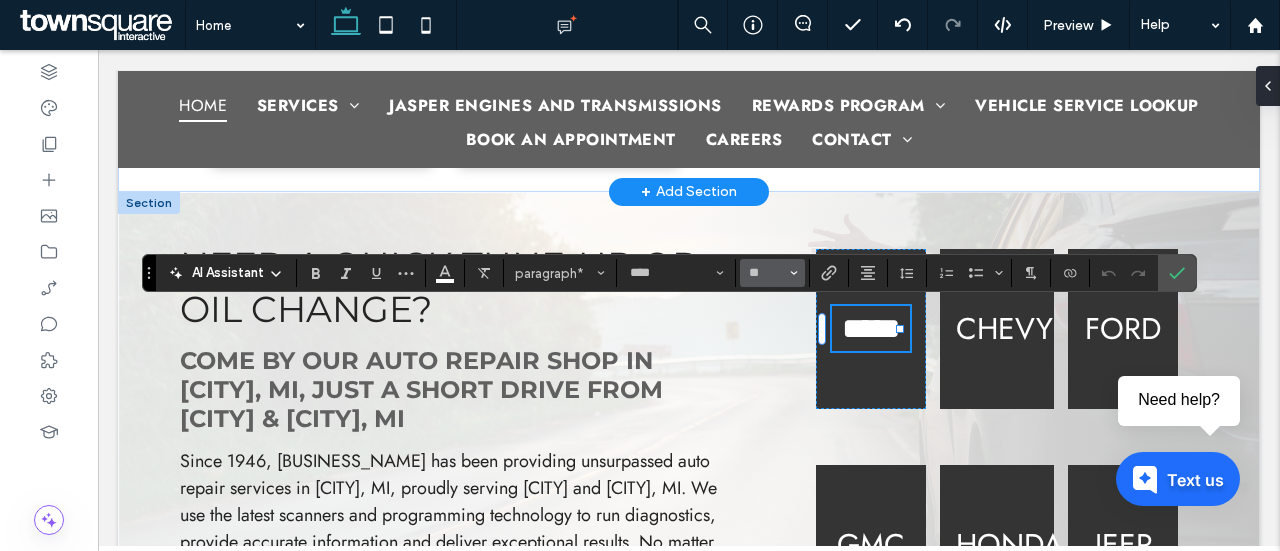 type on "**" 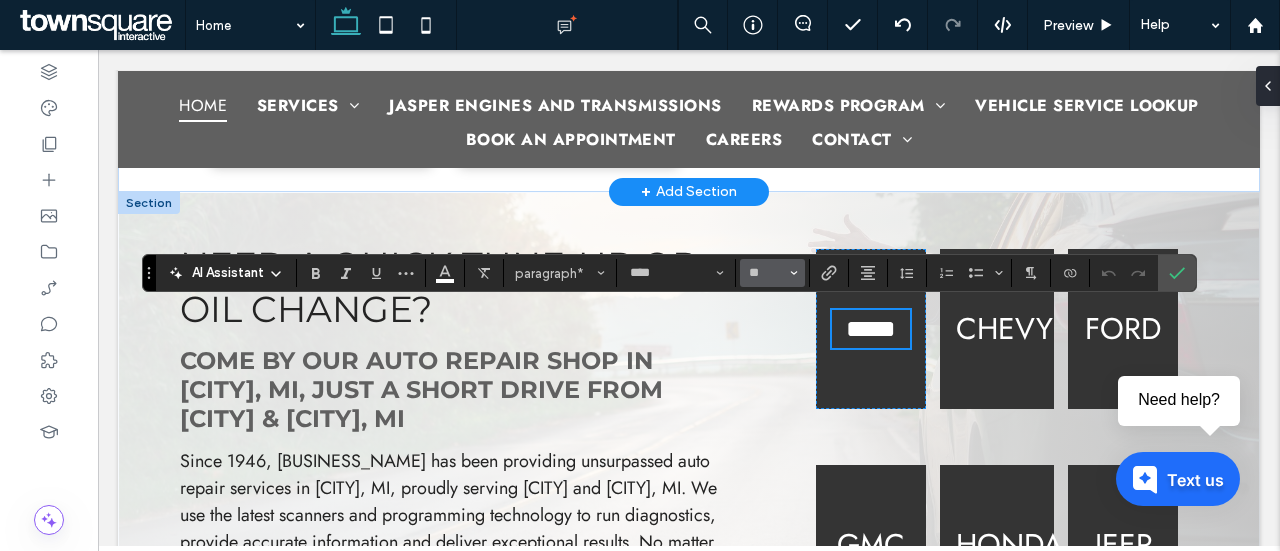 scroll, scrollTop: 870, scrollLeft: 0, axis: vertical 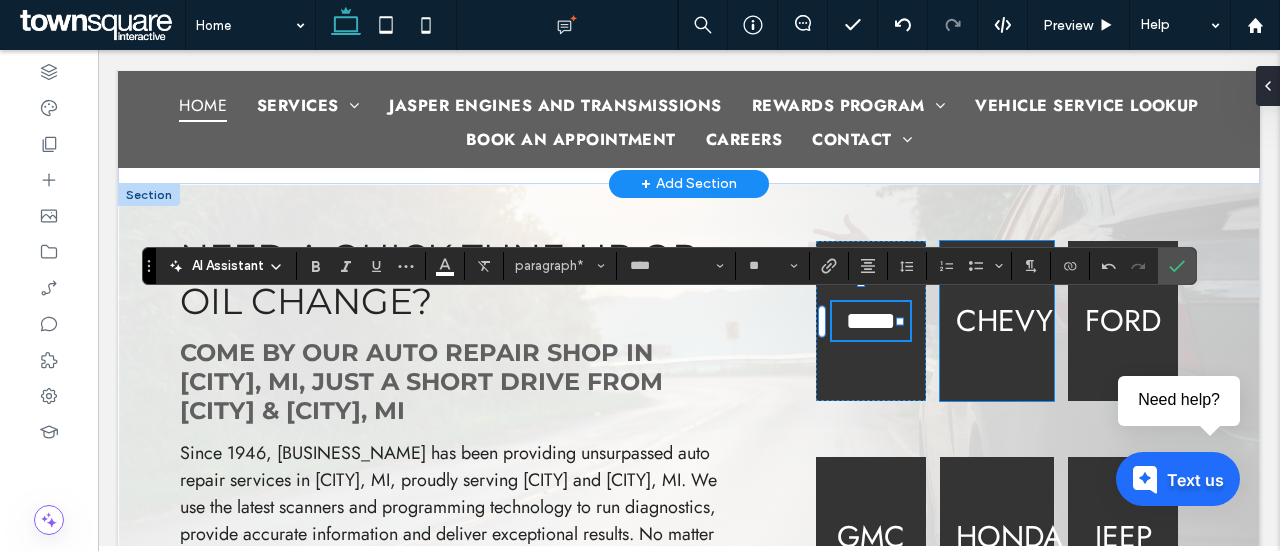 click on "Chevy" at bounding box center (1004, 320) 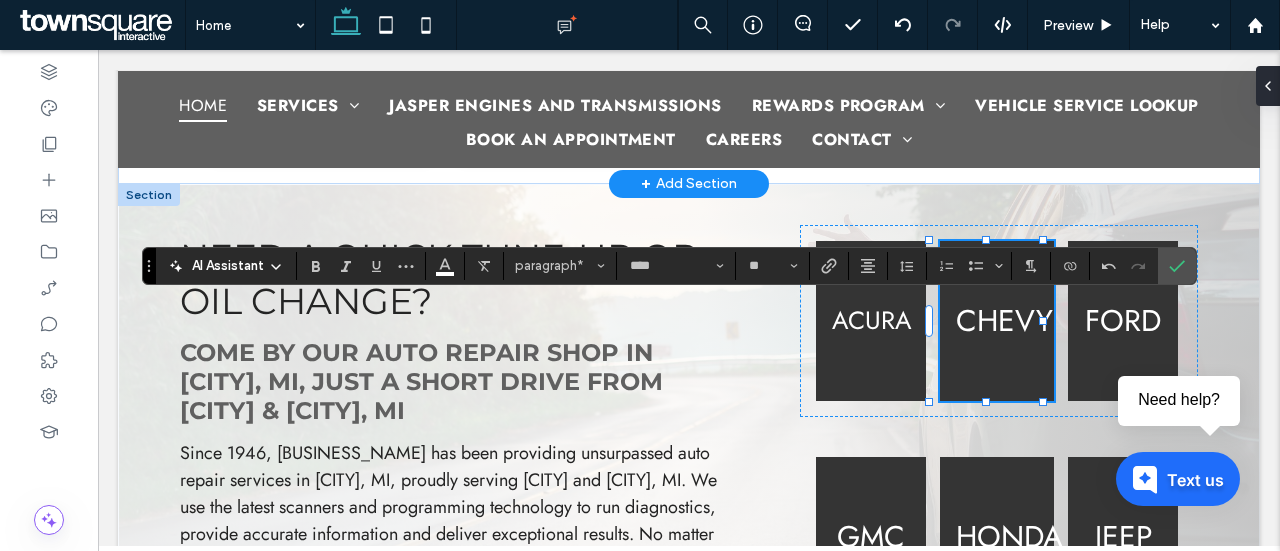 click on "Chevy" at bounding box center [1004, 320] 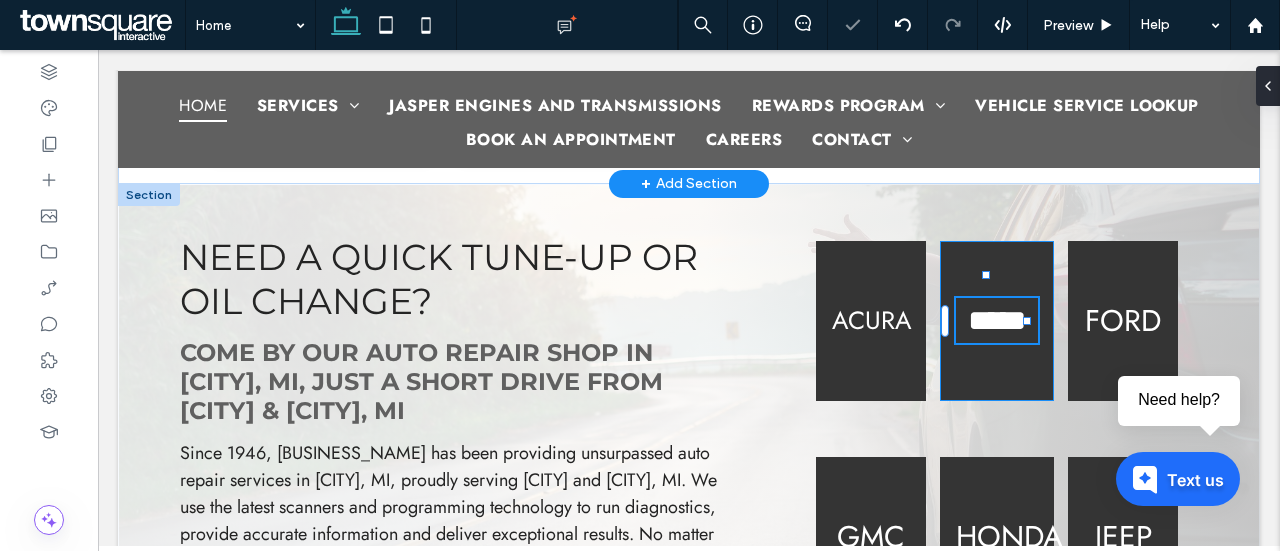 type on "****" 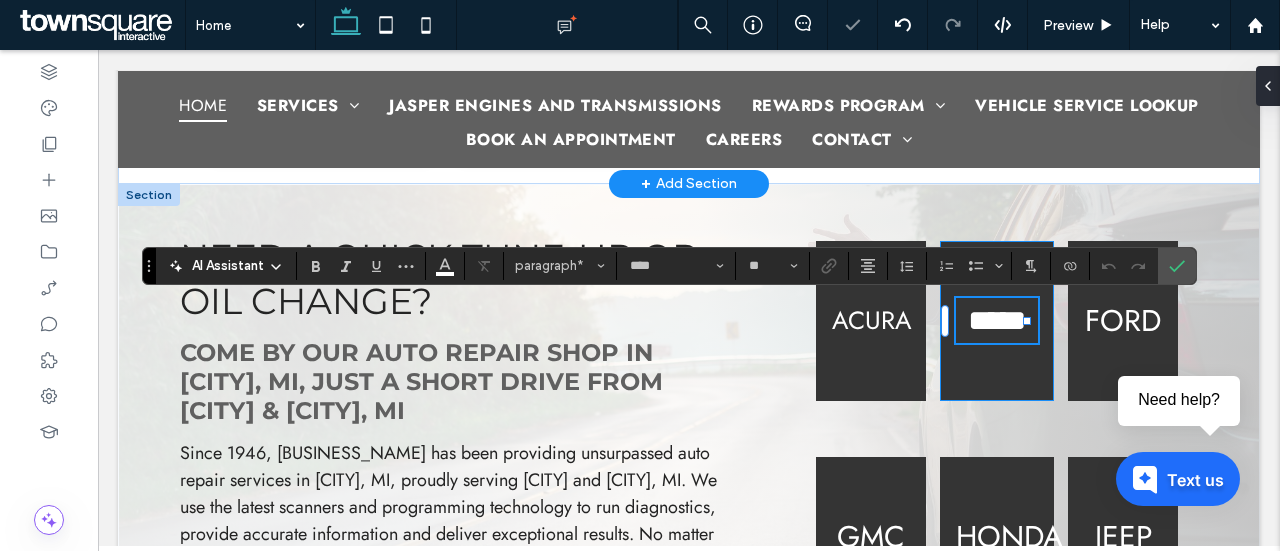 click on "*****" at bounding box center [997, 320] 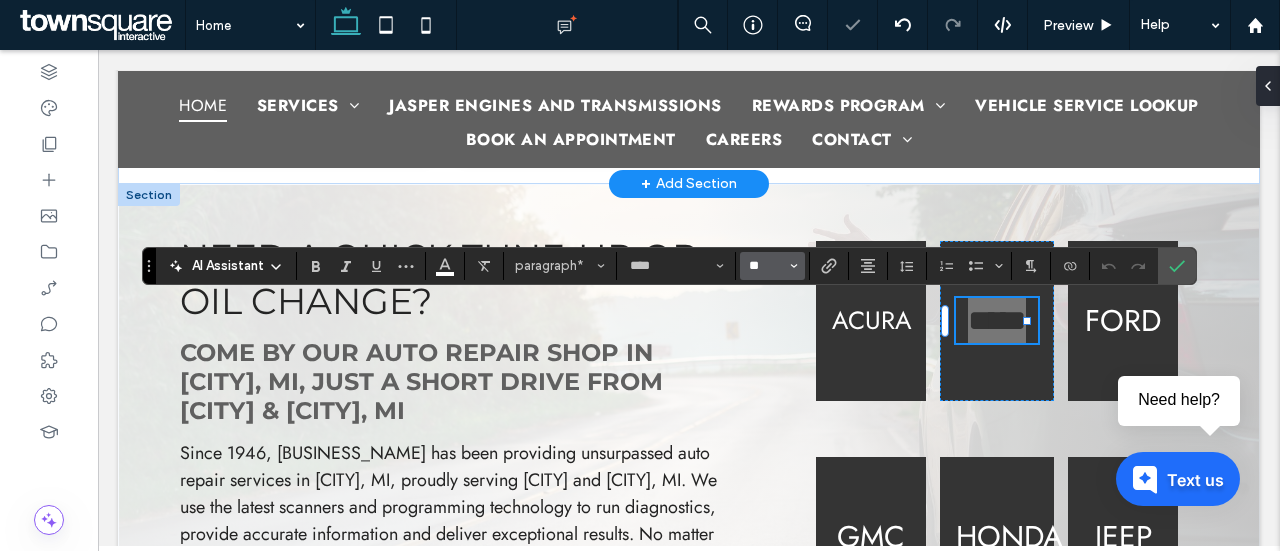 click on "**" at bounding box center [766, 266] 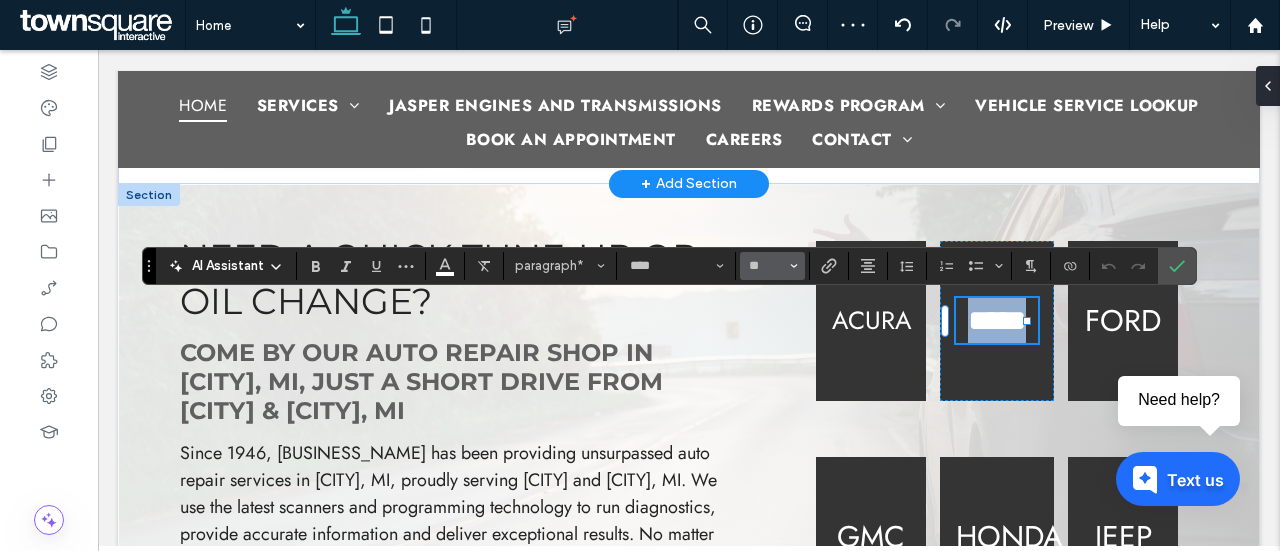 type on "**" 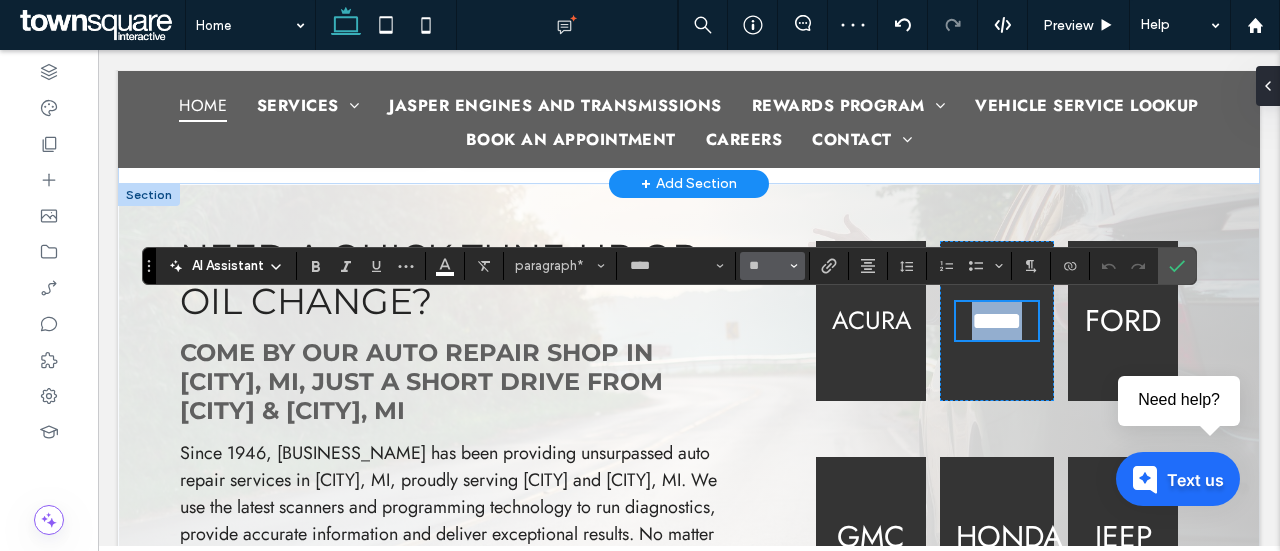 scroll, scrollTop: 877, scrollLeft: 0, axis: vertical 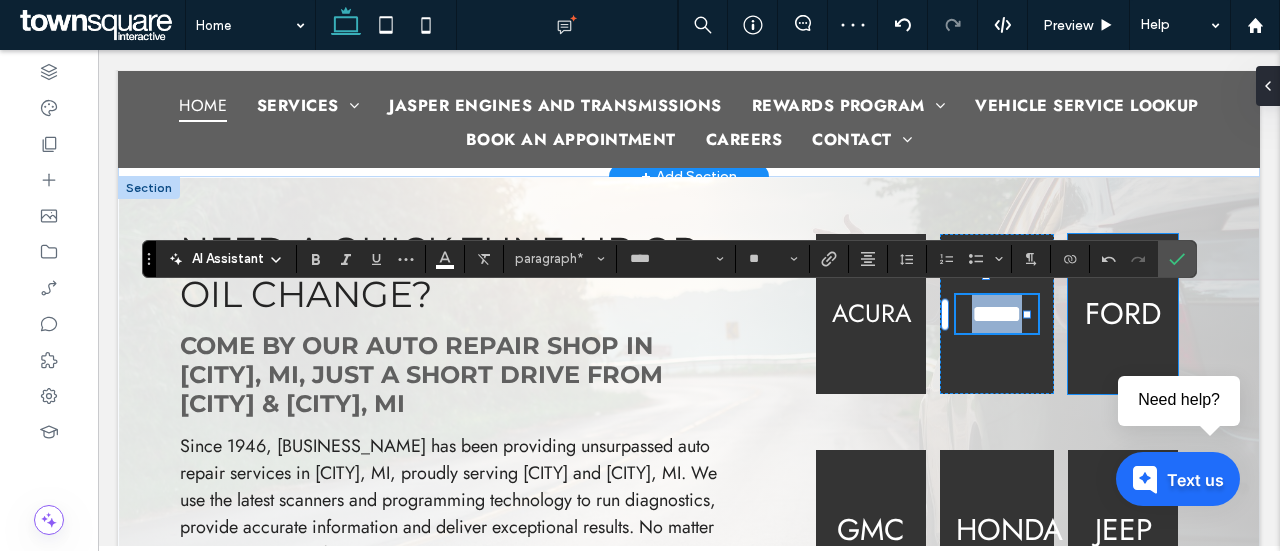 click on "Ford" at bounding box center (1123, 313) 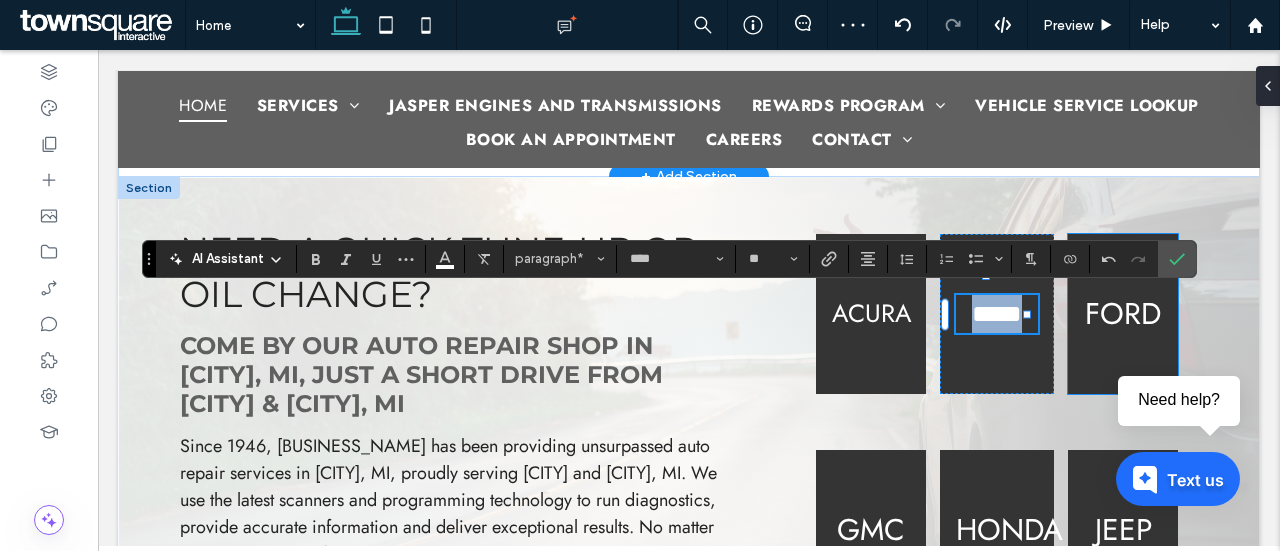 click on "Ford" at bounding box center [1123, 313] 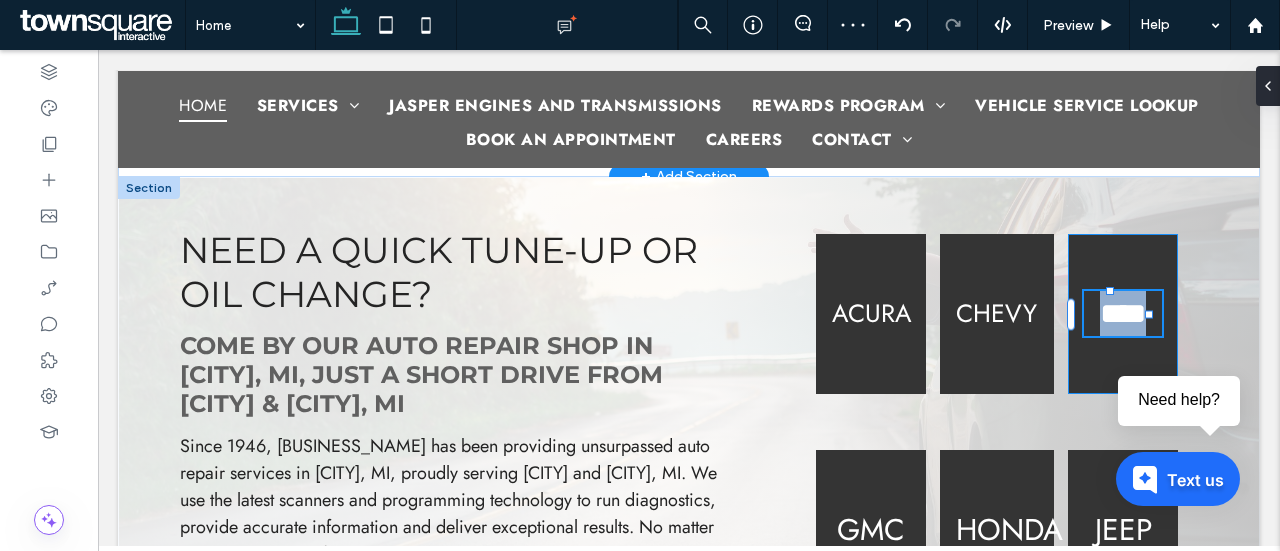 type on "****" 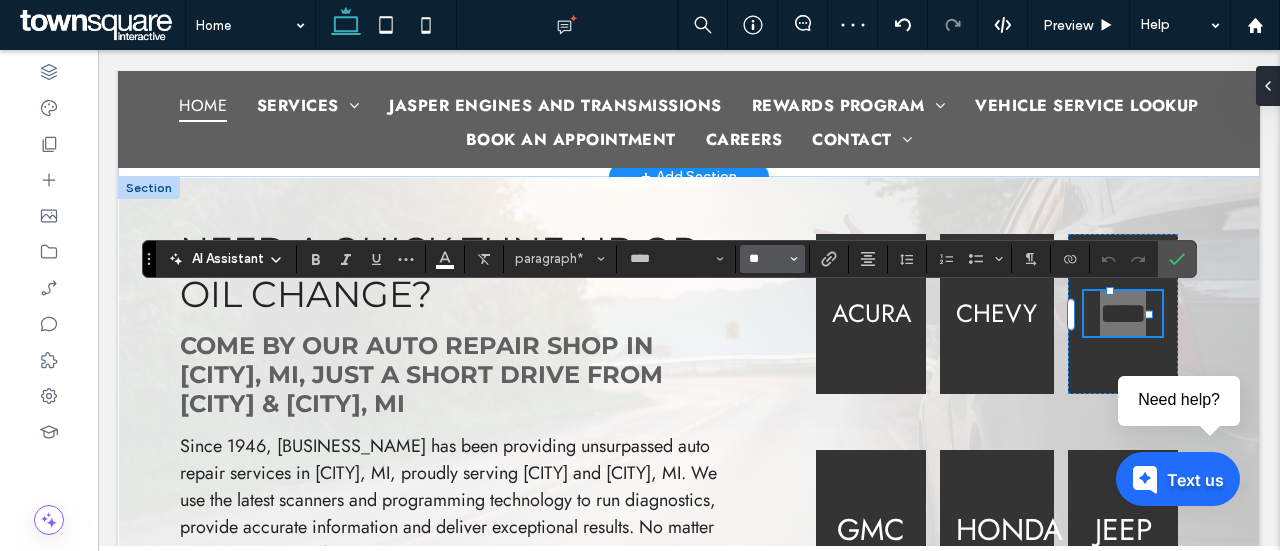 click on "**" at bounding box center [766, 259] 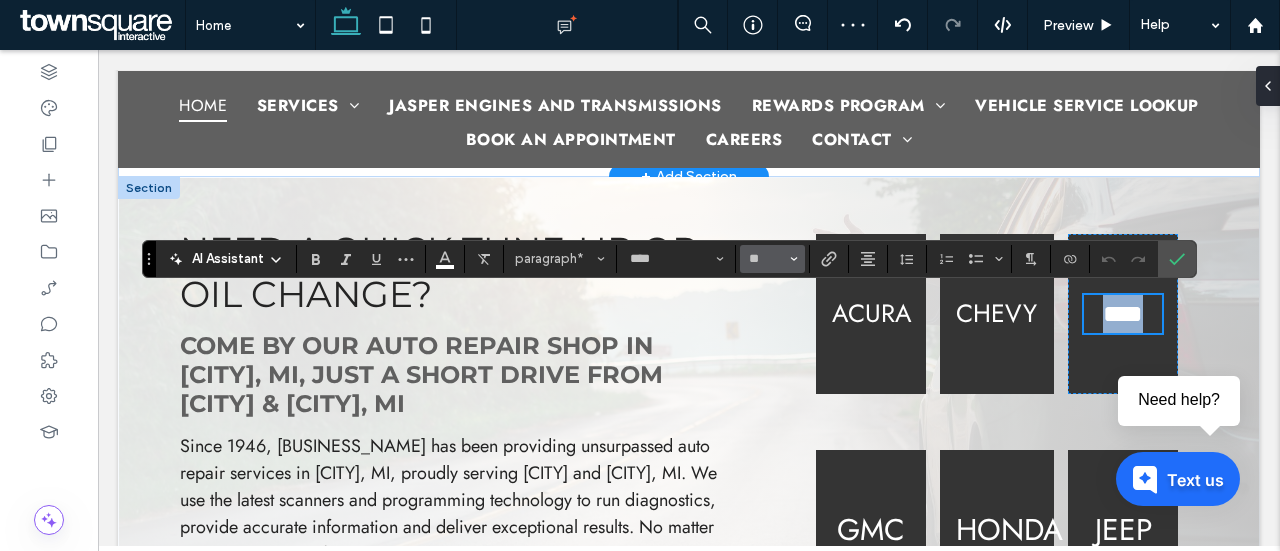 type on "**" 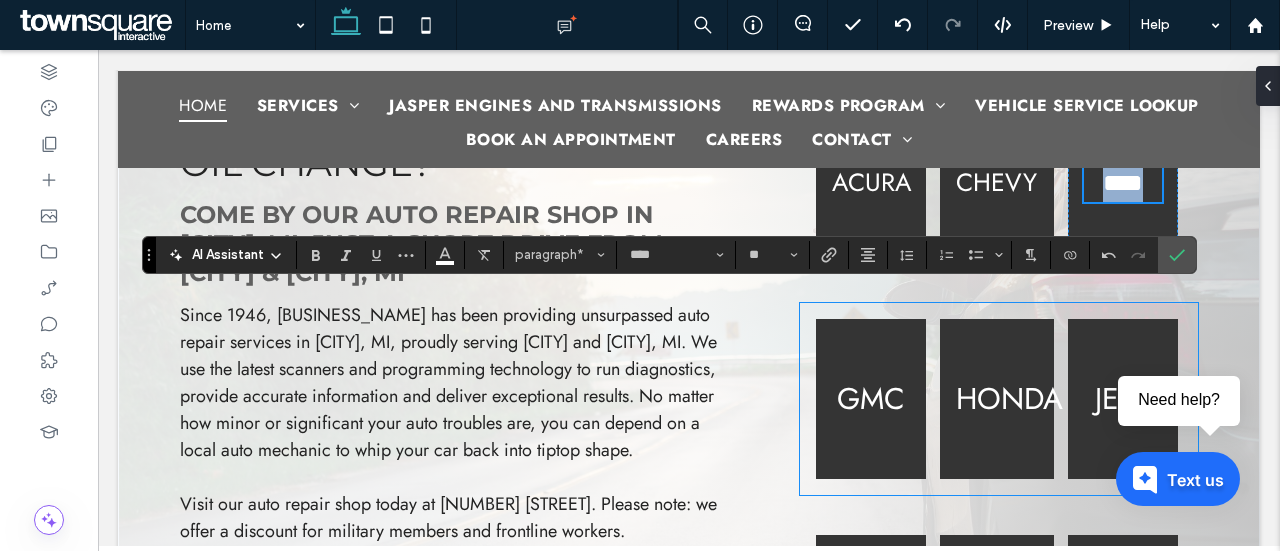 scroll, scrollTop: 1011, scrollLeft: 0, axis: vertical 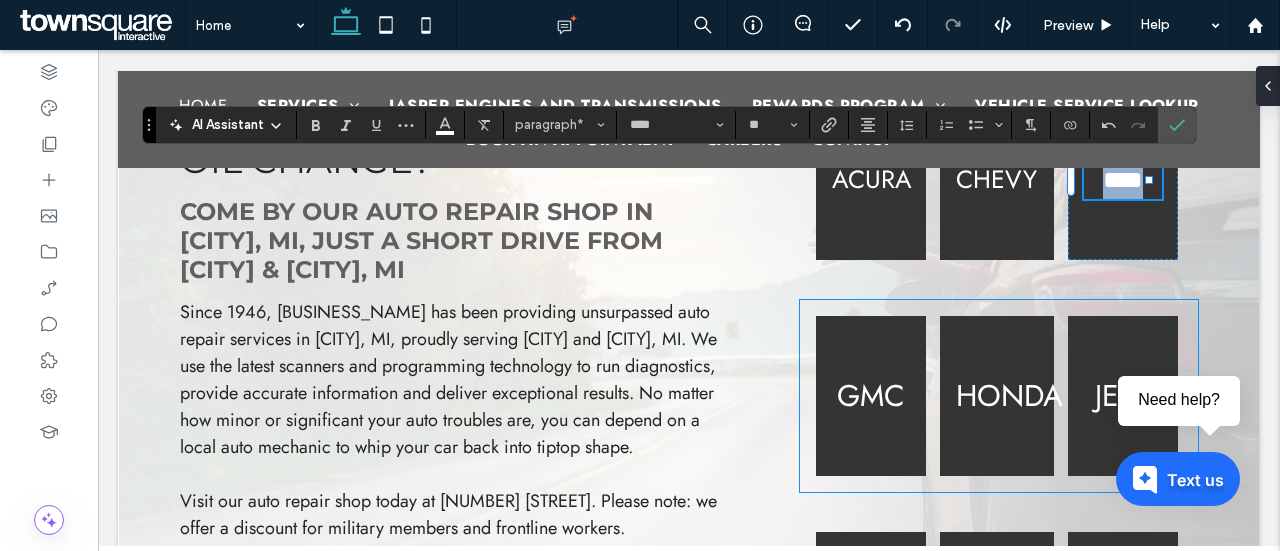 click on "GMC" at bounding box center [871, 395] 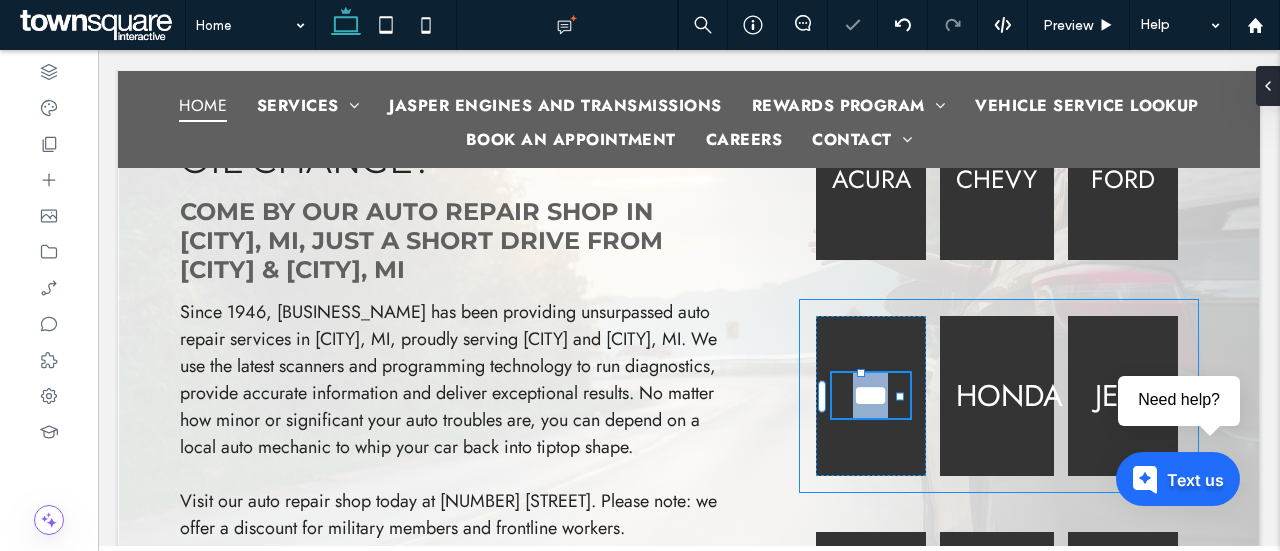 type on "****" 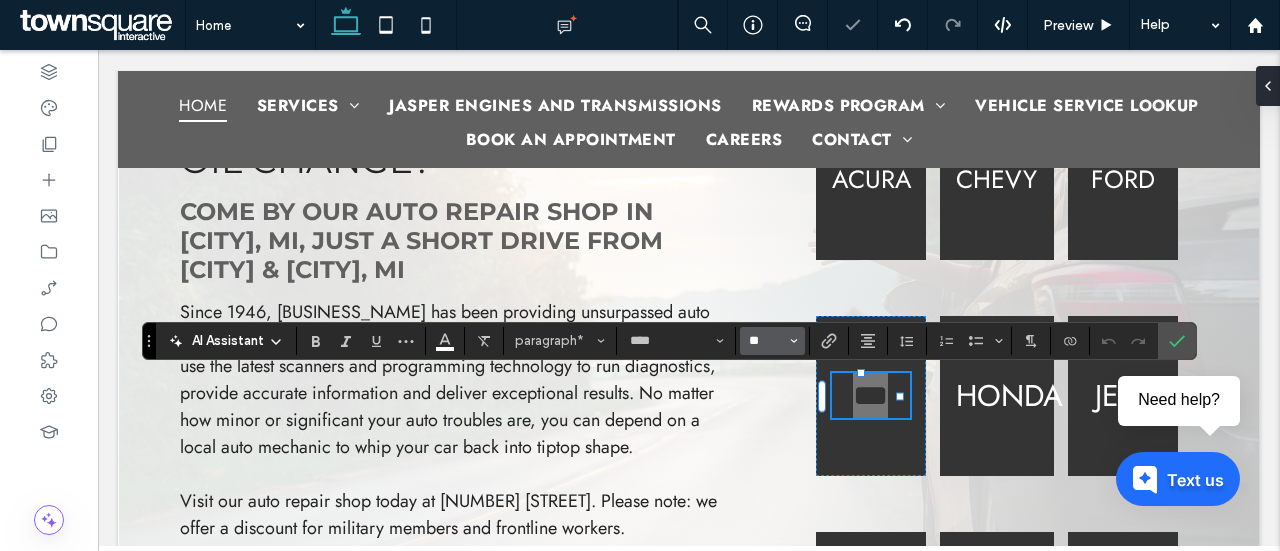 click on "**" at bounding box center [766, 341] 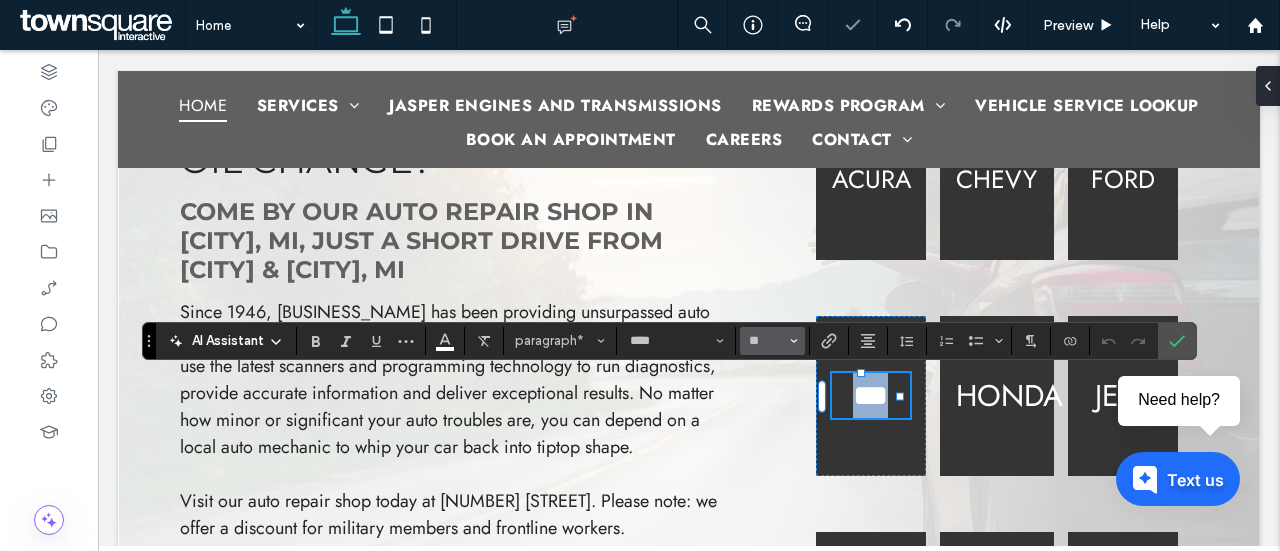 type on "**" 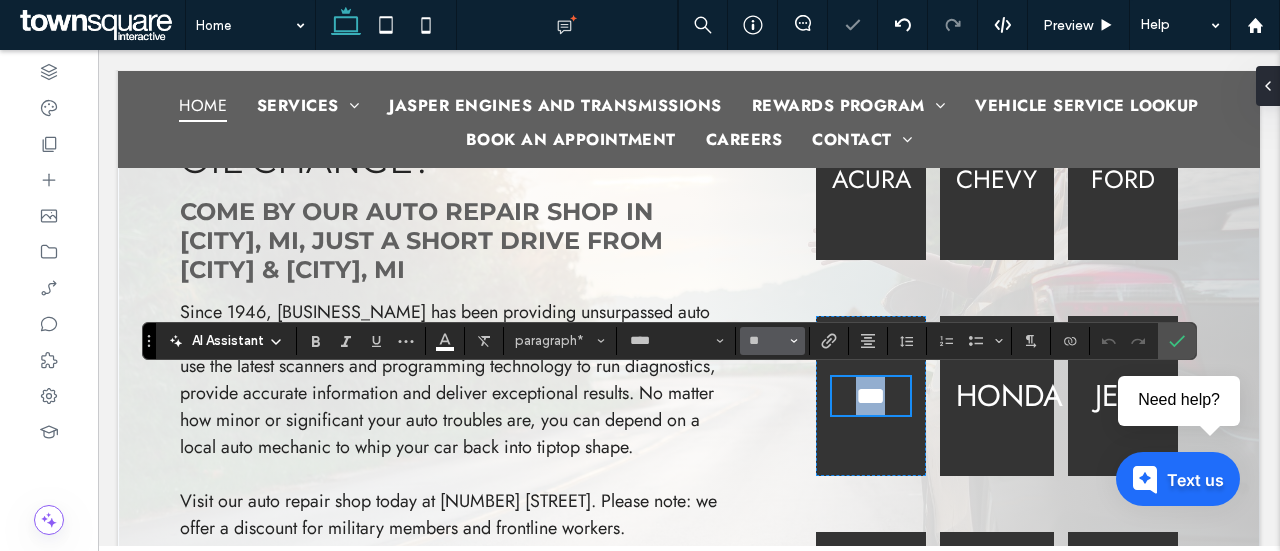 scroll, scrollTop: 1015, scrollLeft: 0, axis: vertical 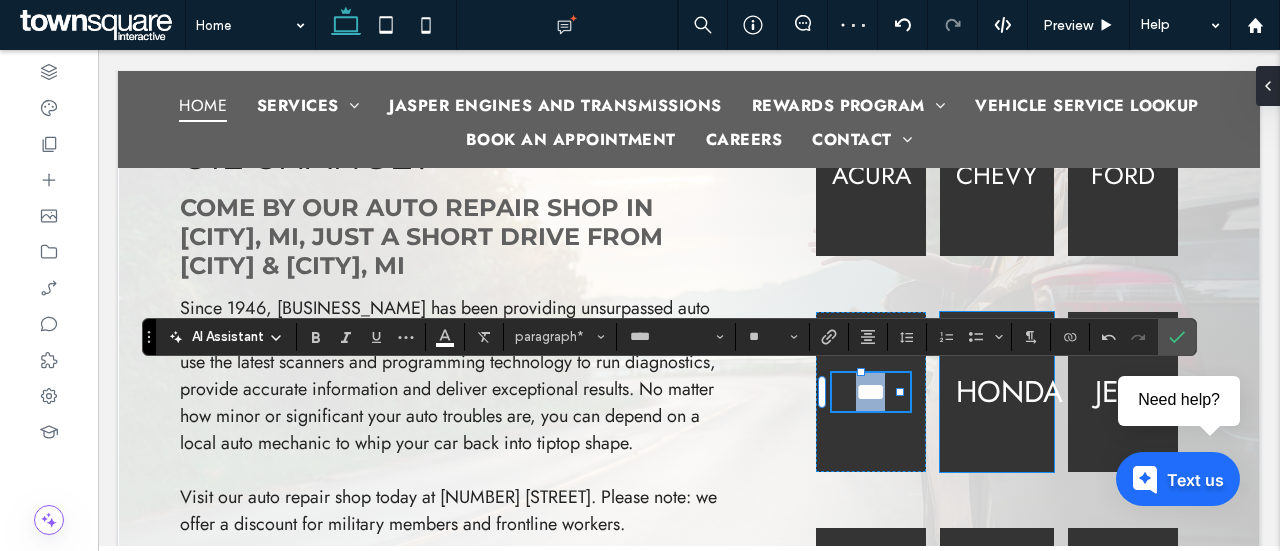 click on "Honda" at bounding box center (1009, 391) 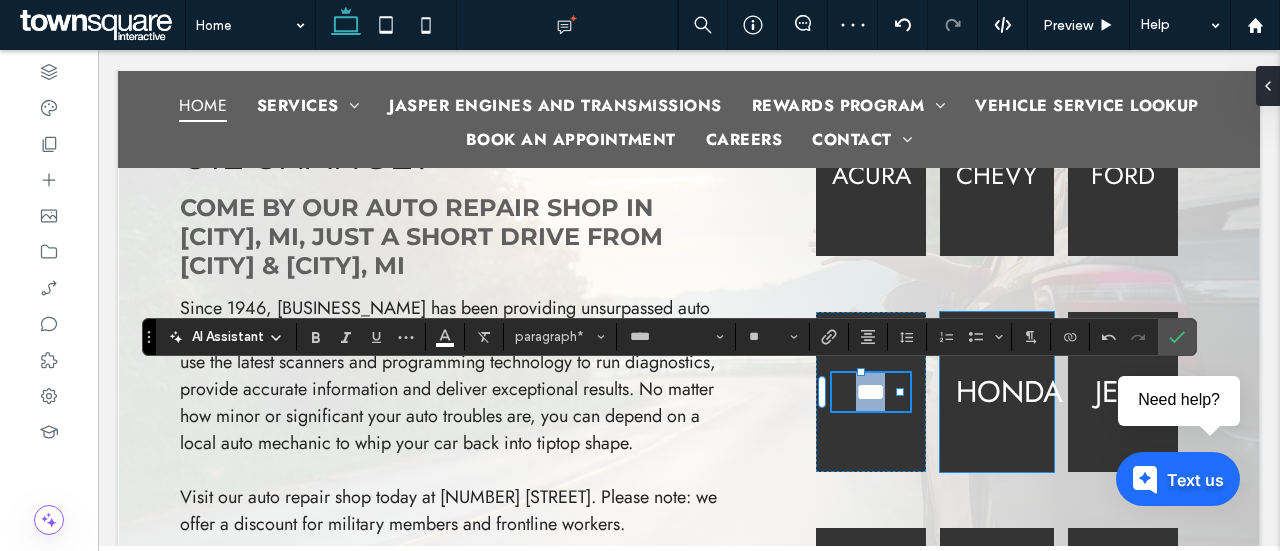click on "Honda" at bounding box center (1009, 391) 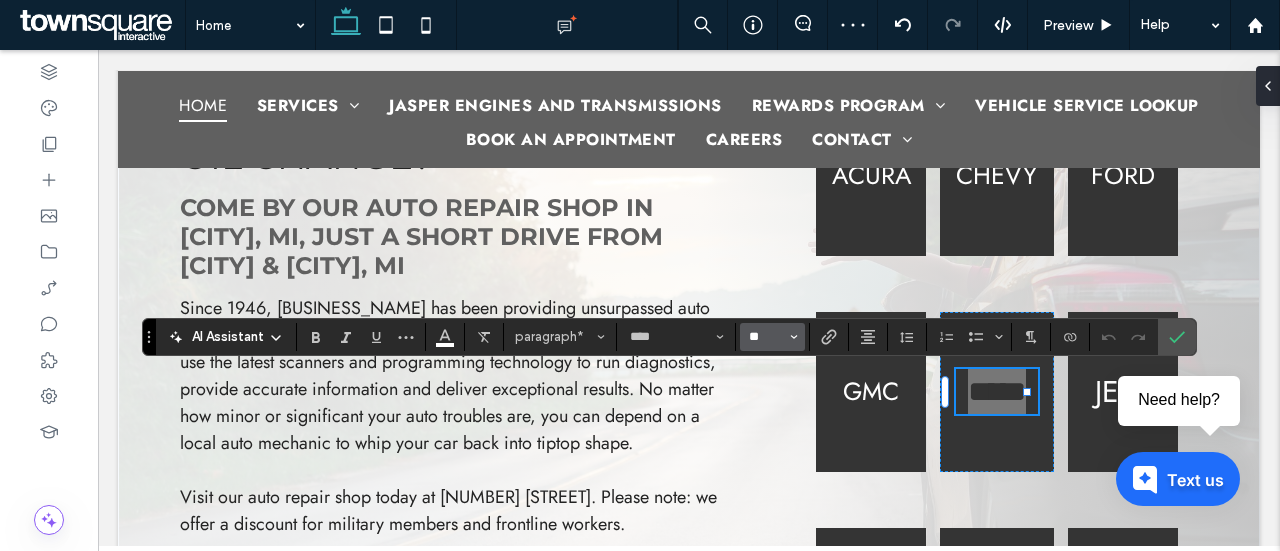 click on "**" at bounding box center [766, 337] 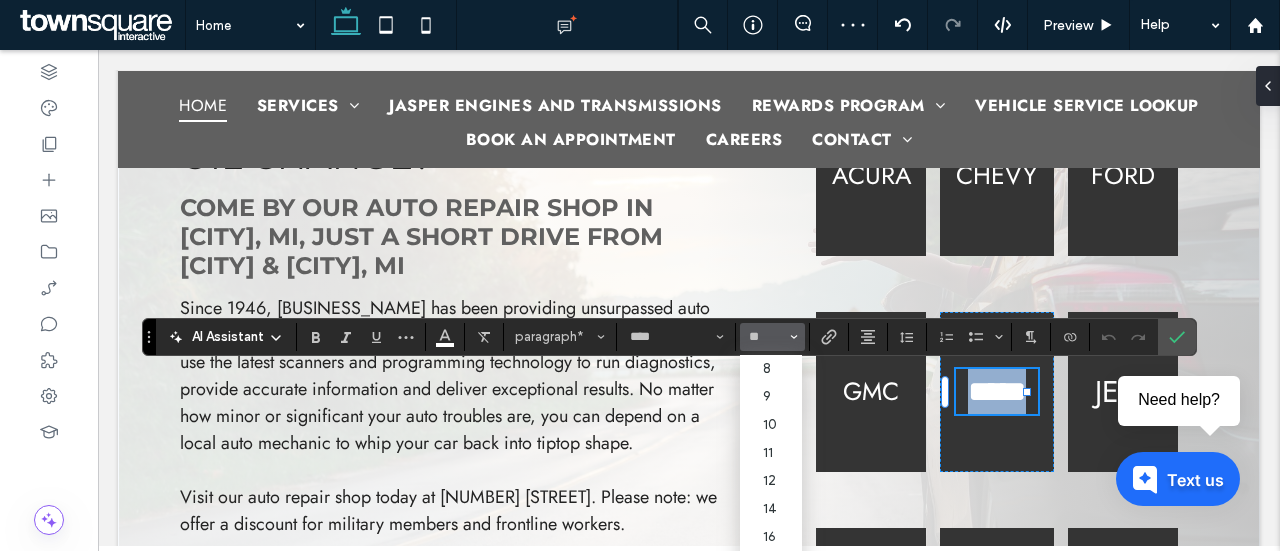 type on "**" 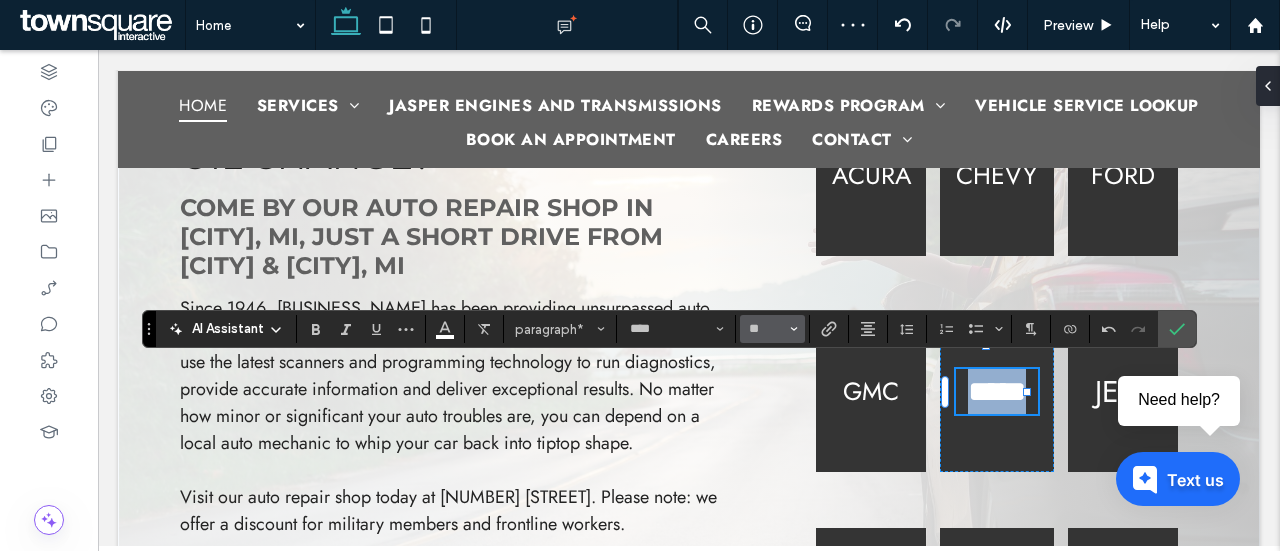 scroll, scrollTop: 1022, scrollLeft: 0, axis: vertical 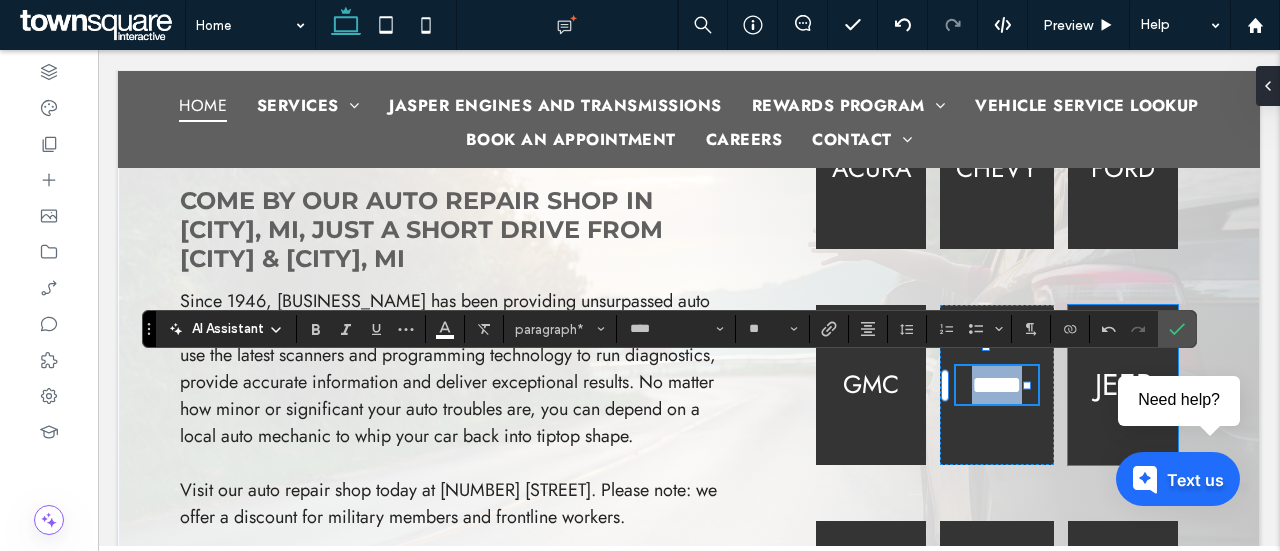 click on "Jeep" at bounding box center (1123, 384) 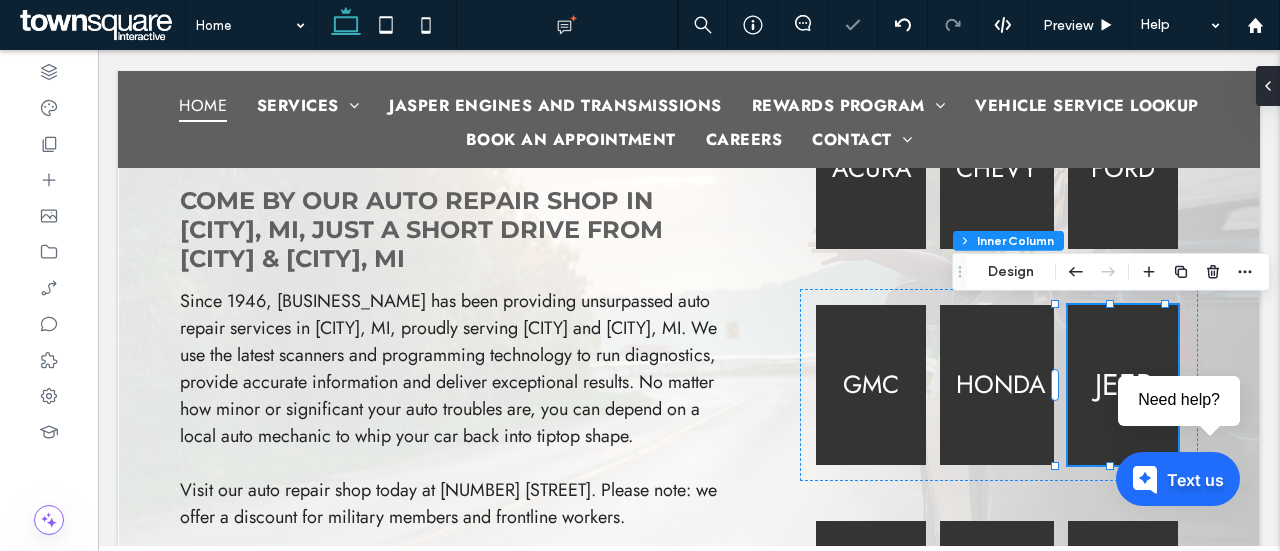 click on "Jeep" at bounding box center [1123, 384] 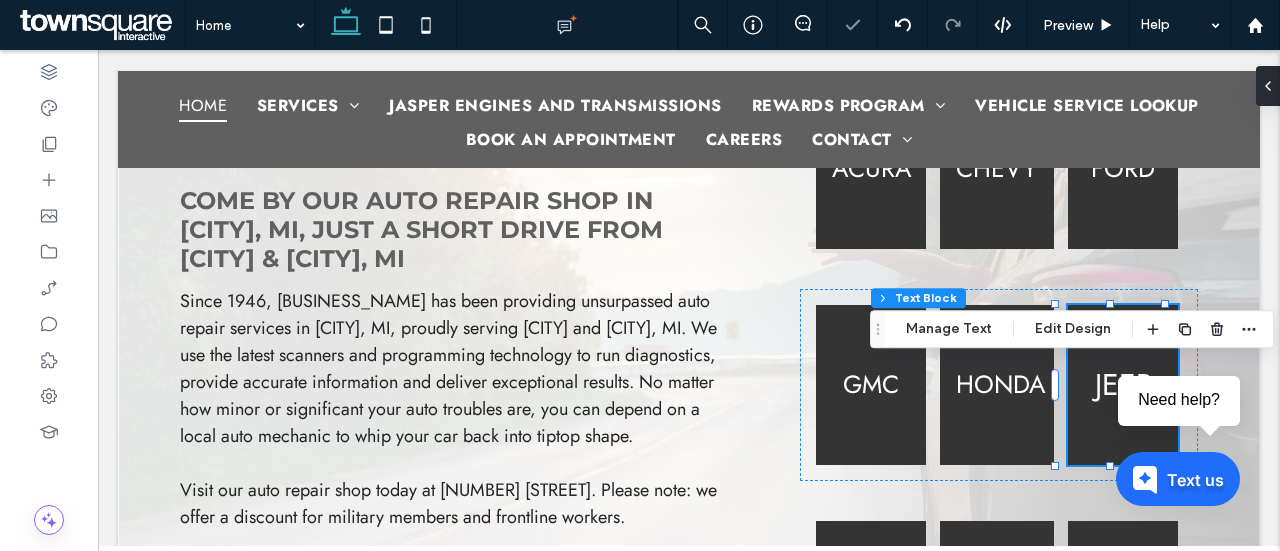 click on "Jeep" at bounding box center [1123, 384] 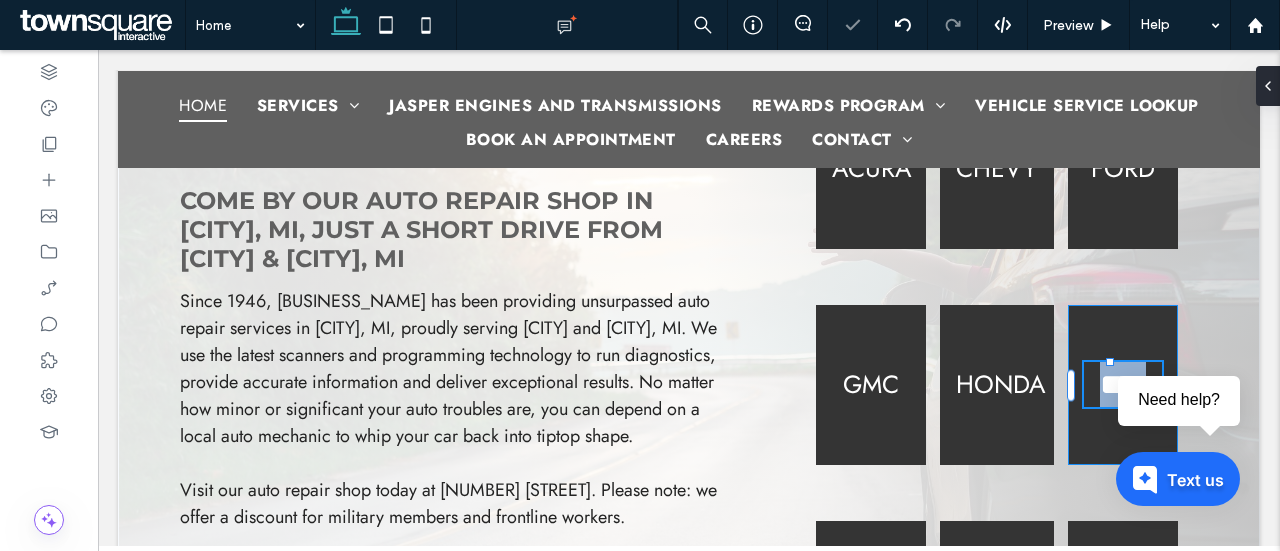 type on "****" 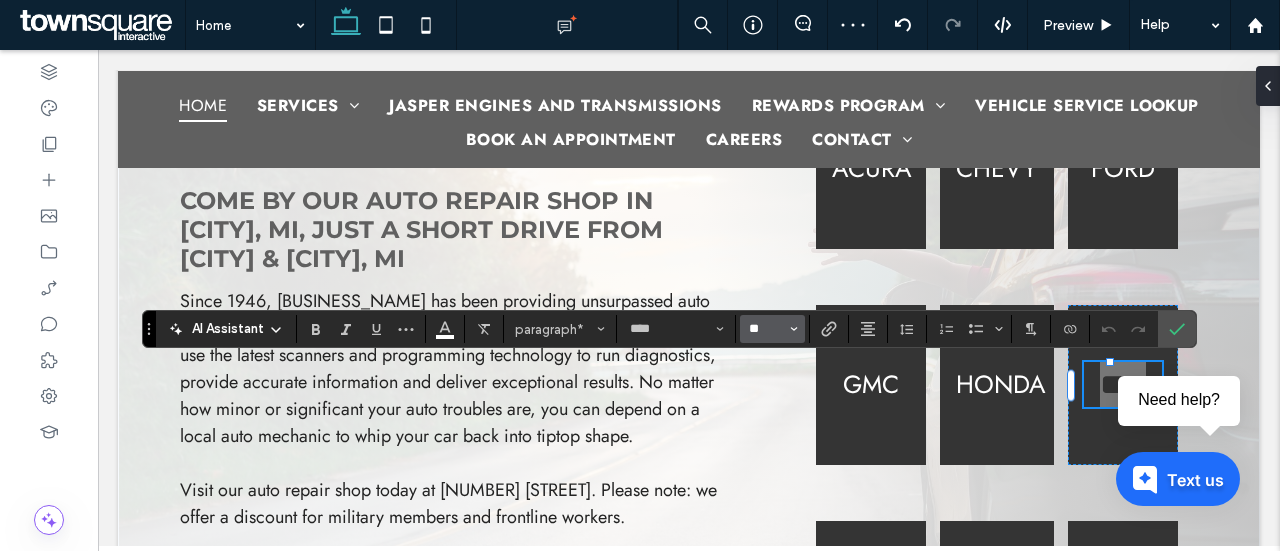 click on "**" at bounding box center [766, 329] 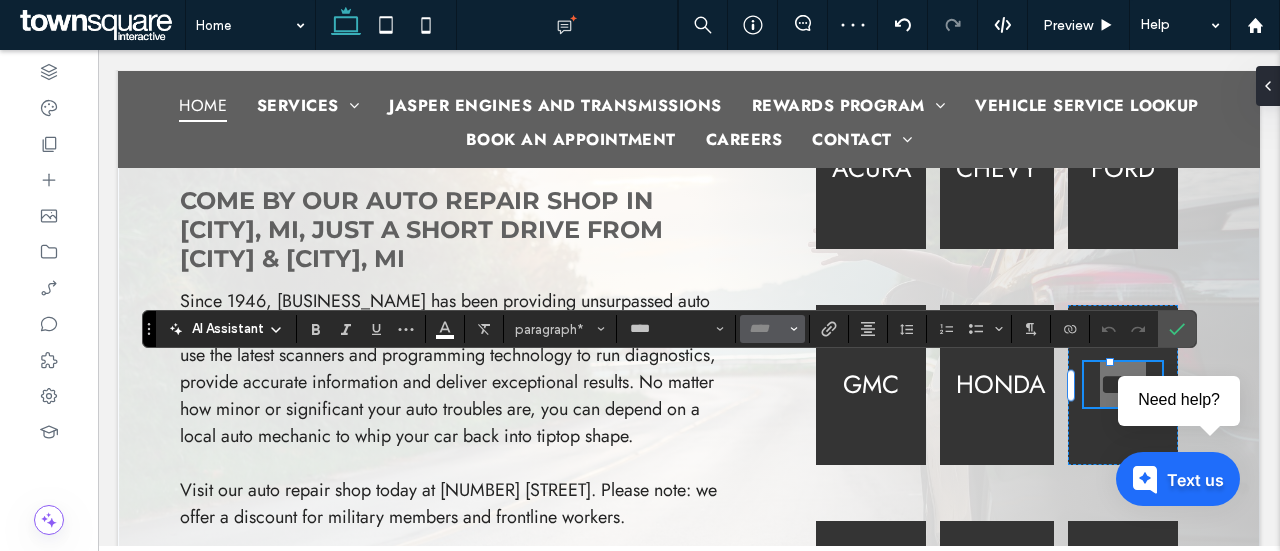 click at bounding box center [766, 329] 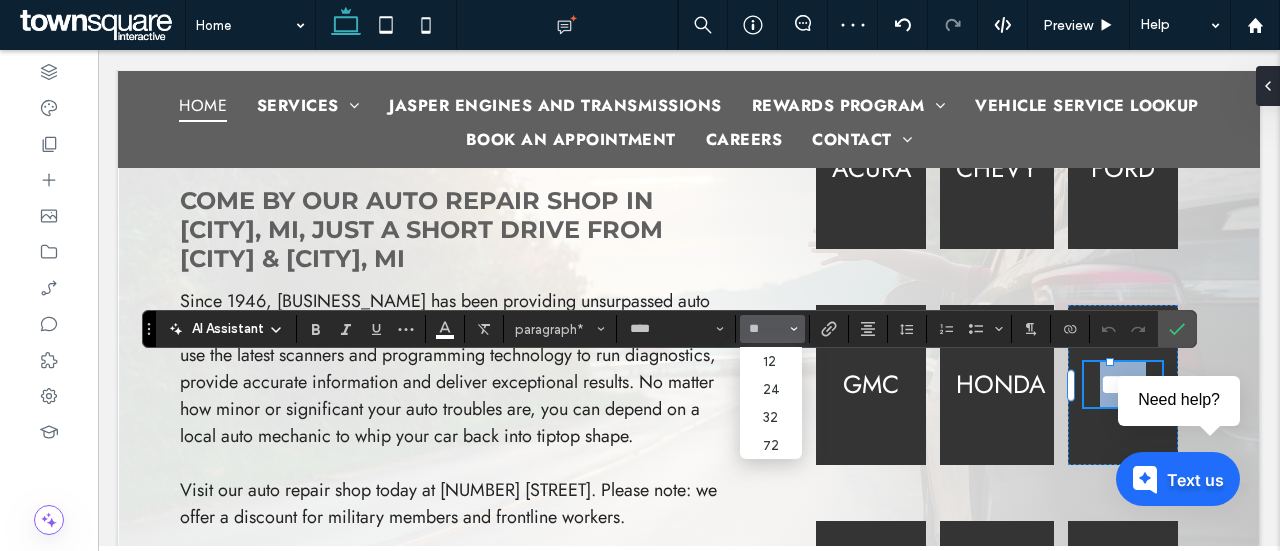type on "**" 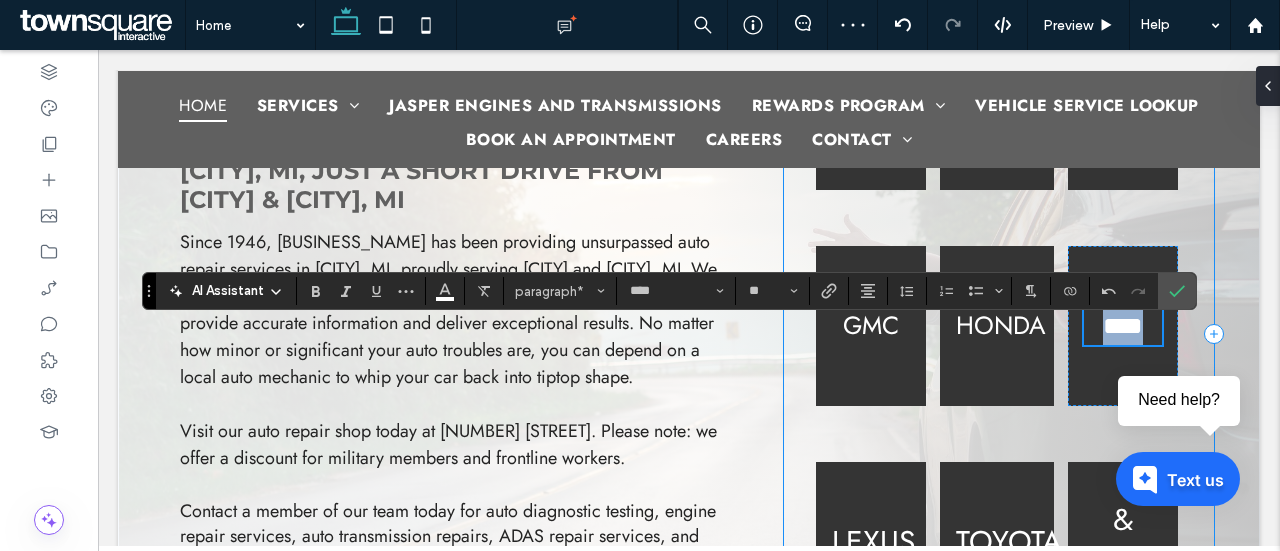 scroll, scrollTop: 1131, scrollLeft: 0, axis: vertical 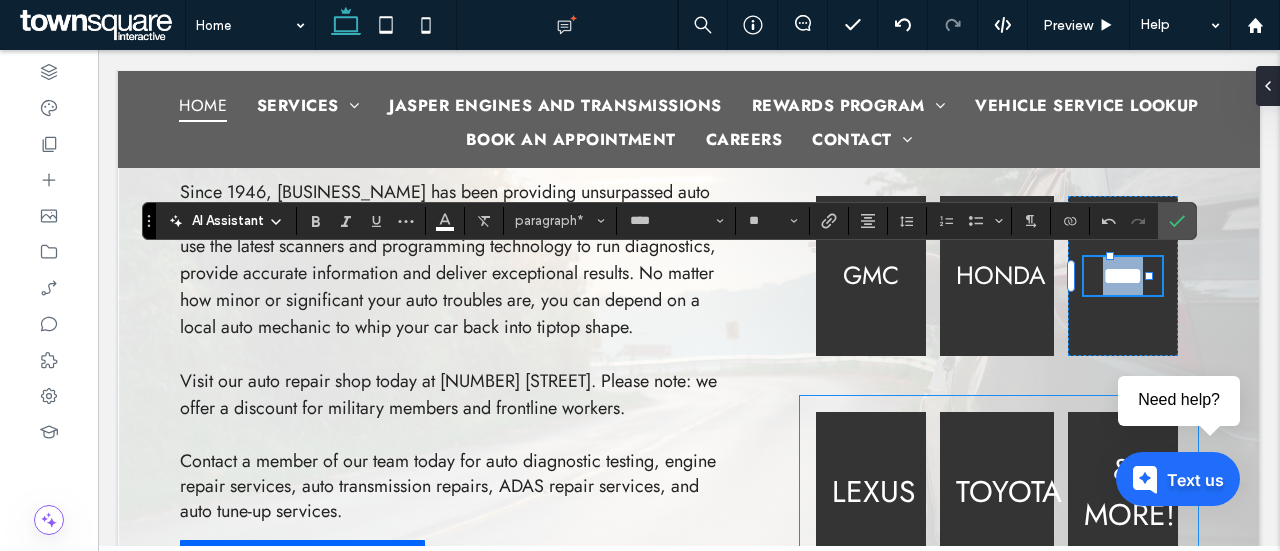 click on "LEXUS" at bounding box center (873, 491) 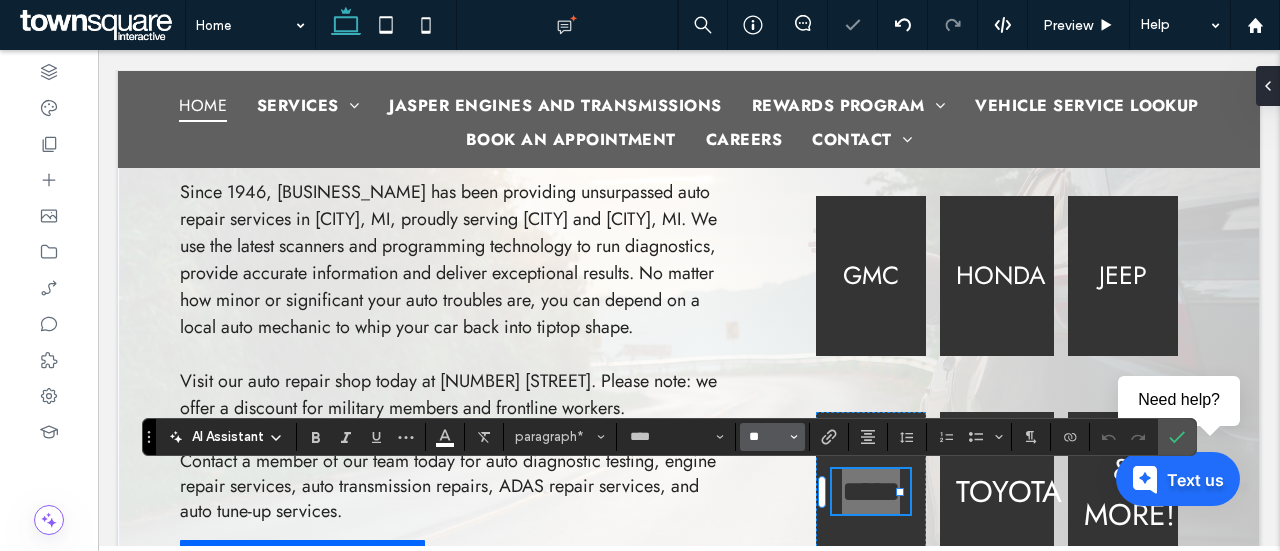 click on "**" at bounding box center [766, 437] 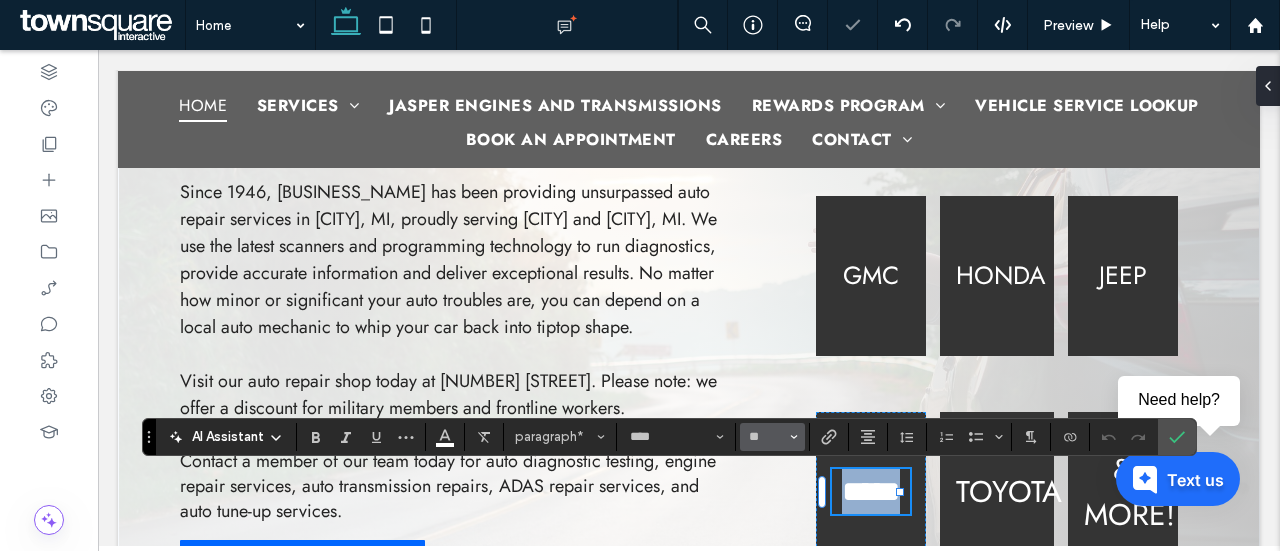 type on "**" 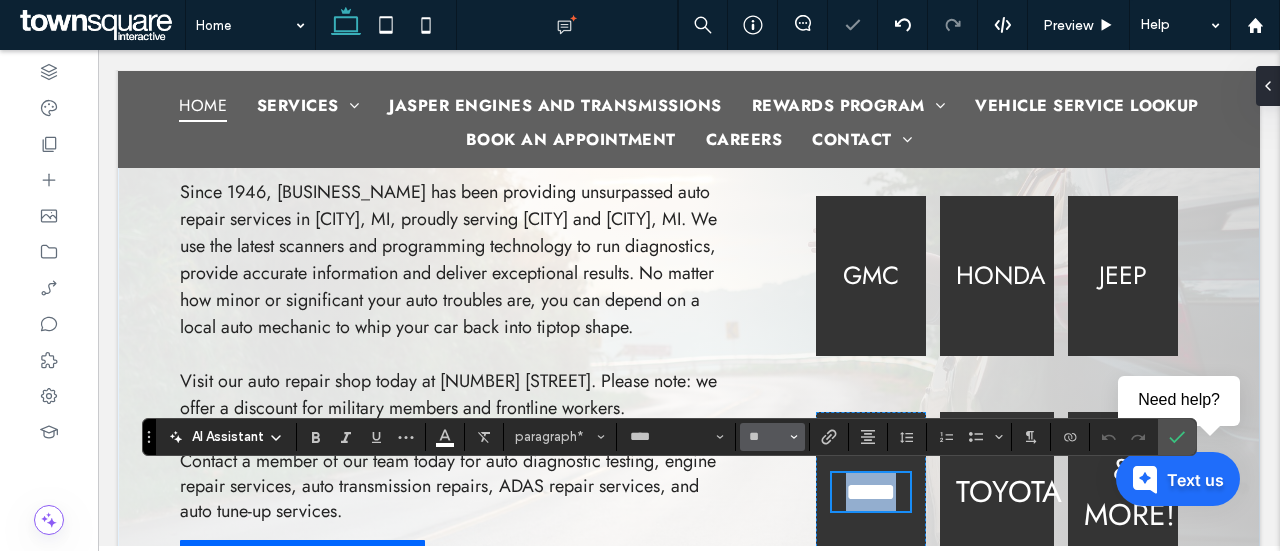 scroll, scrollTop: 1158, scrollLeft: 0, axis: vertical 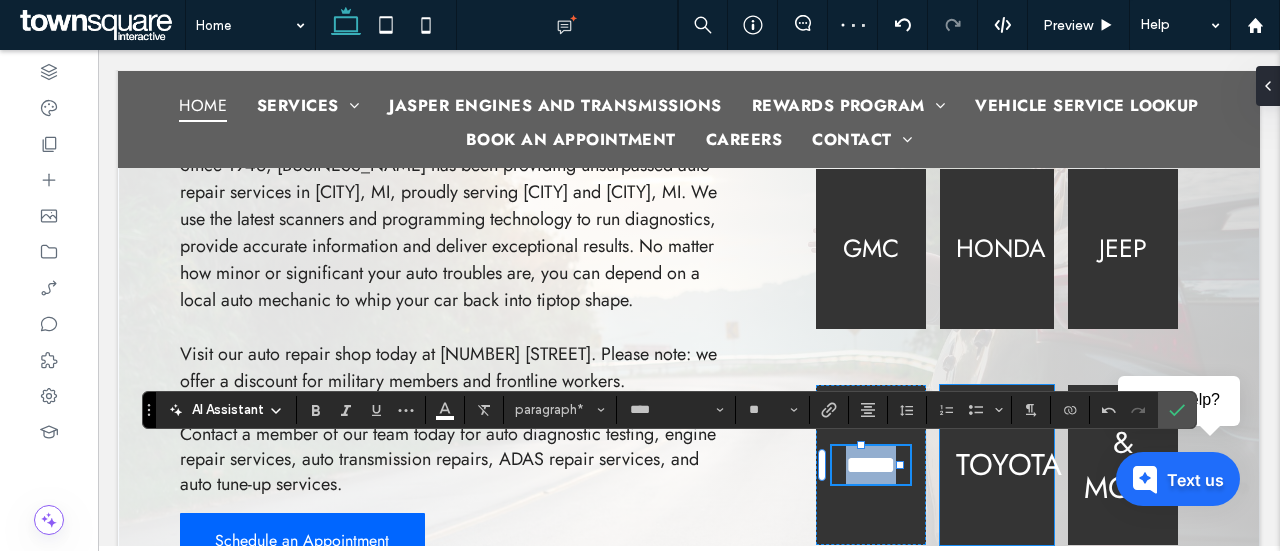 click on "TOYOTA" at bounding box center [1009, 464] 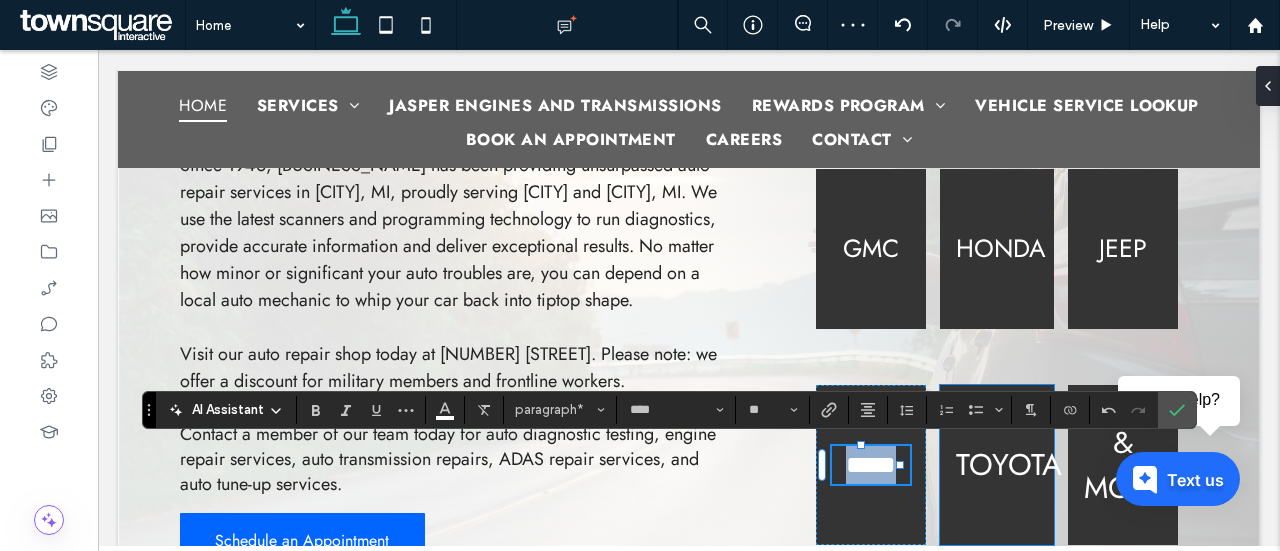 click on "TOYOTA" at bounding box center (1009, 464) 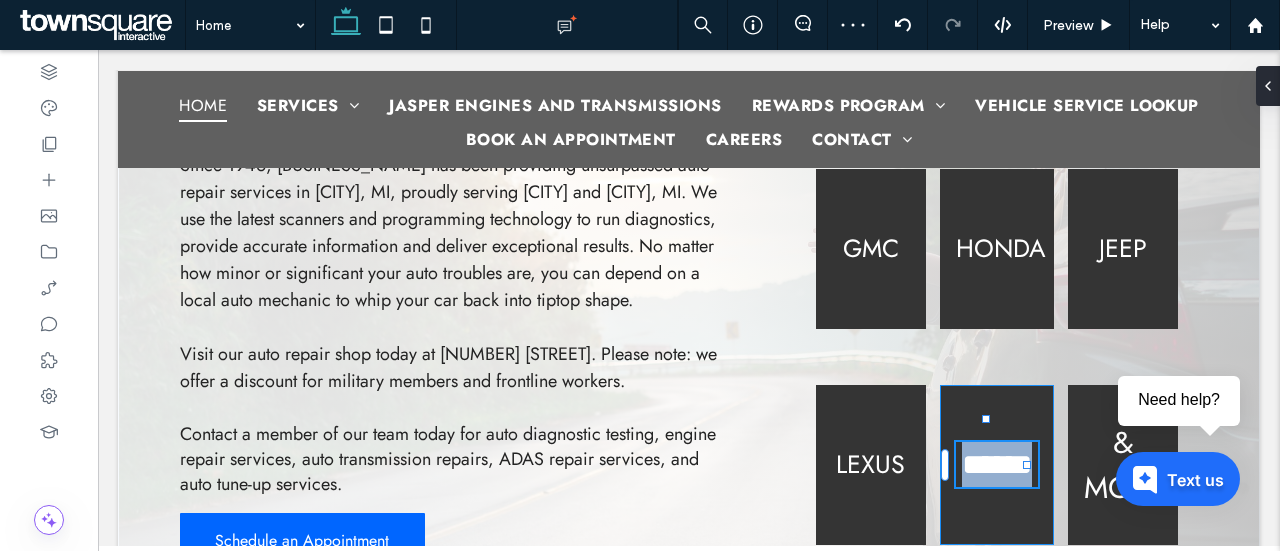 type on "****" 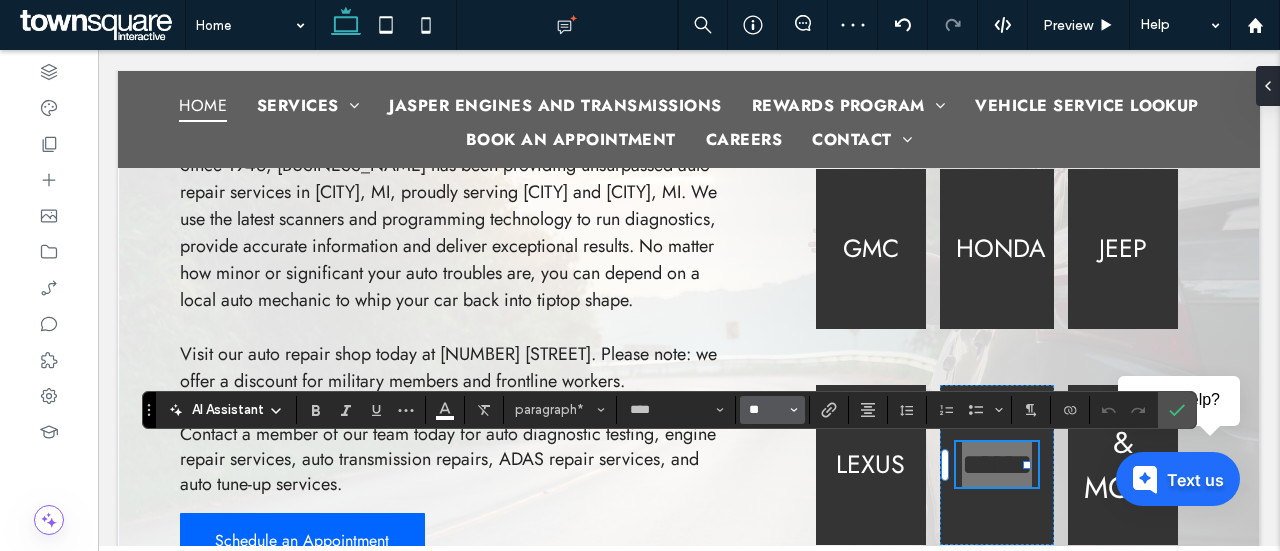click on "**" at bounding box center (766, 410) 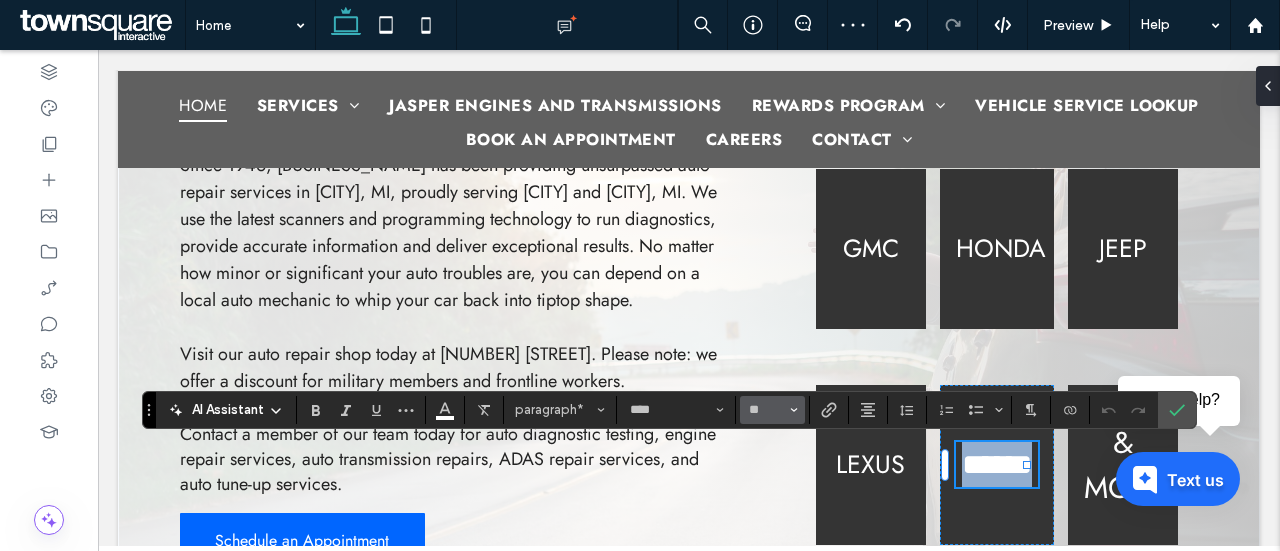 type on "**" 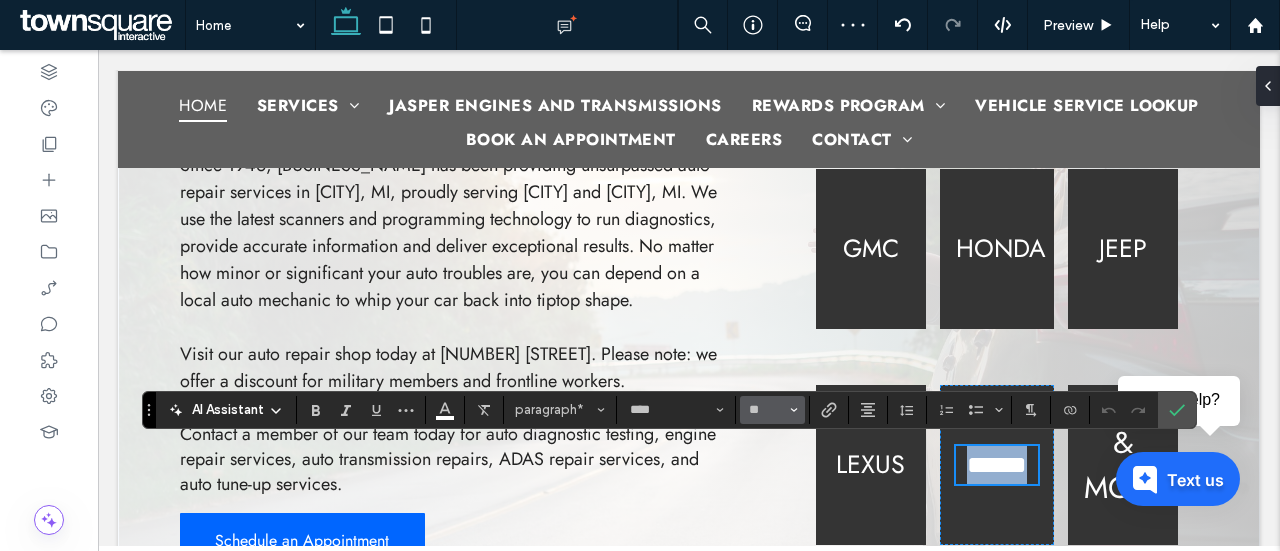 scroll, scrollTop: 1165, scrollLeft: 0, axis: vertical 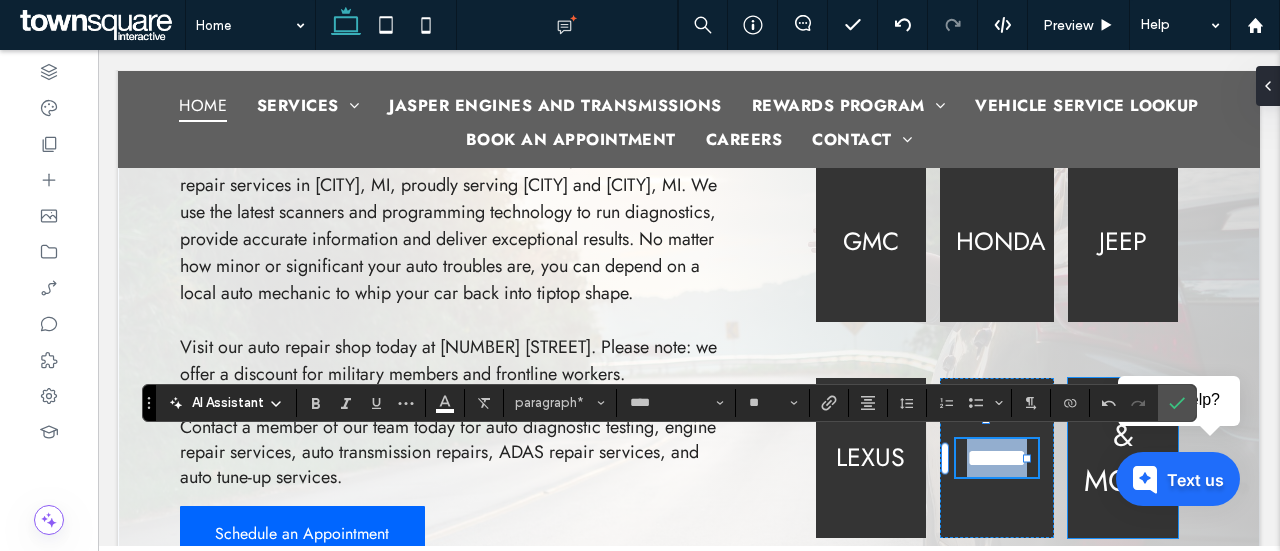 click on "& MORE!" at bounding box center [1129, 458] 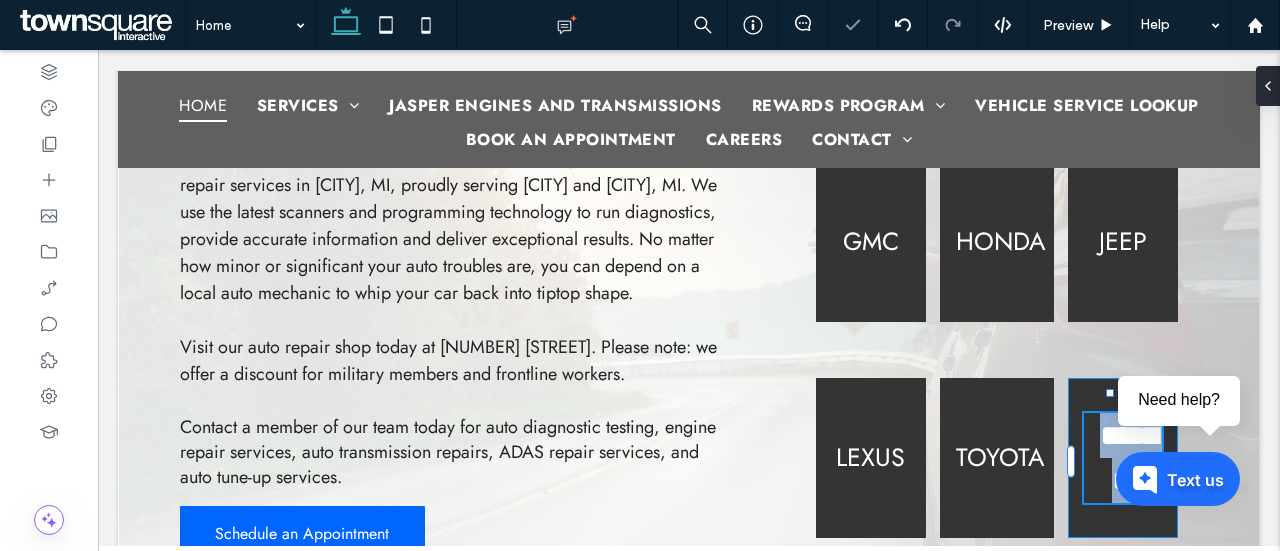 type on "****" 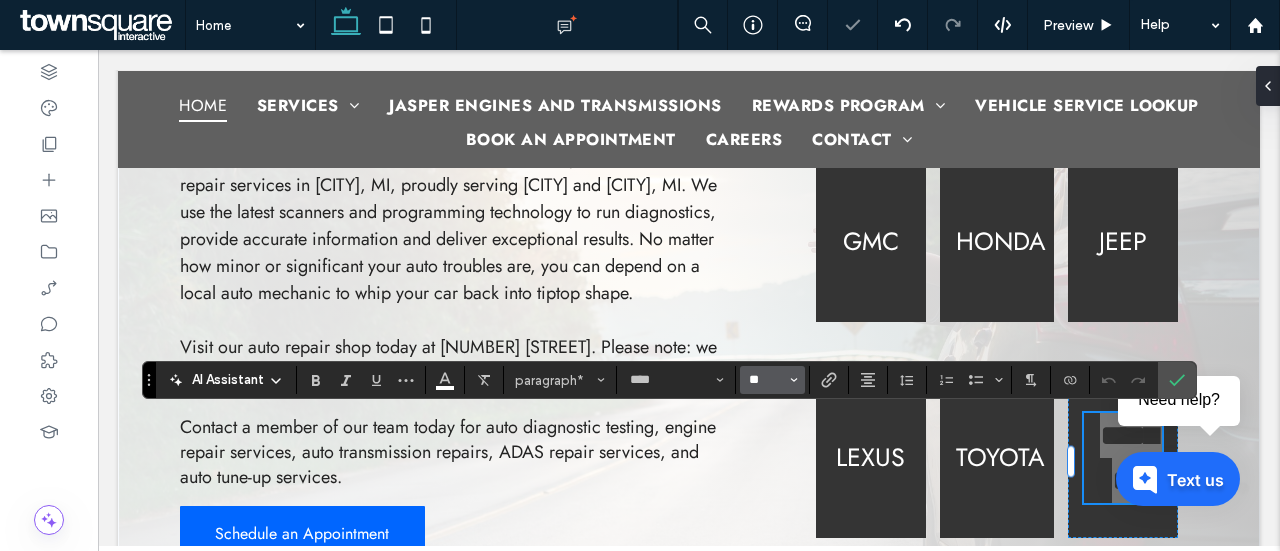 click on "**" at bounding box center (766, 380) 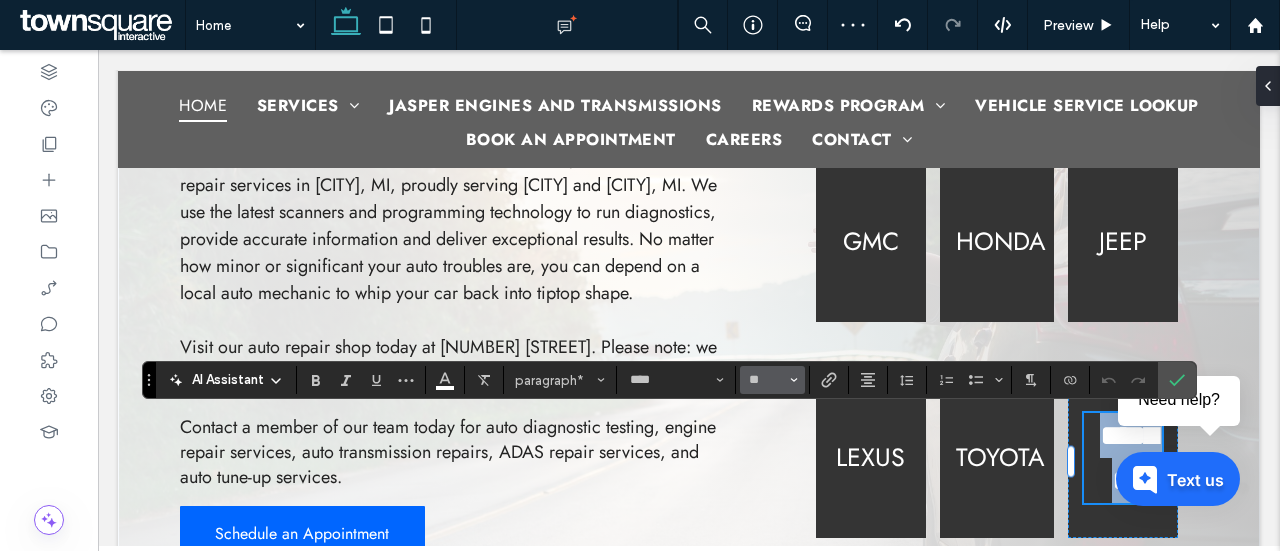 type on "**" 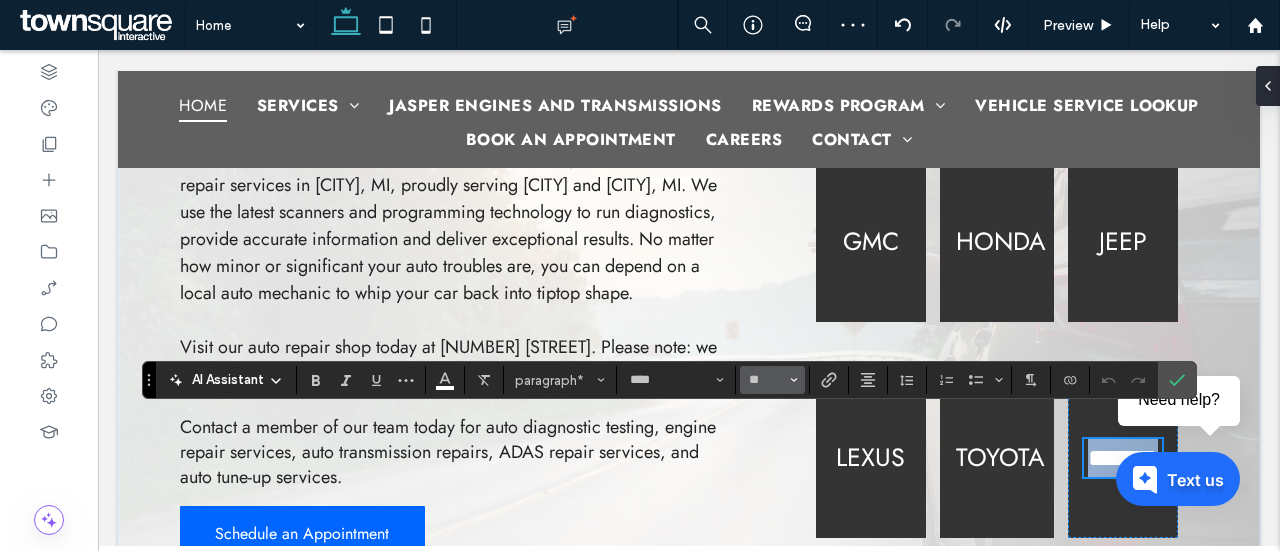 scroll, scrollTop: 1191, scrollLeft: 0, axis: vertical 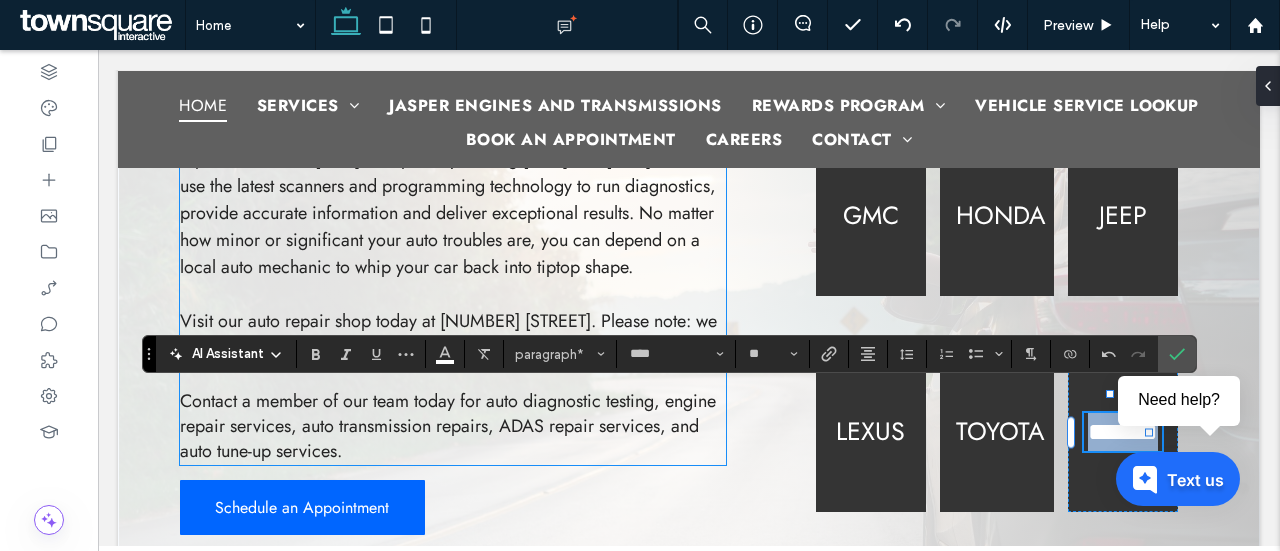 click on "Contact a member of our team today for auto diagnostic testing, engine repair services, auto transmission repairs, ADAS repair services, and auto tune-up services." at bounding box center (453, 427) 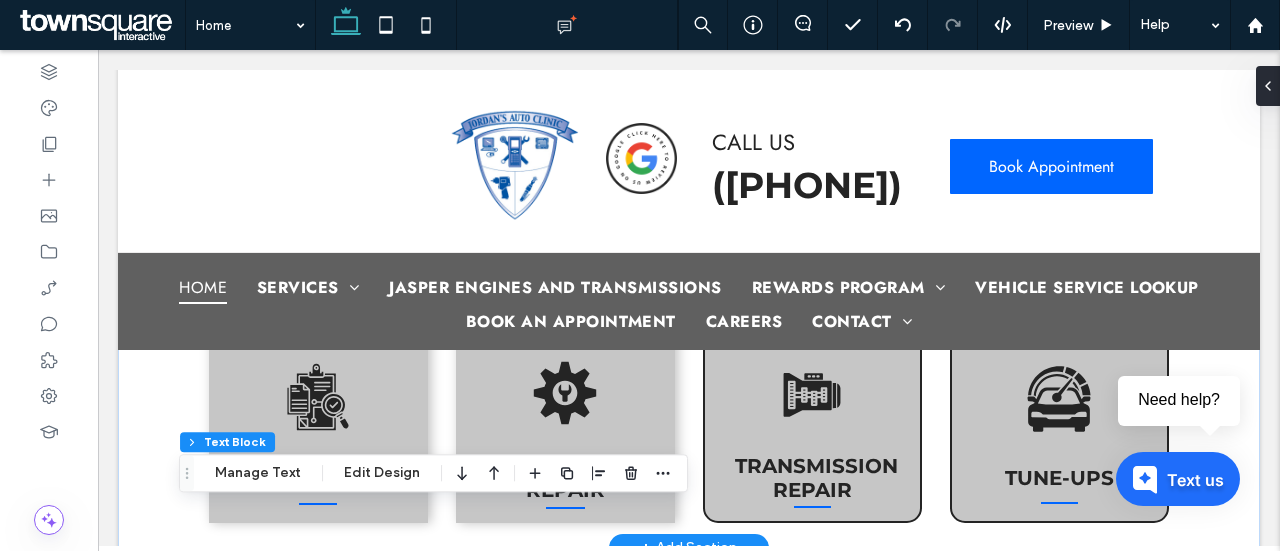 scroll, scrollTop: 0, scrollLeft: 0, axis: both 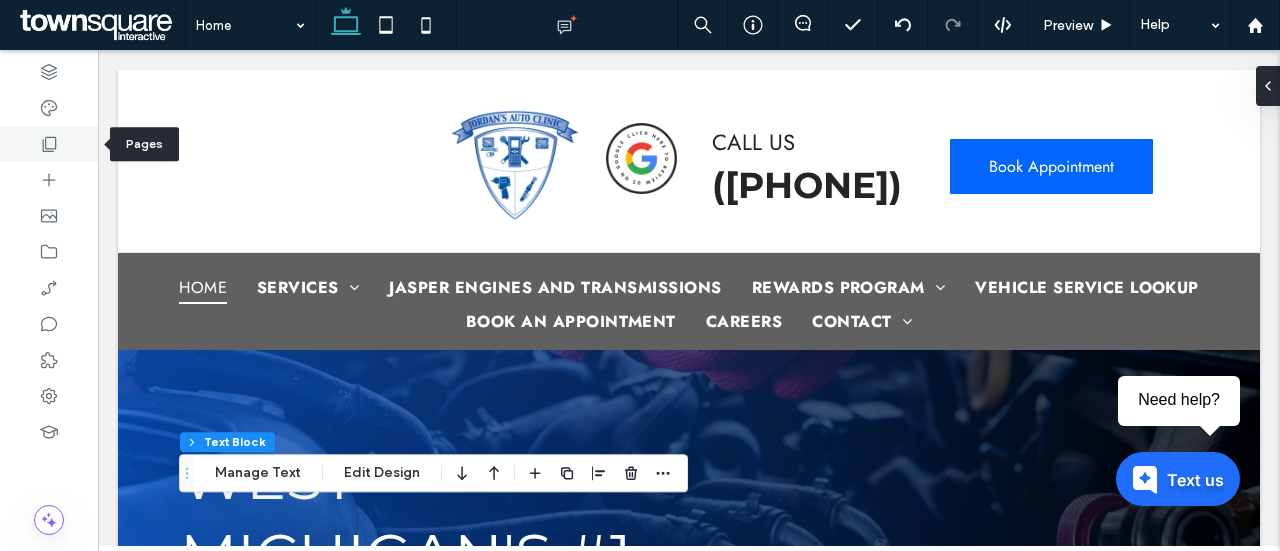 click at bounding box center (49, 144) 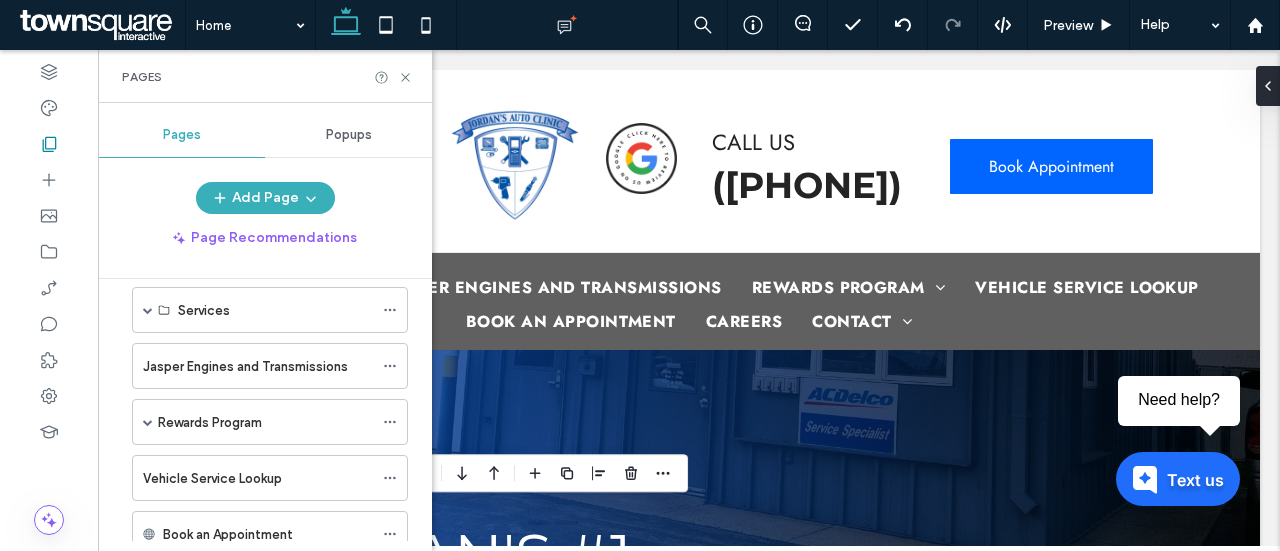 scroll, scrollTop: 83, scrollLeft: 0, axis: vertical 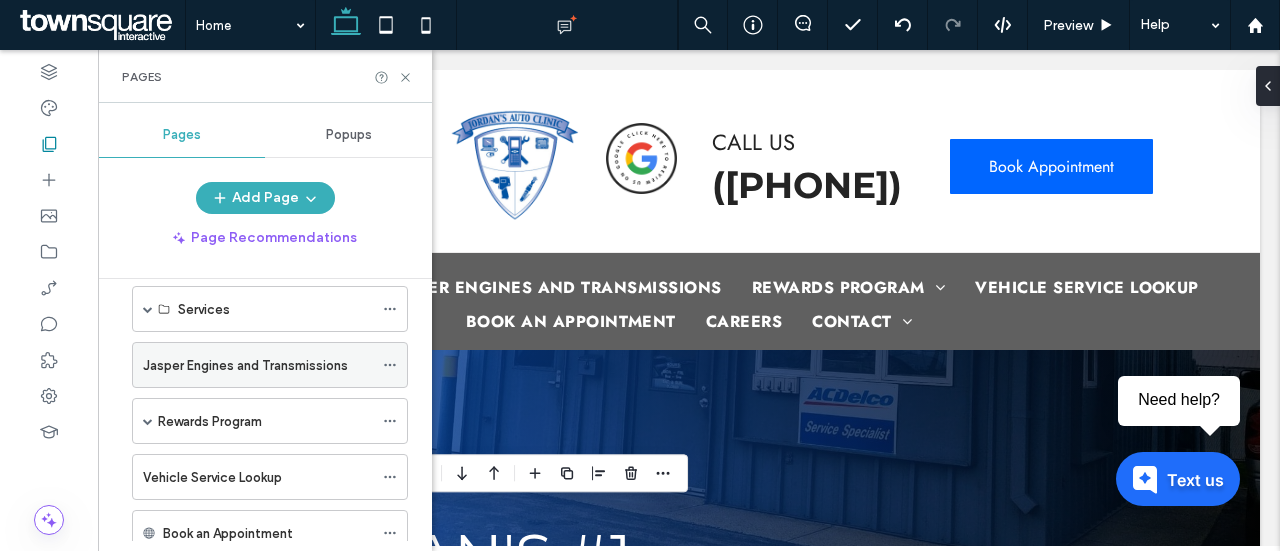 click on "Jasper Engines and Transmissions" at bounding box center [245, 365] 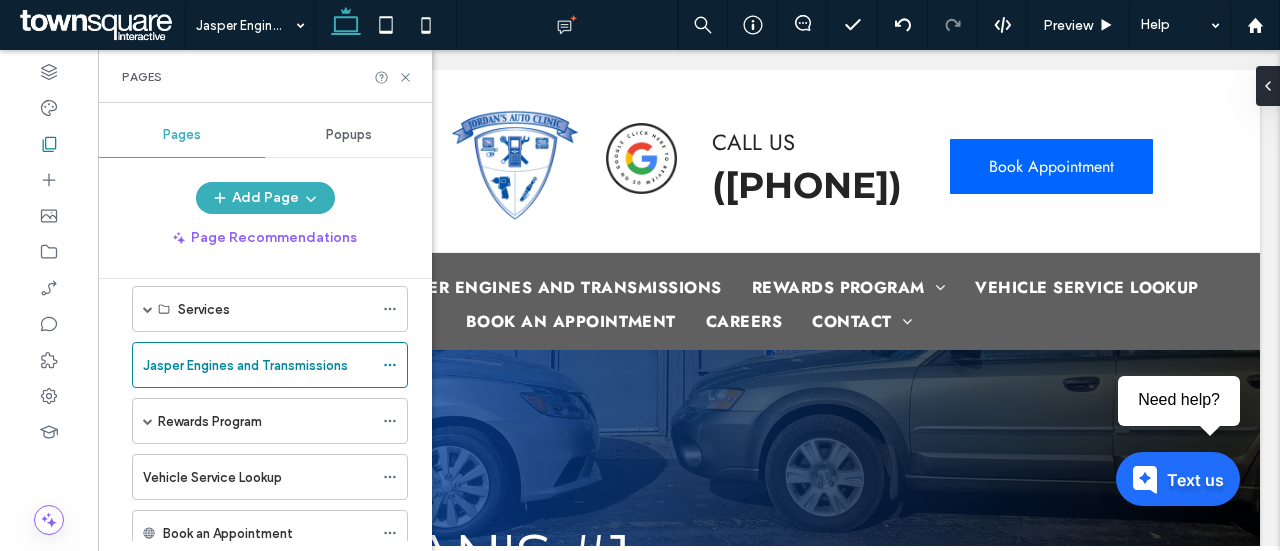 click at bounding box center (640, 275) 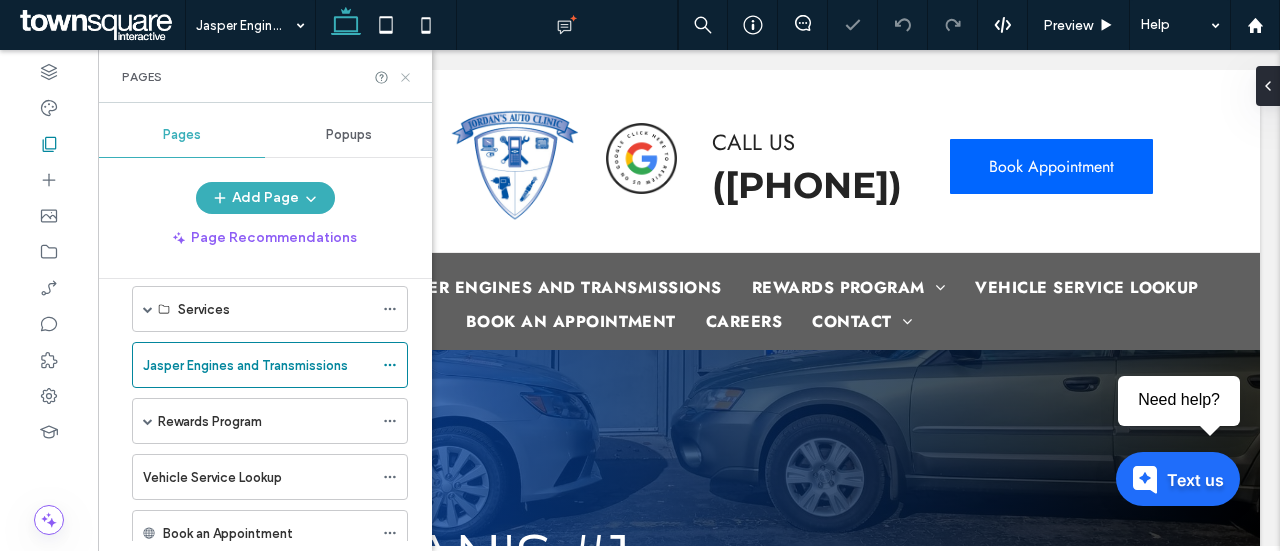 click 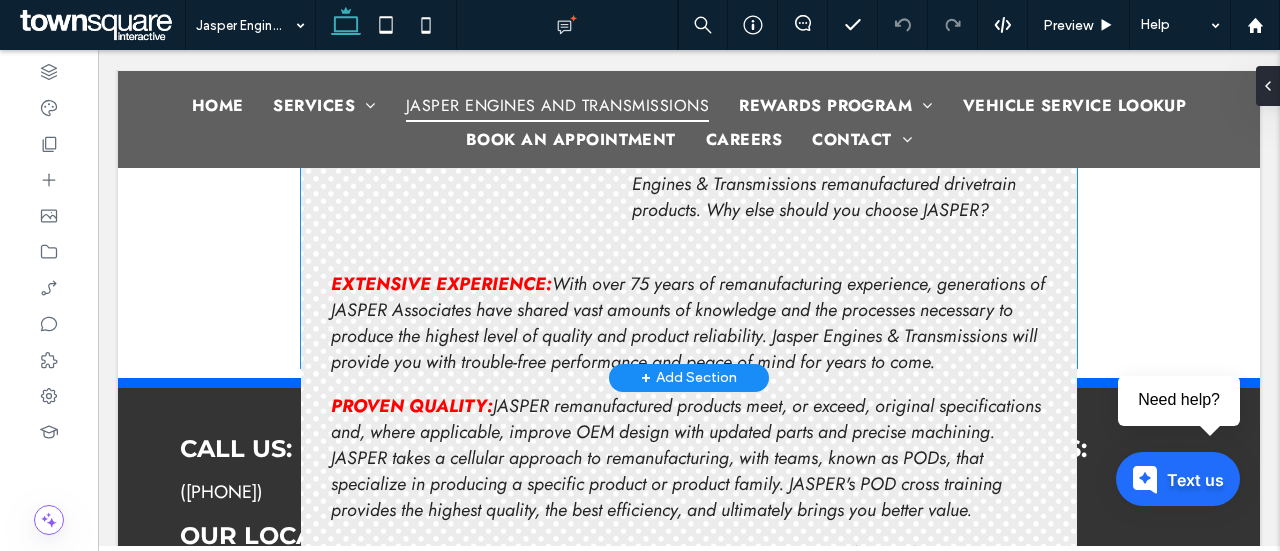 scroll, scrollTop: 1648, scrollLeft: 0, axis: vertical 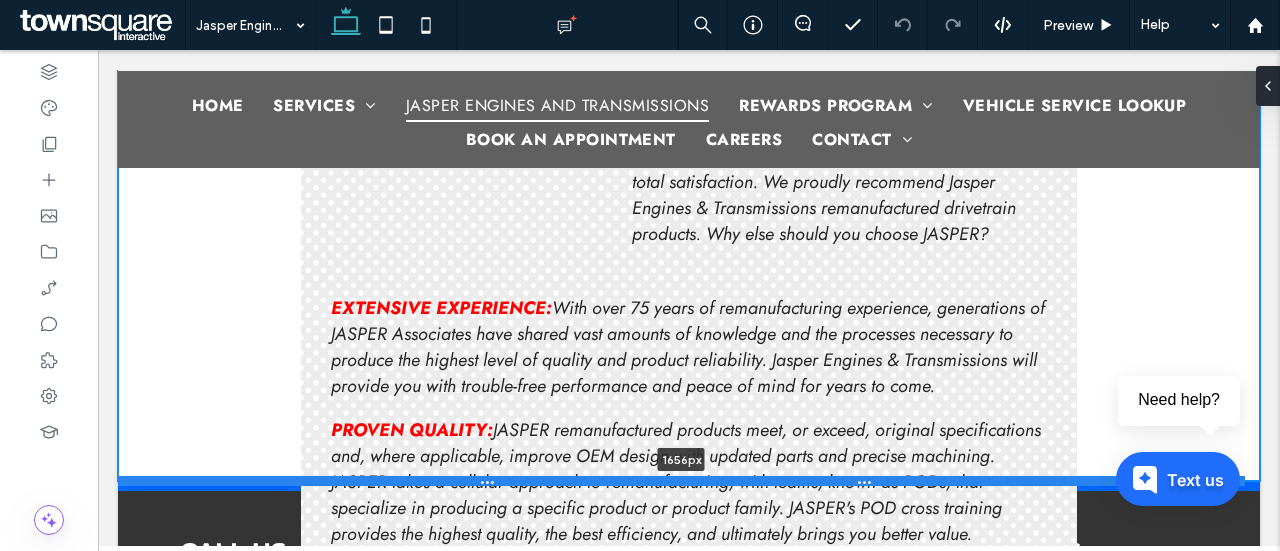drag, startPoint x: 244, startPoint y: 322, endPoint x: 243, endPoint y: 479, distance: 157.00319 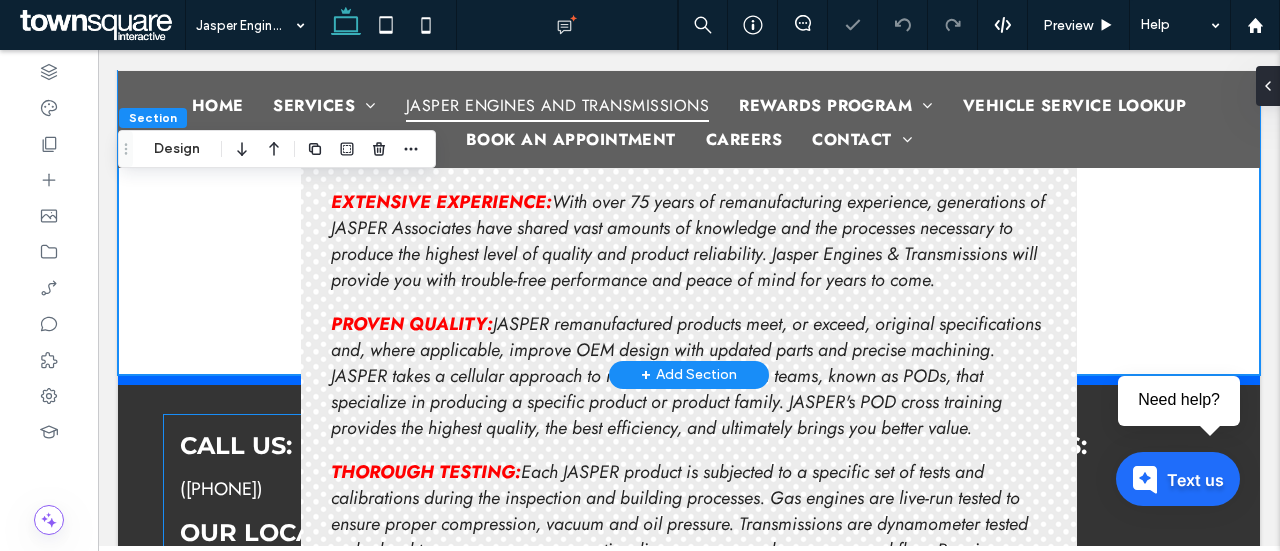 scroll, scrollTop: 1808, scrollLeft: 0, axis: vertical 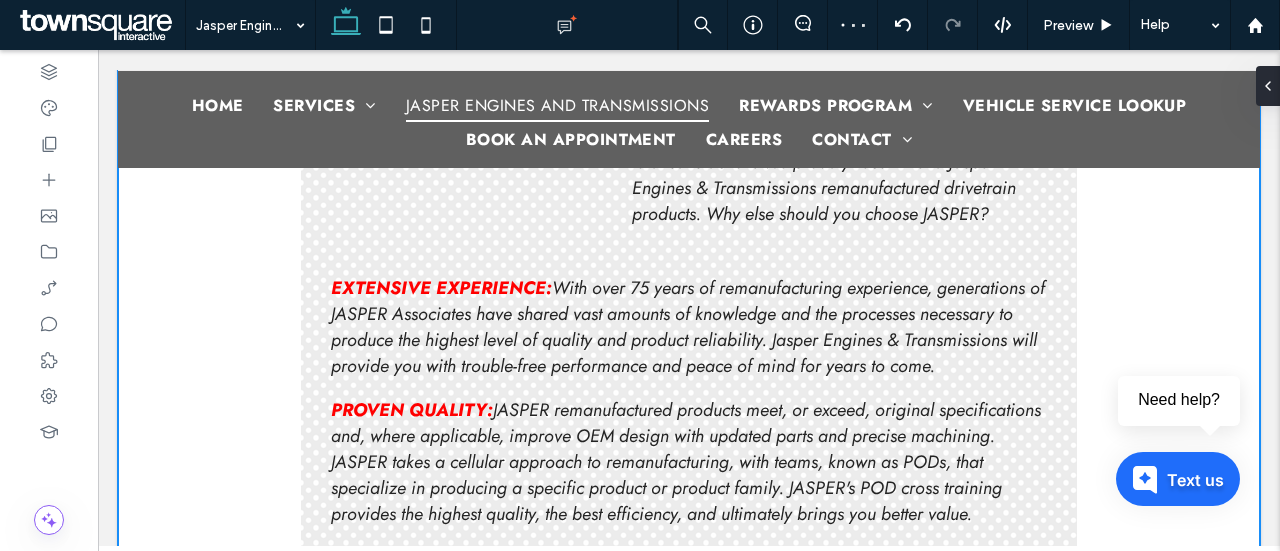 drag, startPoint x: 227, startPoint y: 319, endPoint x: 218, endPoint y: 593, distance: 274.14777 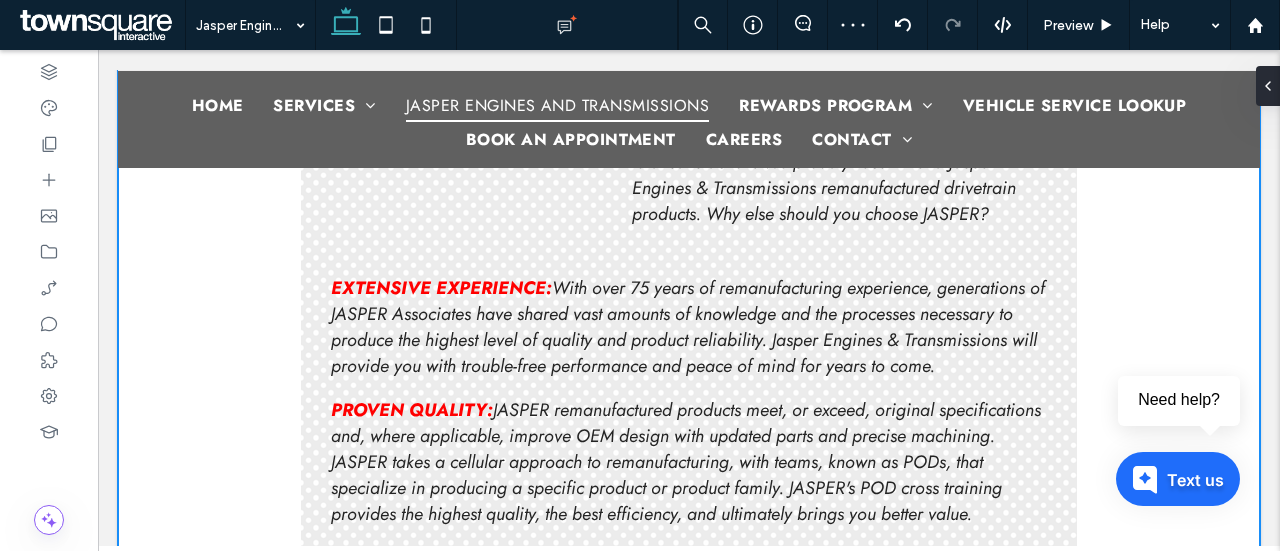 click on "([PHONE])
CALL US
([PHONE])
Book Appointment
Section
Home
Services
EV and Hybrid Vehicles
ADAS Repairs
Diagnostics
Mechanical Repair
Tune-Ups
Transmission Repair
Jasper Engines and Transmissions
Rewards Program
Reviews
Car Care Club
Financing
Vehicle Service Lookup
Book an Appointment
Careers
Contact
Schedule an Appointment
Section
Advanced Header" at bounding box center (689, -319) 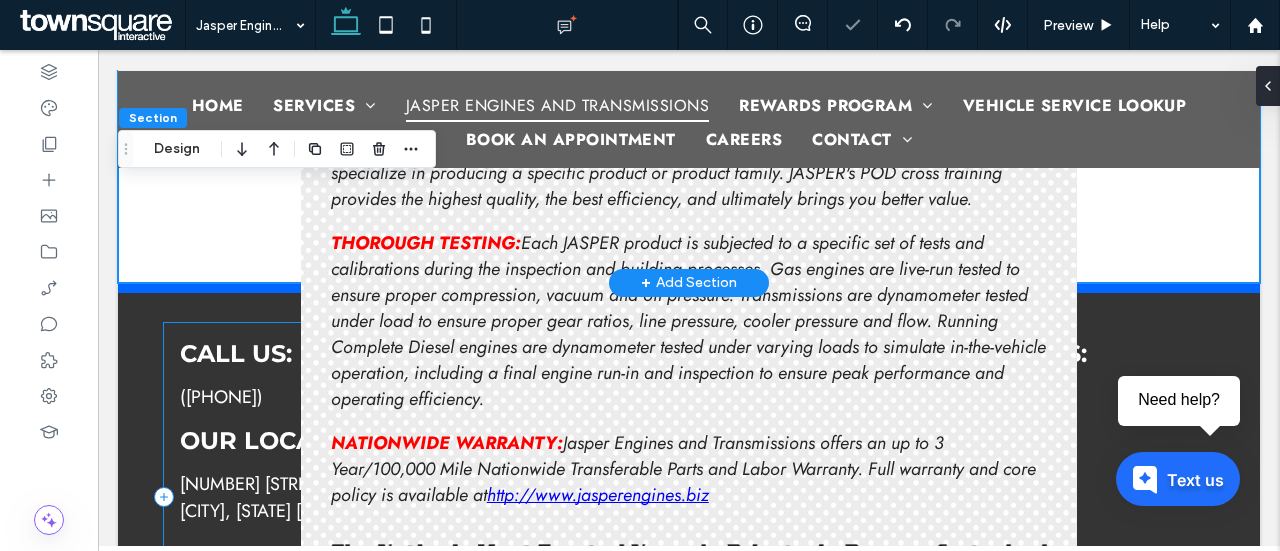 scroll, scrollTop: 2102, scrollLeft: 0, axis: vertical 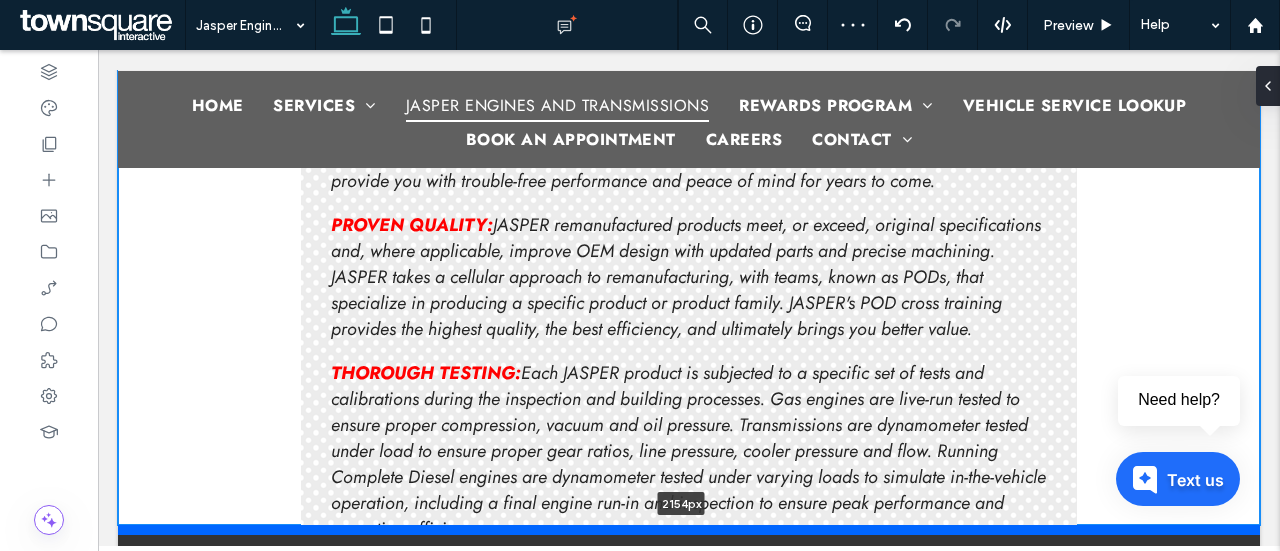 drag, startPoint x: 219, startPoint y: 299, endPoint x: 250, endPoint y: 562, distance: 264.8207 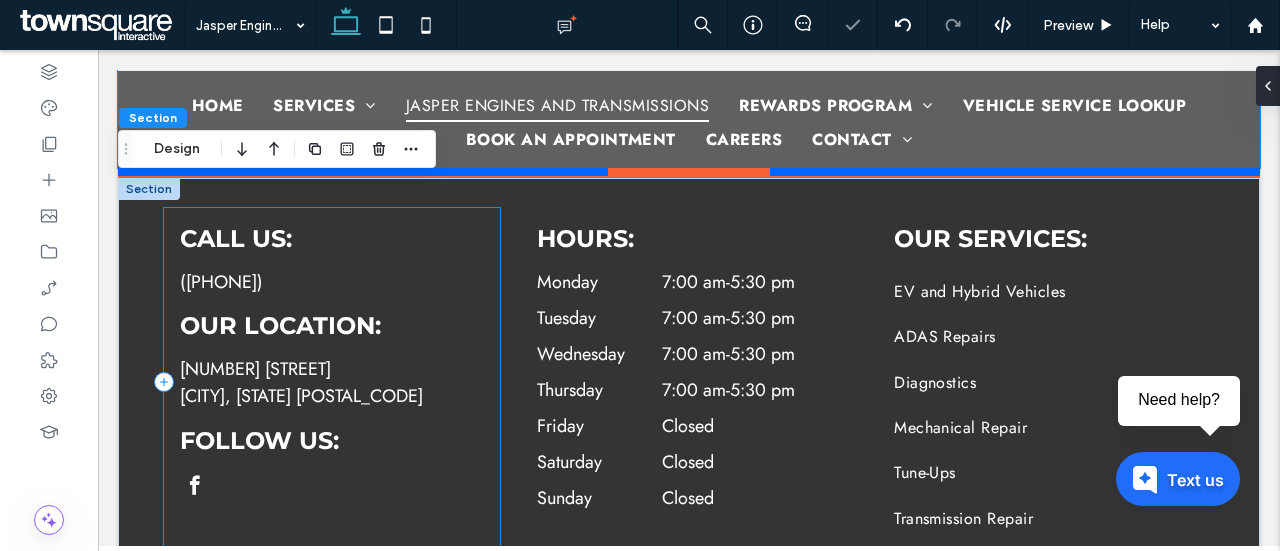 scroll, scrollTop: 2444, scrollLeft: 0, axis: vertical 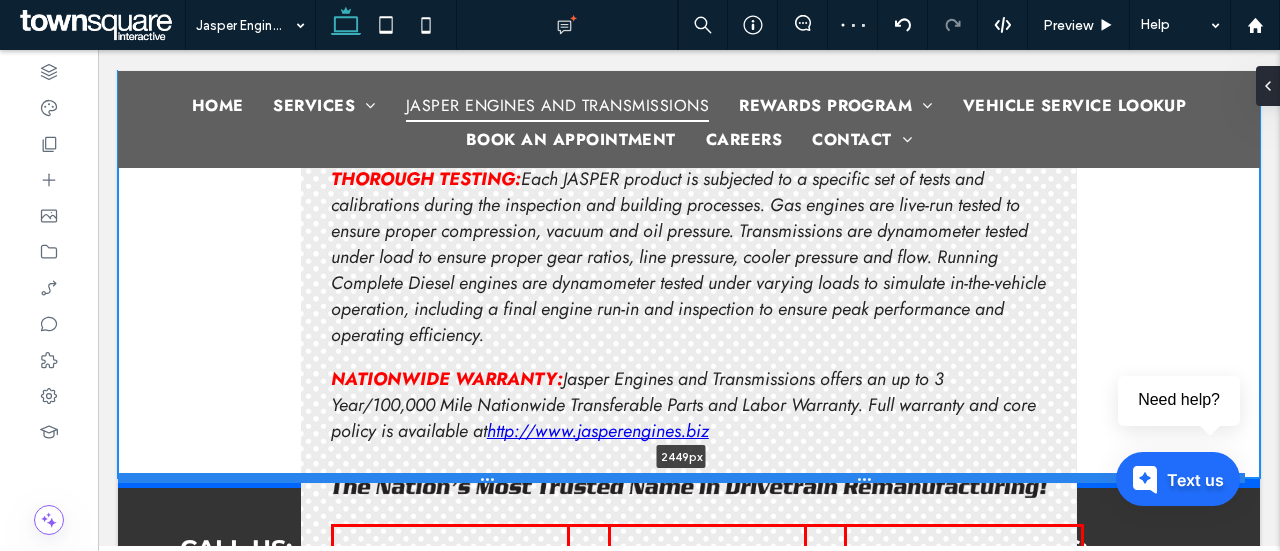 drag, startPoint x: 210, startPoint y: 217, endPoint x: 202, endPoint y: 488, distance: 271.11804 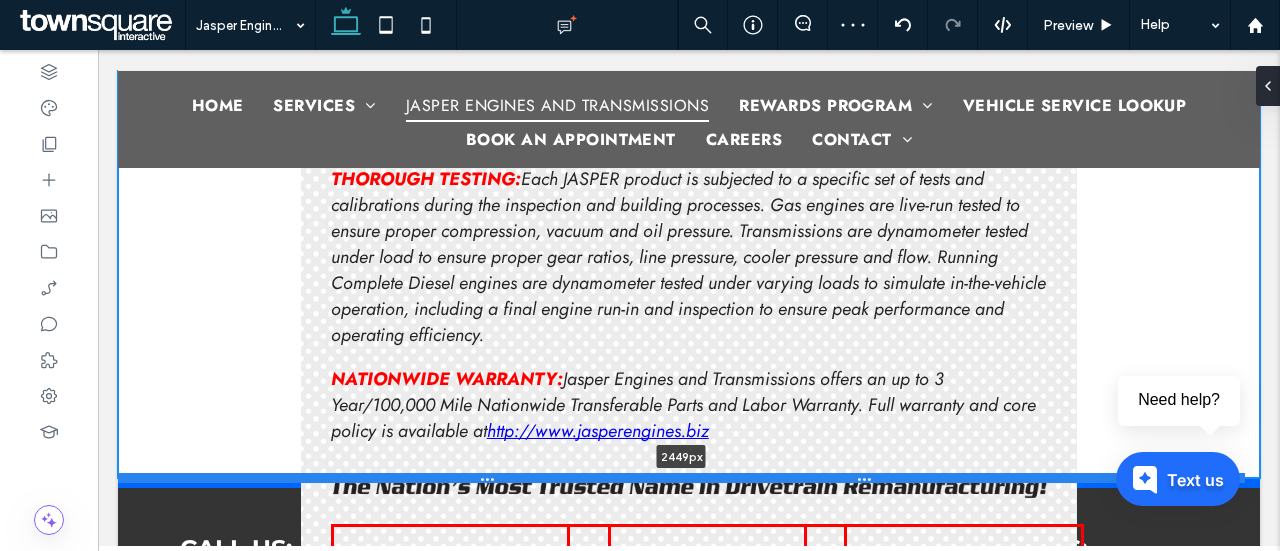 click at bounding box center [681, 478] 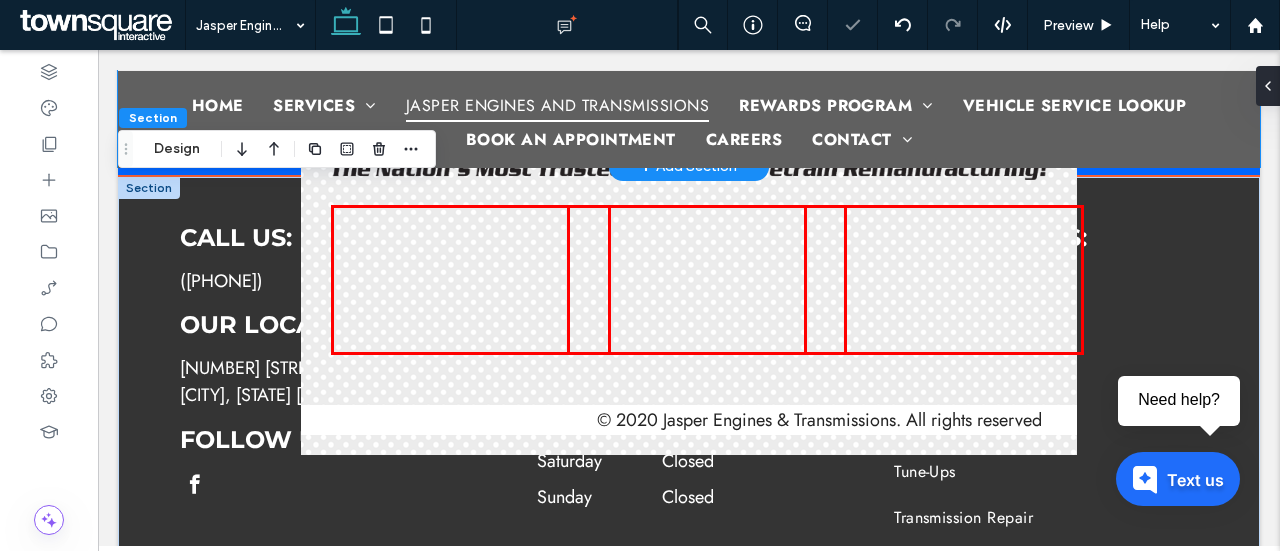 scroll, scrollTop: 2680, scrollLeft: 0, axis: vertical 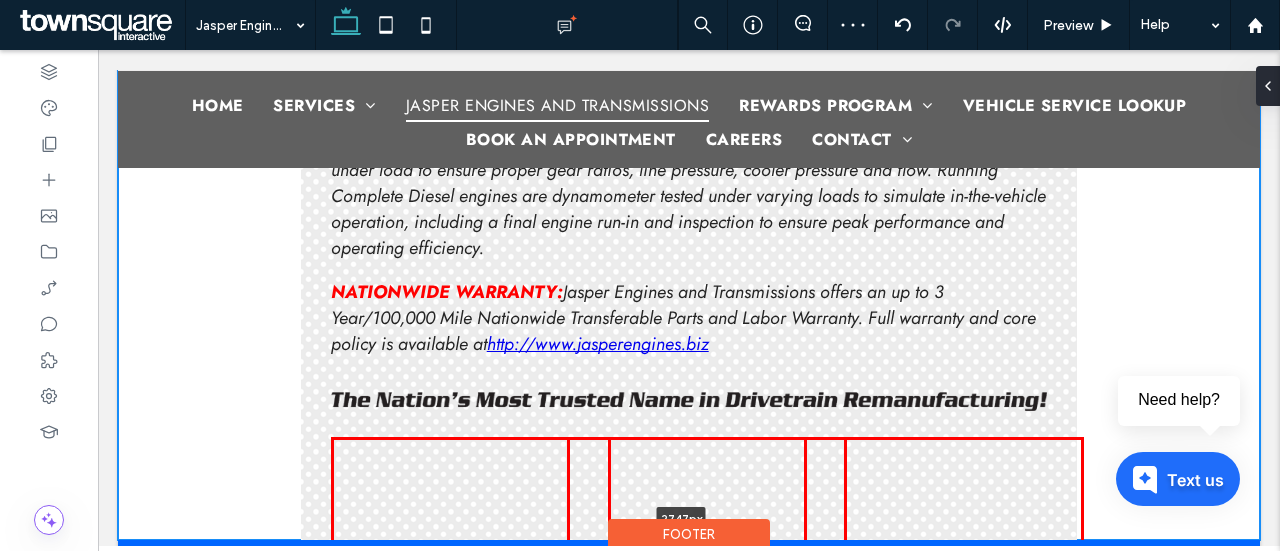 drag, startPoint x: 200, startPoint y: 260, endPoint x: 203, endPoint y: 543, distance: 283.0159 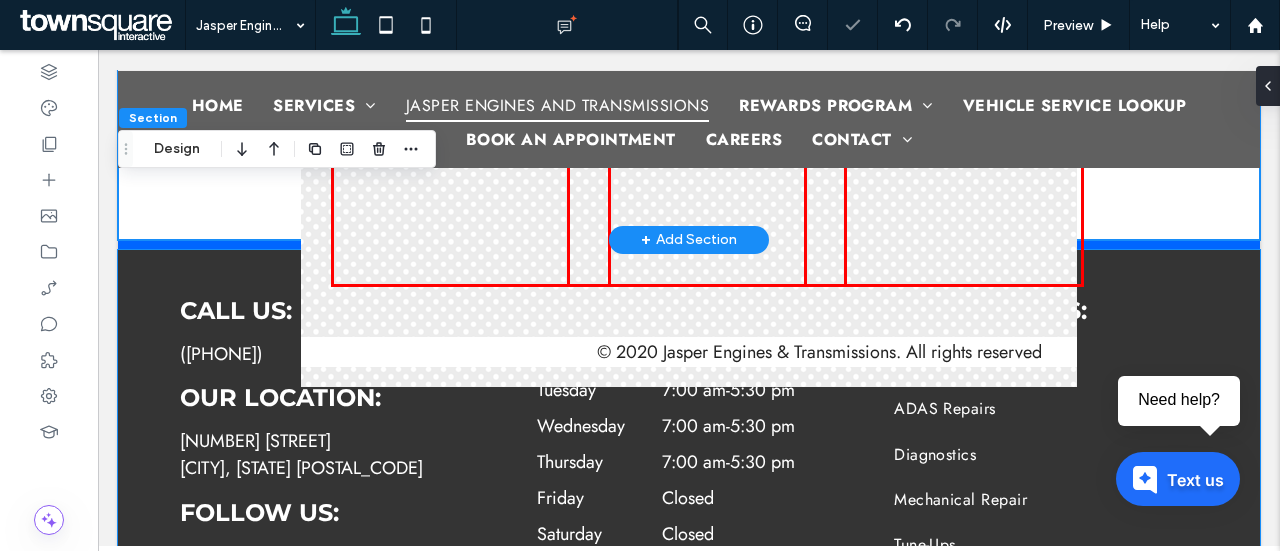 scroll, scrollTop: 2978, scrollLeft: 0, axis: vertical 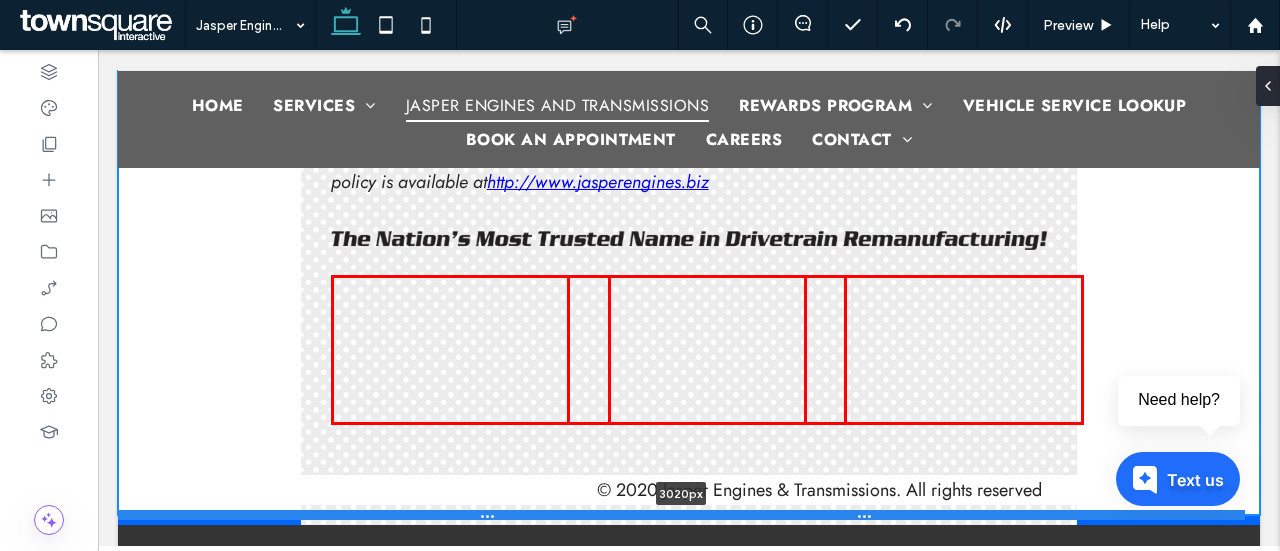 drag, startPoint x: 192, startPoint y: 238, endPoint x: 173, endPoint y: 511, distance: 273.66037 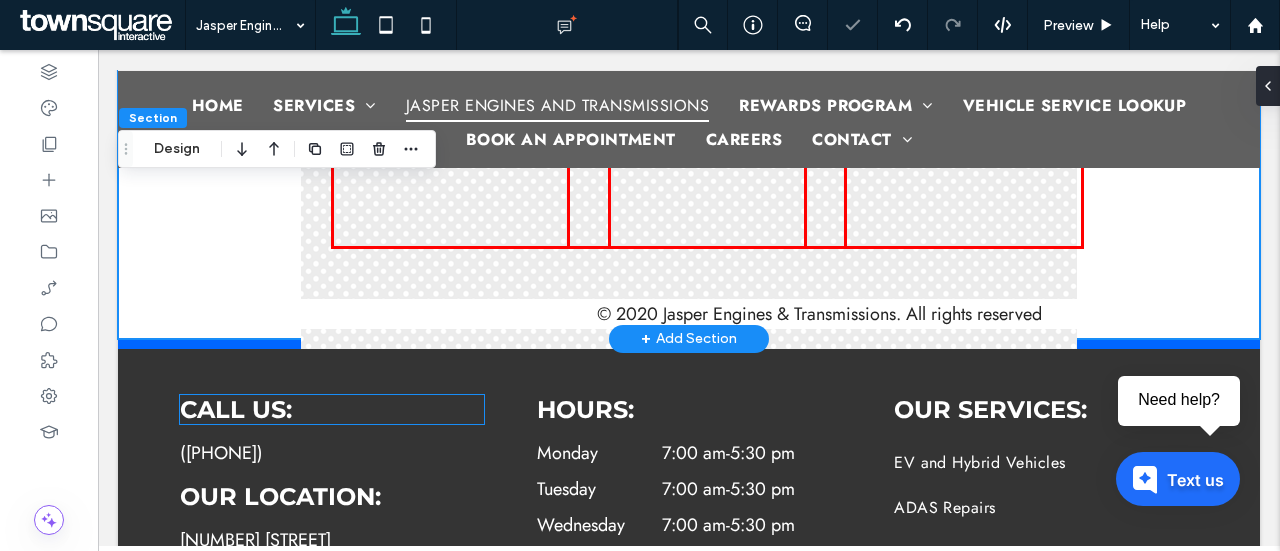 scroll, scrollTop: 3152, scrollLeft: 0, axis: vertical 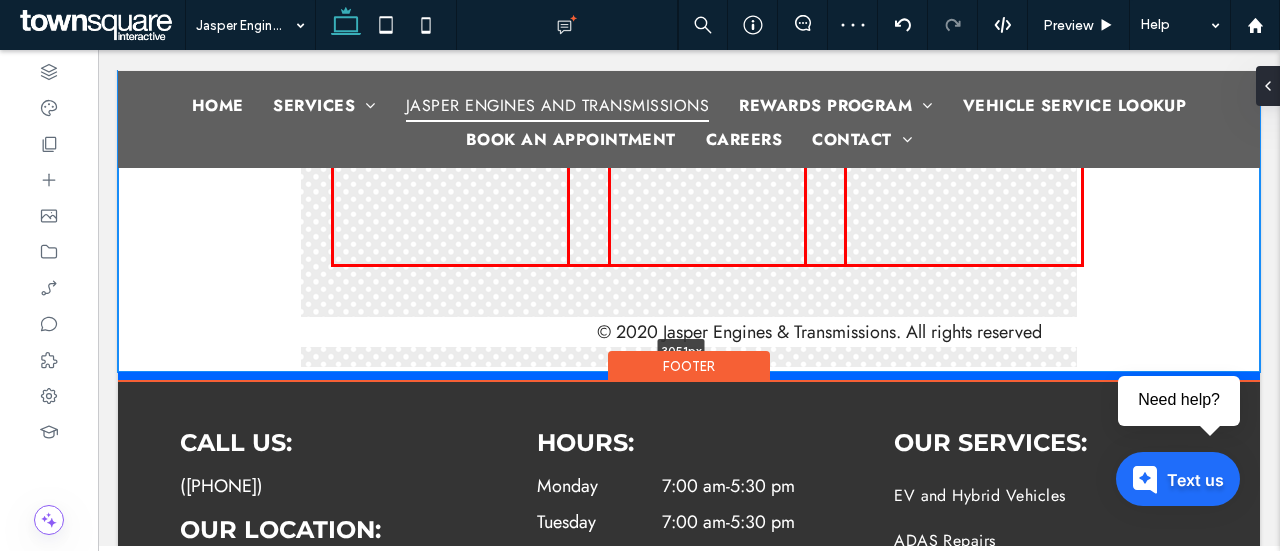 click on "([PHONE])
CALL US
([PHONE])
Book Appointment
Section
Home
Services
EV and Hybrid Vehicles
ADAS Repairs
Diagnostics
Mechanical Repair
Tune-Ups
Transmission Repair
Jasper Engines and Transmissions
Rewards Program
Reviews
Car Care Club
Financing
Vehicle Service Lookup
Book an Appointment
Careers
Contact
Schedule an Appointment
Section
Advanced Header
Section" at bounding box center [689, -1097] 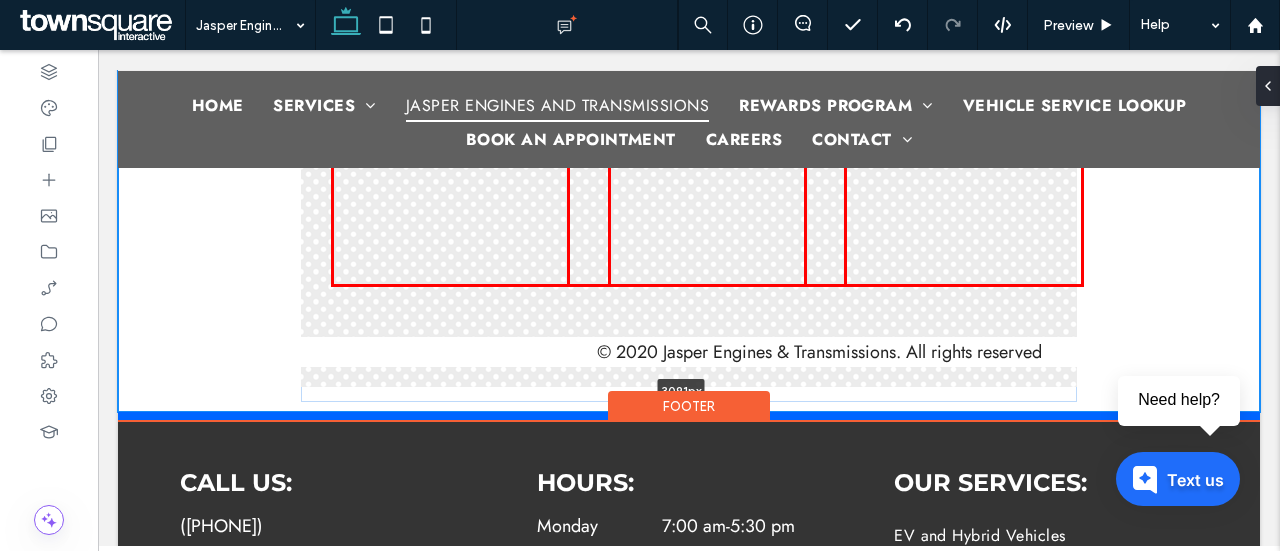 drag, startPoint x: 230, startPoint y: 375, endPoint x: 226, endPoint y: 406, distance: 31.257 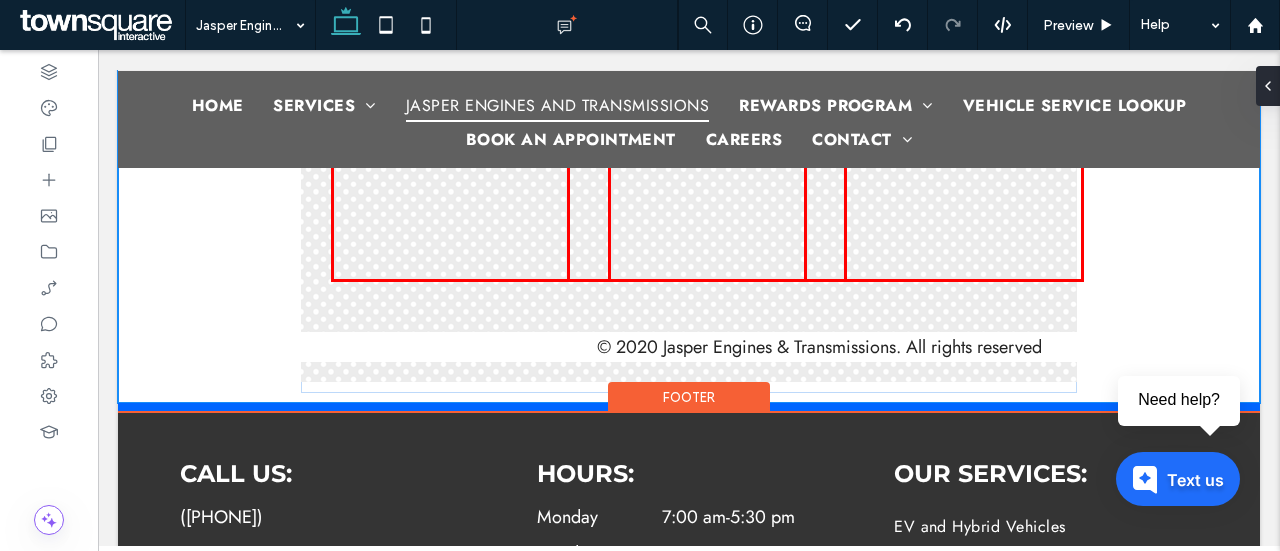 type on "****" 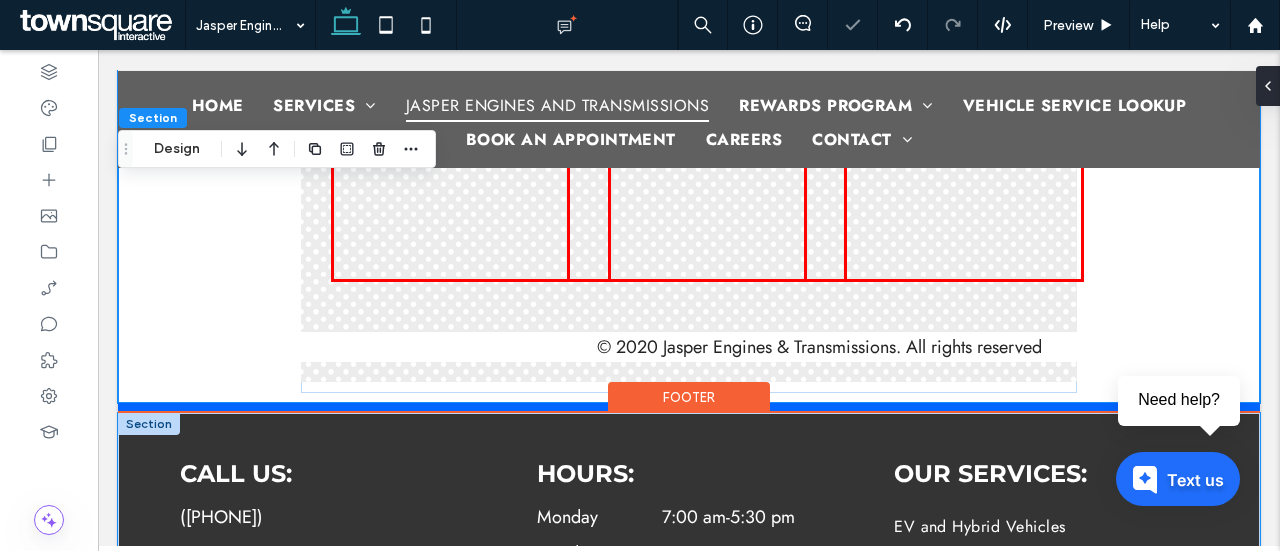 click on "Call Us:
([PHONE])
Our Location:
[NUMBER] [STREET] [CITY], [STATE] [POSTAL_CODE]
Follow Us:
Hours:
Monday
7:00 am
-  5:30 pm
Tuesday
7:00 am
-  5:30 pm
Wednesday
7:00 am
-  5:30 pm
Thursday
7:00 am
-  5:30 pm
Friday
Closed
Saturday
Closed
Sunday
Closed
Our Services:
EV and Hybrid Vehicles
ADAS Repairs
Diagnostics
Mechanical Repair
Tune-Ups
Transmission Repair" at bounding box center [689, 607] 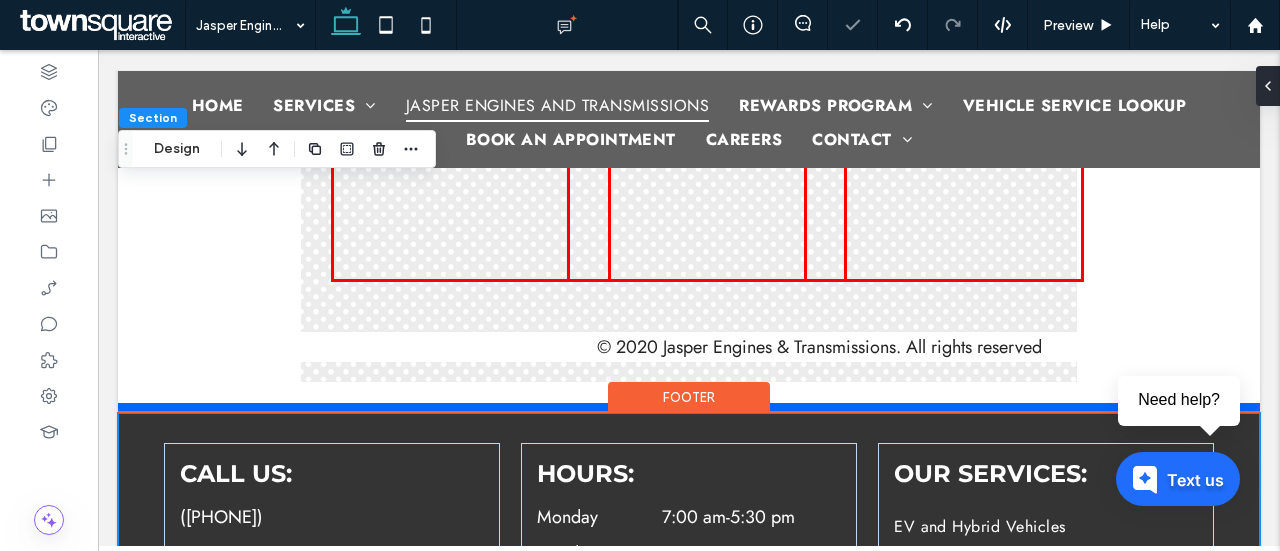 click on "Call Us:
([PHONE])
Our Location:
[NUMBER] [STREET] [CITY], [STATE] [POSTAL_CODE]
Follow Us:
Hours:
Monday
7:00 am
-  5:30 pm
Tuesday
7:00 am
-  5:30 pm
Wednesday
7:00 am
-  5:30 pm
Thursday
7:00 am
-  5:30 pm
Friday
Closed
Saturday
Closed
Sunday
Closed
Our Services:
EV and Hybrid Vehicles
ADAS Repairs
Diagnostics
Mechanical Repair
Tune-Ups
Transmission Repair" at bounding box center (689, 607) 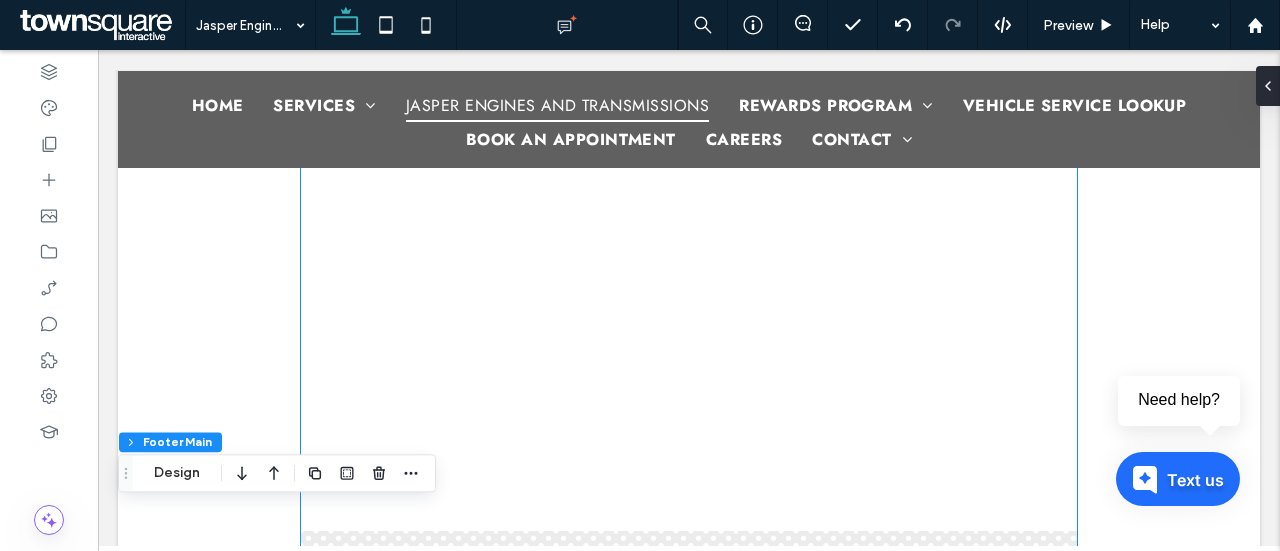 scroll, scrollTop: 742, scrollLeft: 0, axis: vertical 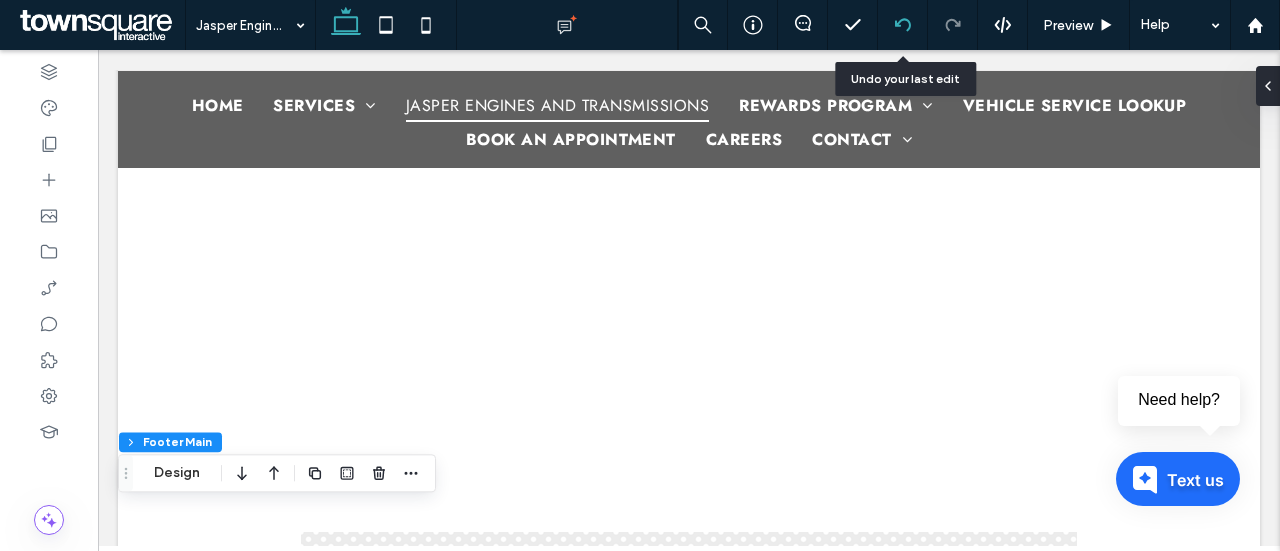click 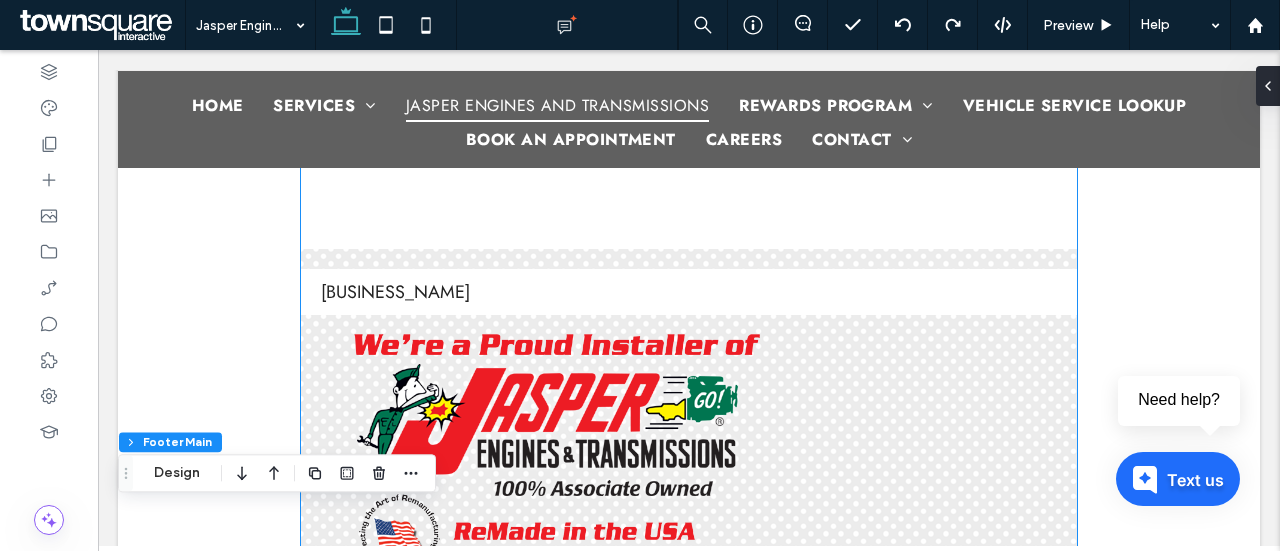 scroll, scrollTop: 1072, scrollLeft: 0, axis: vertical 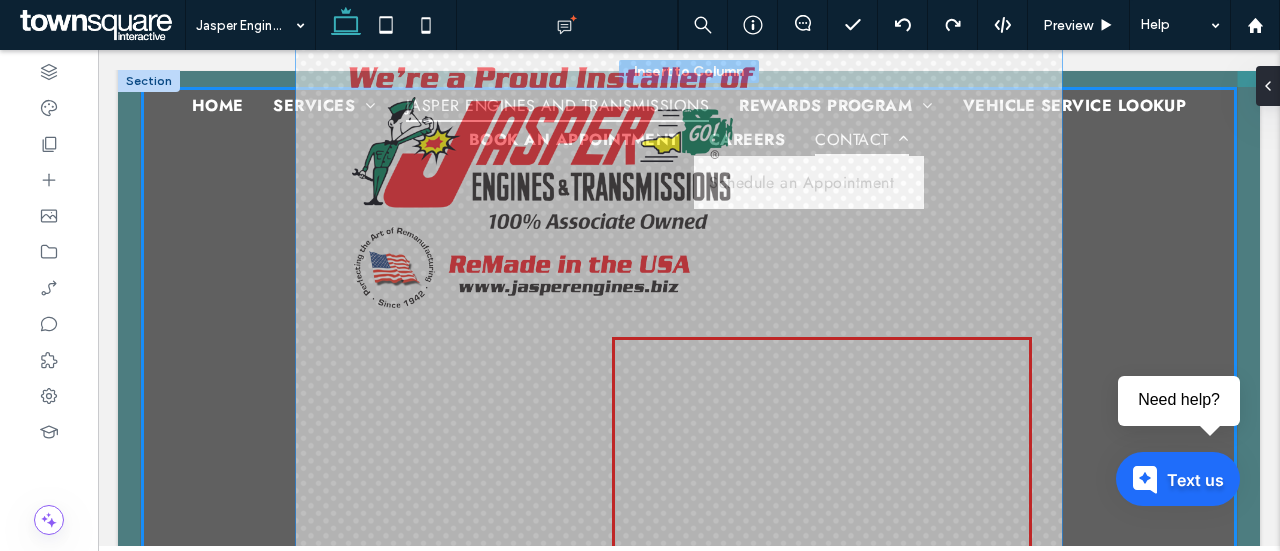 drag, startPoint x: 882, startPoint y: 353, endPoint x: 882, endPoint y: 133, distance: 220 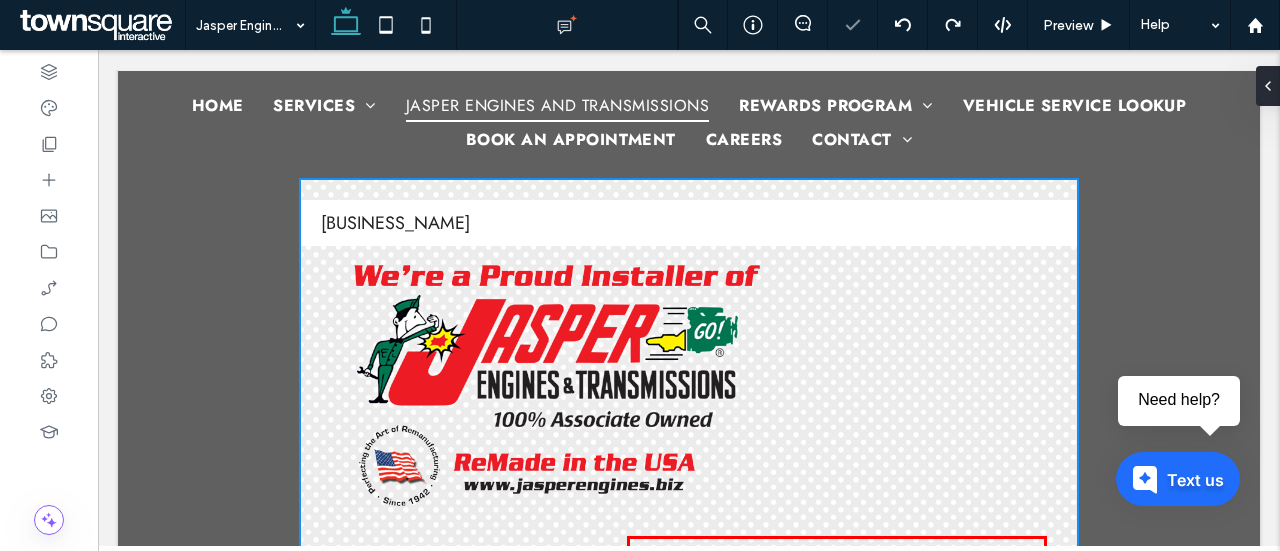 scroll, scrollTop: 1072, scrollLeft: 0, axis: vertical 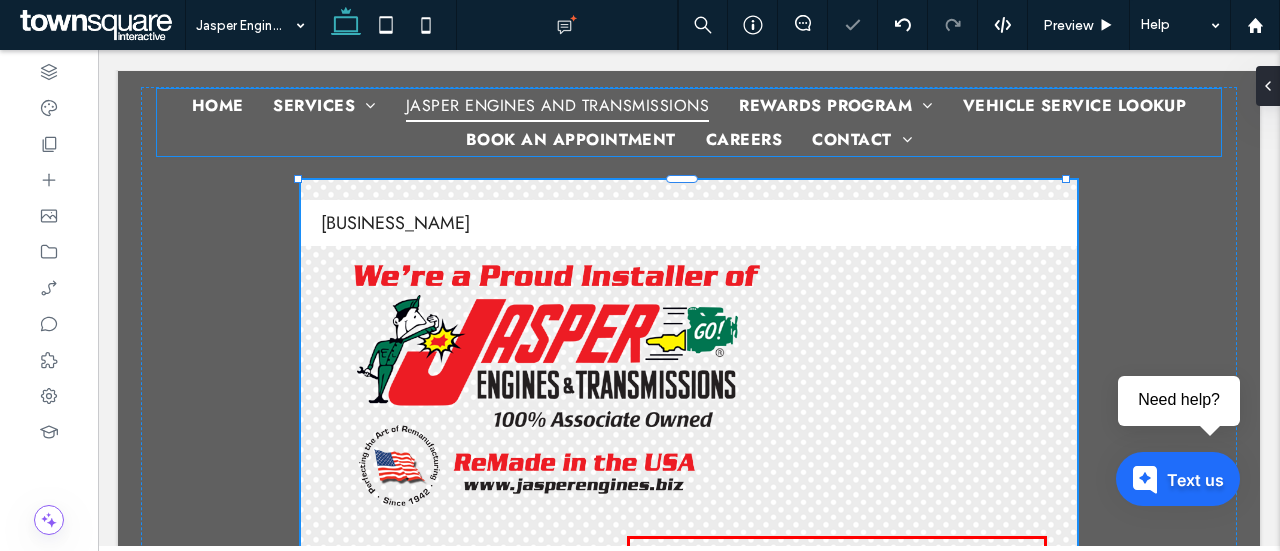 type on "**" 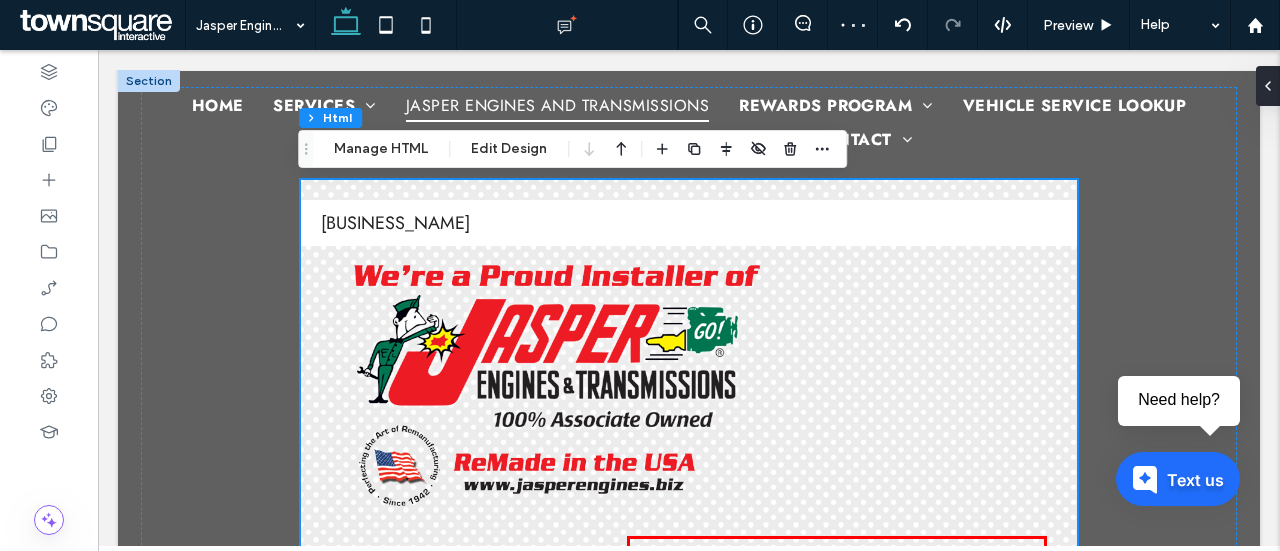 scroll, scrollTop: 270, scrollLeft: 0, axis: vertical 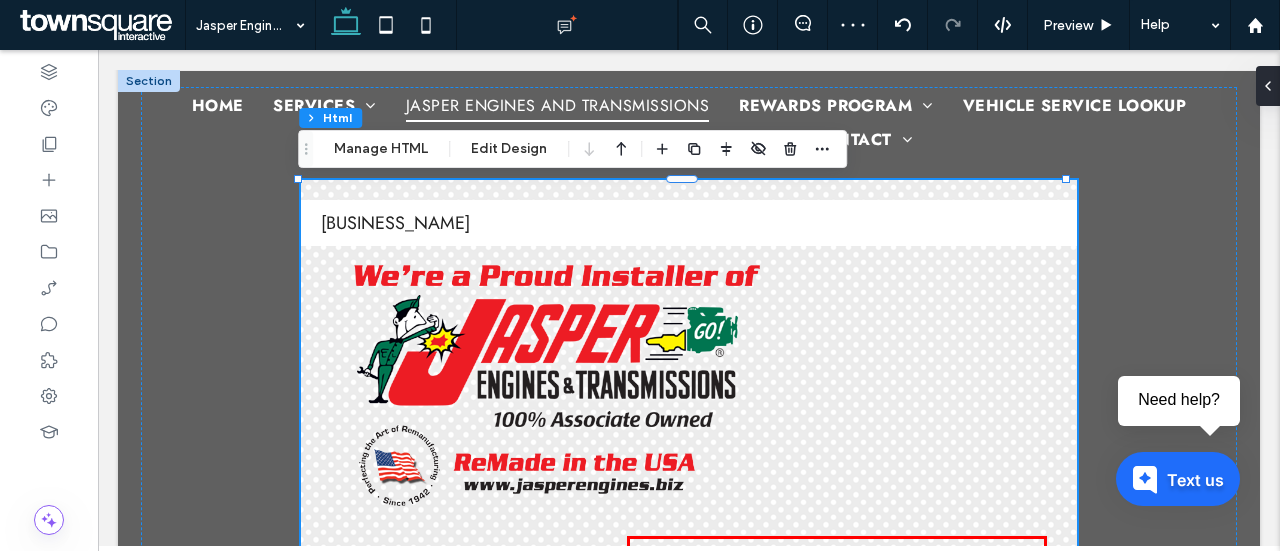 click on "[BUSINESS_NAME]" at bounding box center [689, 223] 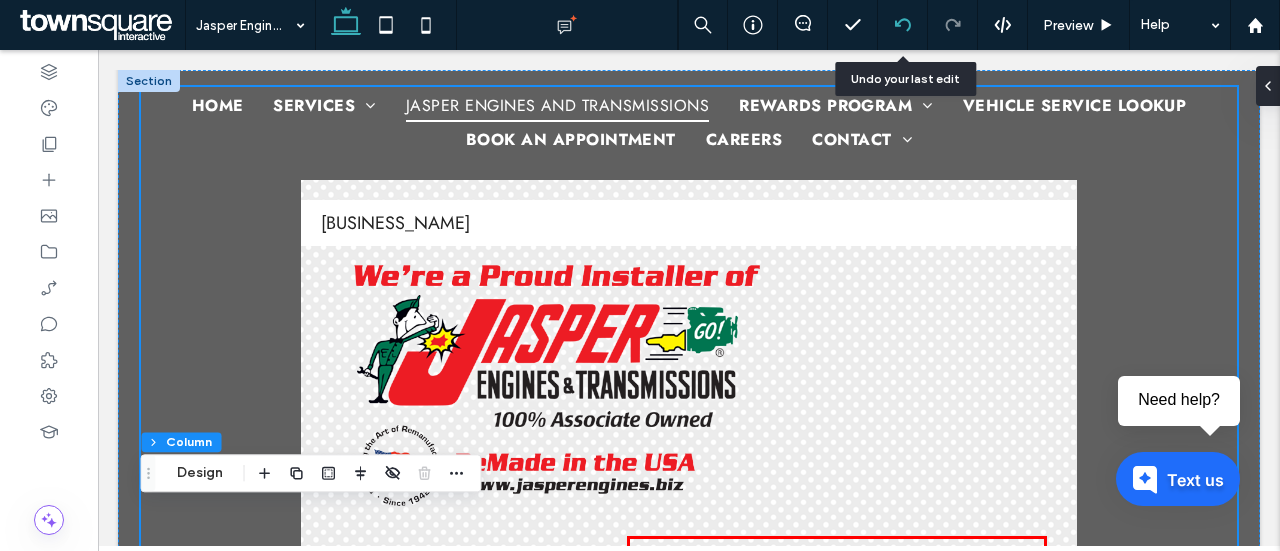 click 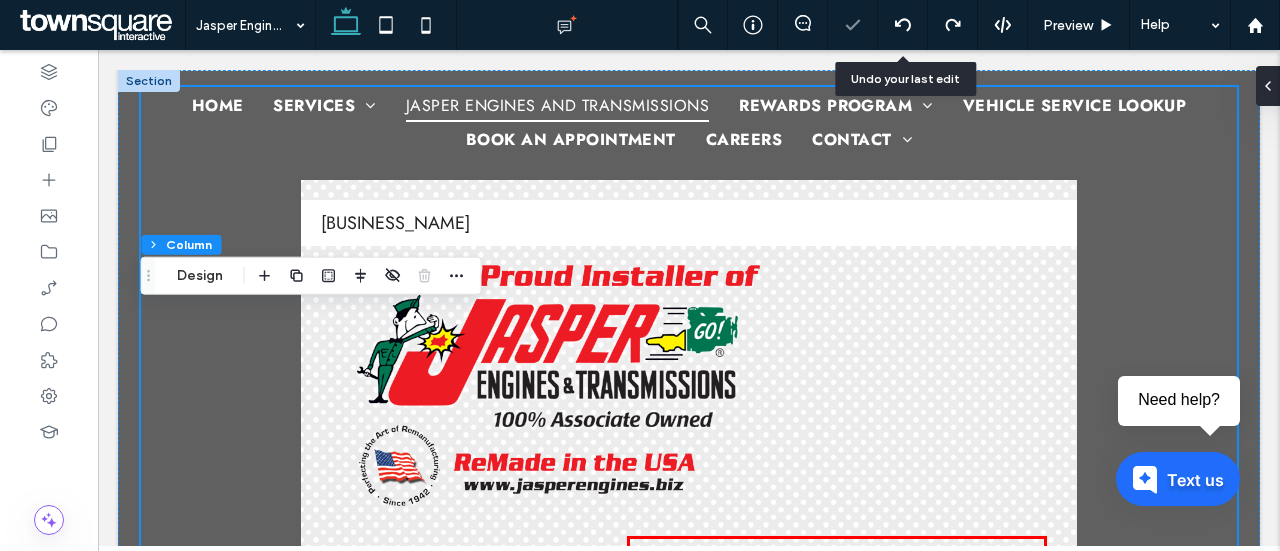 click 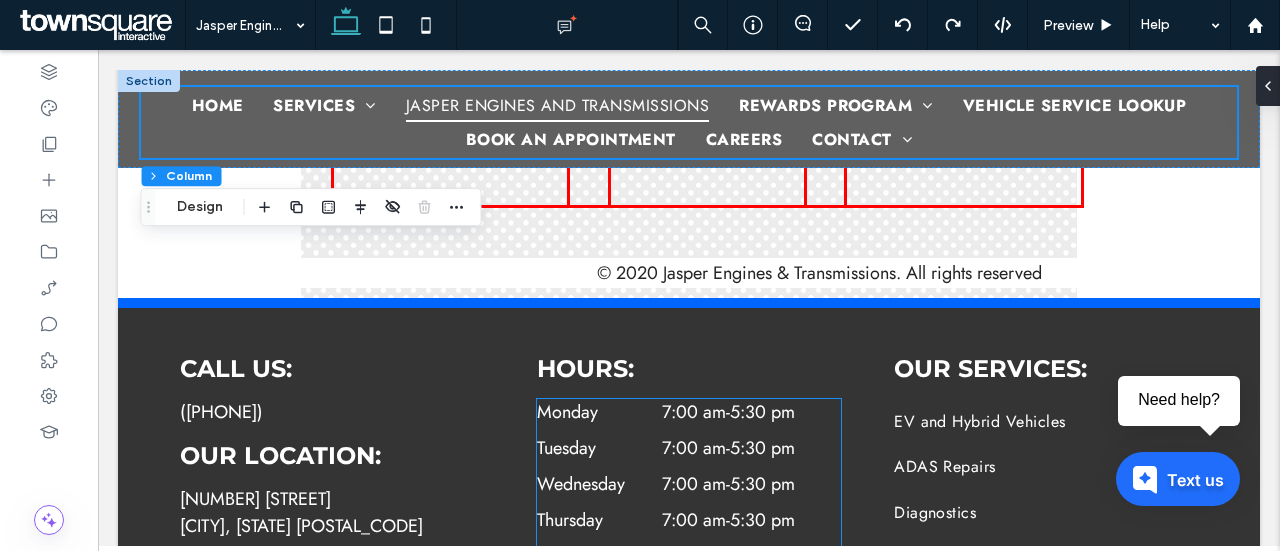 scroll, scrollTop: 3194, scrollLeft: 0, axis: vertical 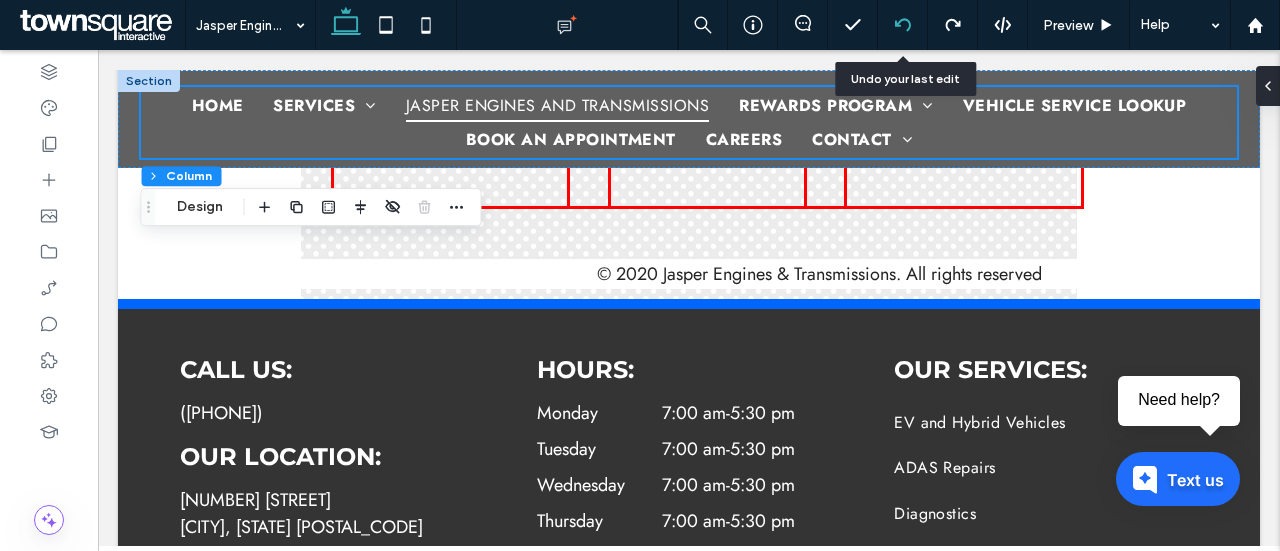 click 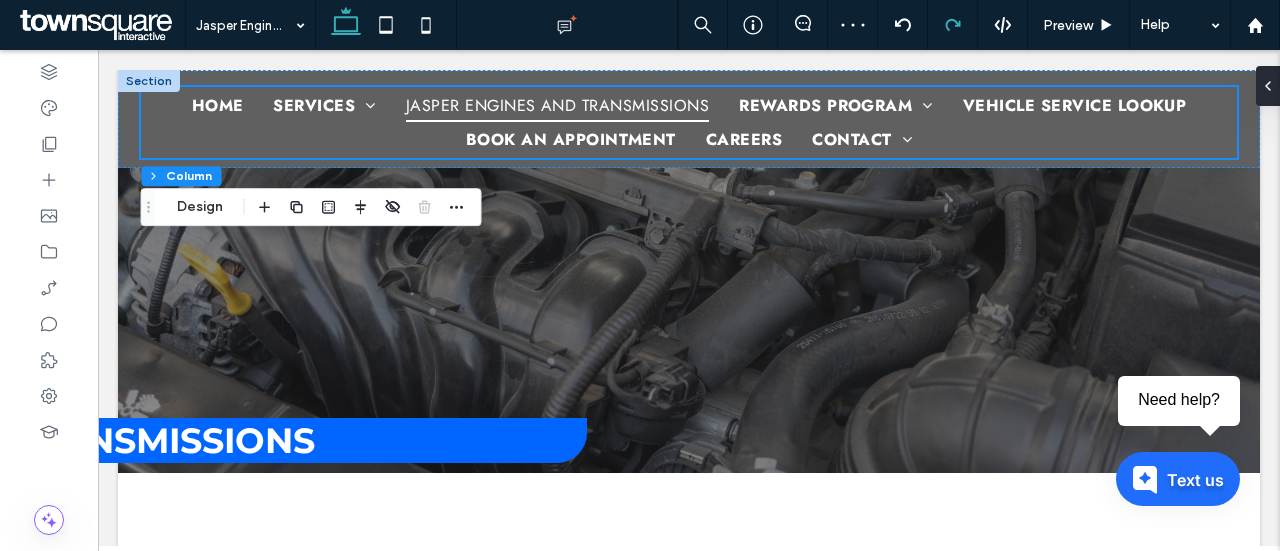 scroll, scrollTop: 3091, scrollLeft: 0, axis: vertical 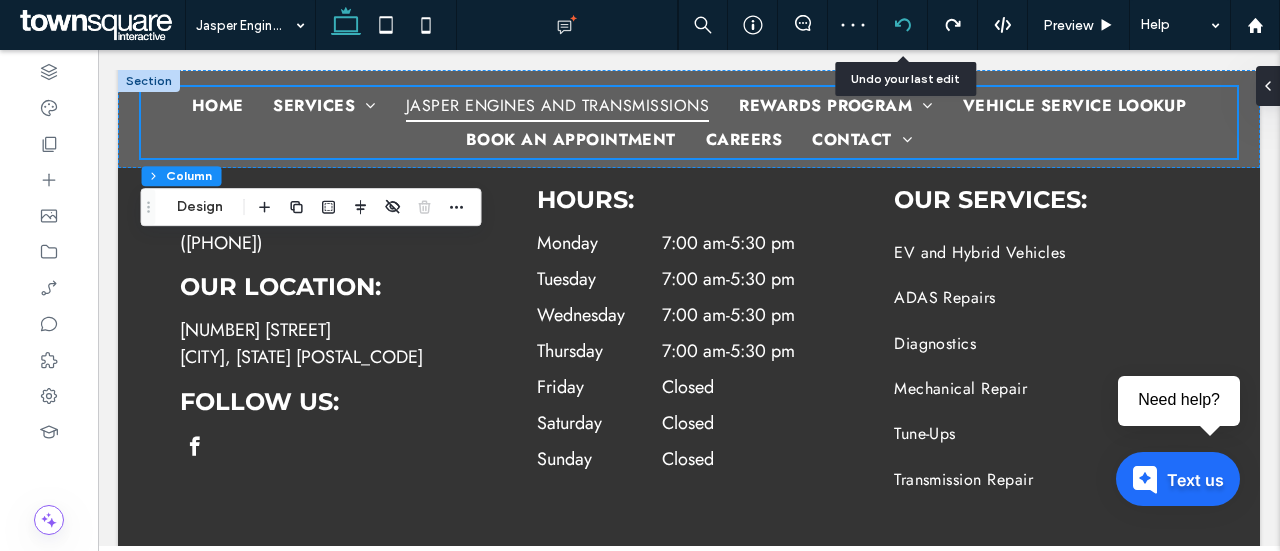 click at bounding box center (903, 25) 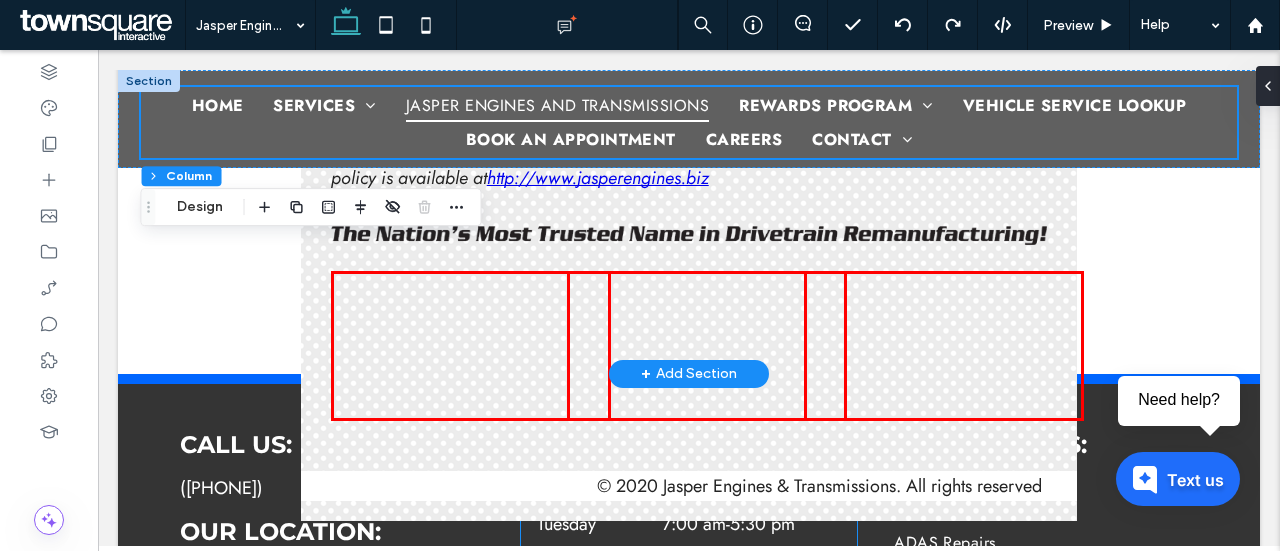 scroll, scrollTop: 2845, scrollLeft: 0, axis: vertical 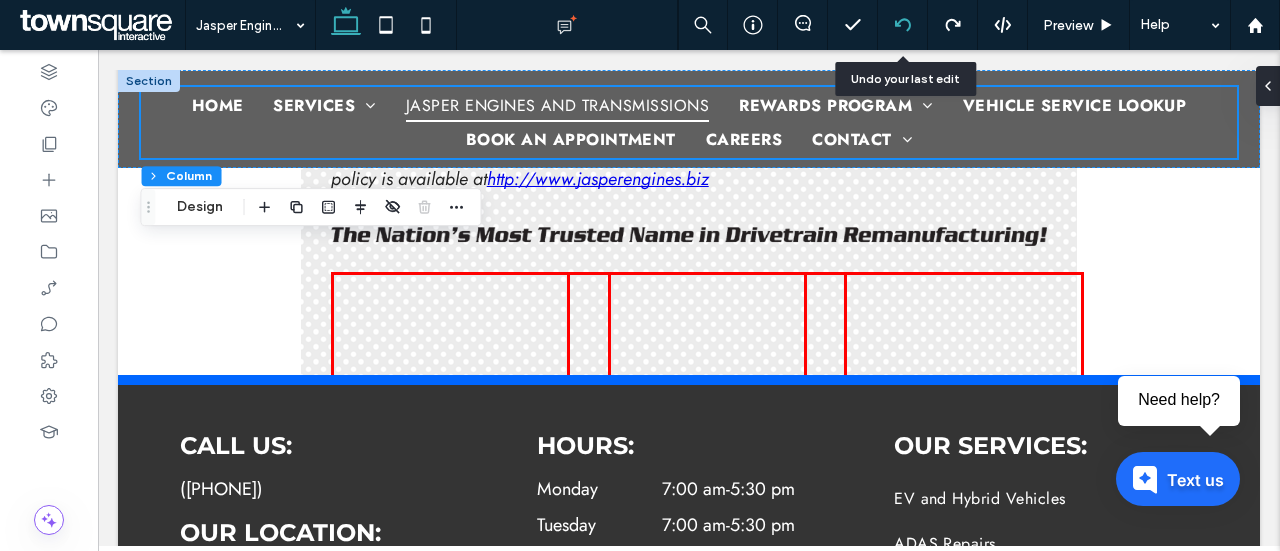 click at bounding box center (902, 25) 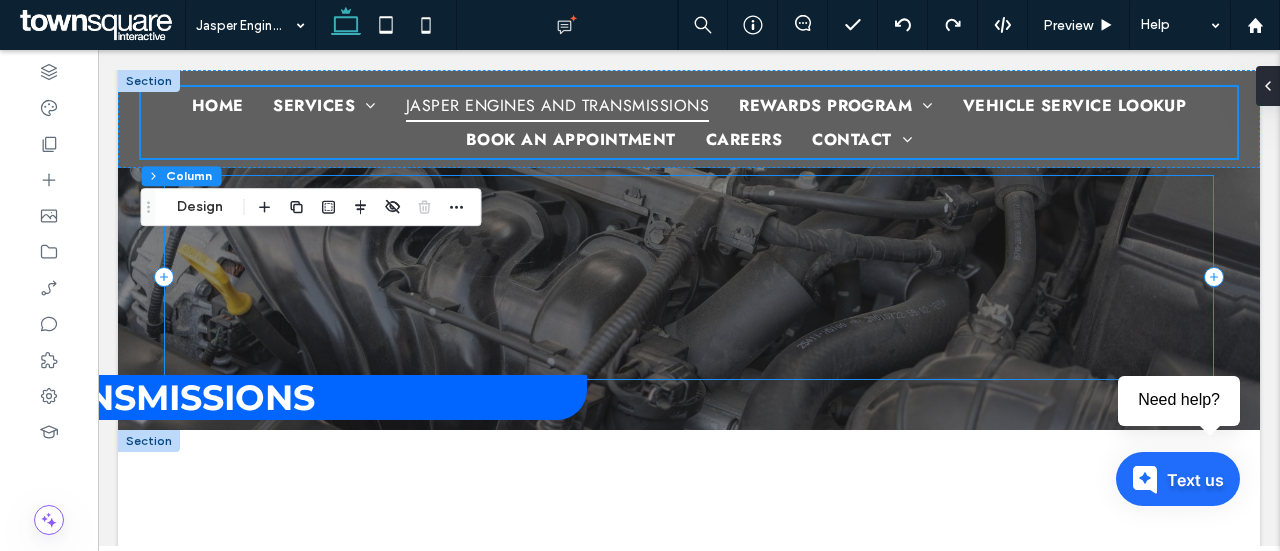 scroll, scrollTop: 42, scrollLeft: 0, axis: vertical 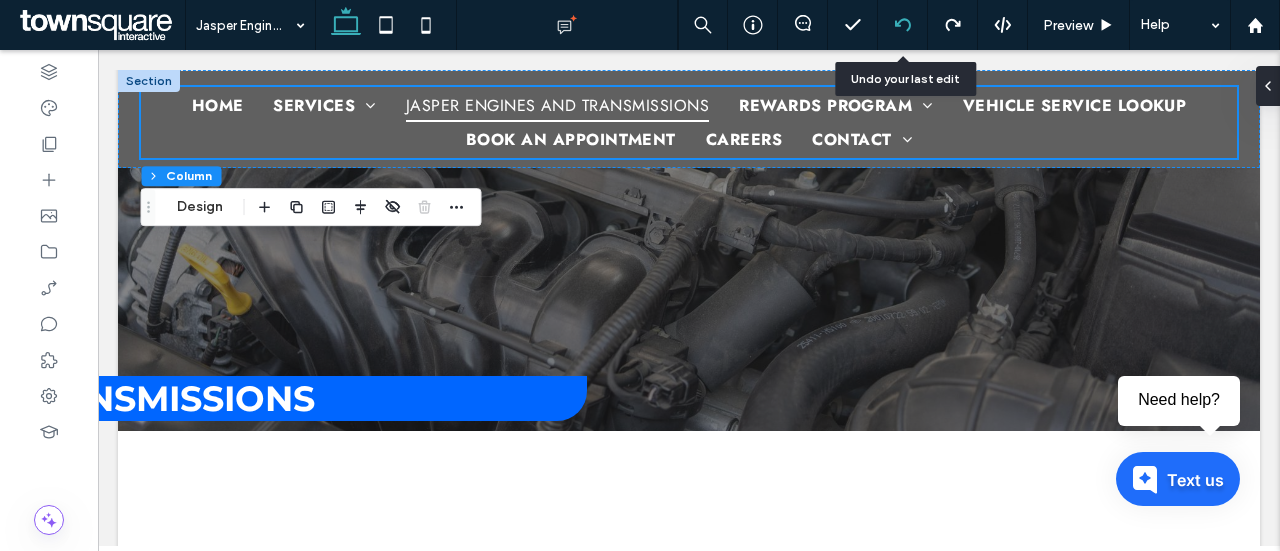 click at bounding box center (903, 25) 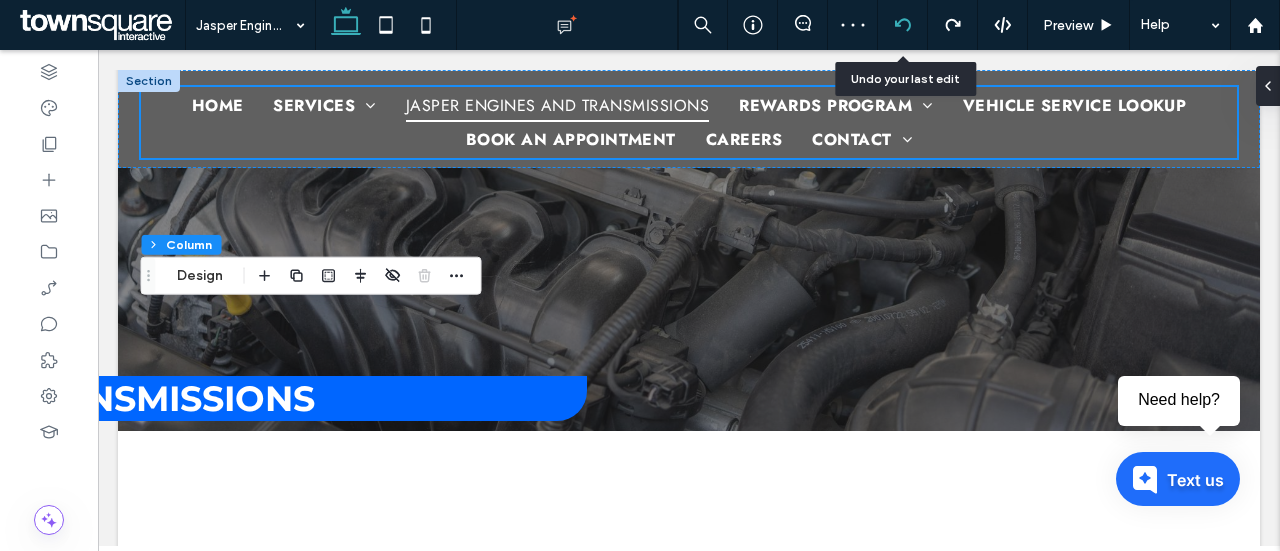 click at bounding box center [902, 25] 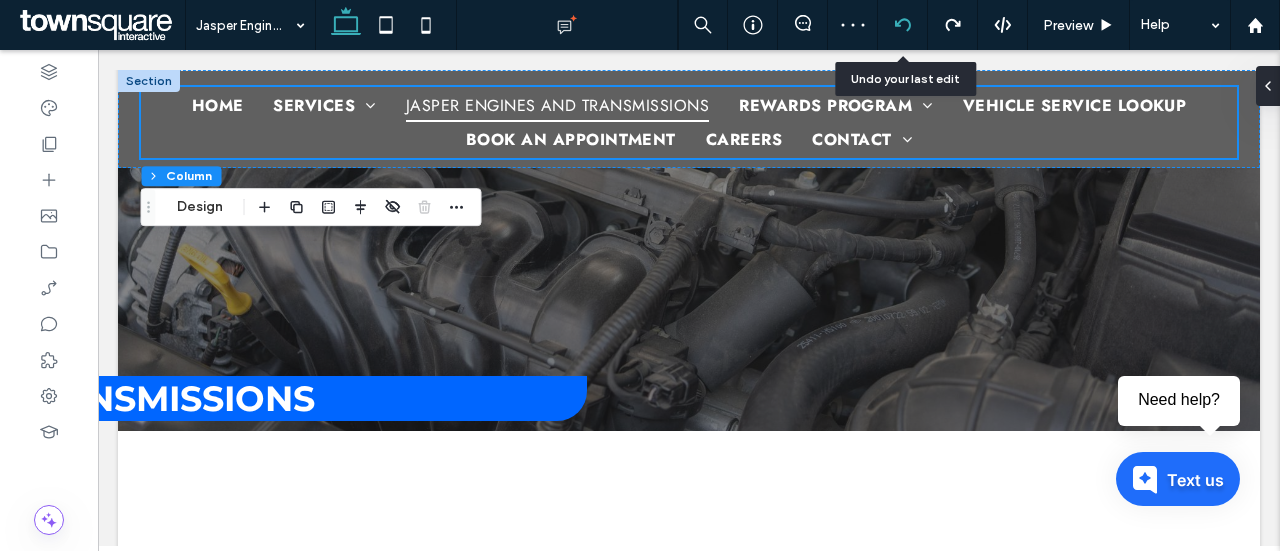 click 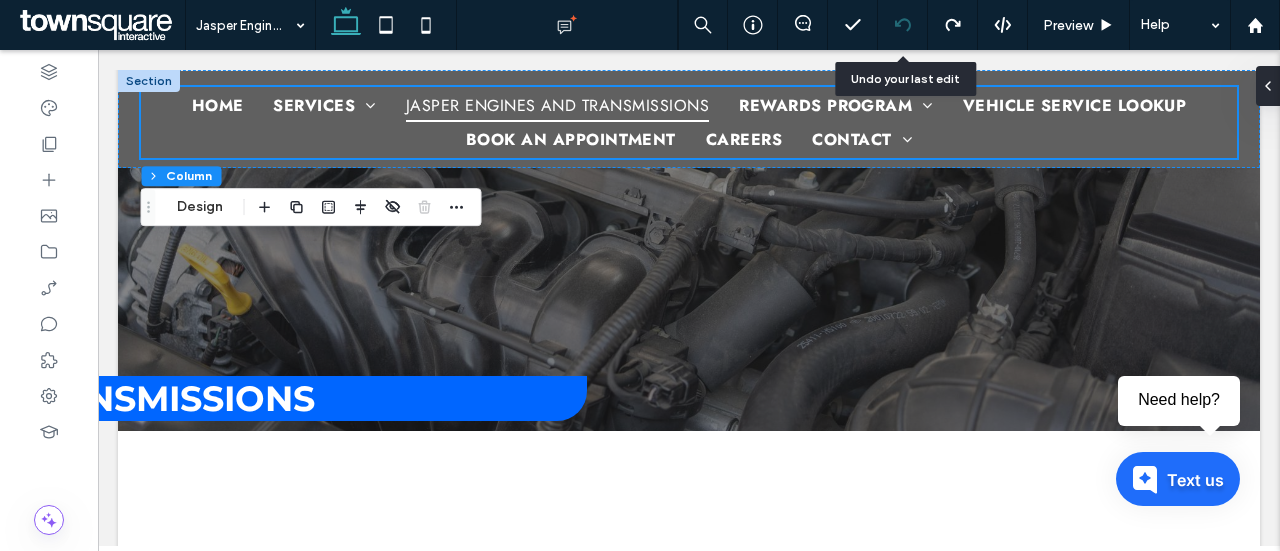 click 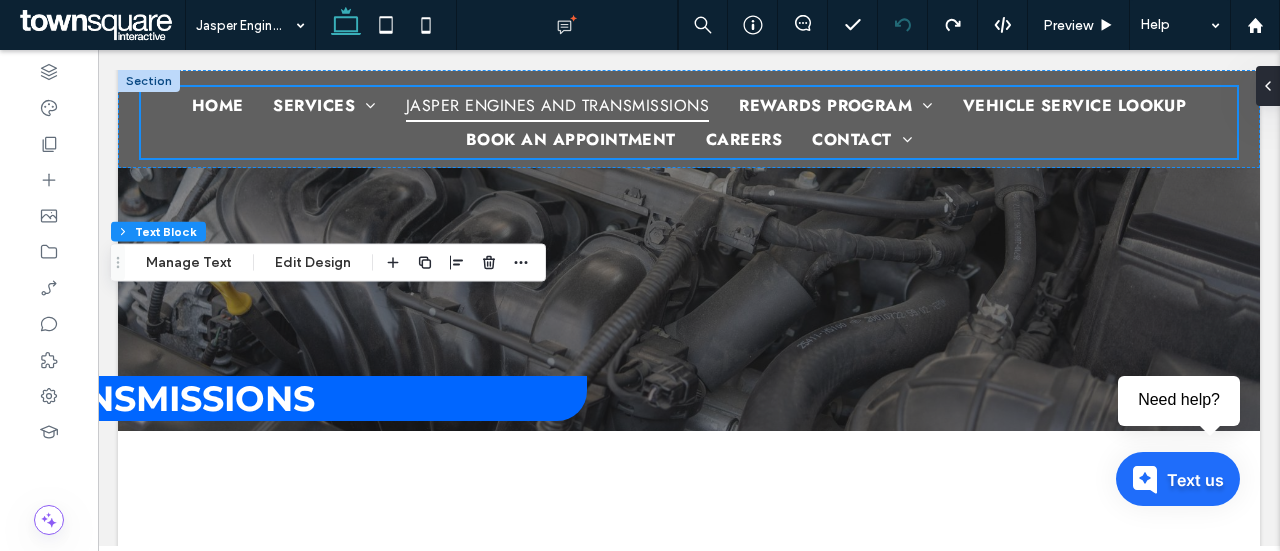 type on "**" 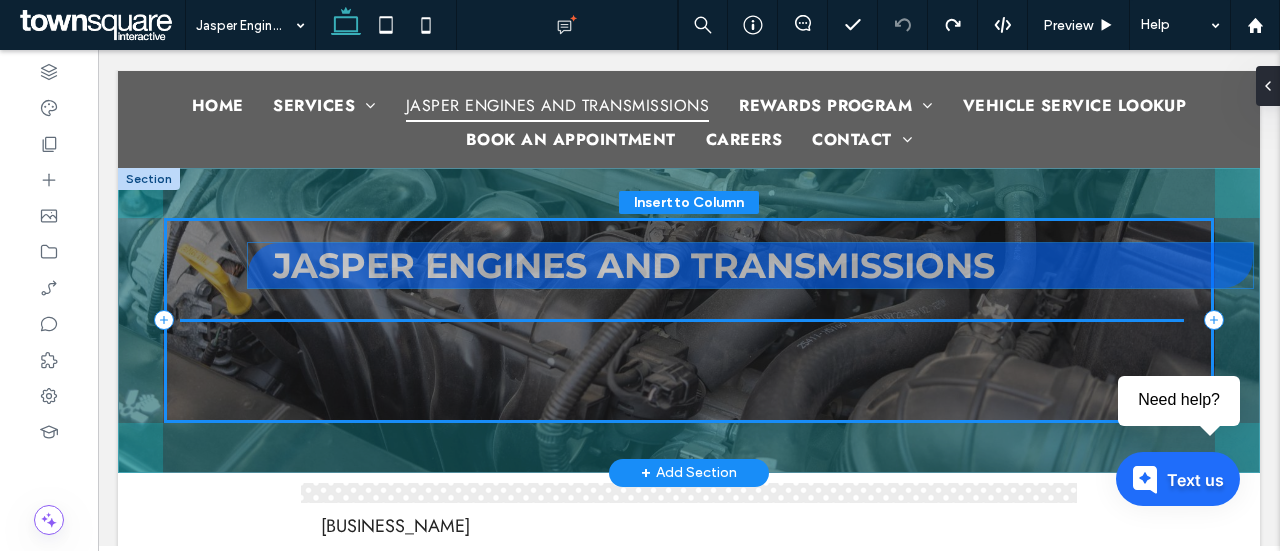 scroll, scrollTop: 121, scrollLeft: 0, axis: vertical 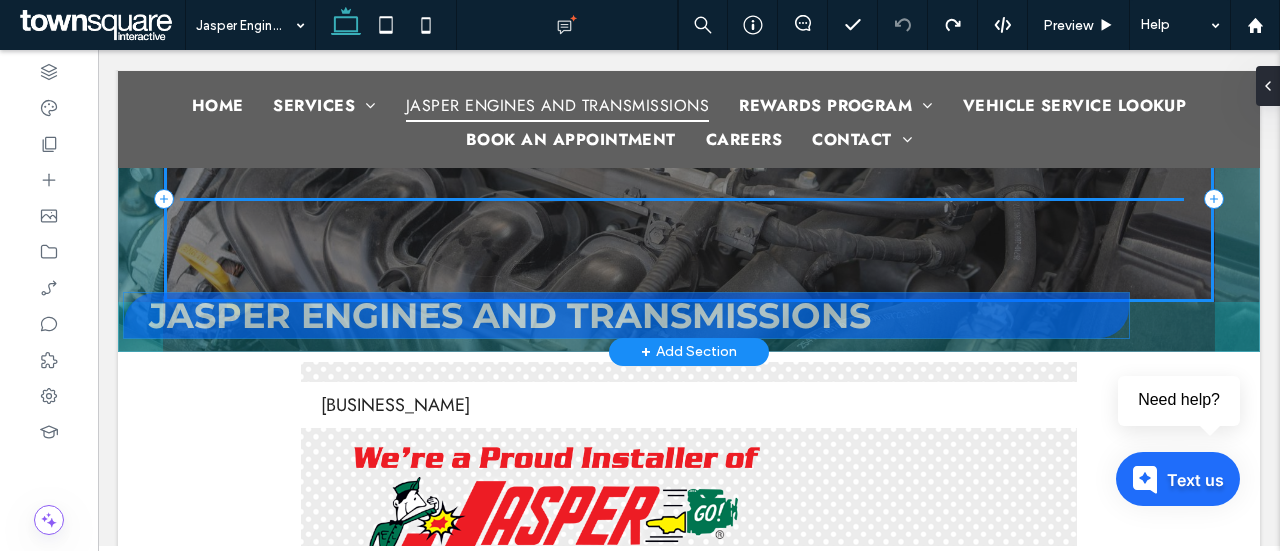 drag, startPoint x: 466, startPoint y: 323, endPoint x: 1014, endPoint y: 321, distance: 548.00366 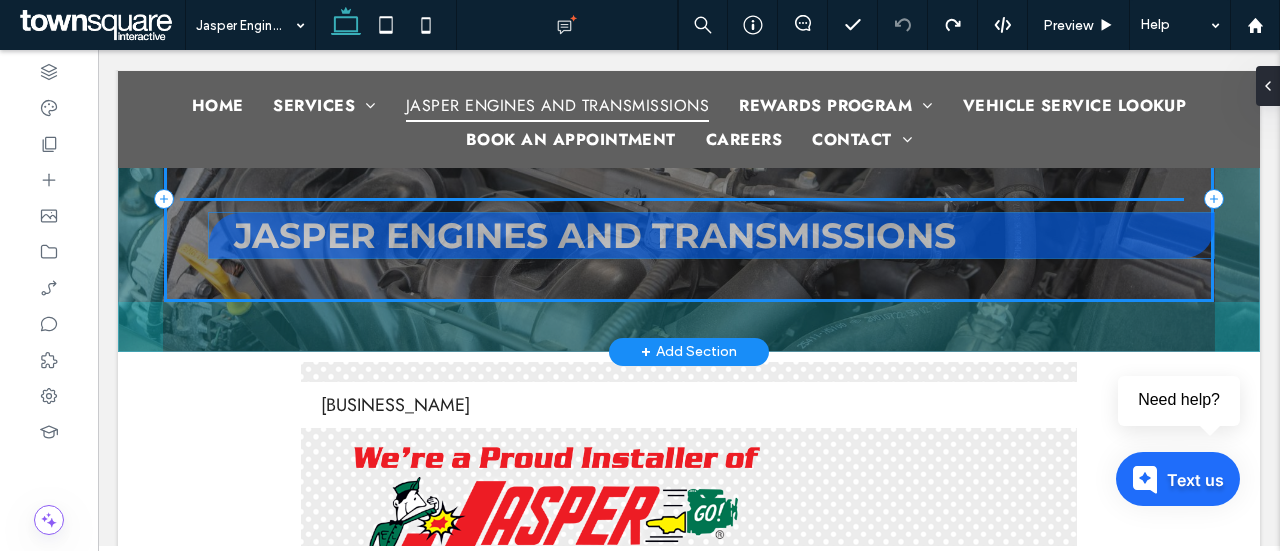 drag, startPoint x: 496, startPoint y: 329, endPoint x: 1128, endPoint y: 245, distance: 637.55786 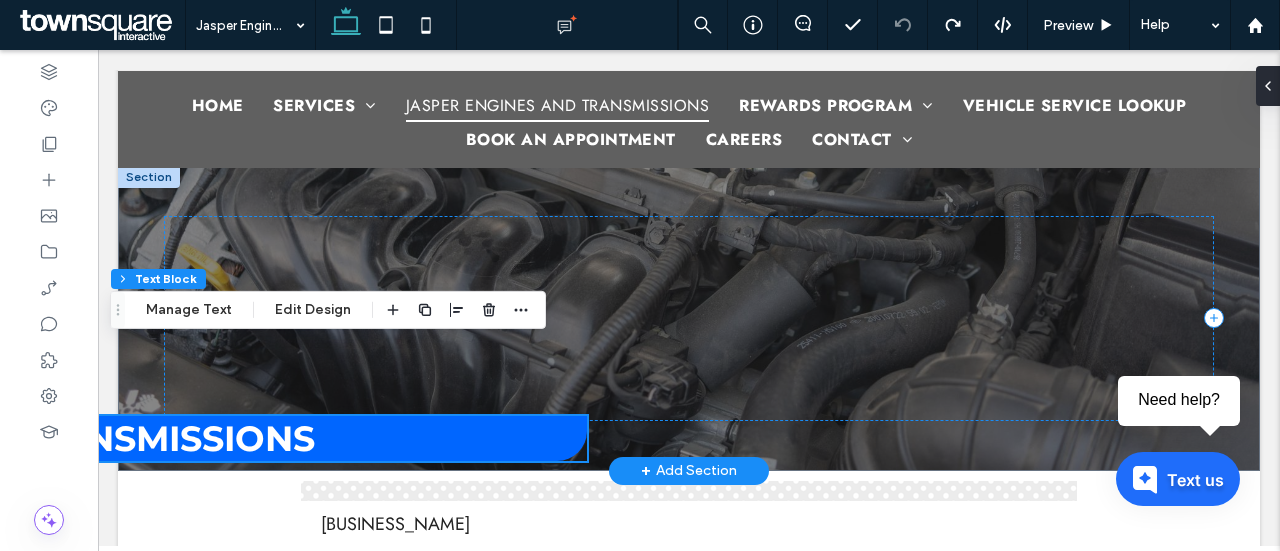 scroll, scrollTop: 114, scrollLeft: 0, axis: vertical 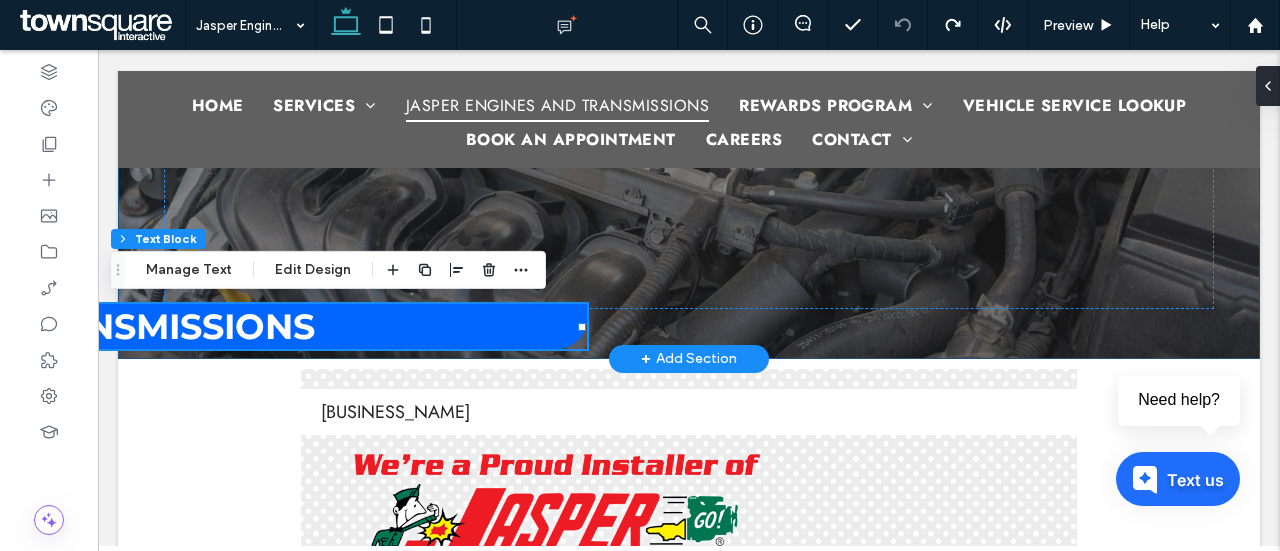 drag, startPoint x: 810, startPoint y: 329, endPoint x: 401, endPoint y: 302, distance: 409.89023 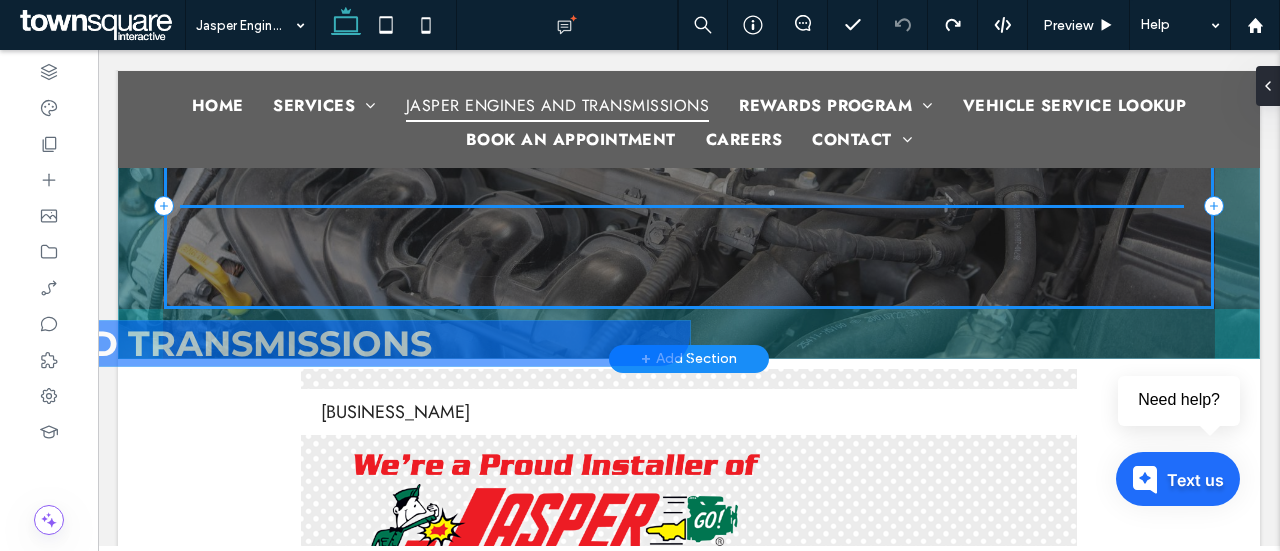 type on "**" 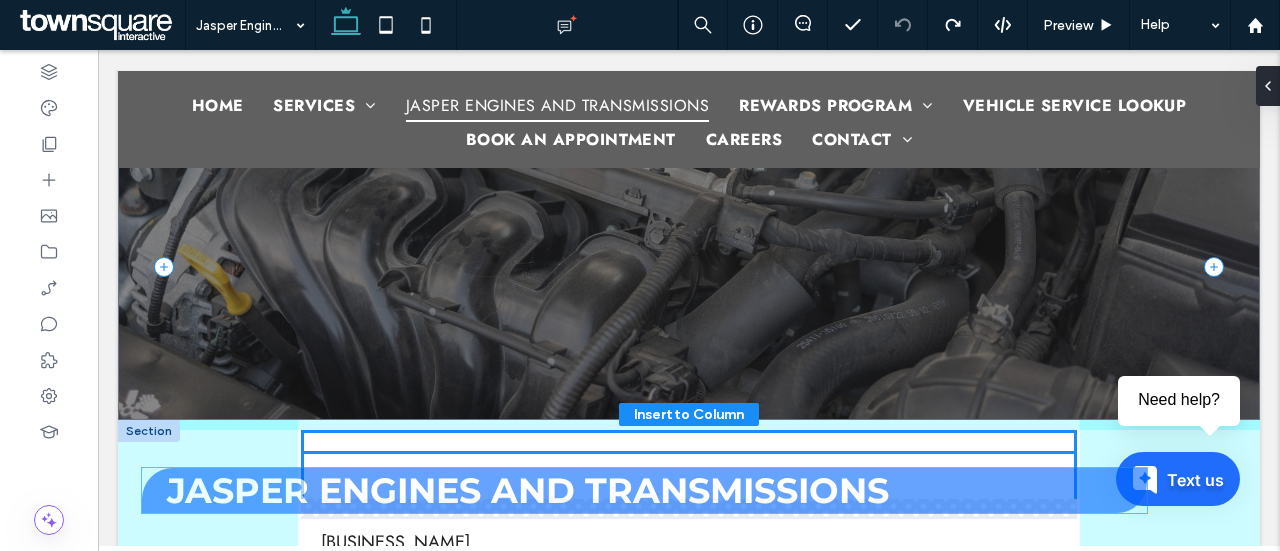 scroll, scrollTop: 122, scrollLeft: 0, axis: vertical 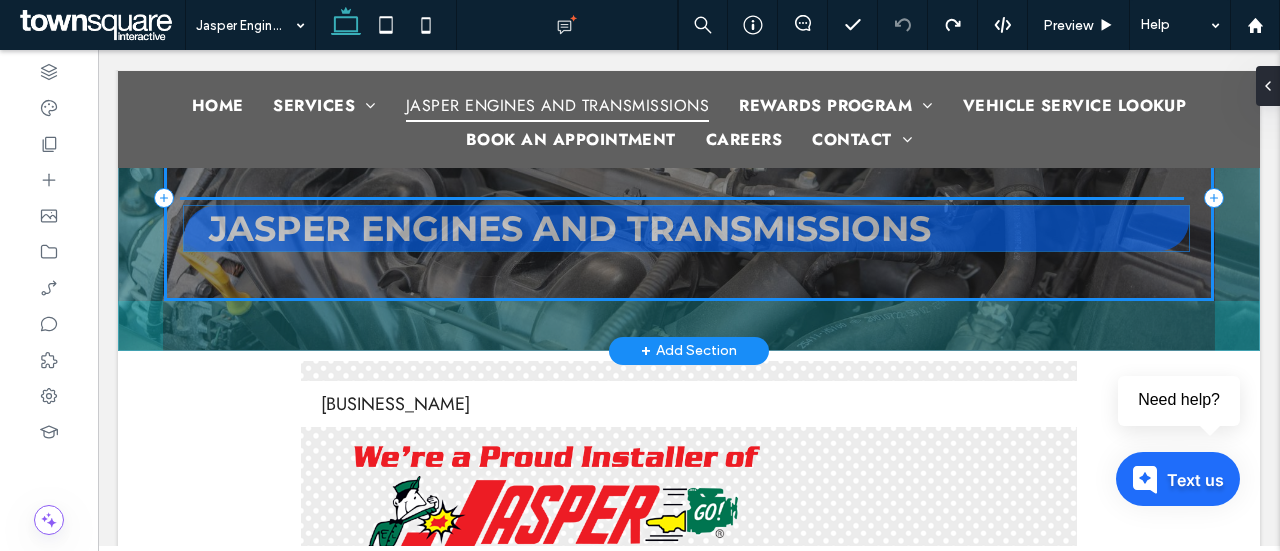 drag, startPoint x: 489, startPoint y: 329, endPoint x: 986, endPoint y: 215, distance: 509.90686 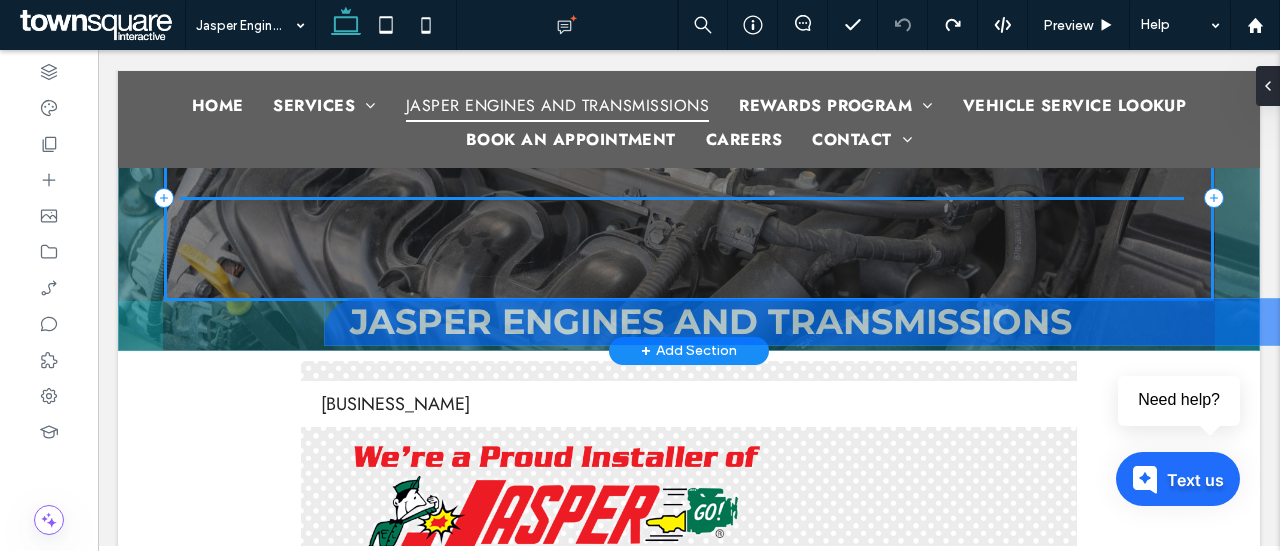 drag, startPoint x: 484, startPoint y: 311, endPoint x: 1227, endPoint y: 314, distance: 743.00604 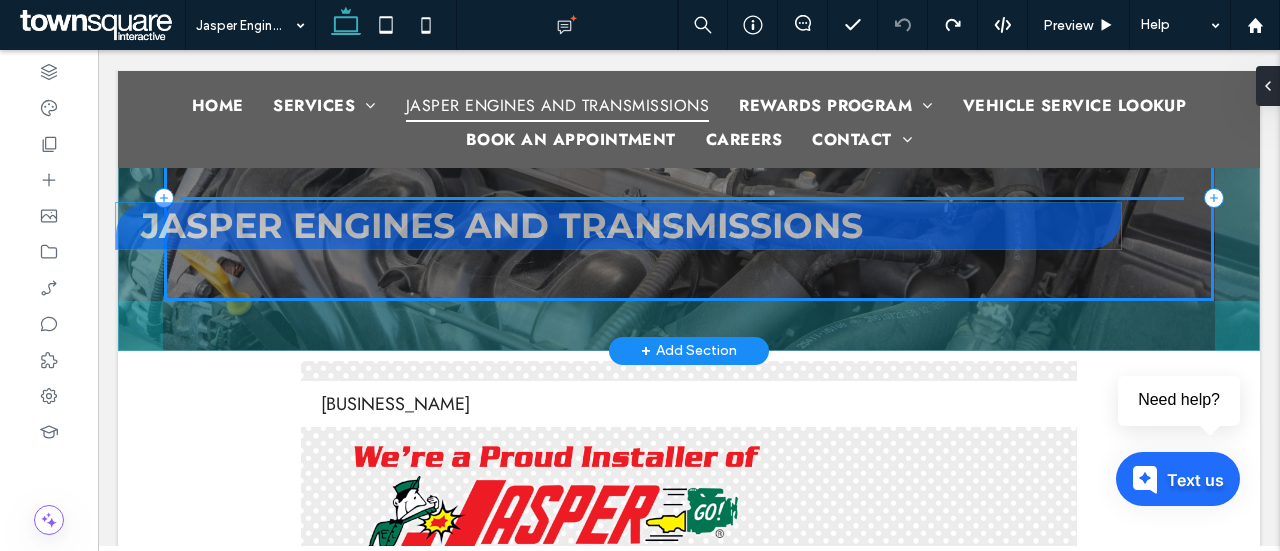 drag, startPoint x: 346, startPoint y: 322, endPoint x: 887, endPoint y: 230, distance: 548.7668 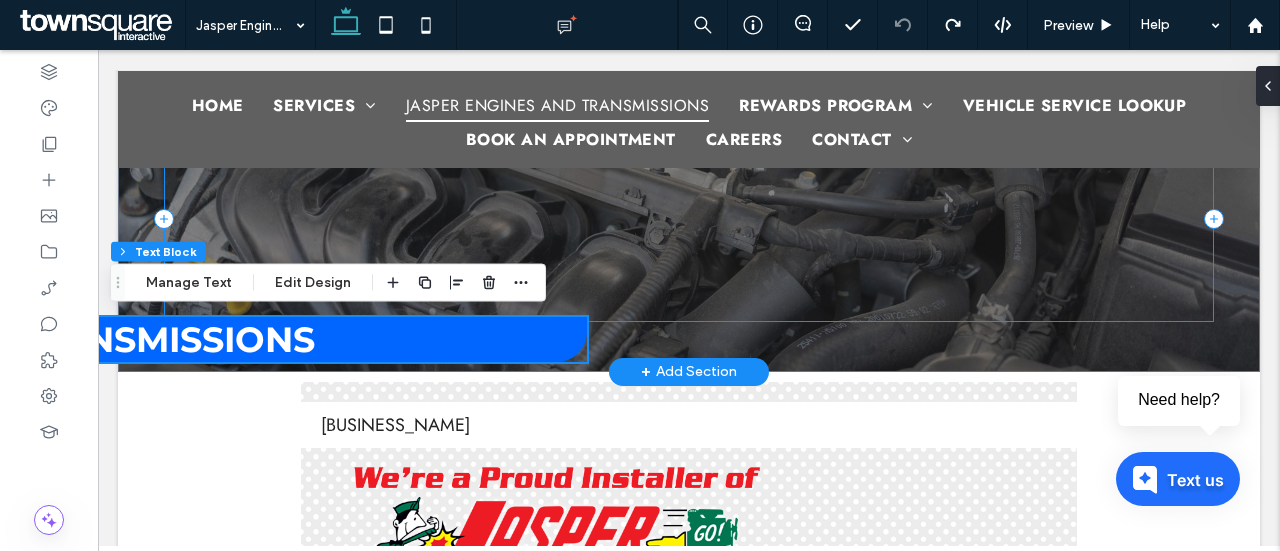 scroll, scrollTop: 71, scrollLeft: 0, axis: vertical 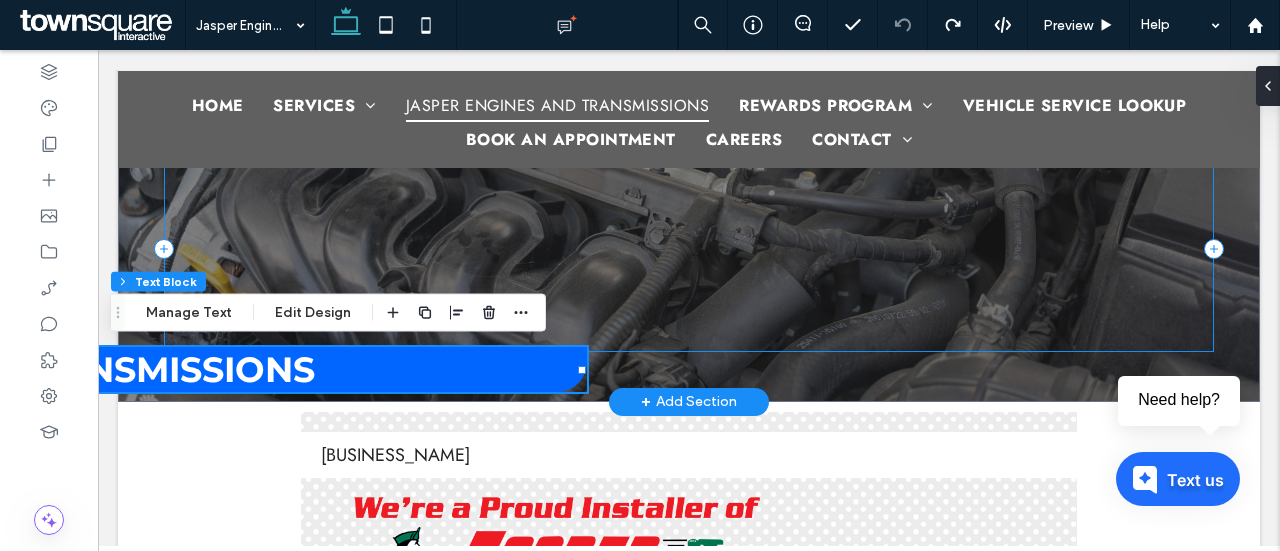 click on "Jasper Engines and Transmissions" at bounding box center (689, 249) 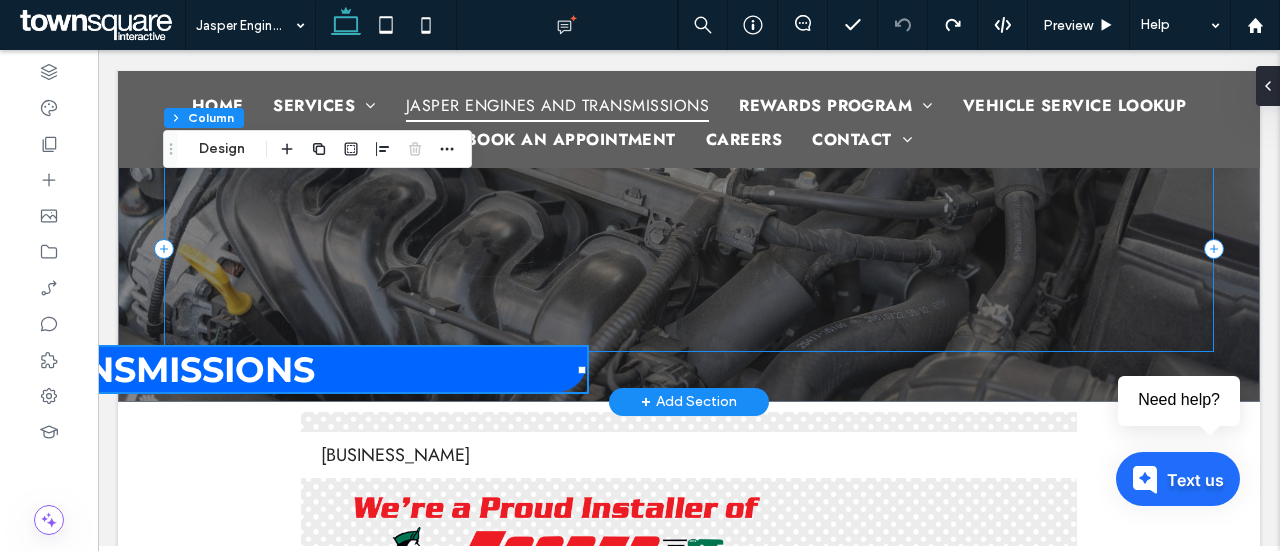 click on "Jasper Engines and Transmissions" at bounding box center (689, 249) 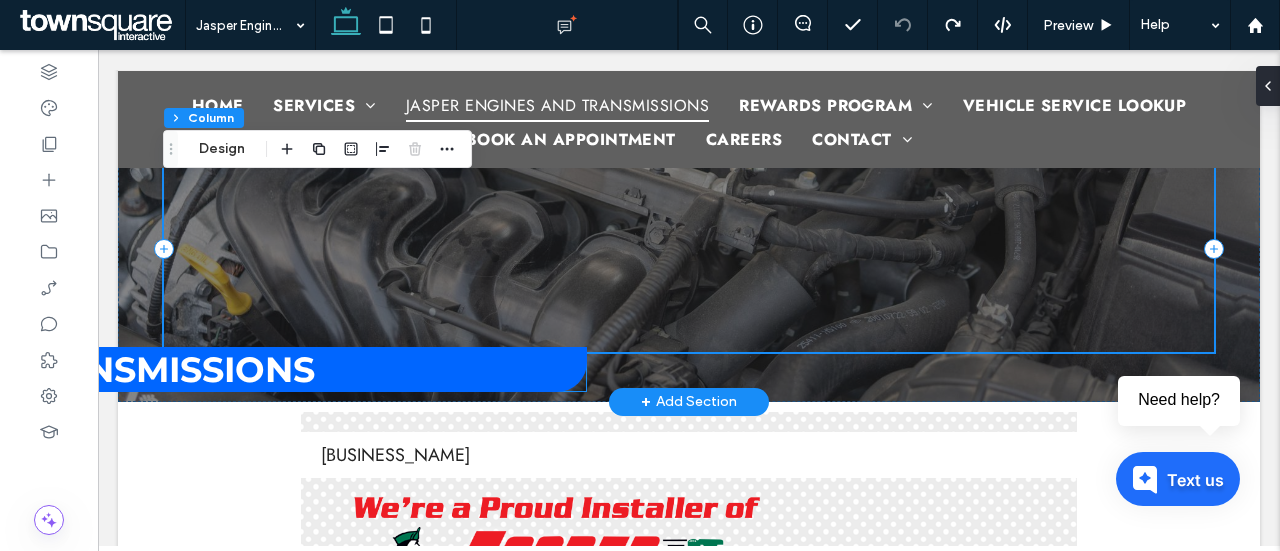 click on "Jasper Engines and Transmissions" at bounding box center (77, 370) 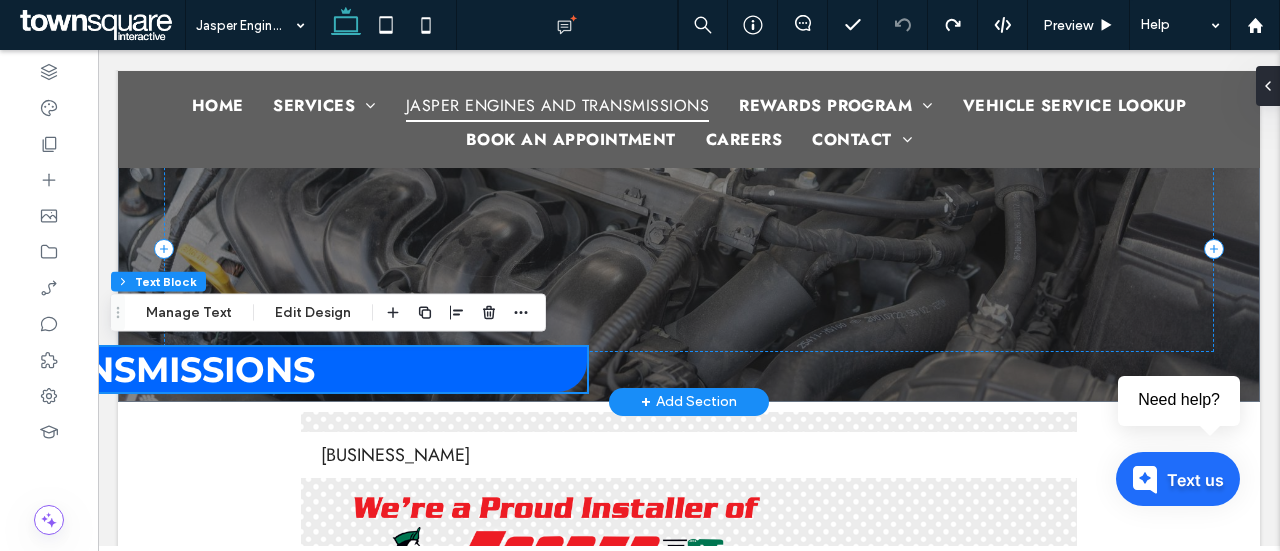 scroll, scrollTop: 26, scrollLeft: 0, axis: vertical 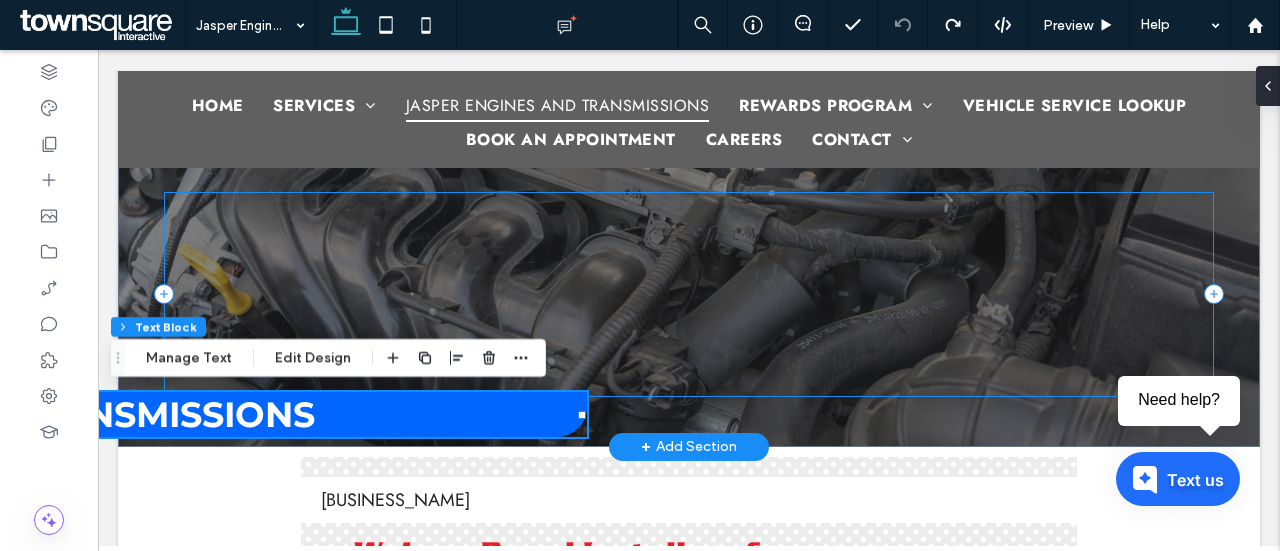 click on "Jasper Engines and Transmissions" at bounding box center [689, 294] 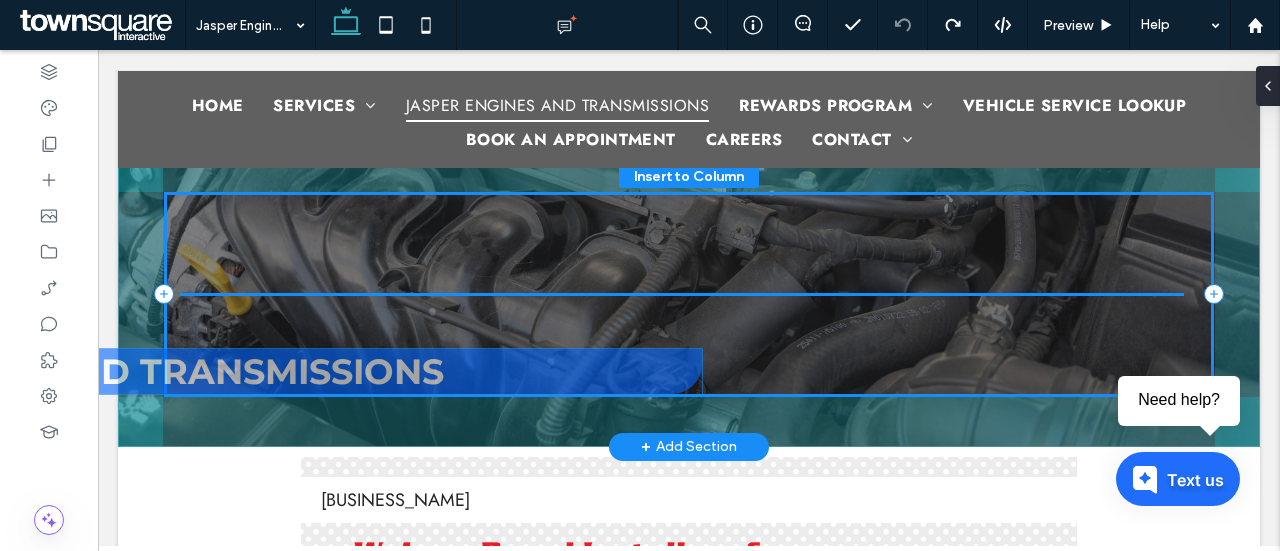 type on "**" 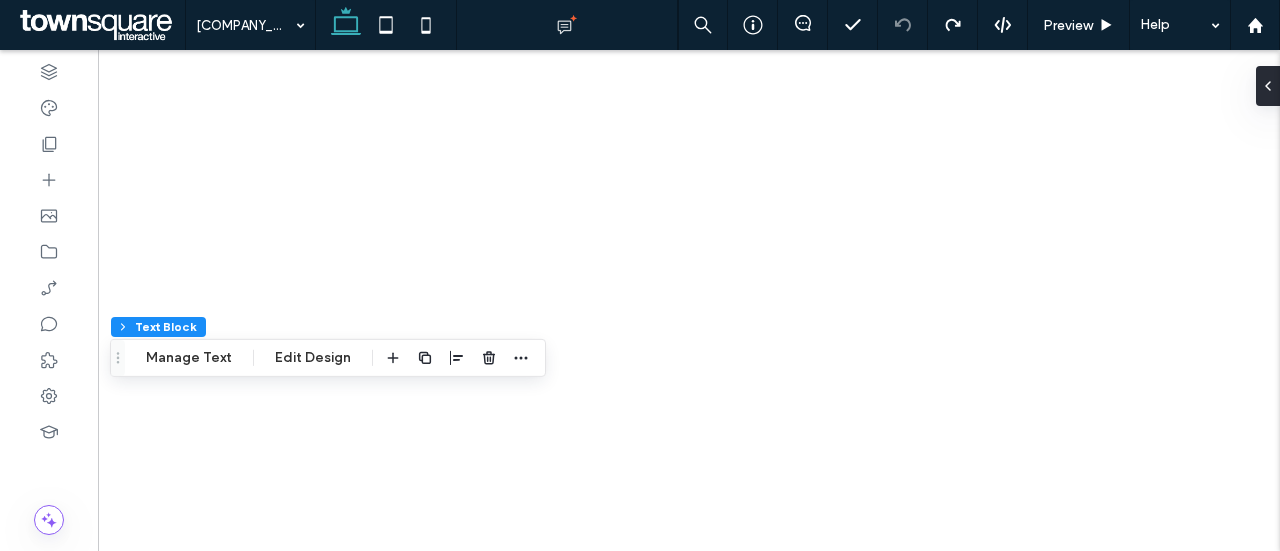 scroll, scrollTop: 0, scrollLeft: 0, axis: both 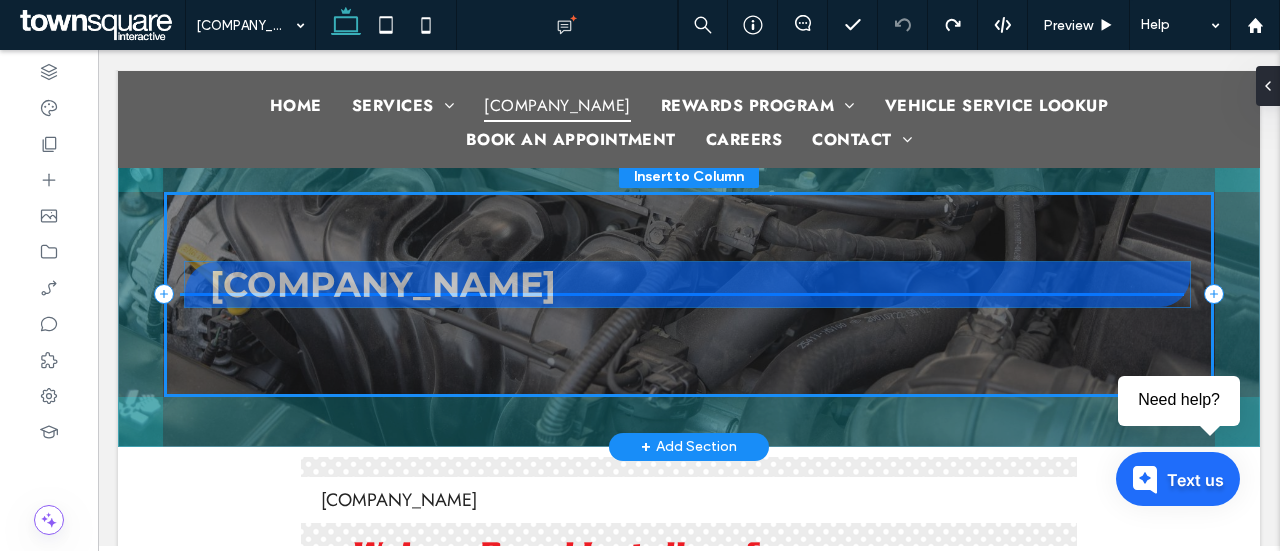 drag, startPoint x: 373, startPoint y: 418, endPoint x: 982, endPoint y: 288, distance: 622.72064 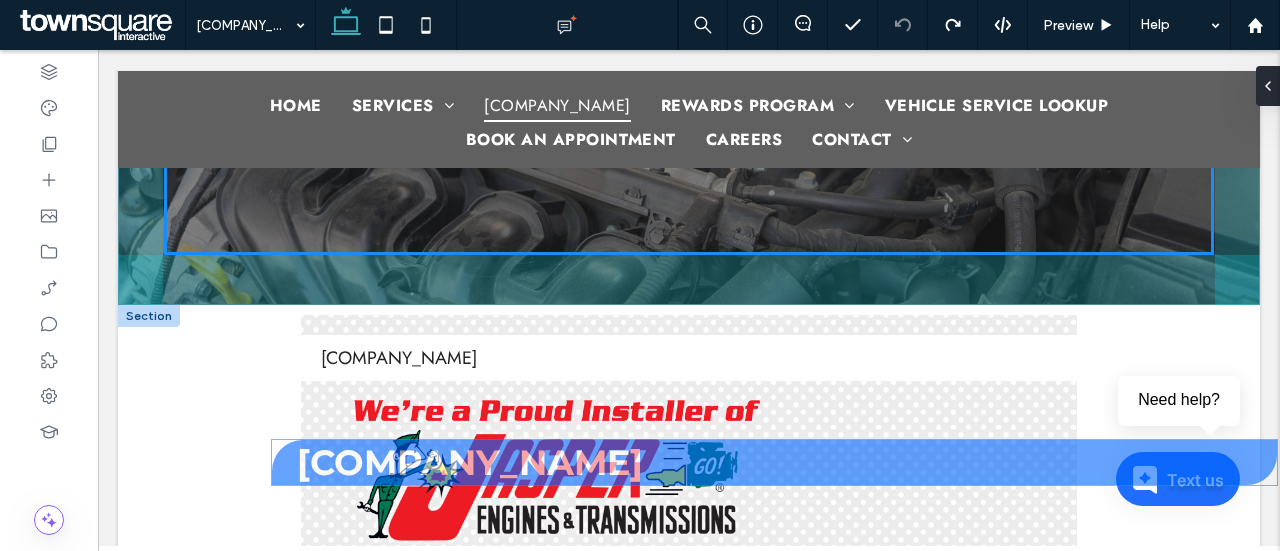 scroll, scrollTop: 184, scrollLeft: 0, axis: vertical 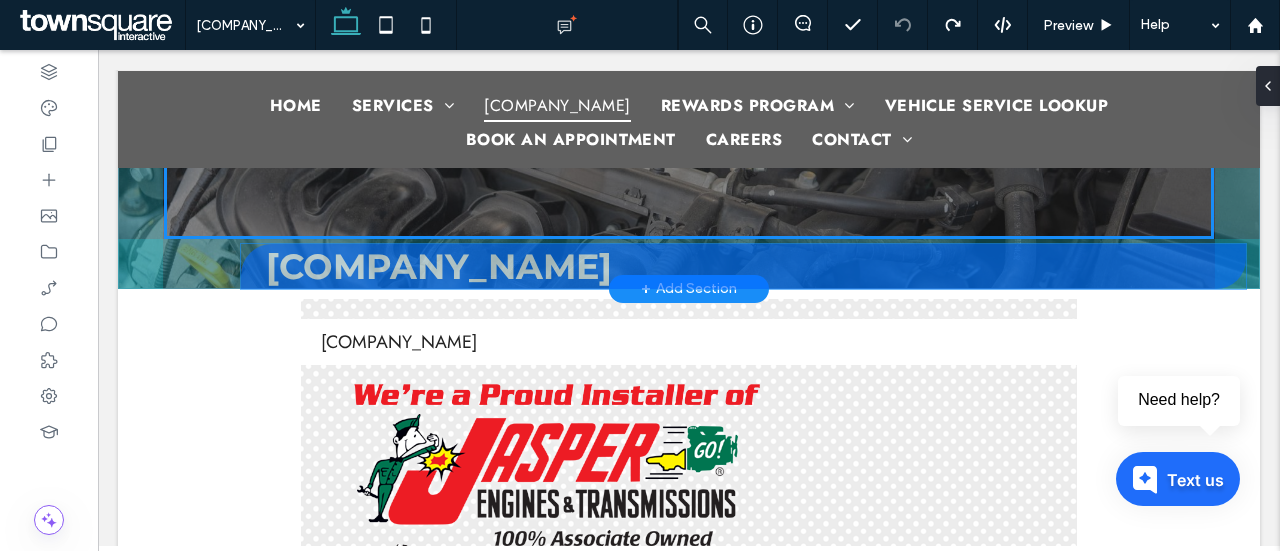 drag, startPoint x: 463, startPoint y: 423, endPoint x: 1121, endPoint y: 269, distance: 675.781 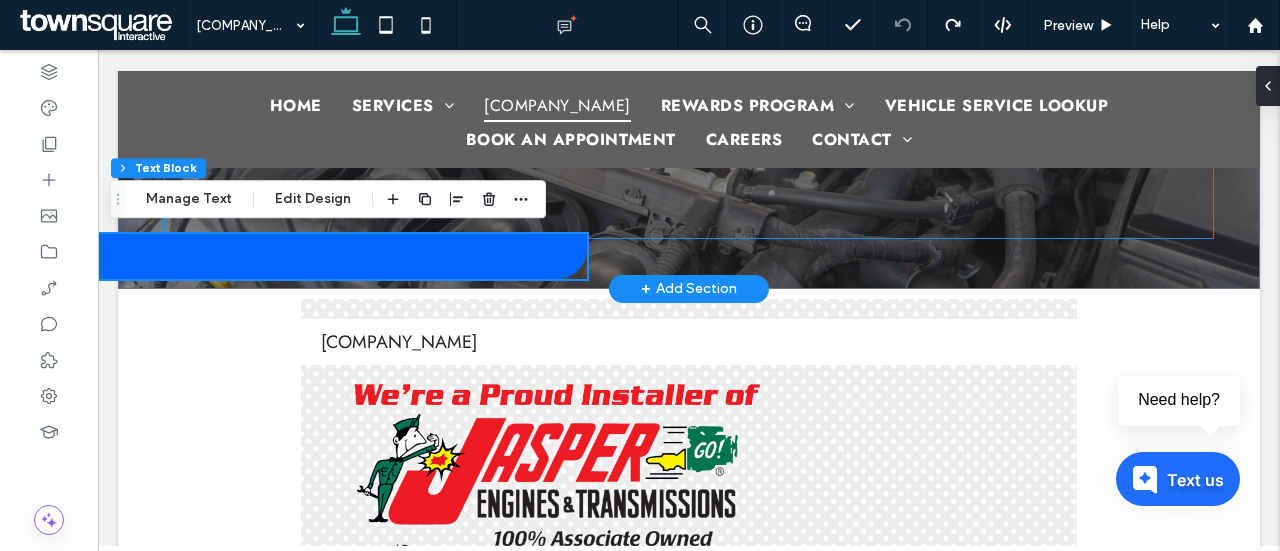 scroll, scrollTop: 40, scrollLeft: 0, axis: vertical 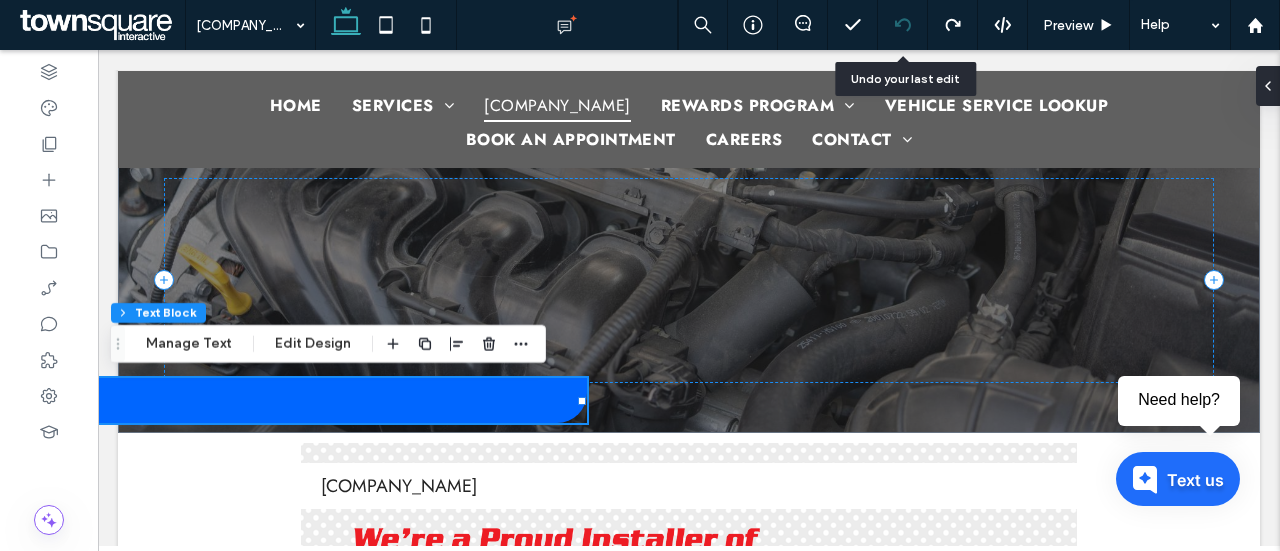click 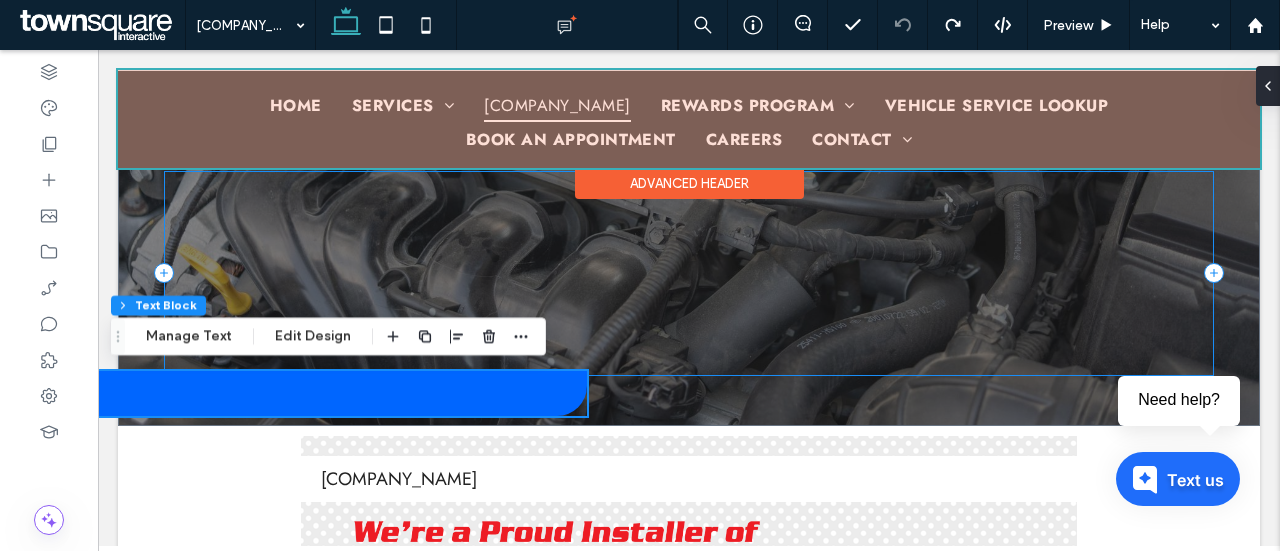 scroll, scrollTop: 45, scrollLeft: 0, axis: vertical 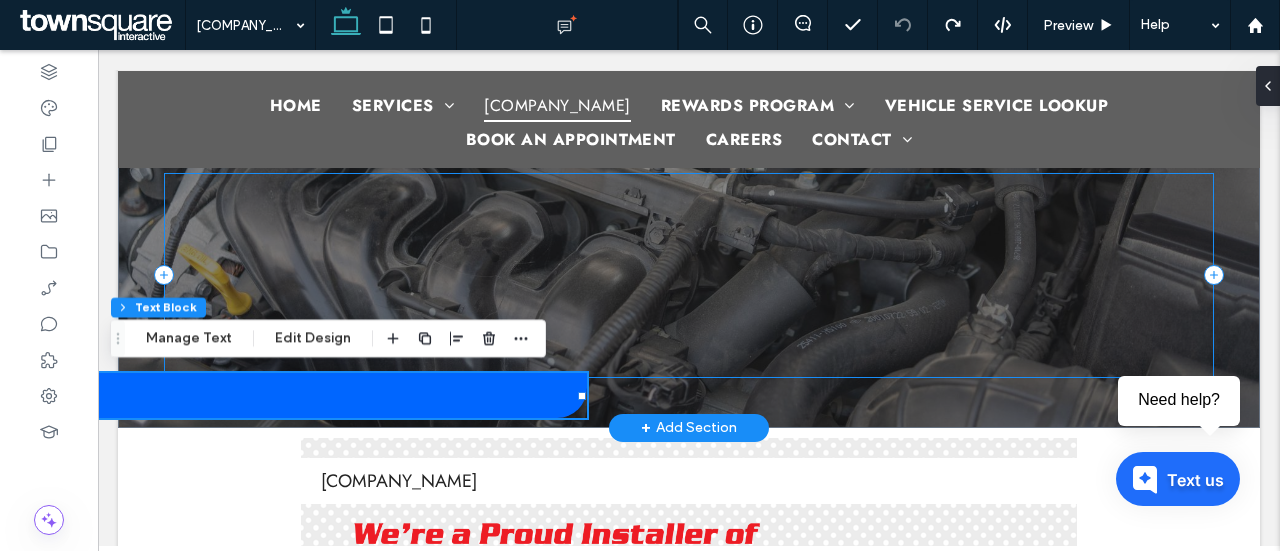 drag, startPoint x: 415, startPoint y: 392, endPoint x: 648, endPoint y: 273, distance: 261.62952 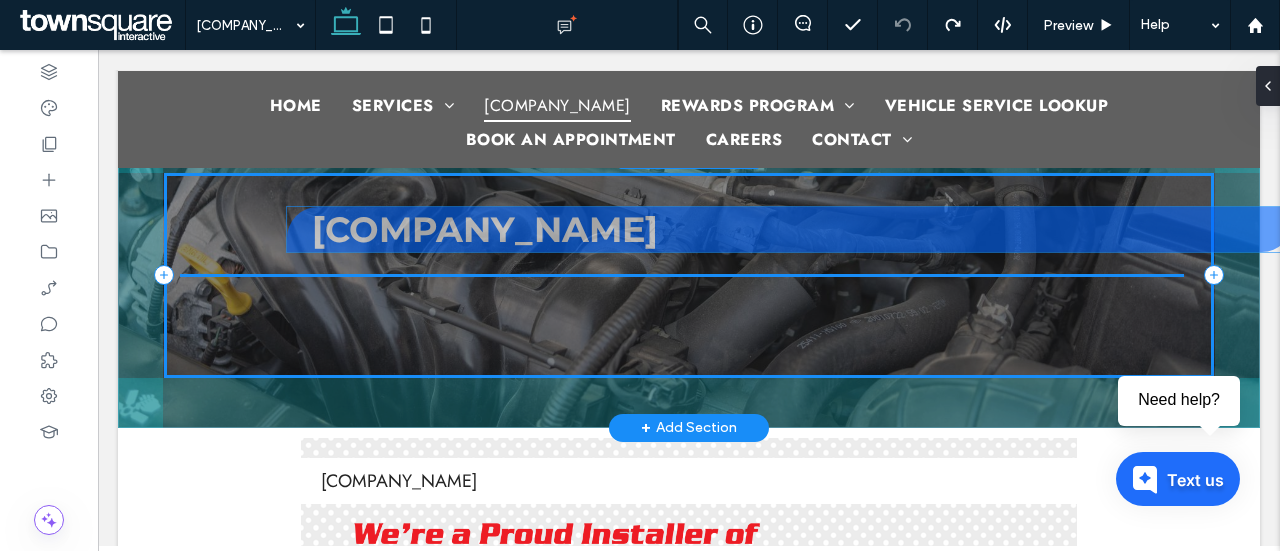 drag, startPoint x: 400, startPoint y: 387, endPoint x: 1111, endPoint y: 221, distance: 730.1212 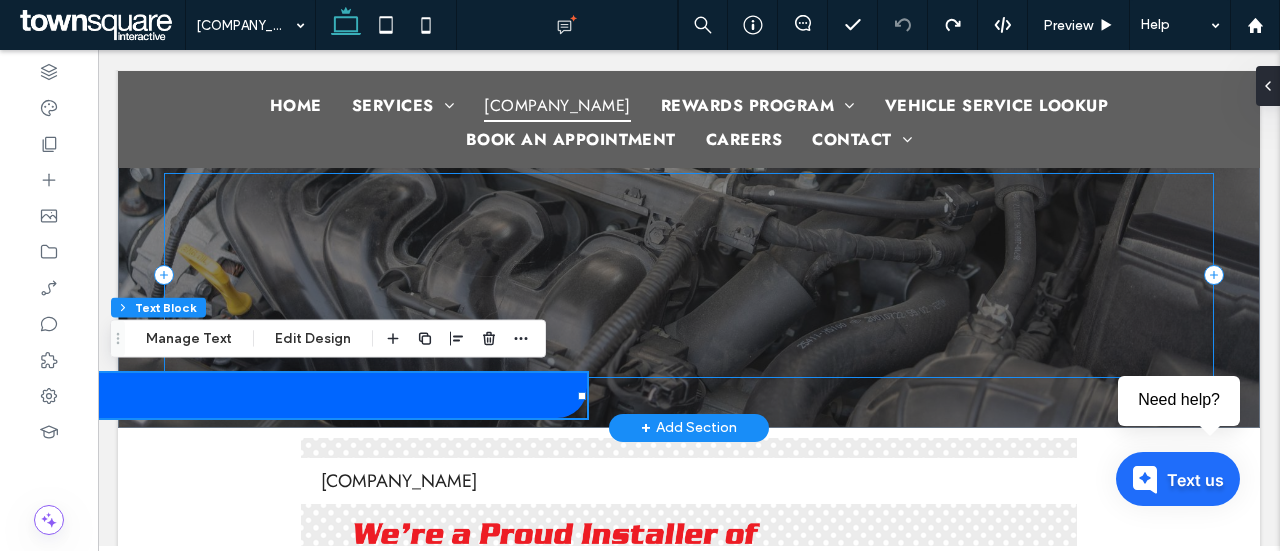 drag, startPoint x: 446, startPoint y: 385, endPoint x: 692, endPoint y: 289, distance: 264.06818 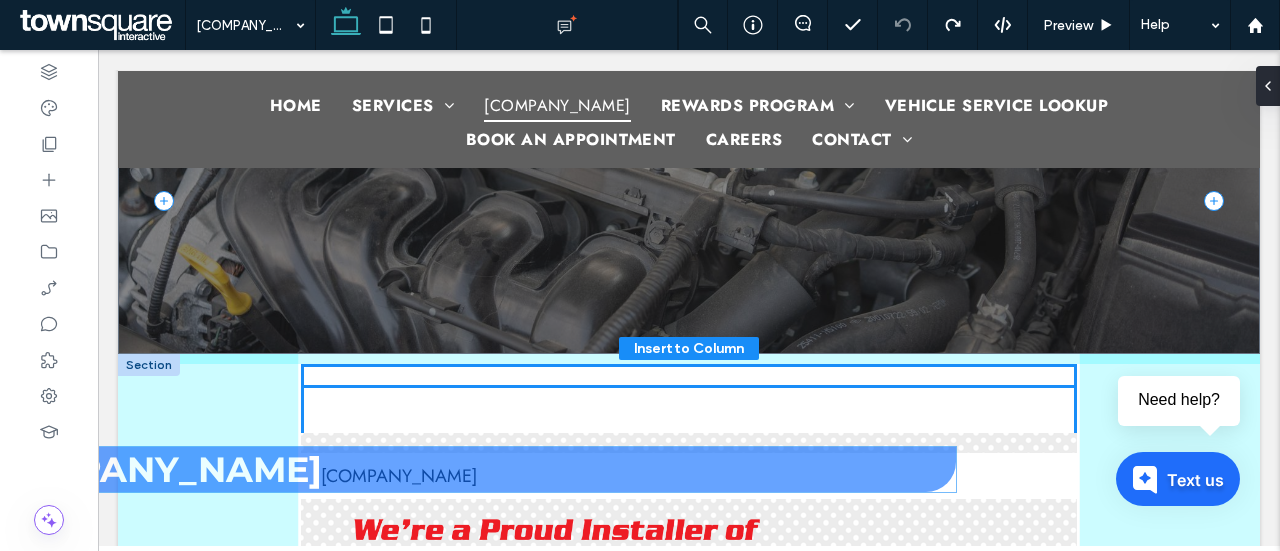 scroll, scrollTop: 145, scrollLeft: 0, axis: vertical 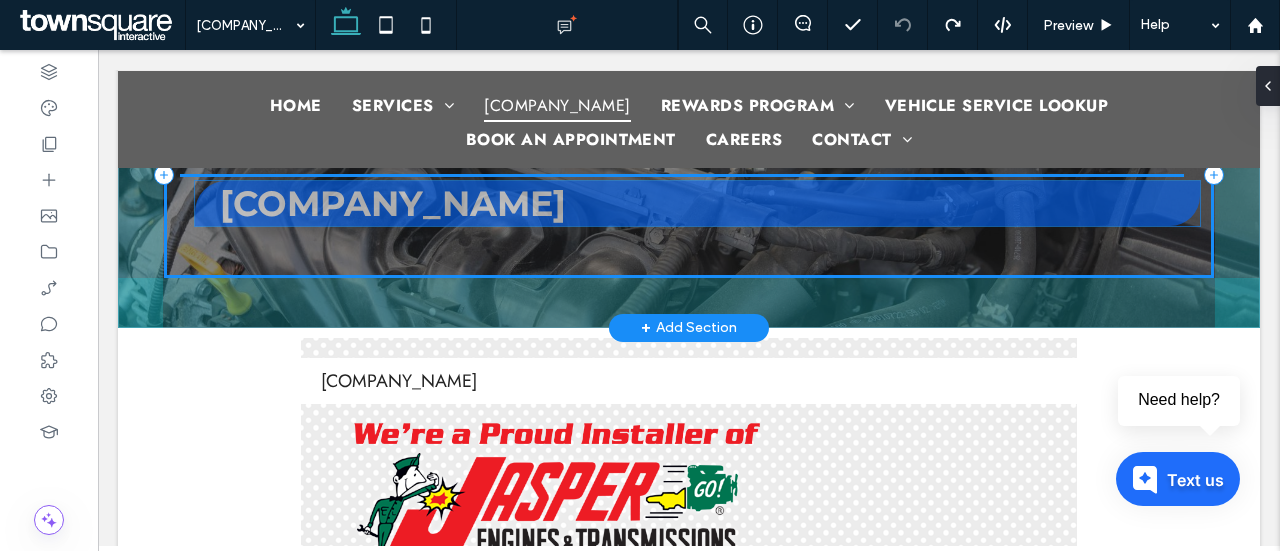 drag, startPoint x: 507, startPoint y: 397, endPoint x: 1126, endPoint y: 208, distance: 647.21094 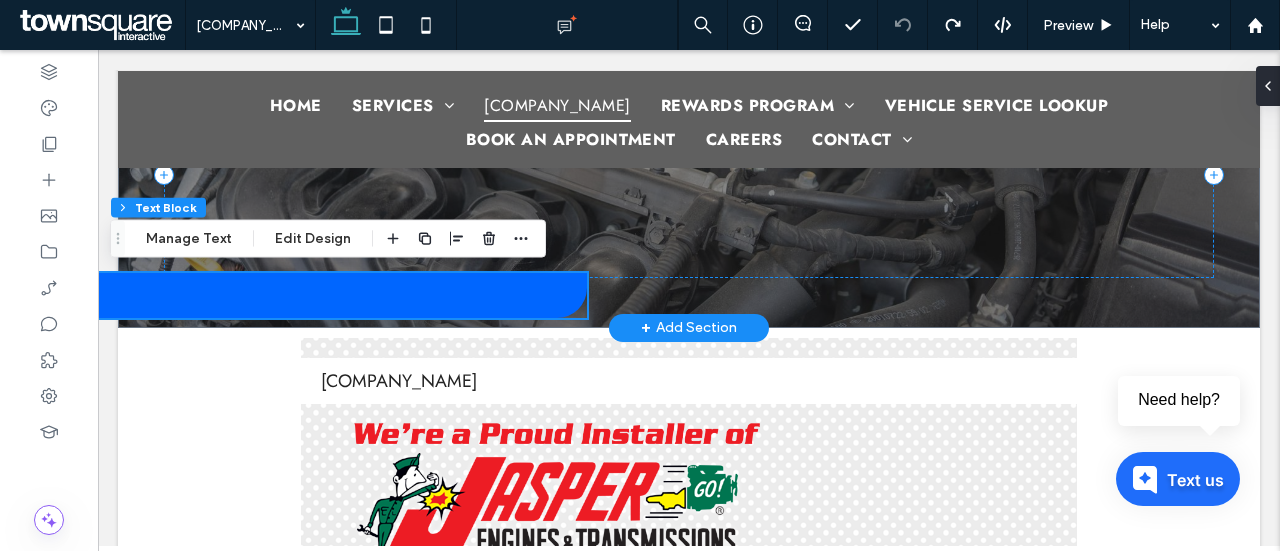 scroll, scrollTop: 41, scrollLeft: 0, axis: vertical 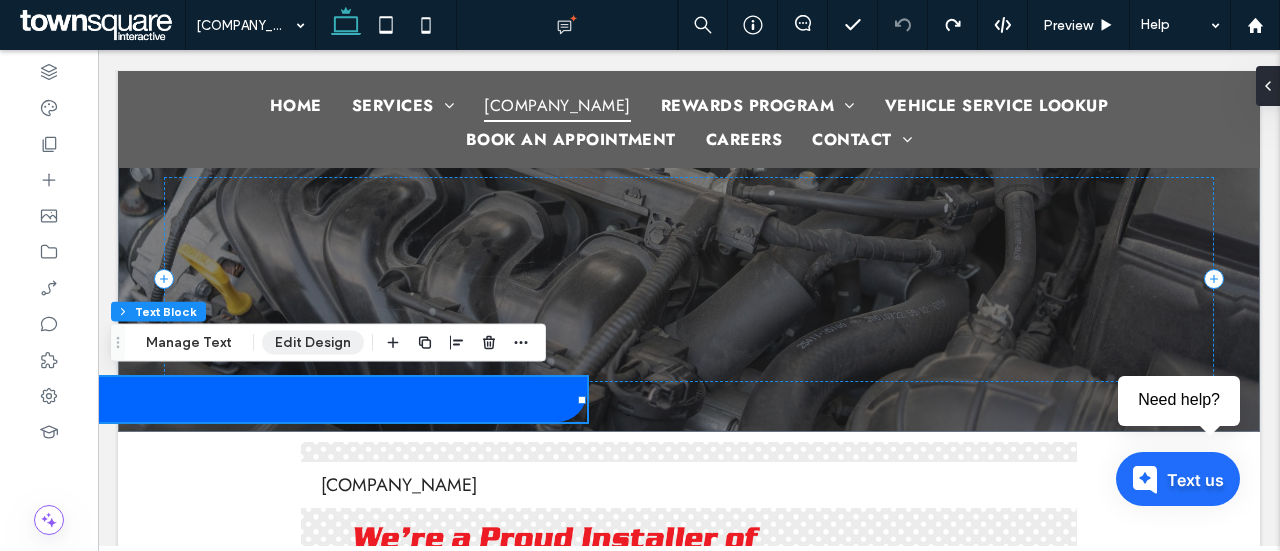 click on "Edit Design" at bounding box center (313, 343) 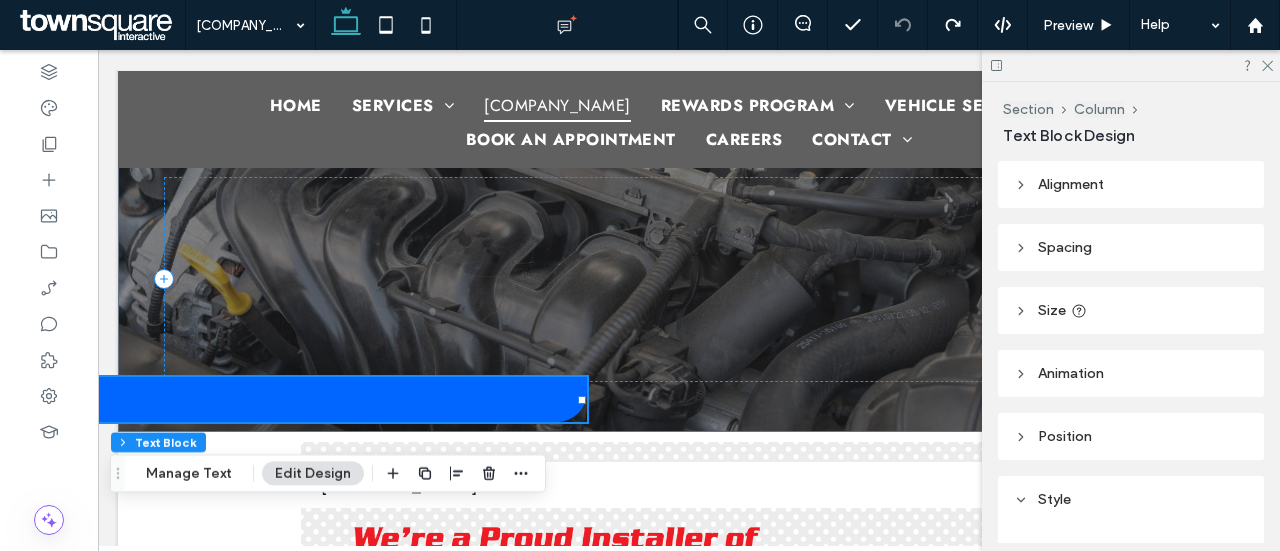 click on "Alignment" at bounding box center [1071, 184] 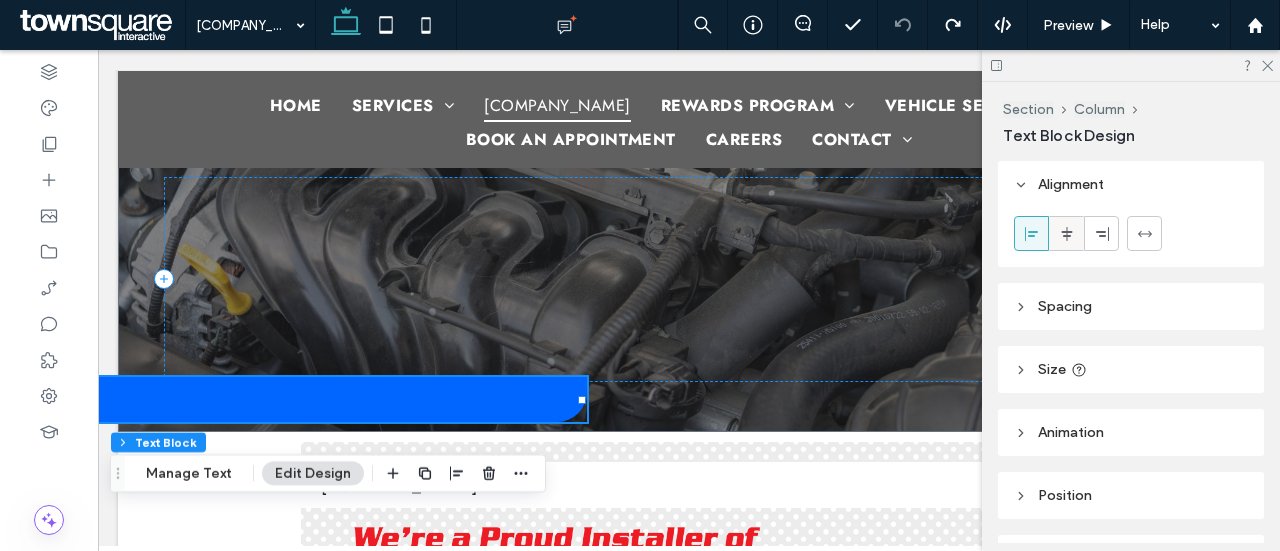 click 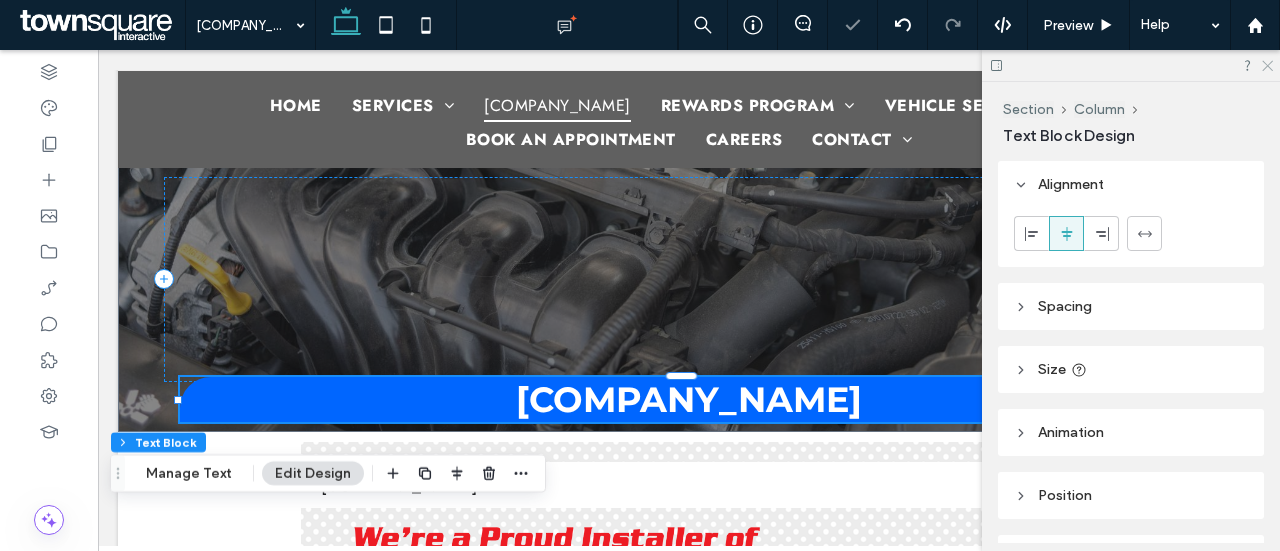 click 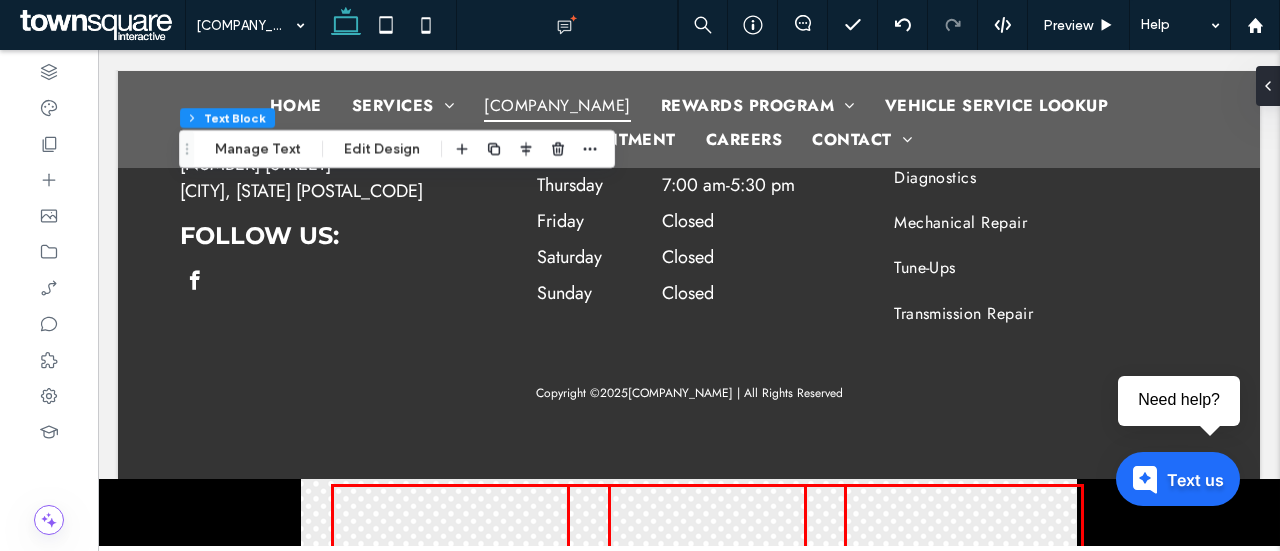scroll, scrollTop: 2222, scrollLeft: 0, axis: vertical 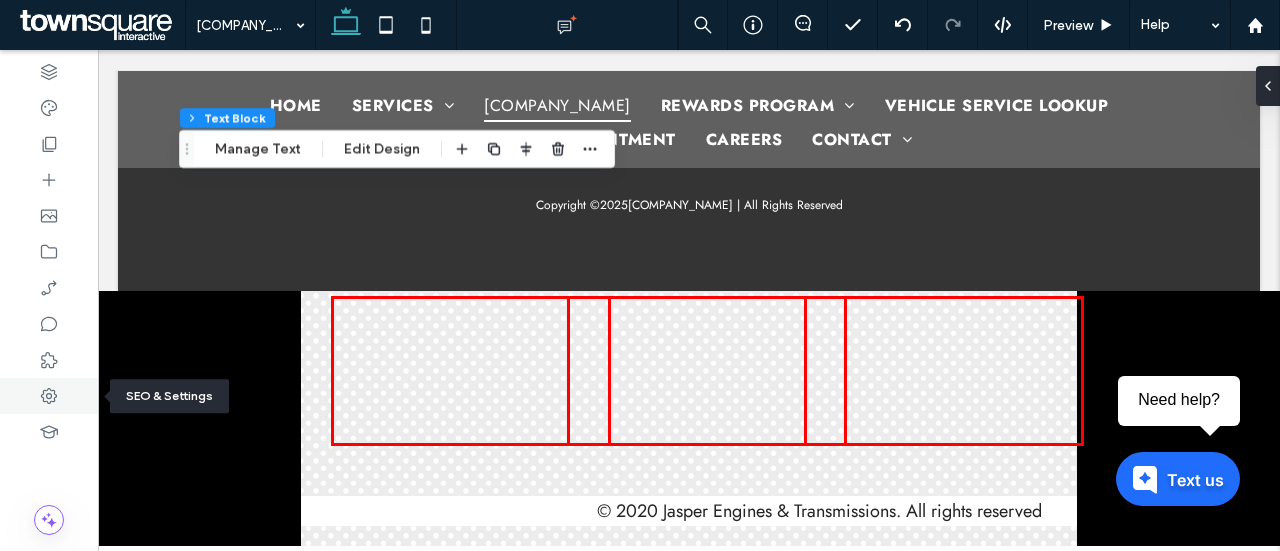 click 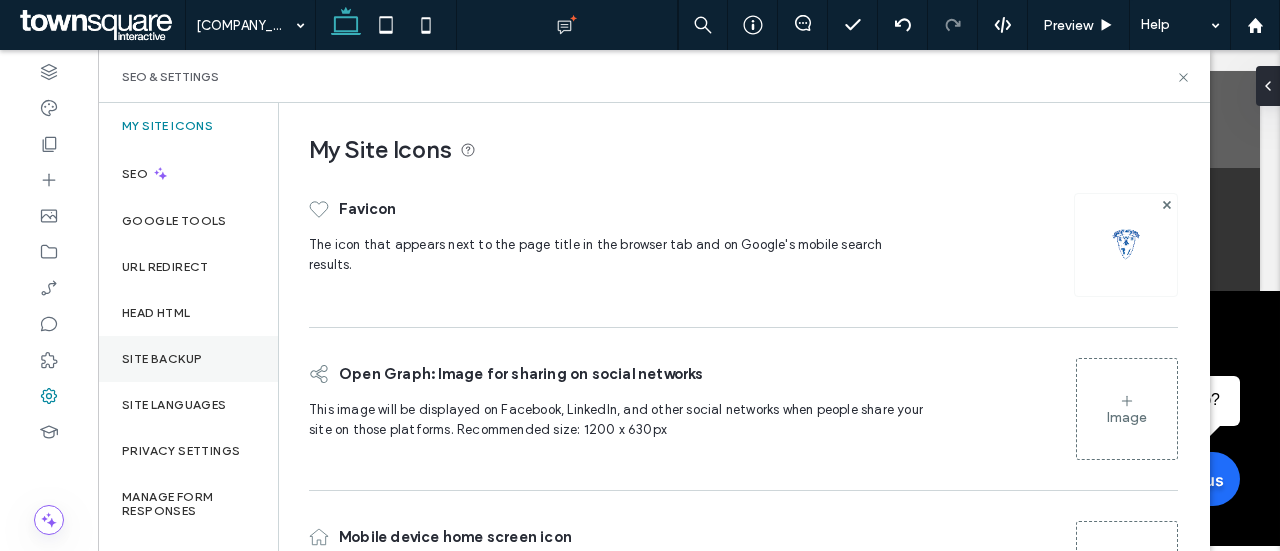 click on "Site Backup" at bounding box center (162, 359) 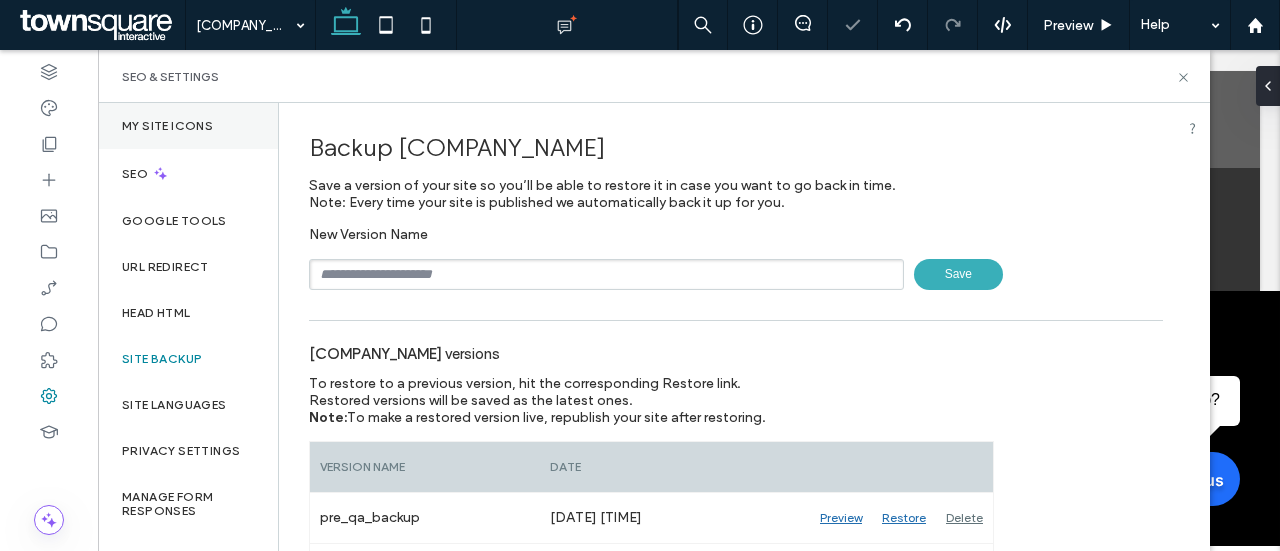 click on "My Site Icons" at bounding box center (167, 126) 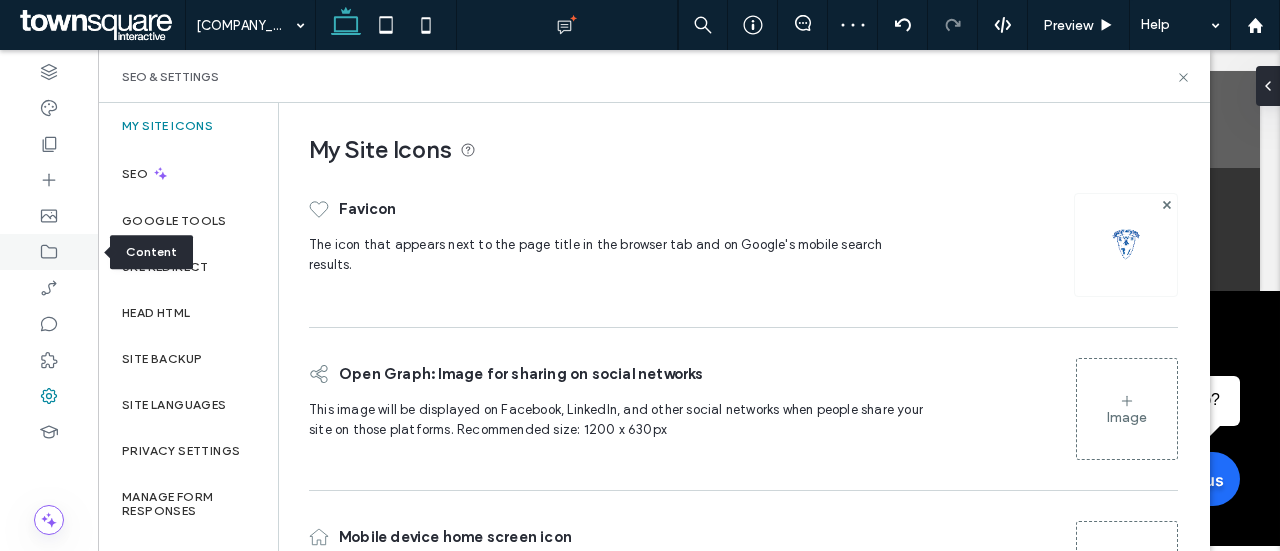click at bounding box center [49, 252] 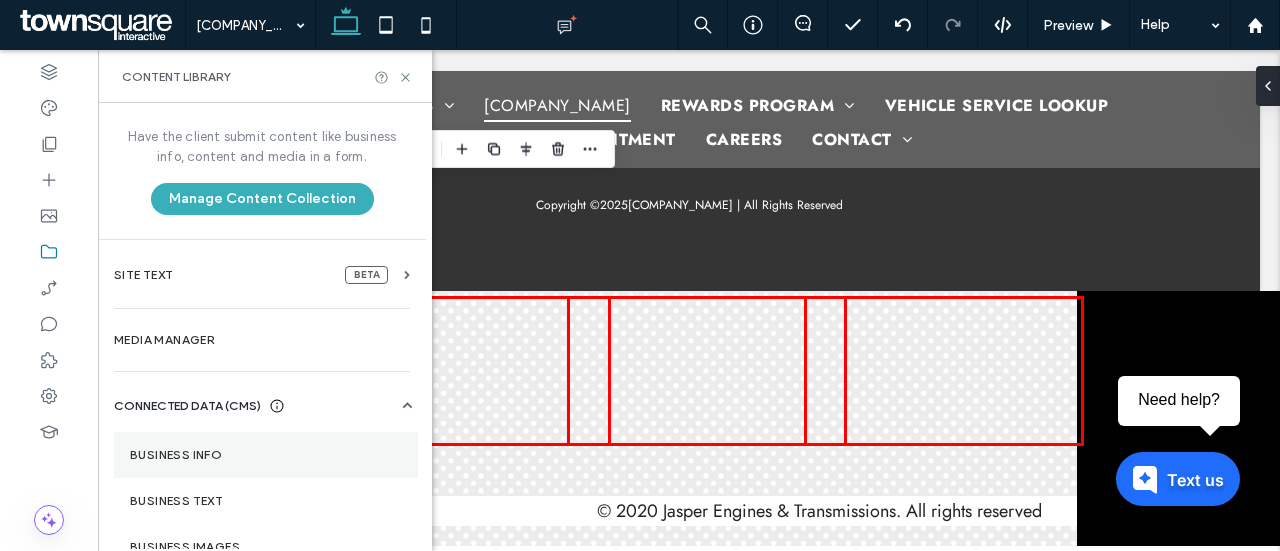 click on "Business Info" at bounding box center (266, 455) 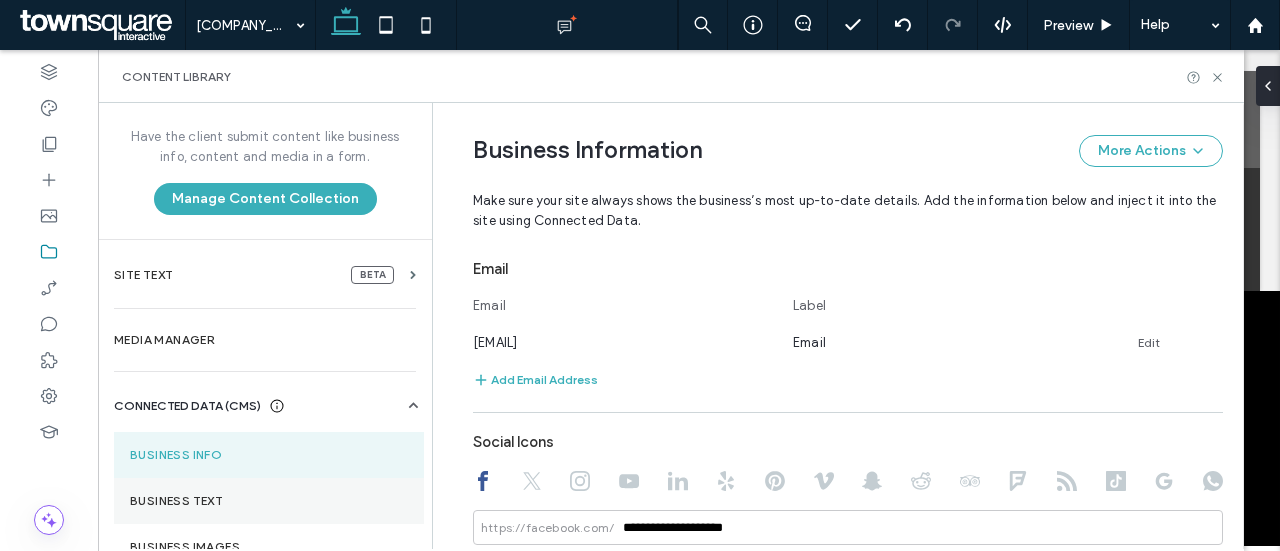 scroll, scrollTop: 724, scrollLeft: 0, axis: vertical 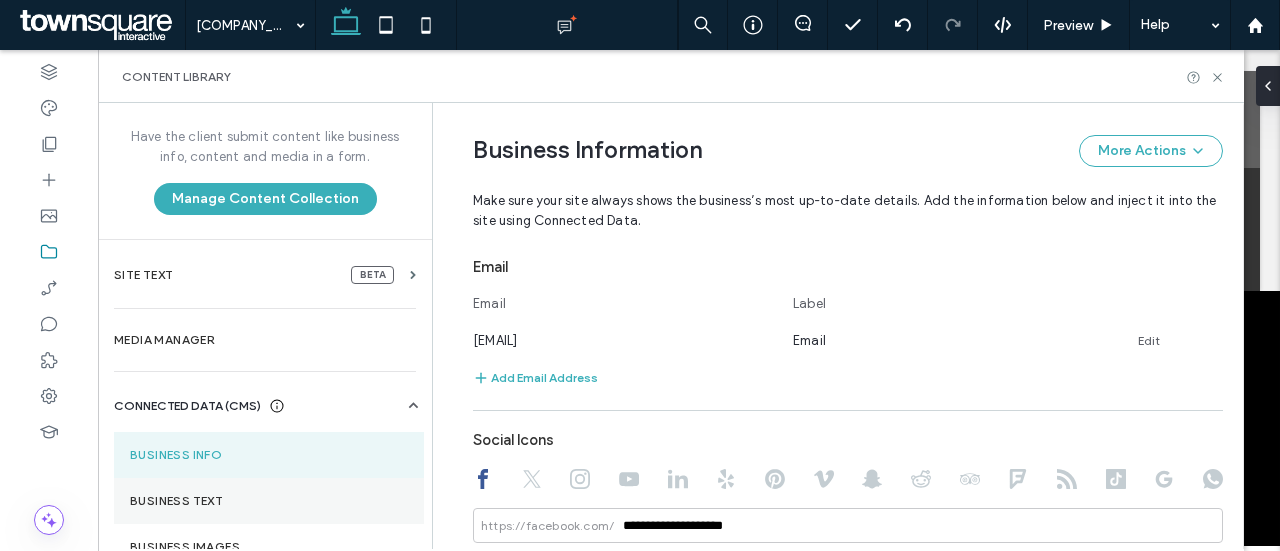 click on "Business Text" at bounding box center (269, 501) 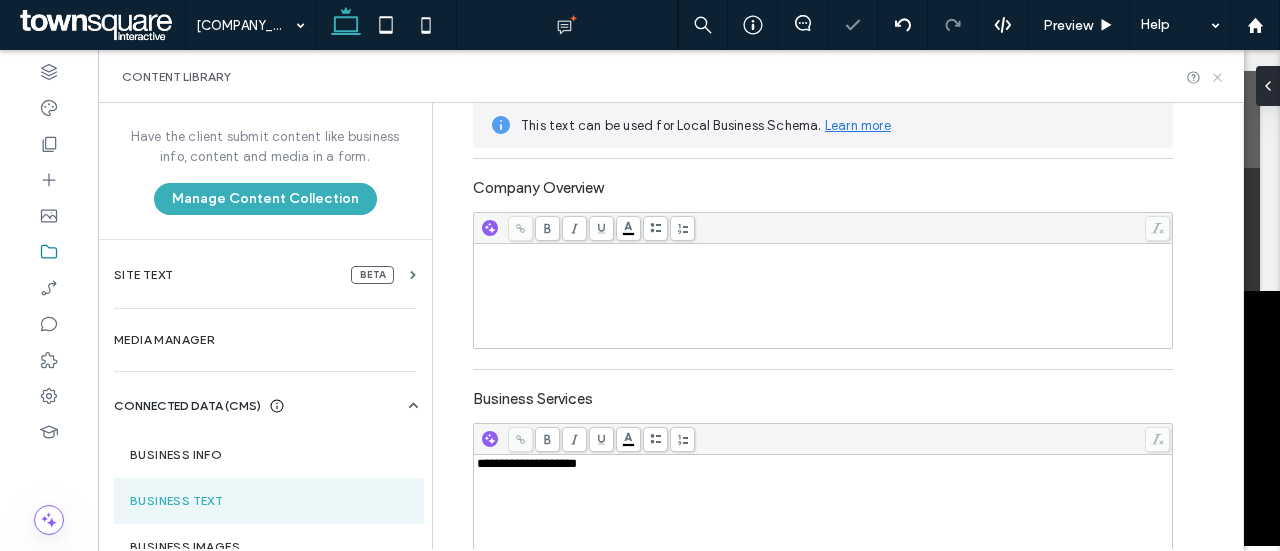 scroll, scrollTop: 571, scrollLeft: 0, axis: vertical 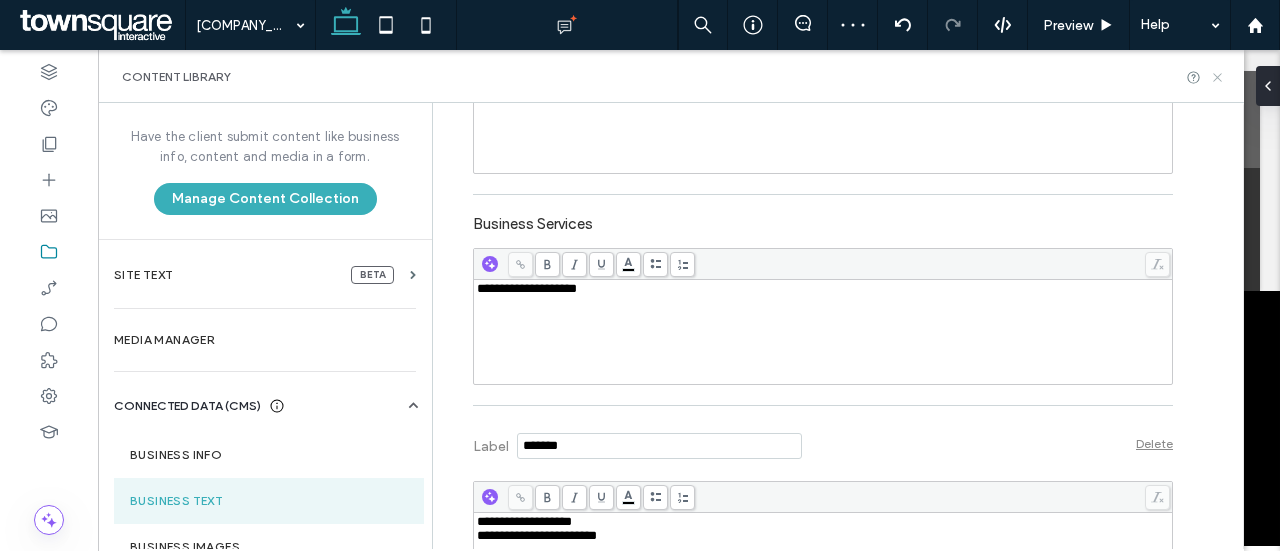 click 